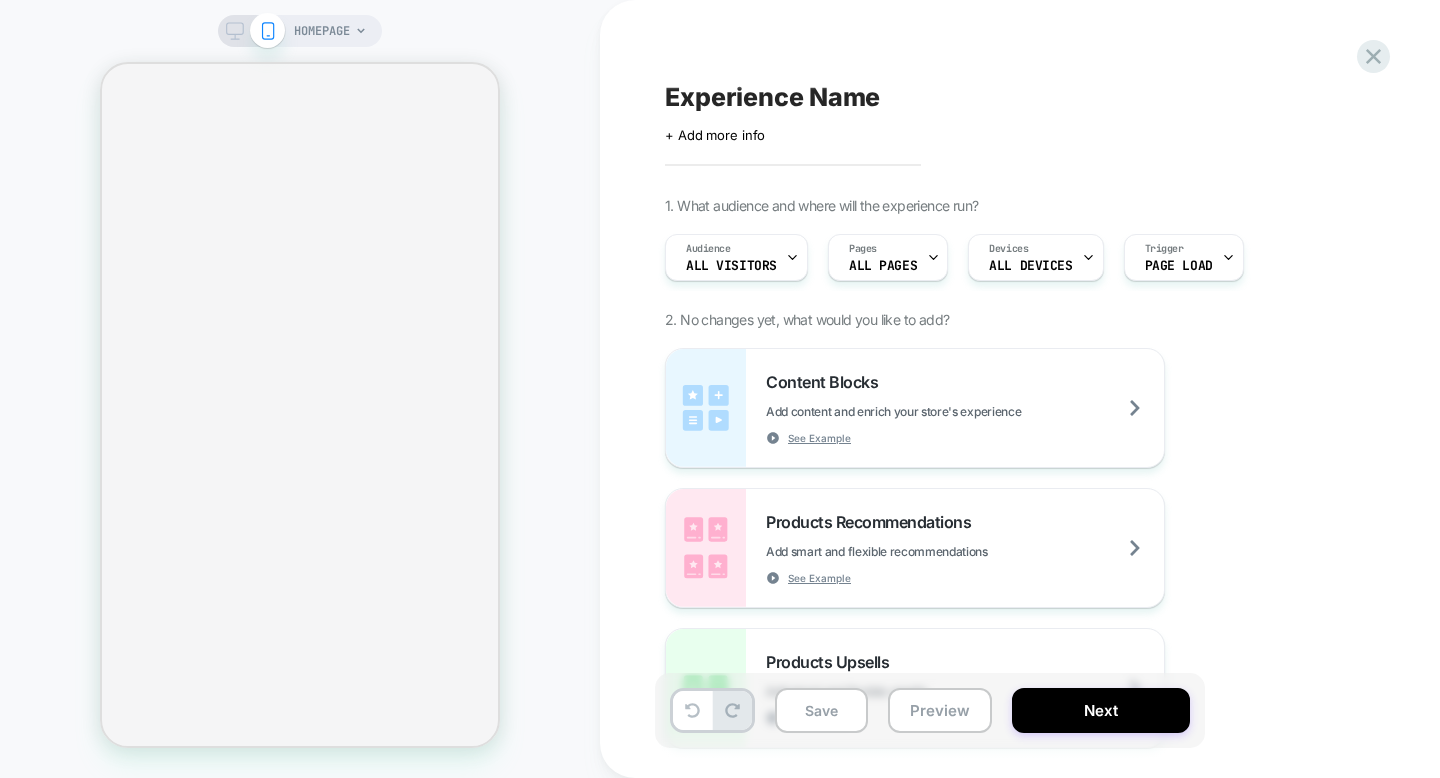 scroll, scrollTop: 0, scrollLeft: 0, axis: both 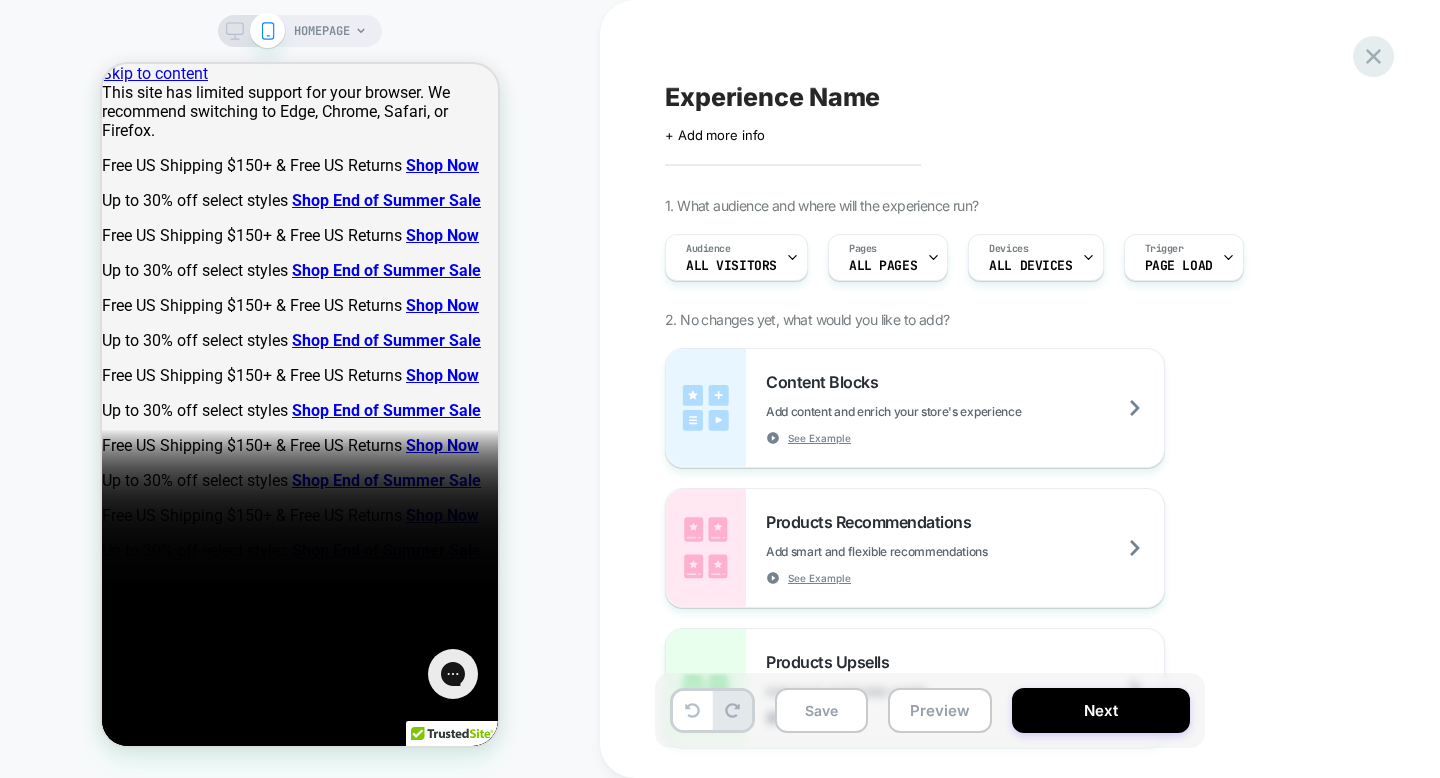 click 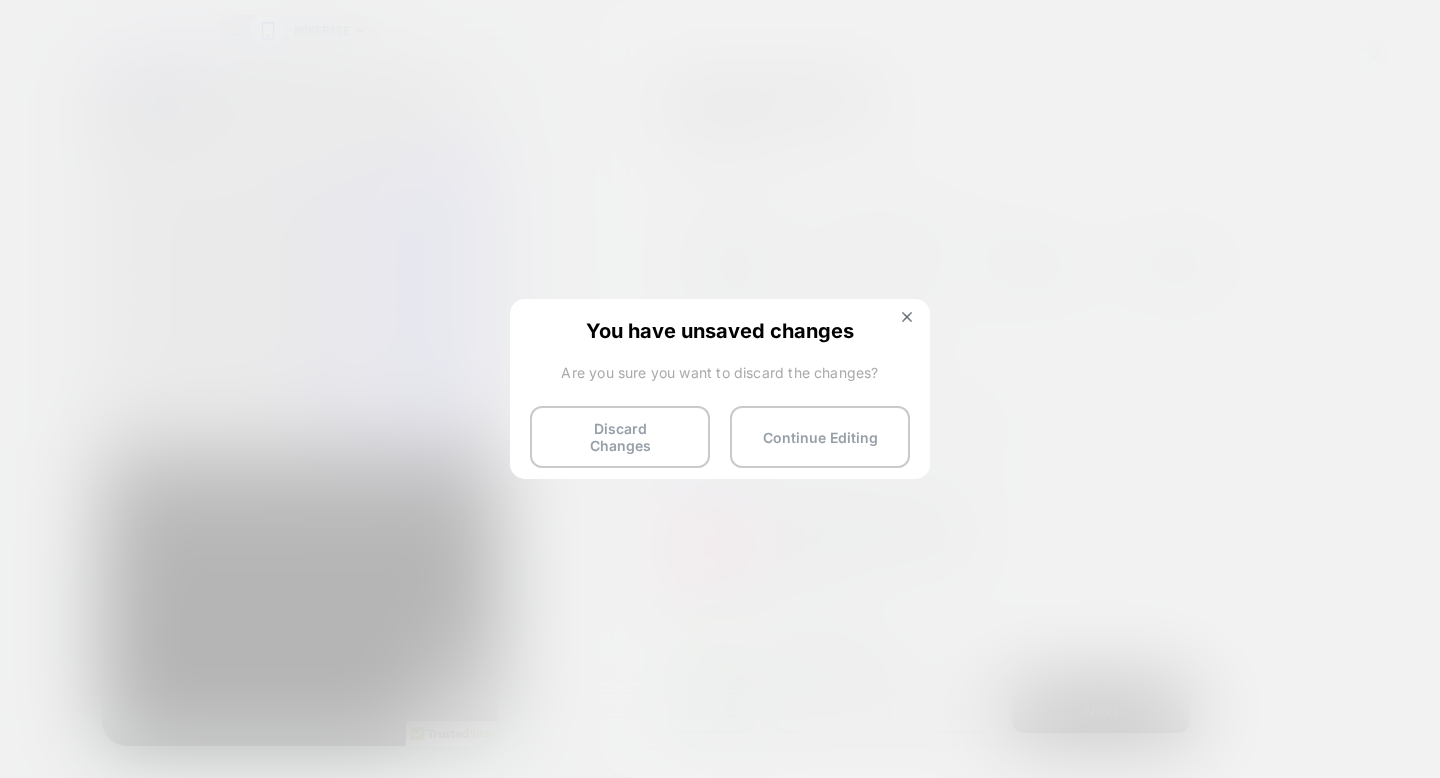 click on "You have unsaved changes Are you sure you want to discard the changes? Discard Changes Continue Editing" at bounding box center [720, 387] 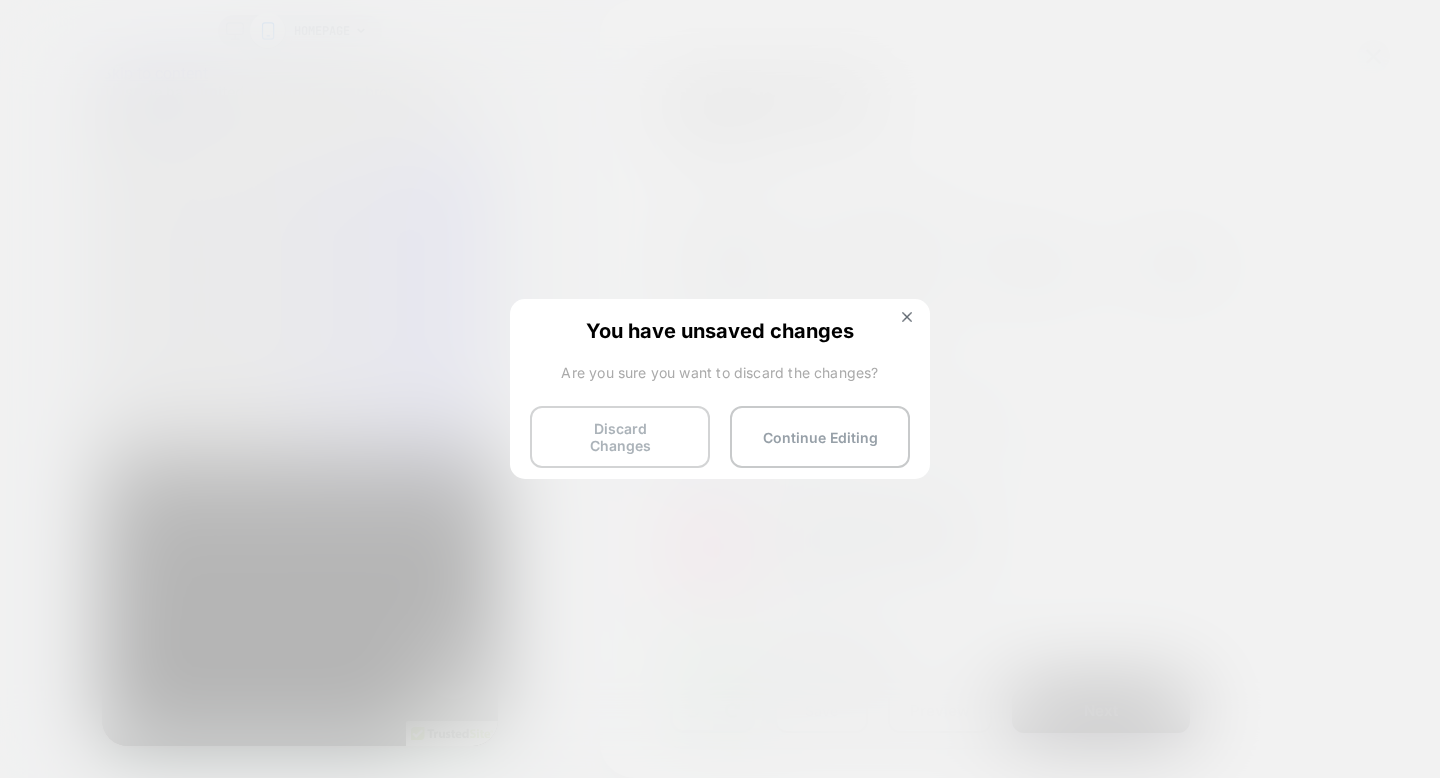 click on "Discard Changes" at bounding box center (620, 437) 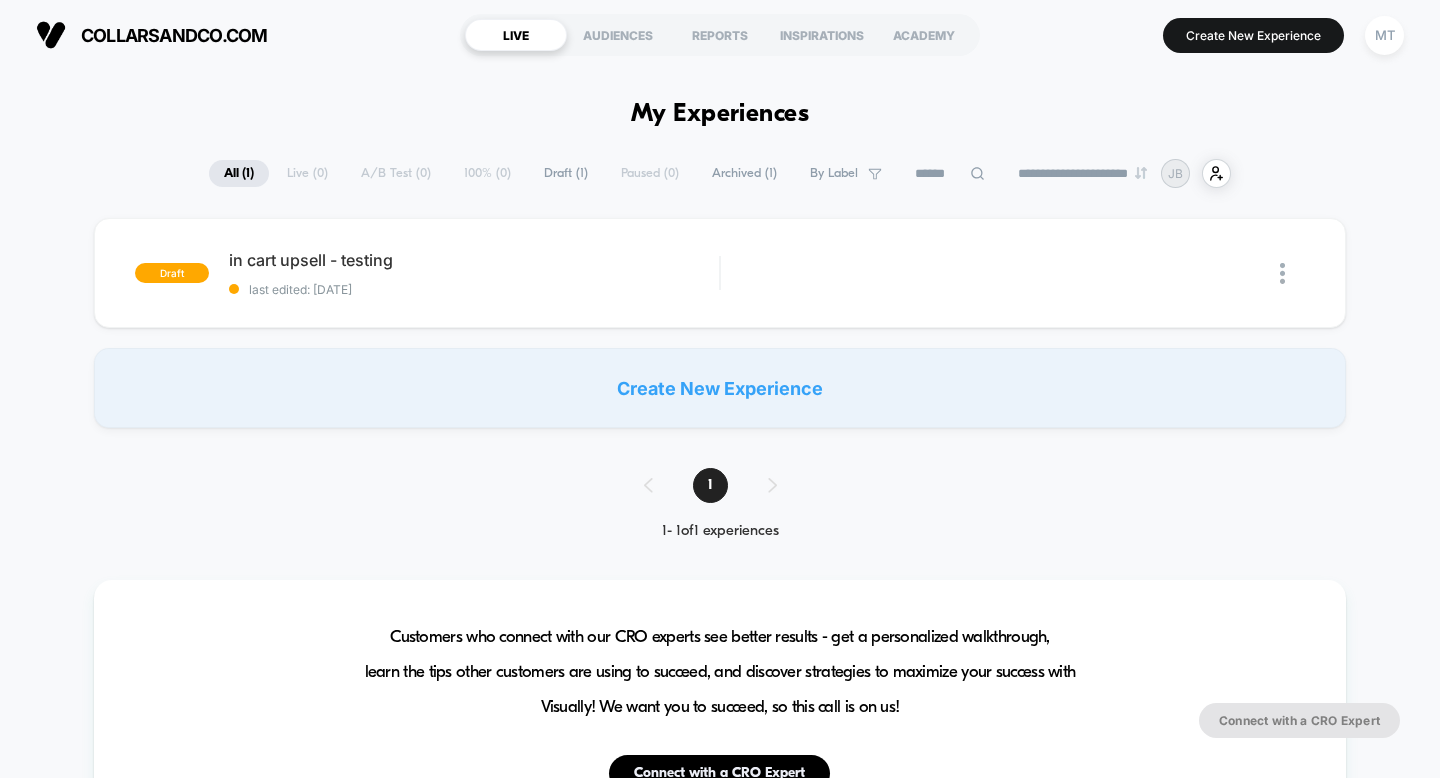scroll, scrollTop: 0, scrollLeft: 0, axis: both 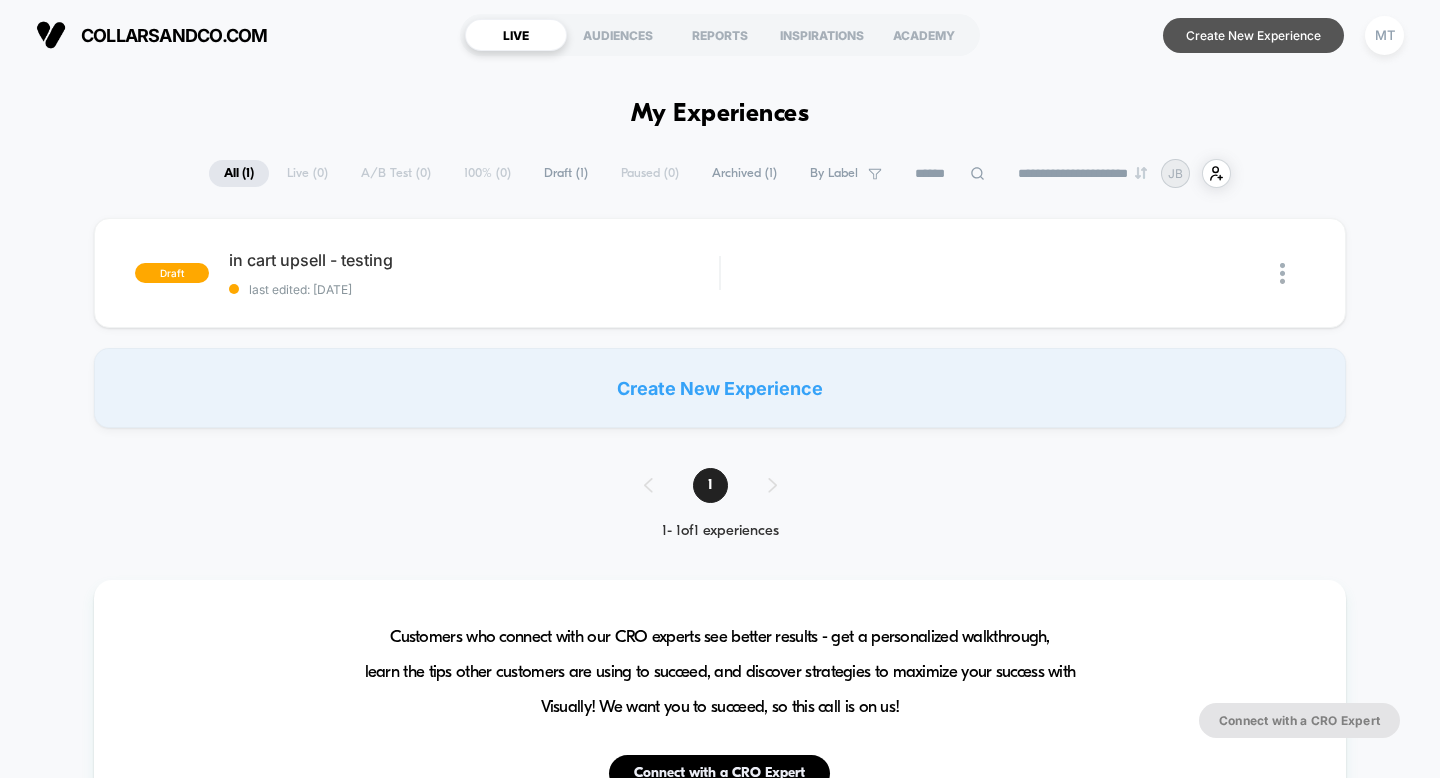 click on "Create New Experience" at bounding box center [1253, 35] 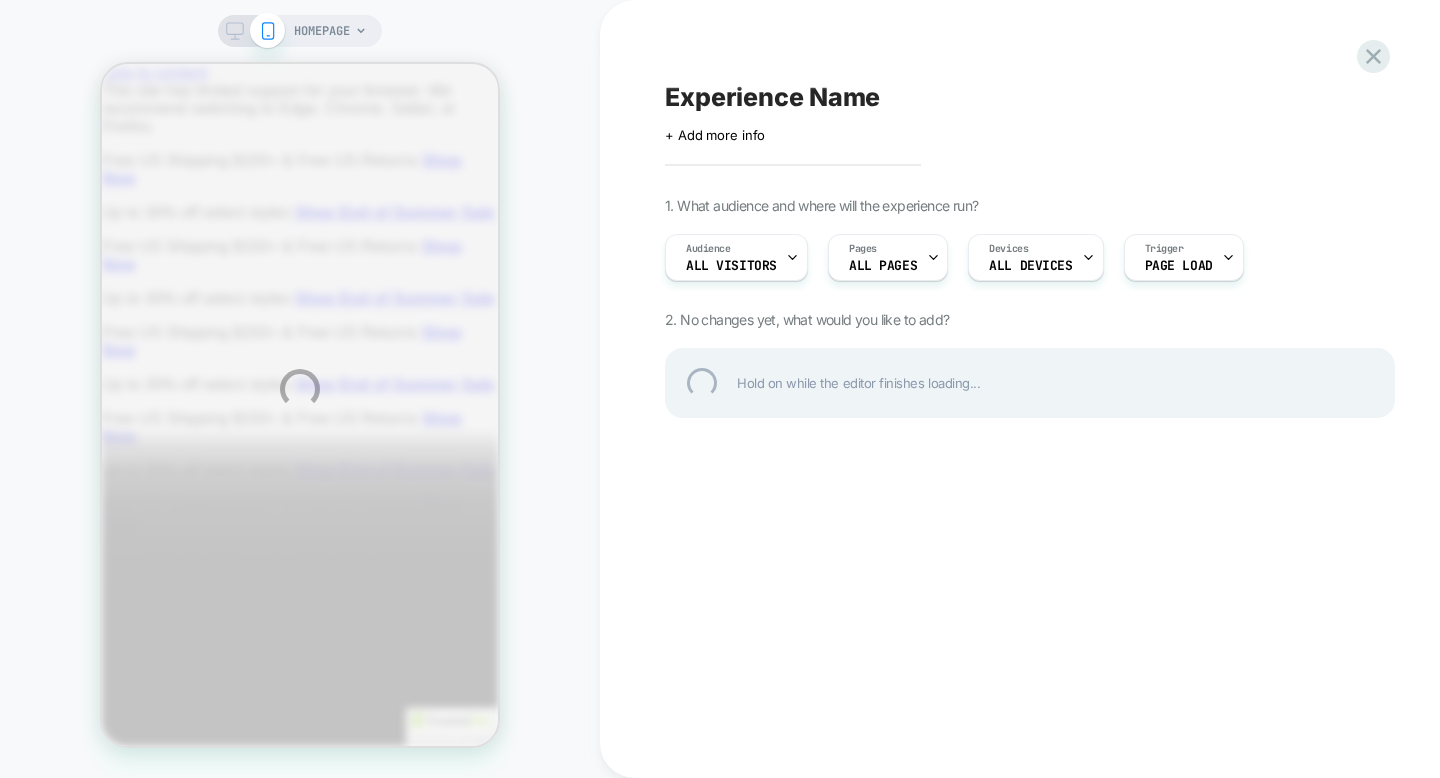 scroll, scrollTop: 0, scrollLeft: 0, axis: both 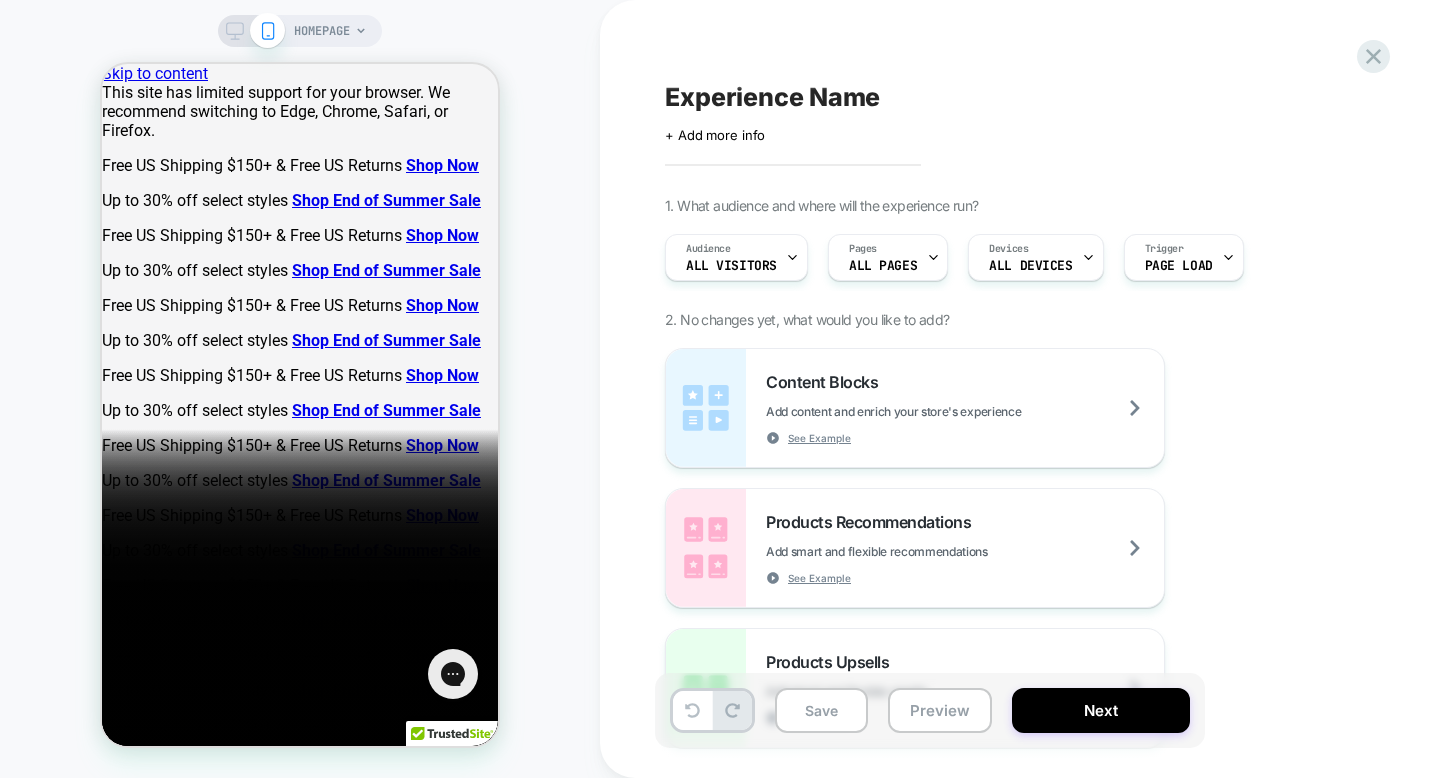 click on "HOMEPAGE" at bounding box center (322, 31) 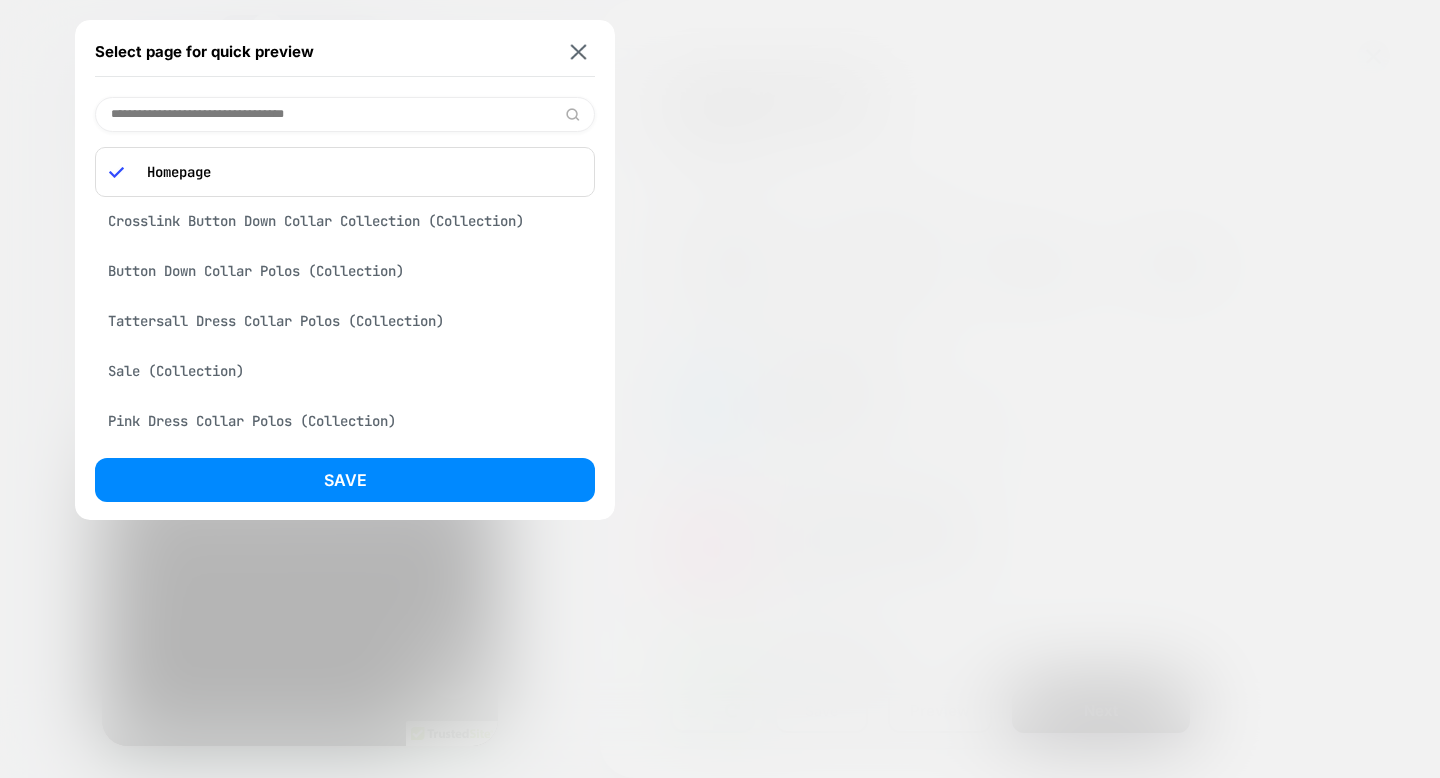 click at bounding box center (345, 114) 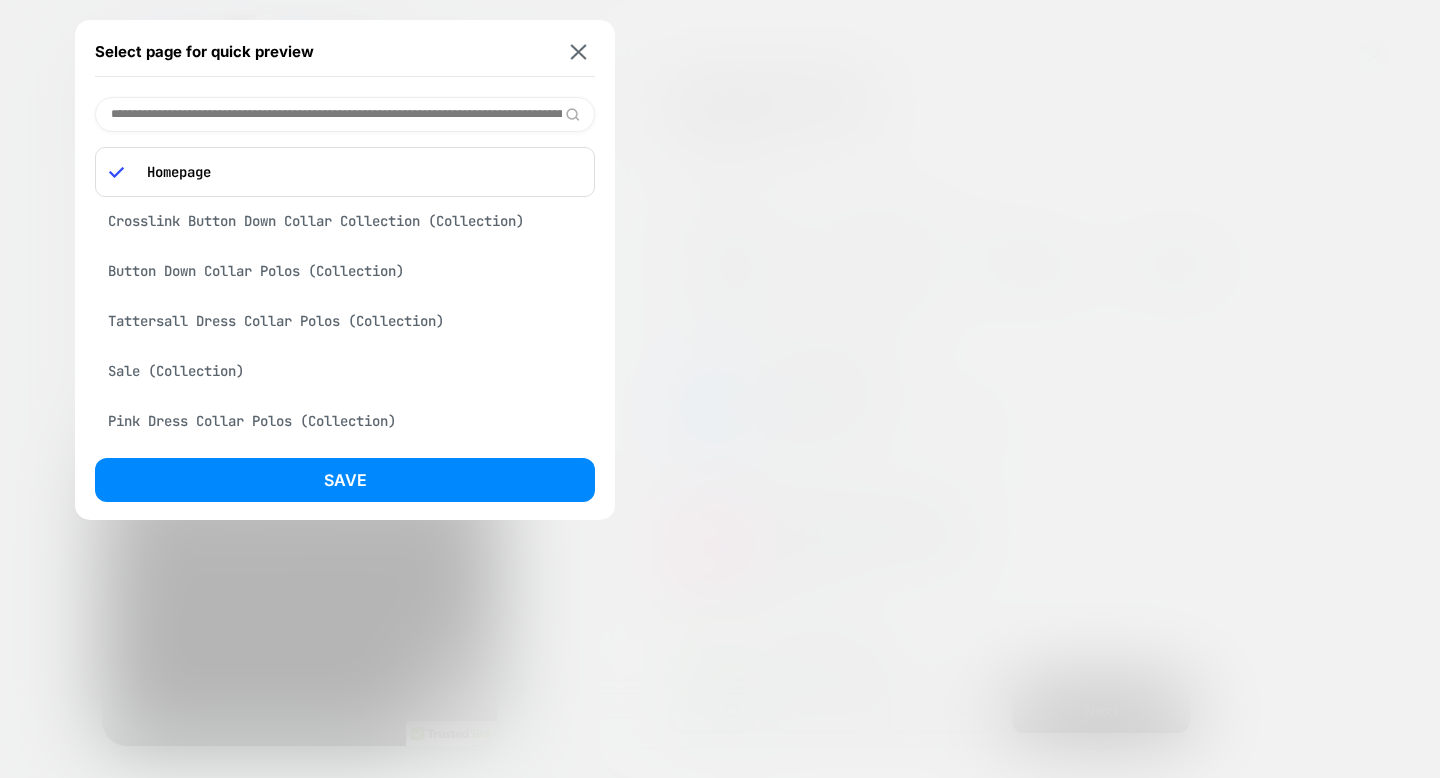 scroll, scrollTop: 0, scrollLeft: 434, axis: horizontal 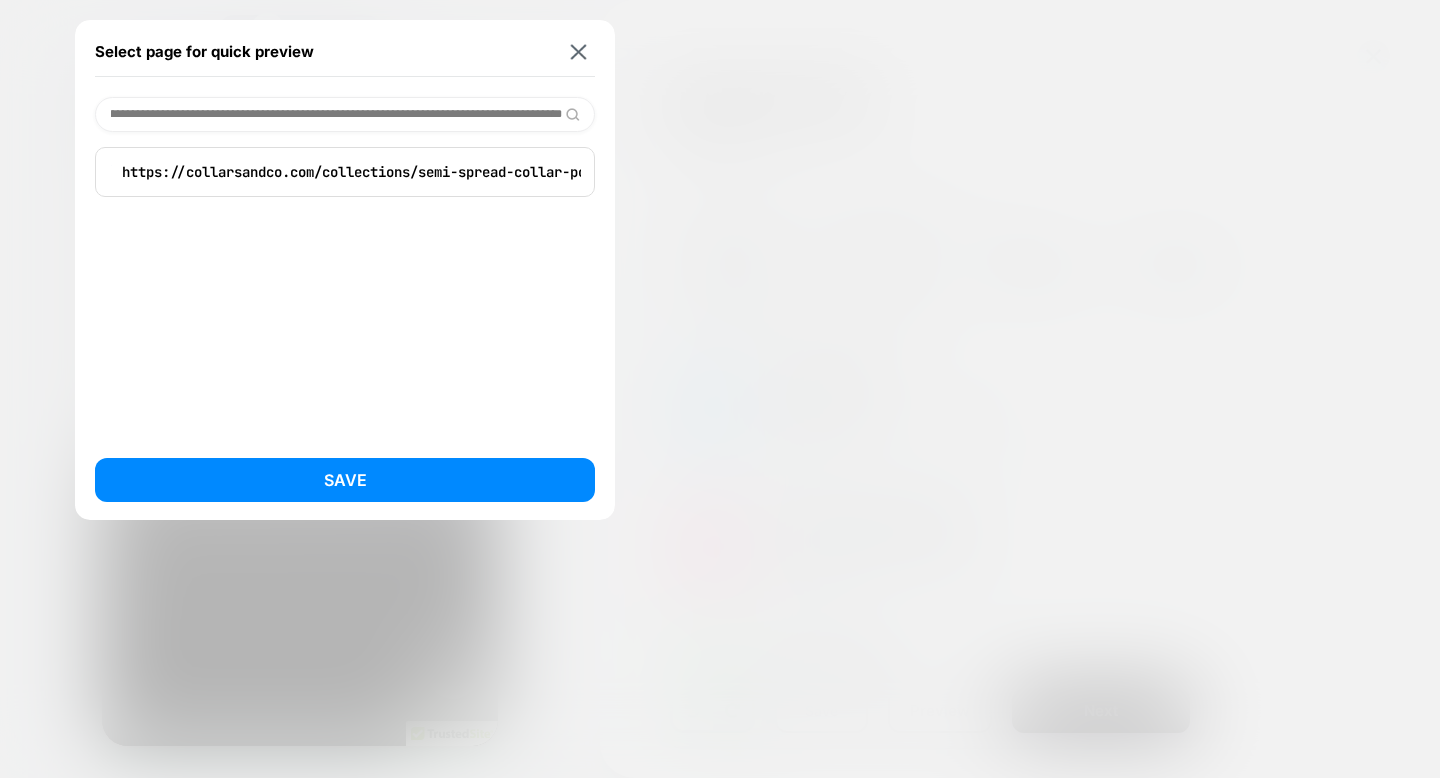 type on "**********" 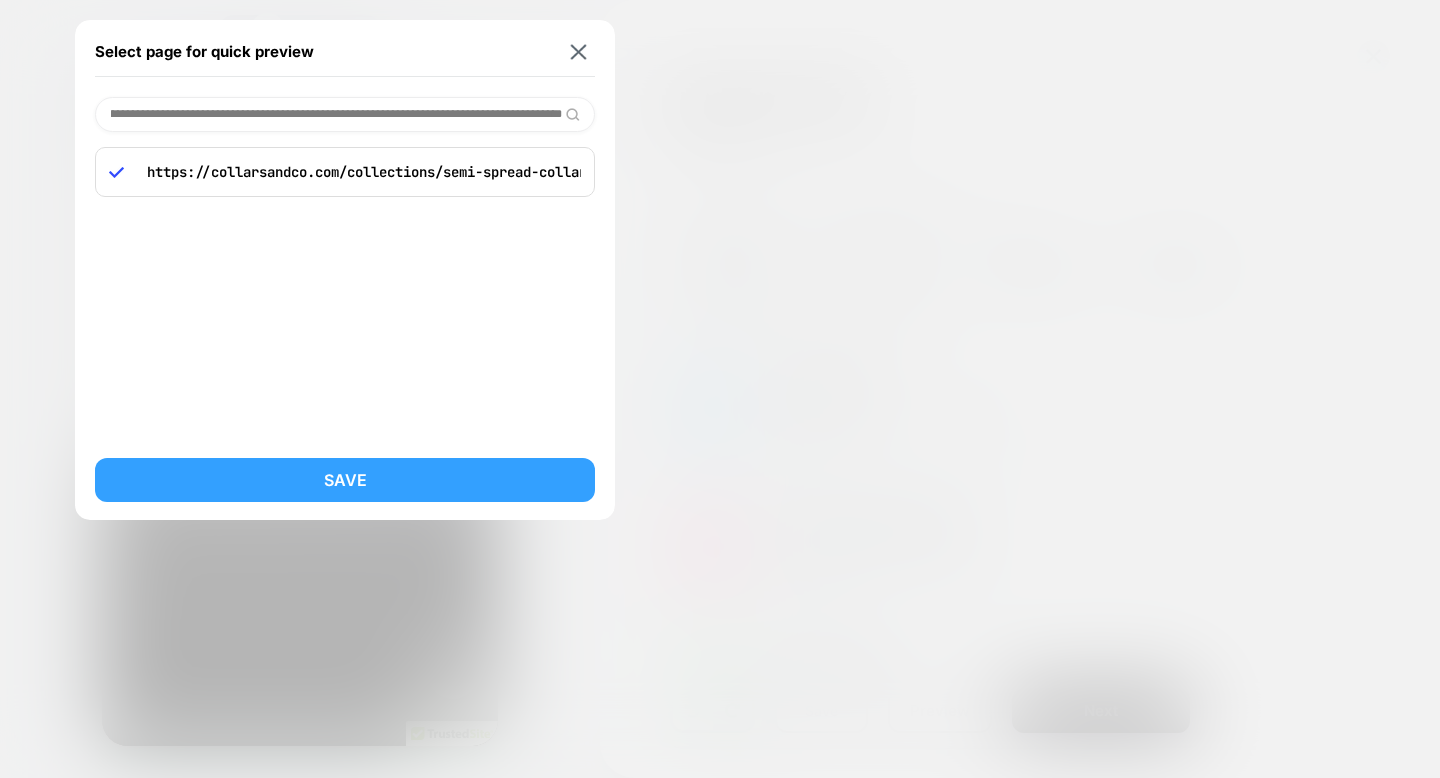 scroll, scrollTop: 0, scrollLeft: 0, axis: both 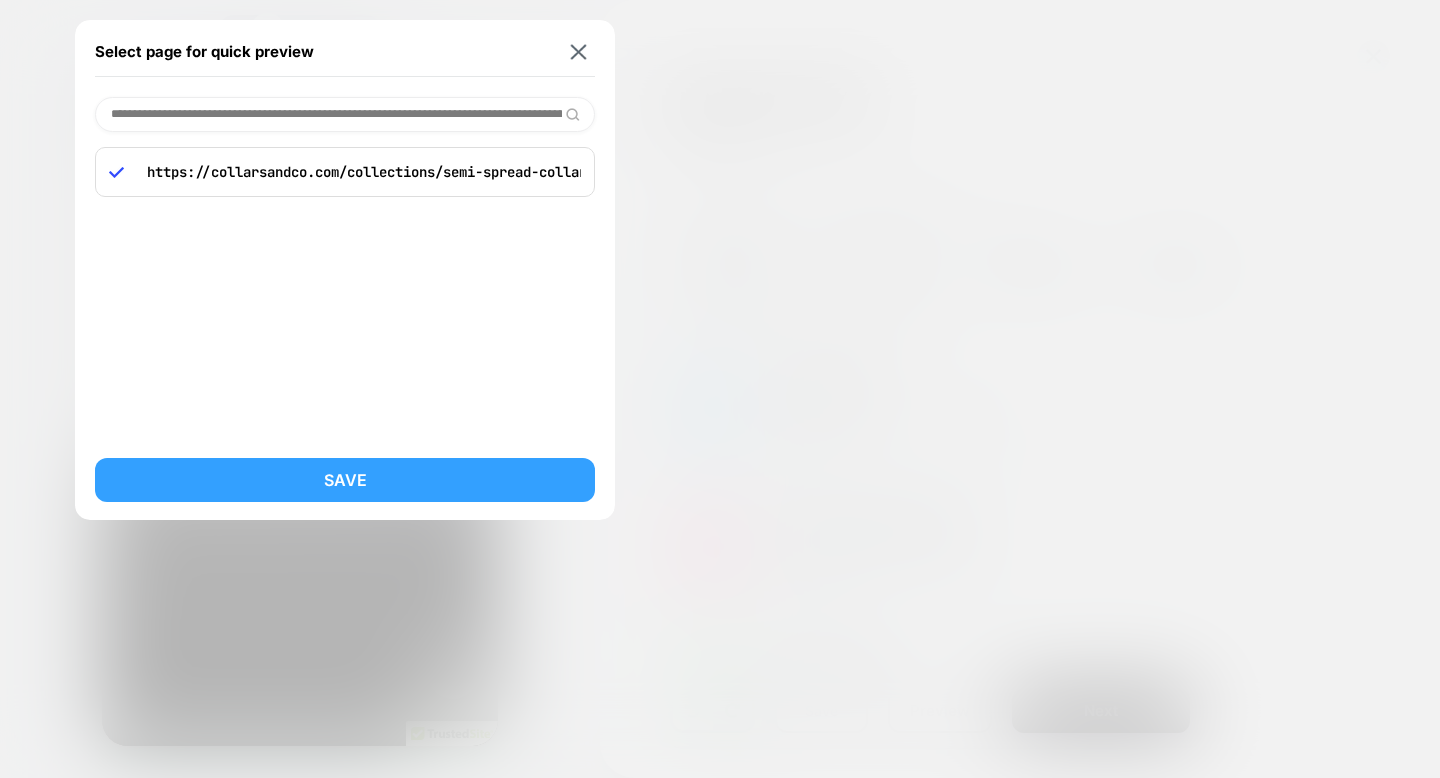 click on "Save" at bounding box center (345, 480) 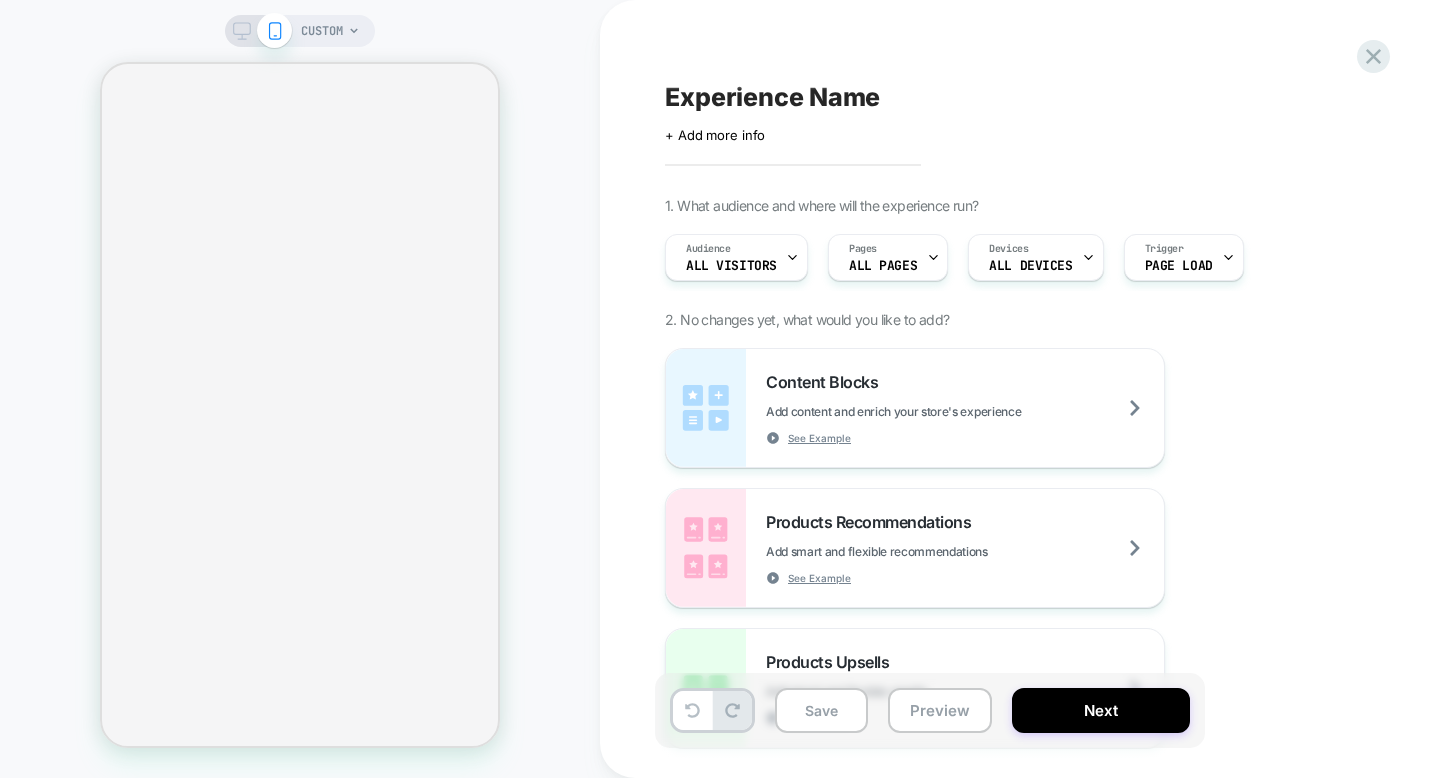 select on "**********" 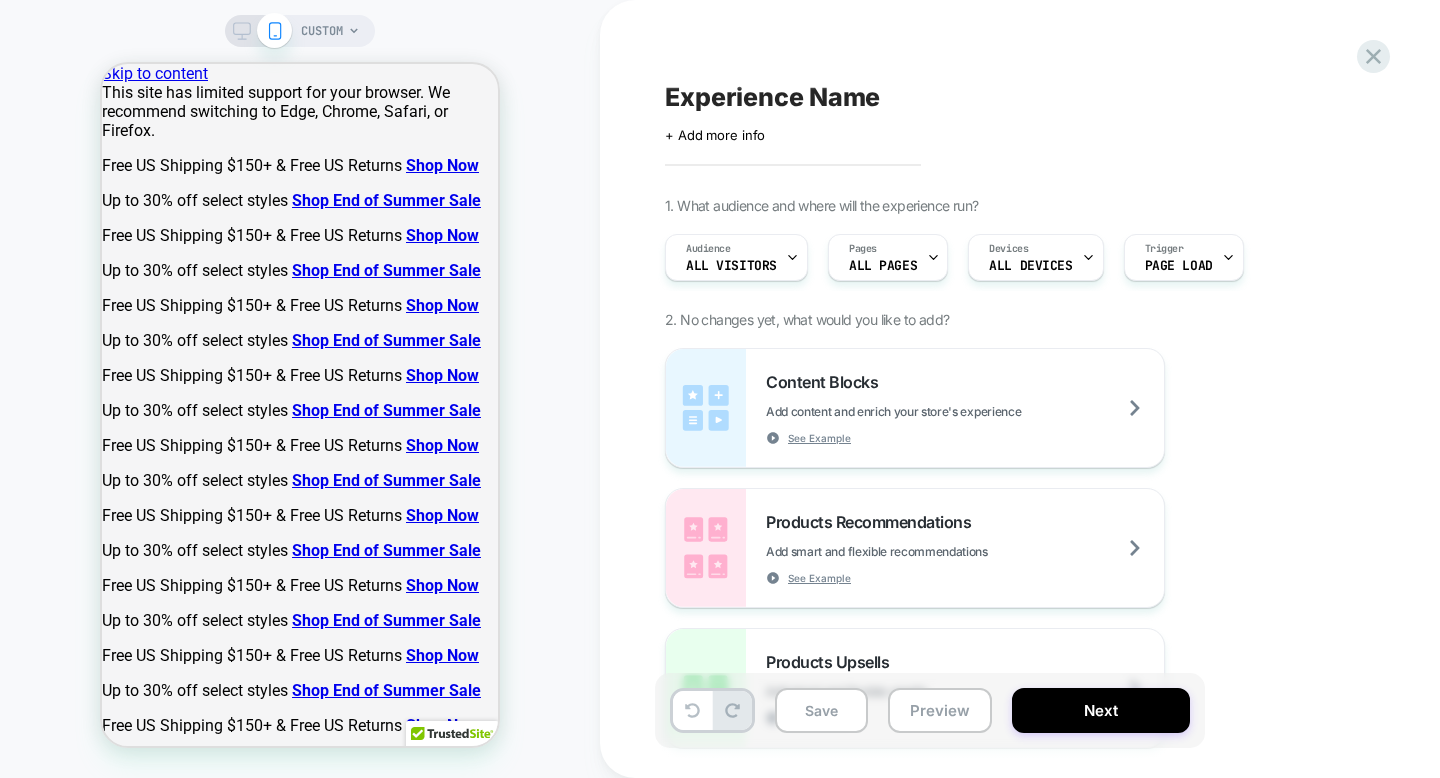 scroll, scrollTop: 716, scrollLeft: 0, axis: vertical 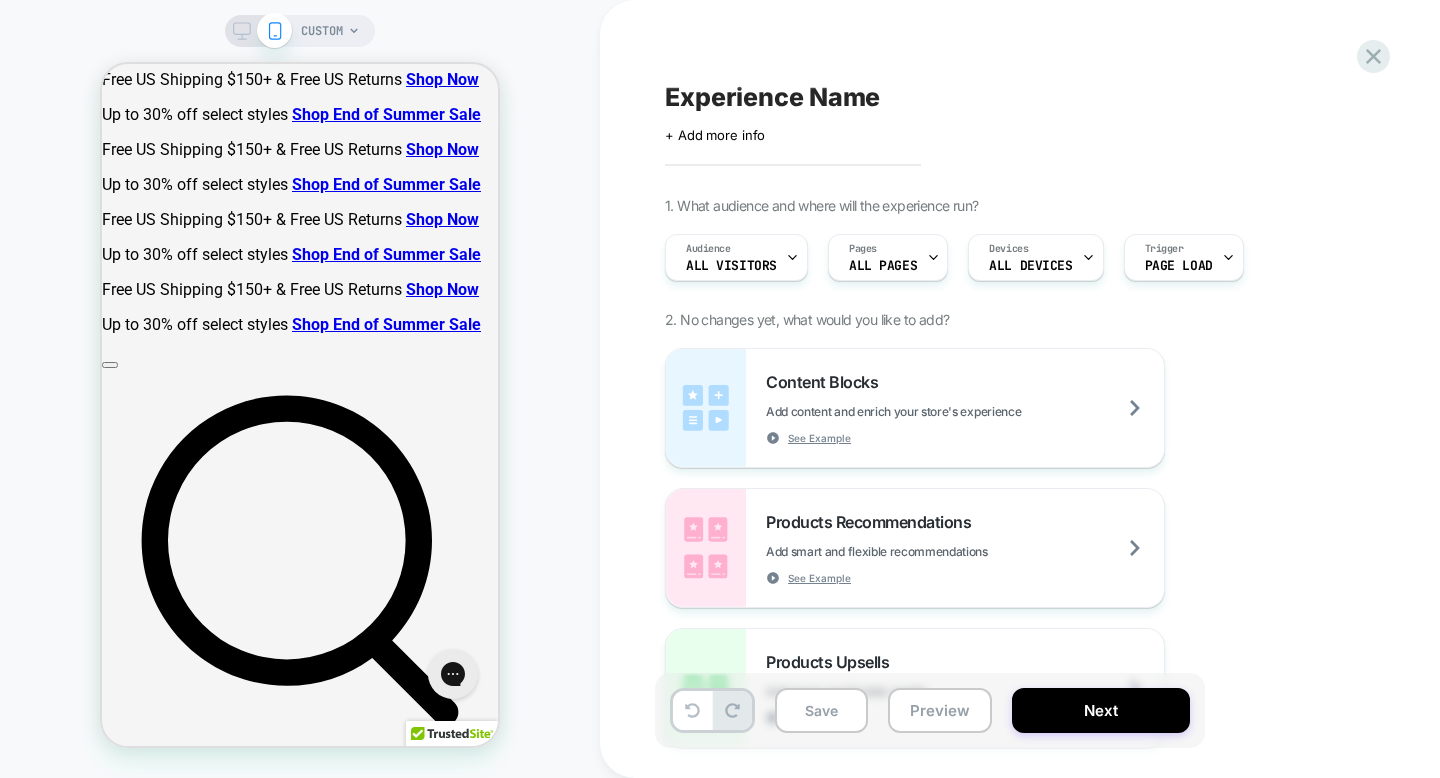 click on "CUSTOM" at bounding box center (300, 389) 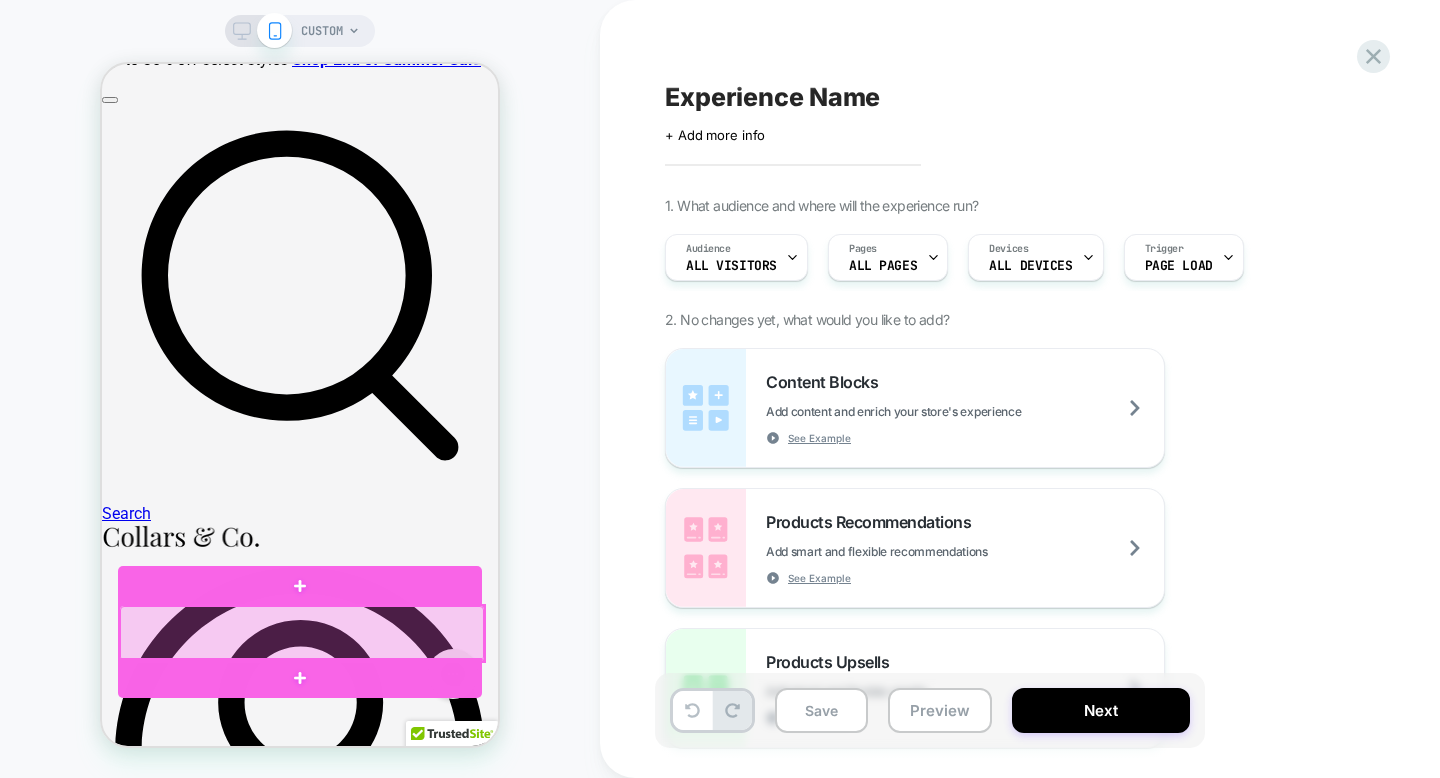 scroll, scrollTop: 618, scrollLeft: 0, axis: vertical 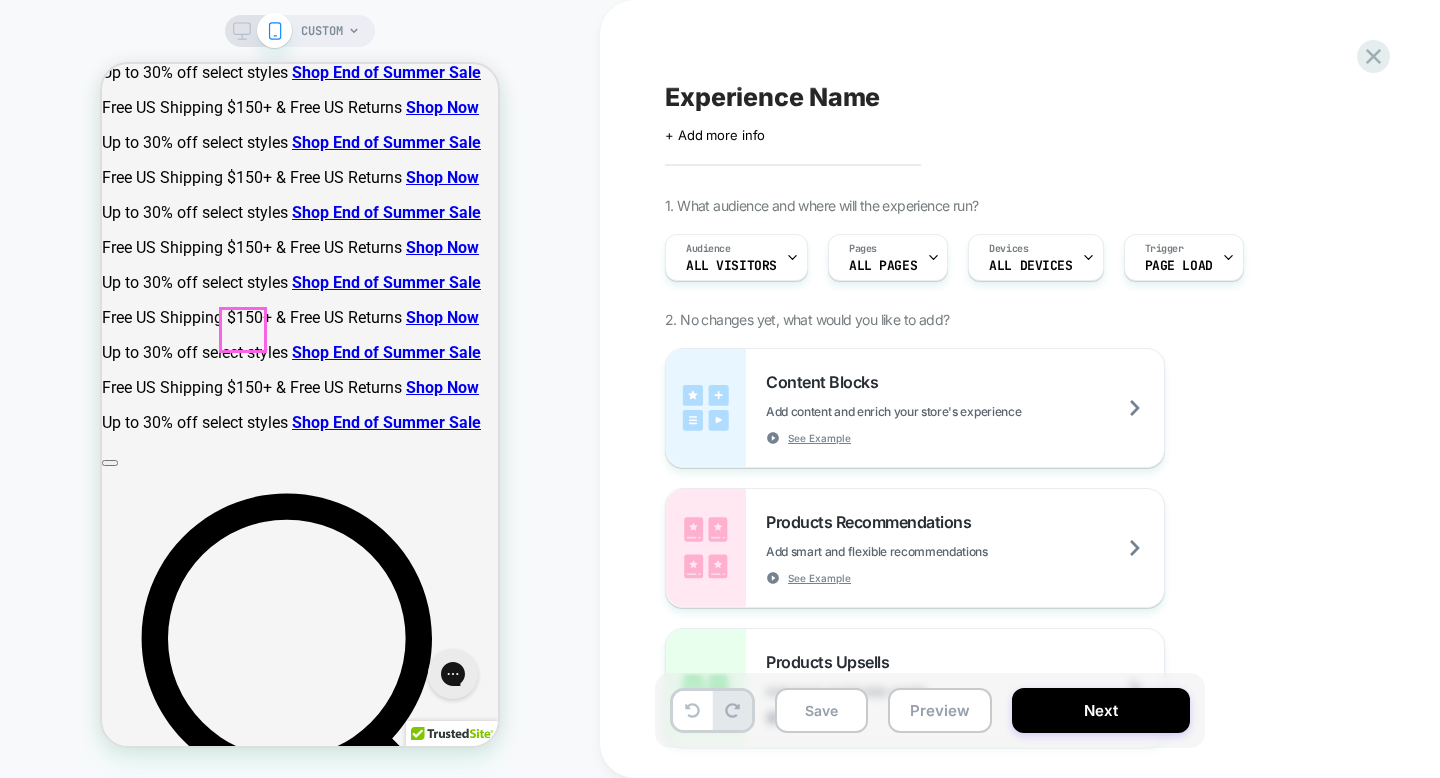 click on "L" at bounding box center (231, 17089) 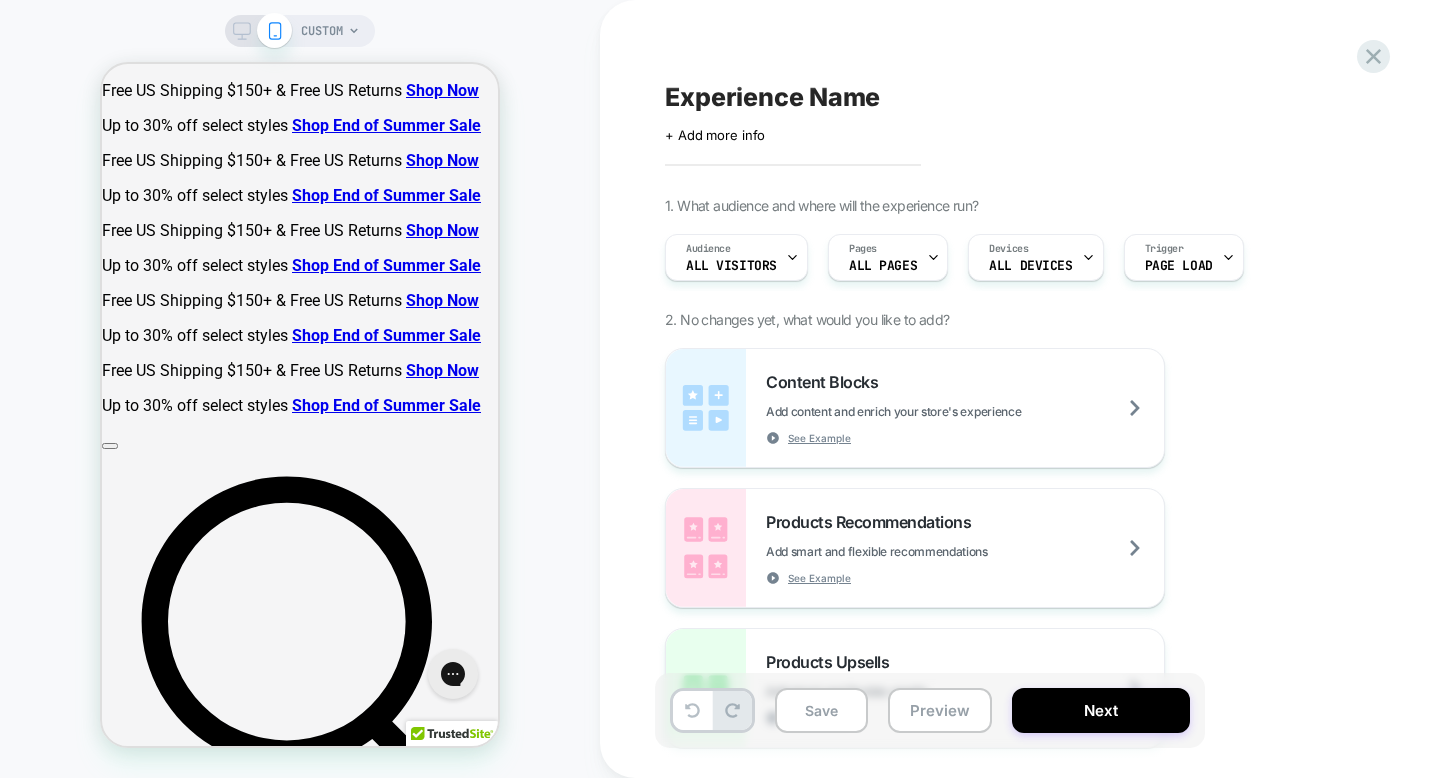 scroll, scrollTop: 641, scrollLeft: 0, axis: vertical 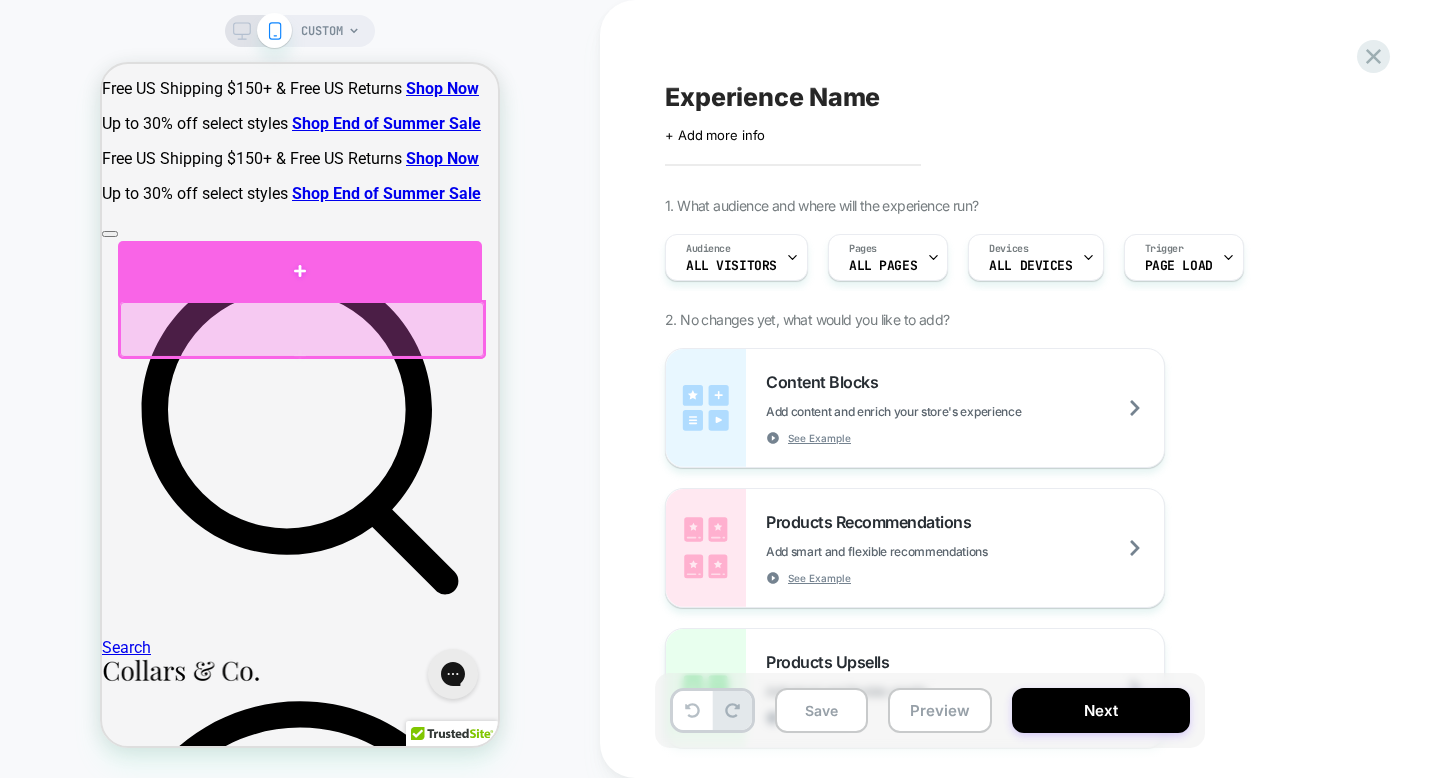 click at bounding box center [300, 270] 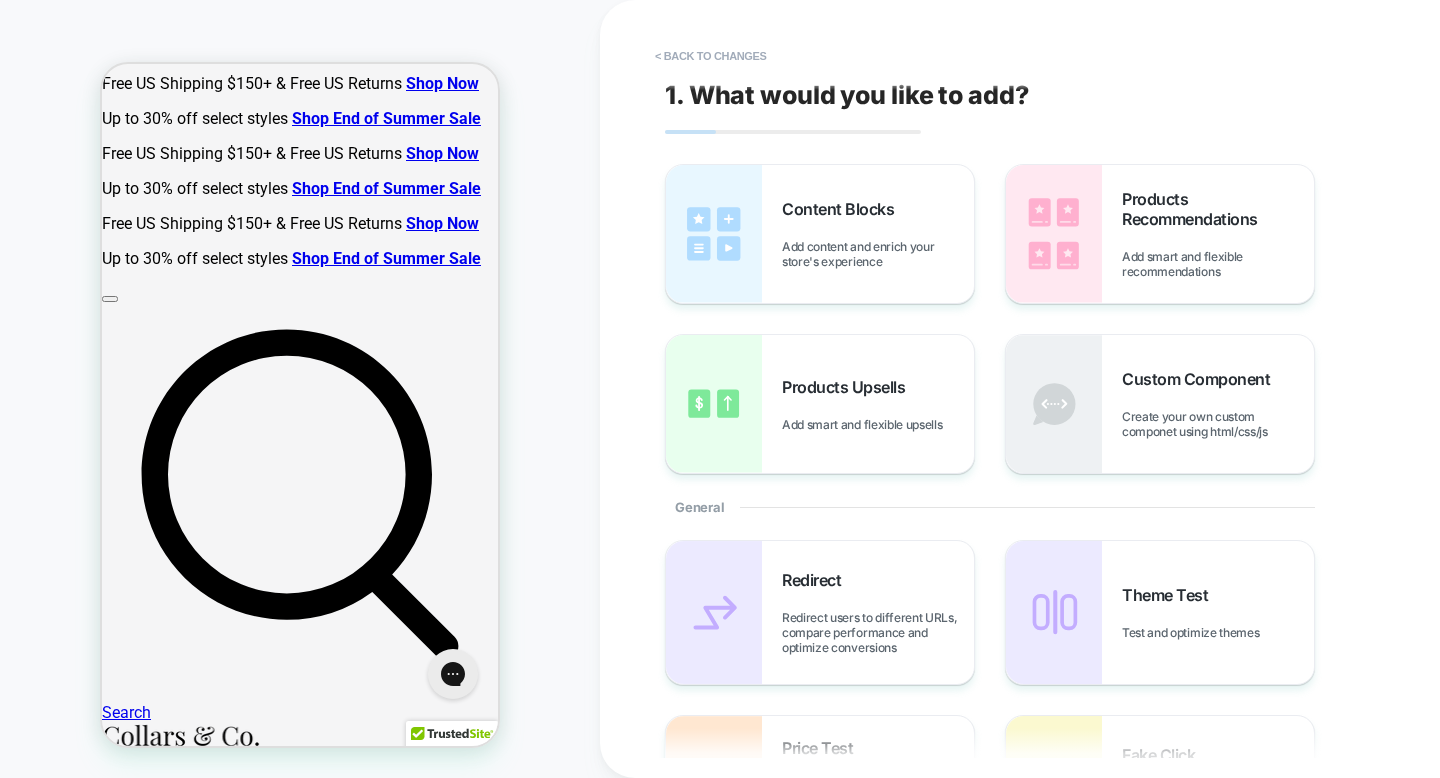 scroll, scrollTop: 779, scrollLeft: 0, axis: vertical 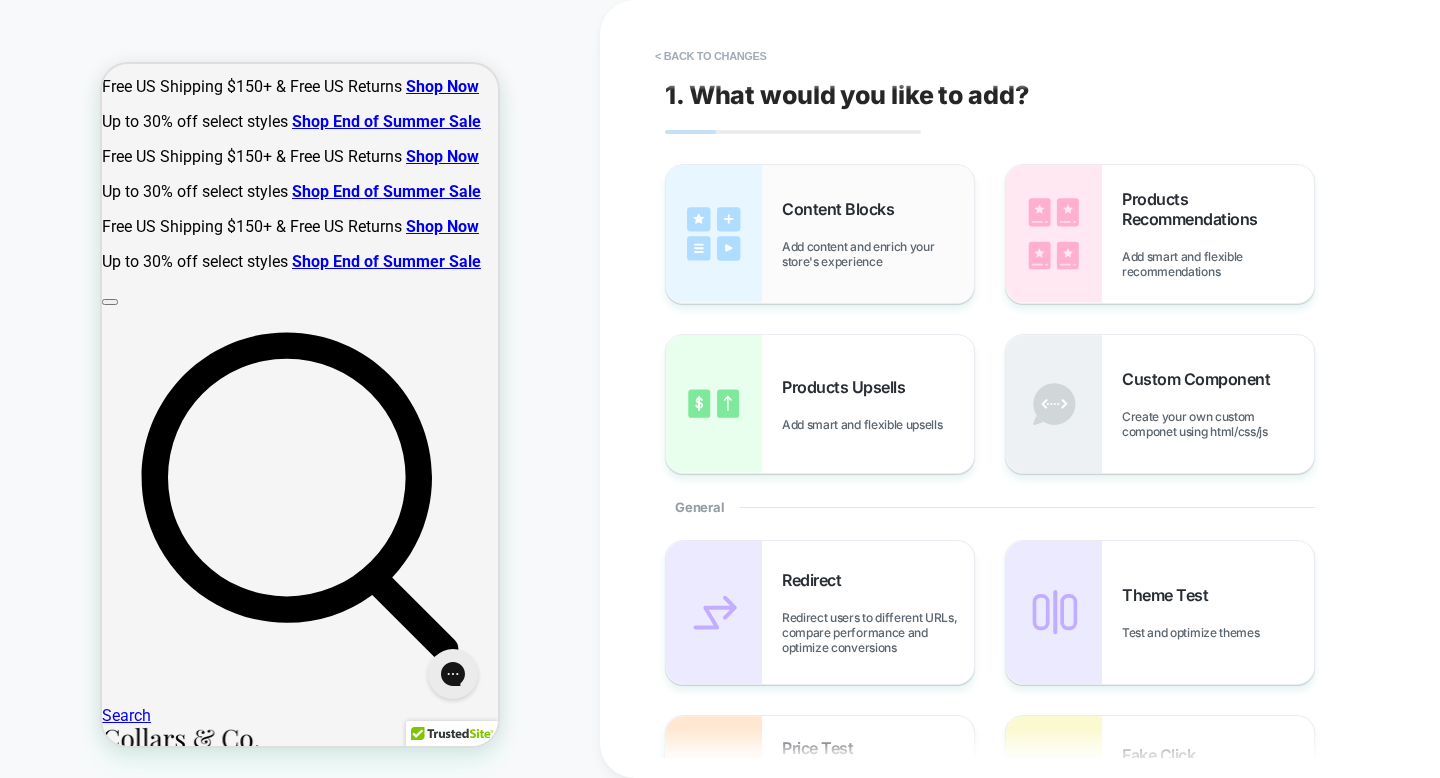click on "Content Blocks Add content and enrich your store's experience" at bounding box center [820, 234] 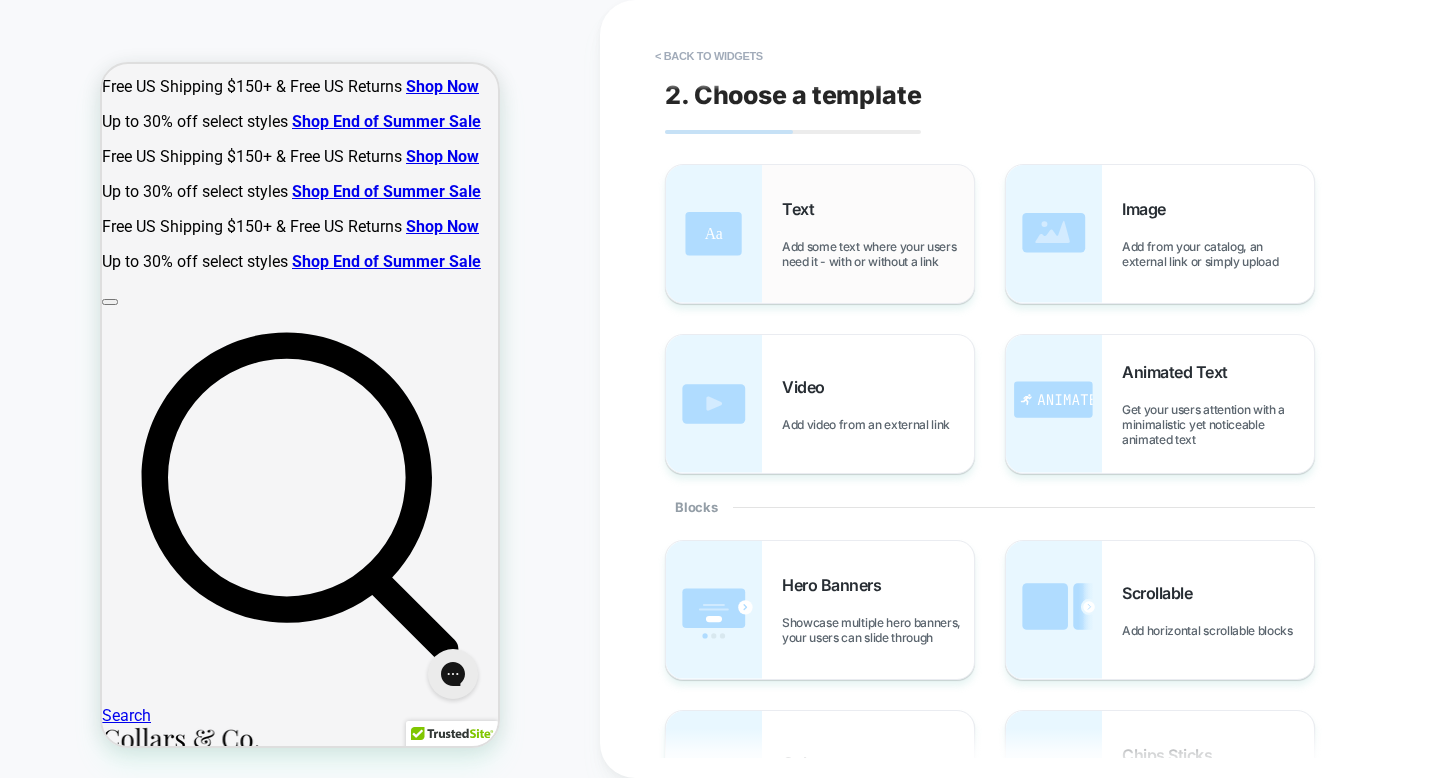 click on "Text Add some text where your users need it - with or without a link" at bounding box center (820, 234) 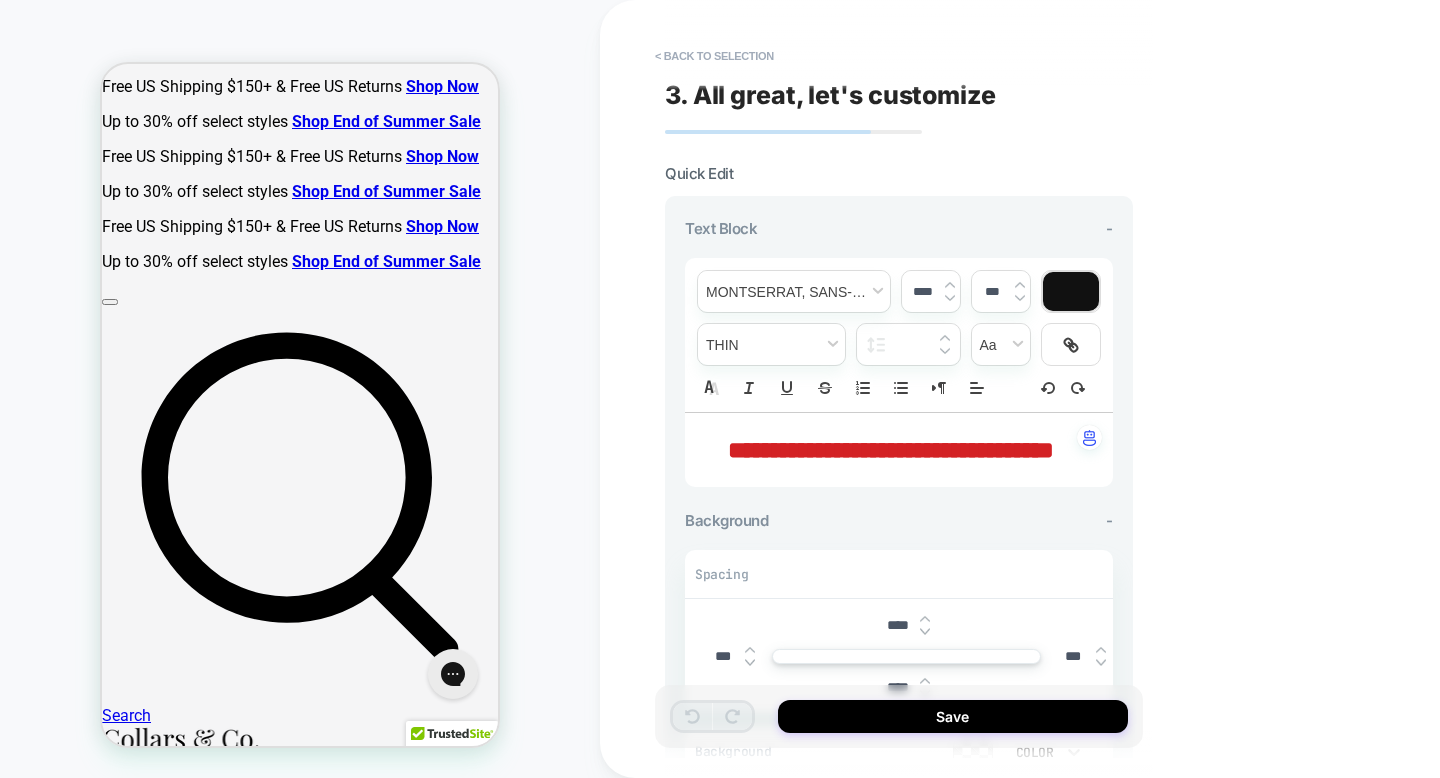 scroll, scrollTop: 794, scrollLeft: 0, axis: vertical 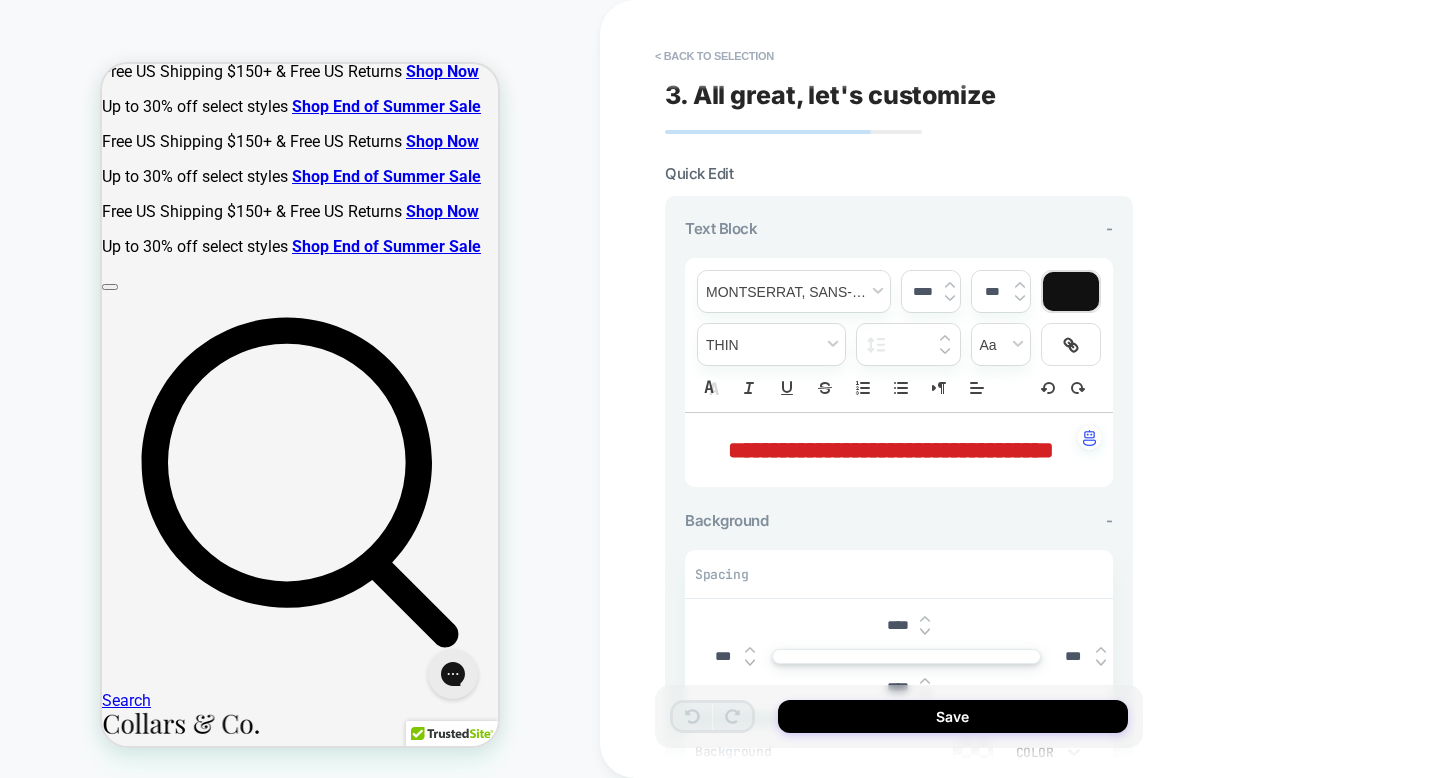 click on "**********" at bounding box center (891, 450) 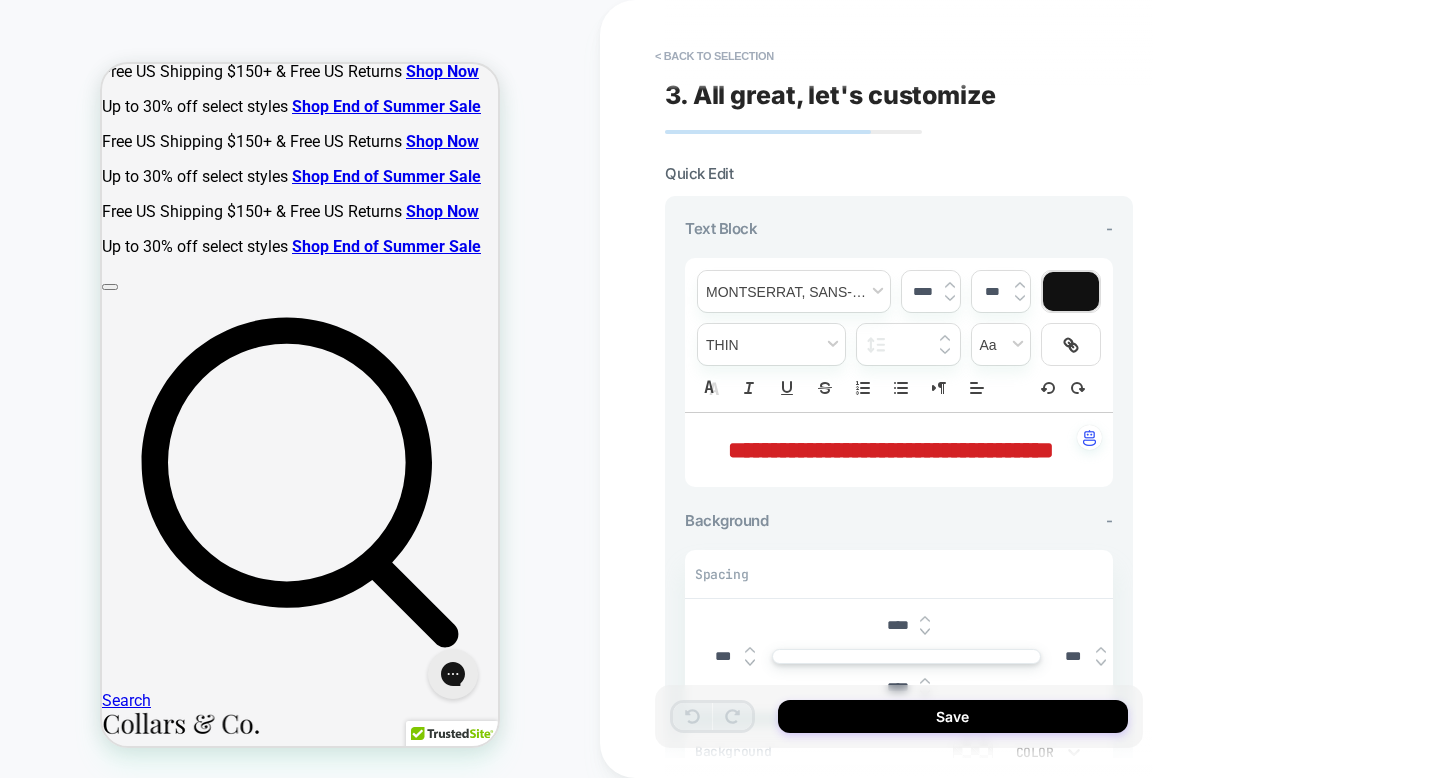 click on "**********" at bounding box center (891, 450) 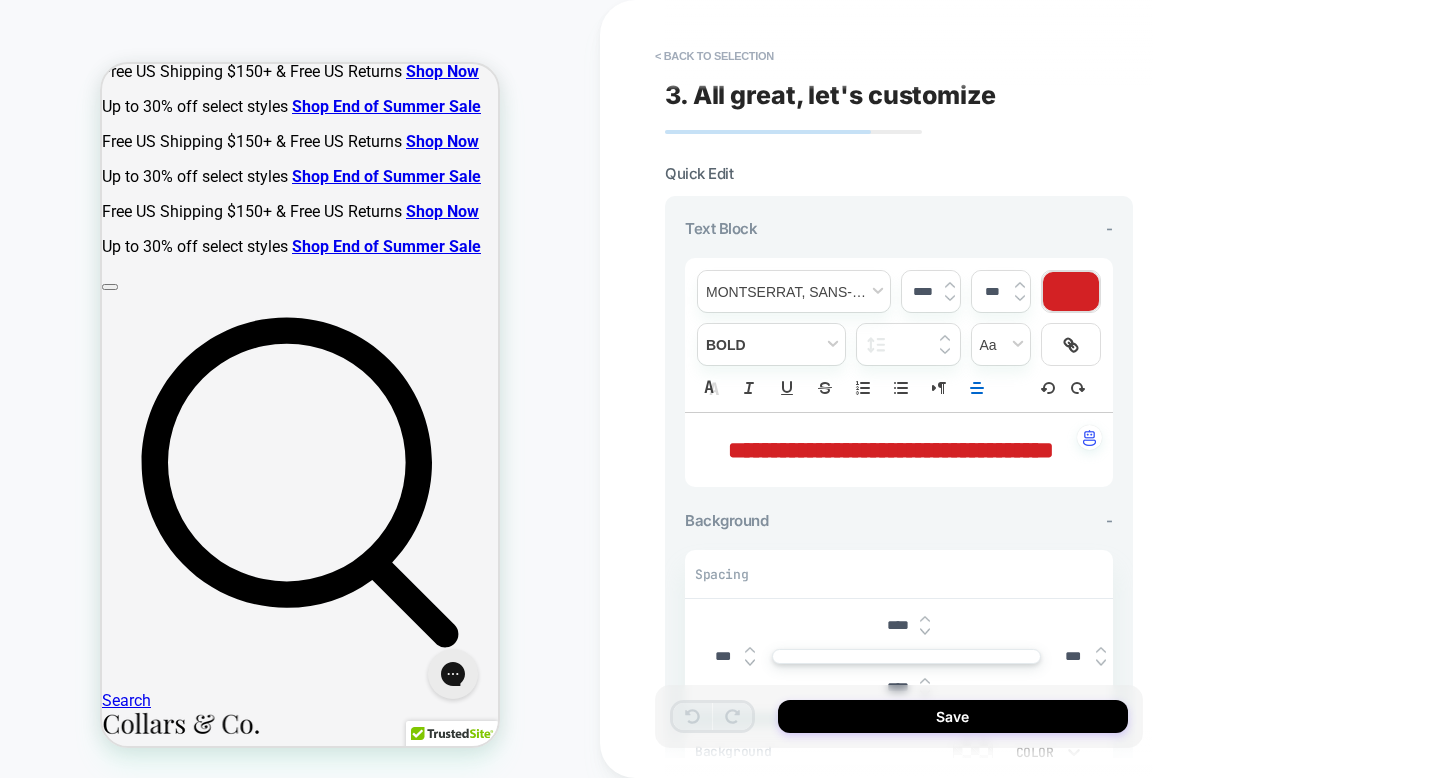 click on "**********" at bounding box center [891, 450] 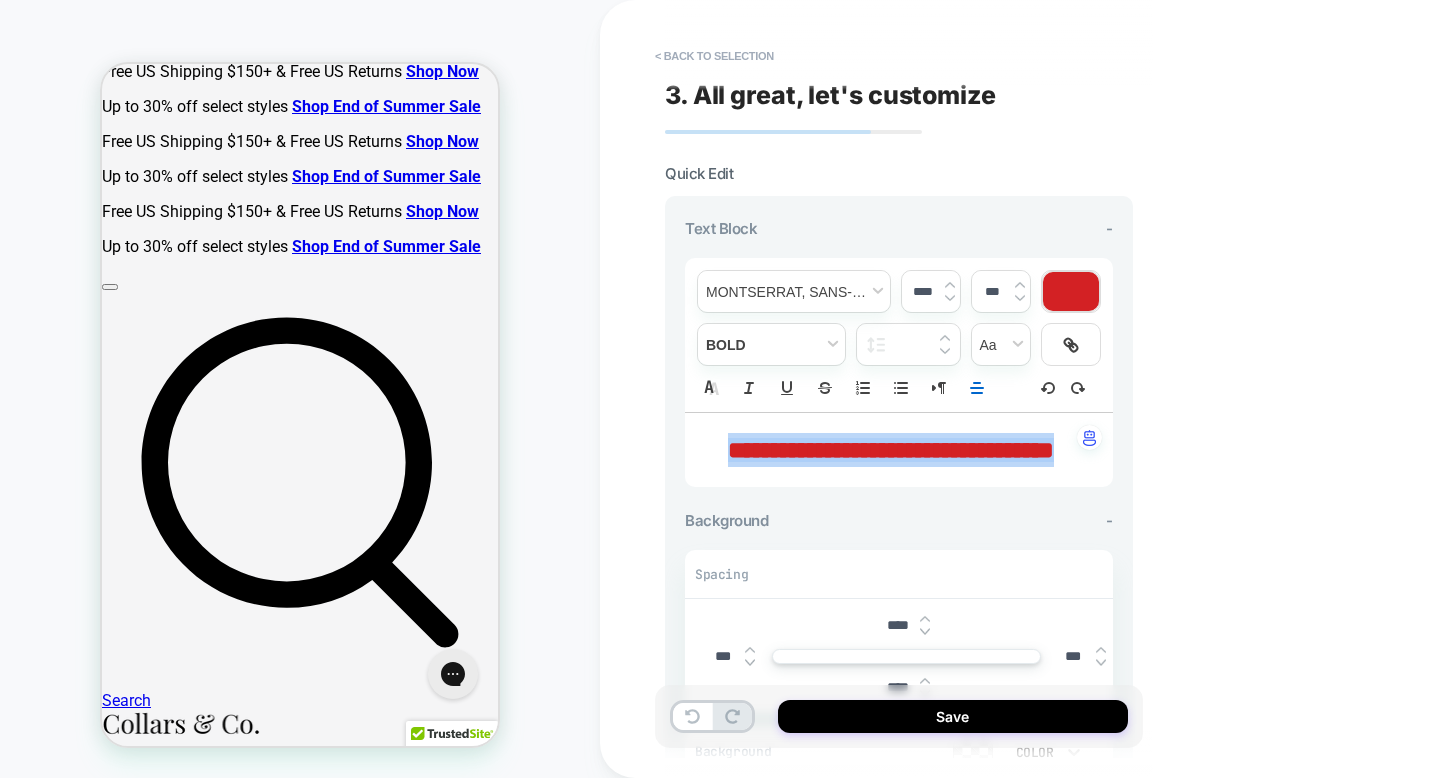 type 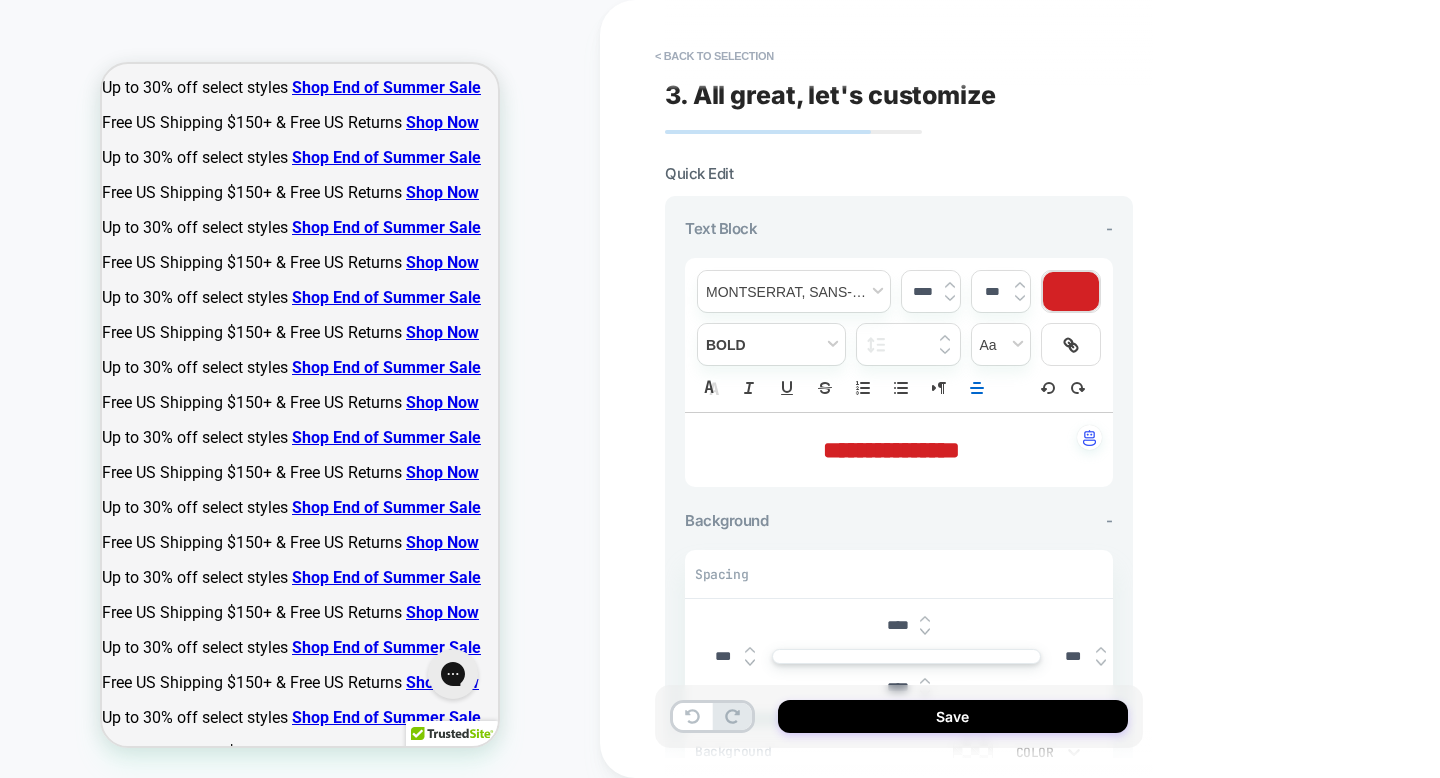 scroll, scrollTop: 0, scrollLeft: 0, axis: both 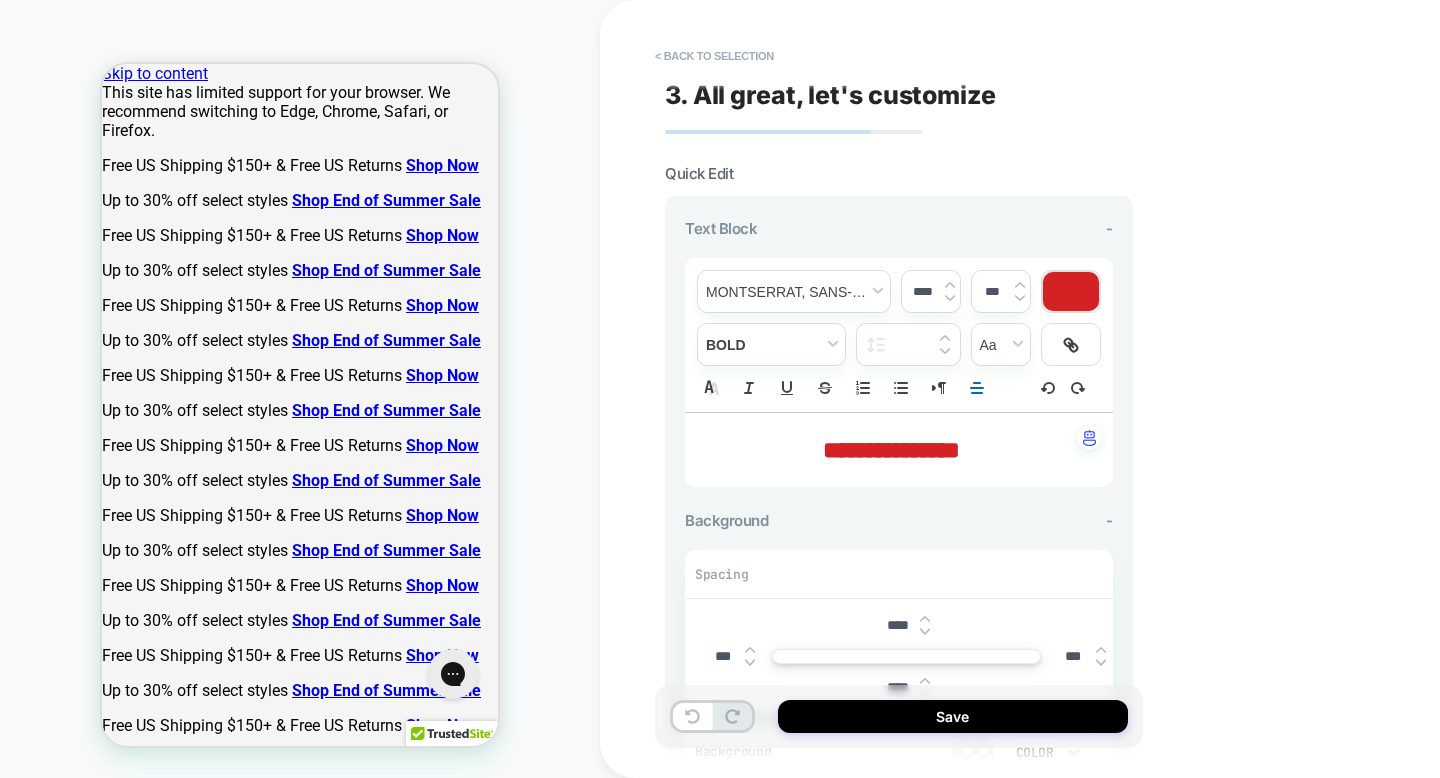 click on "**********" at bounding box center [891, 450] 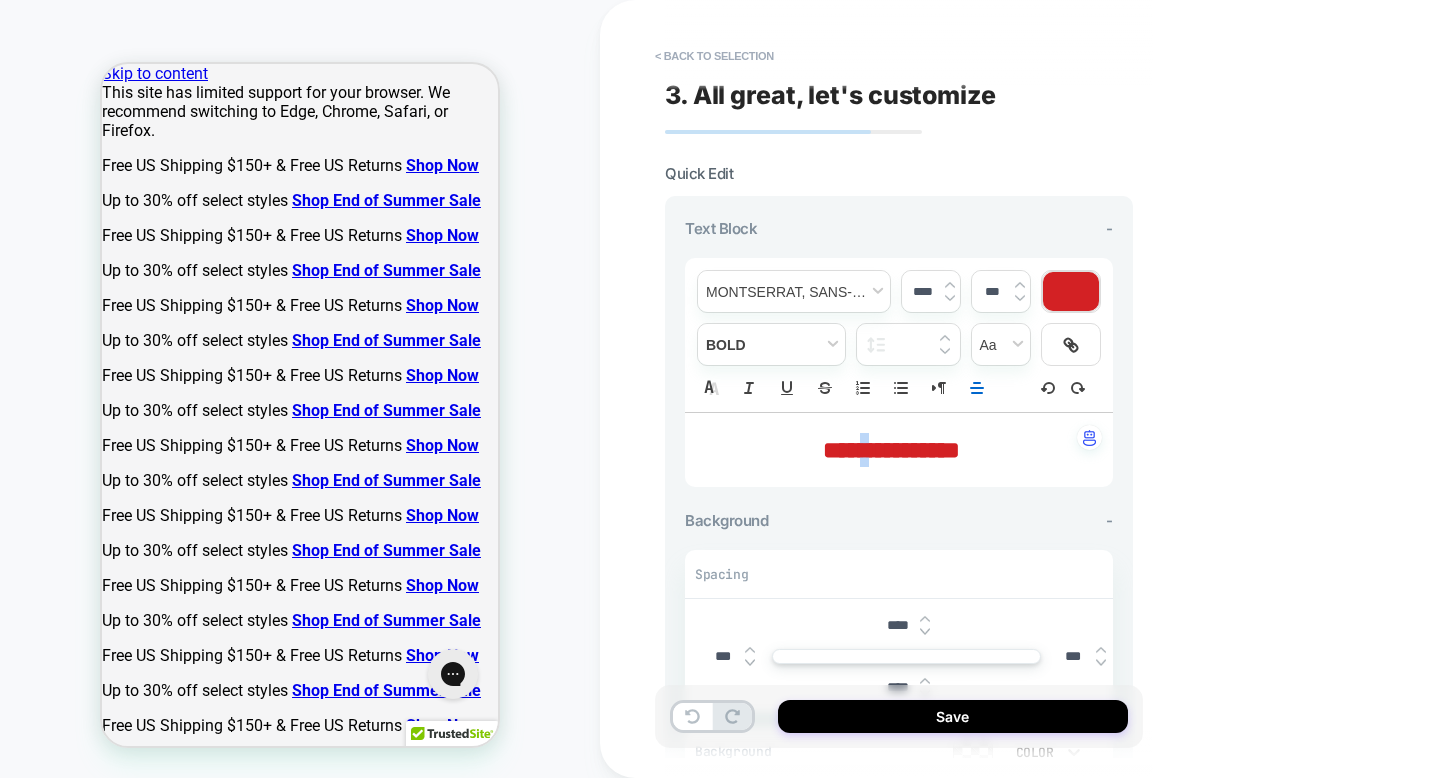 click on "**********" at bounding box center [891, 450] 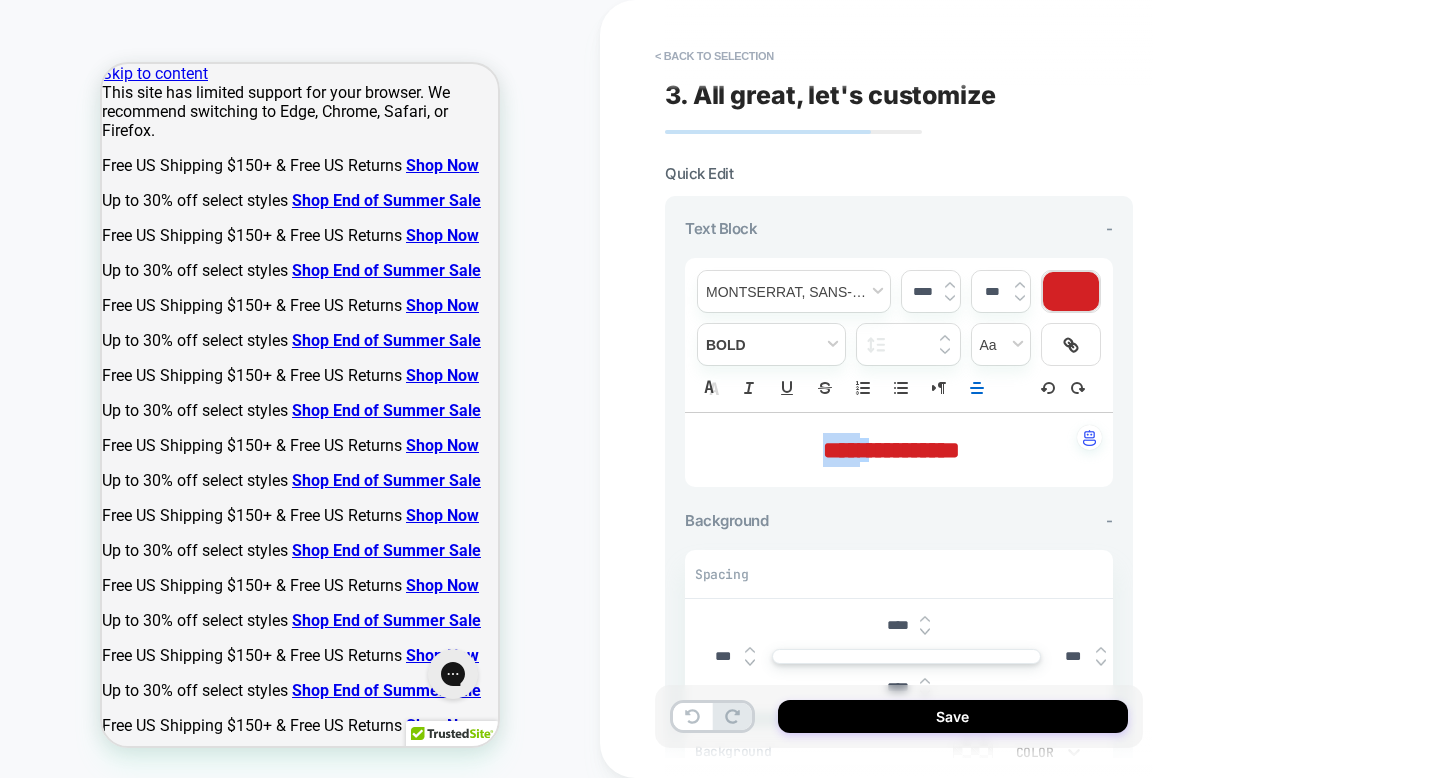 click on "****" at bounding box center [841, 450] 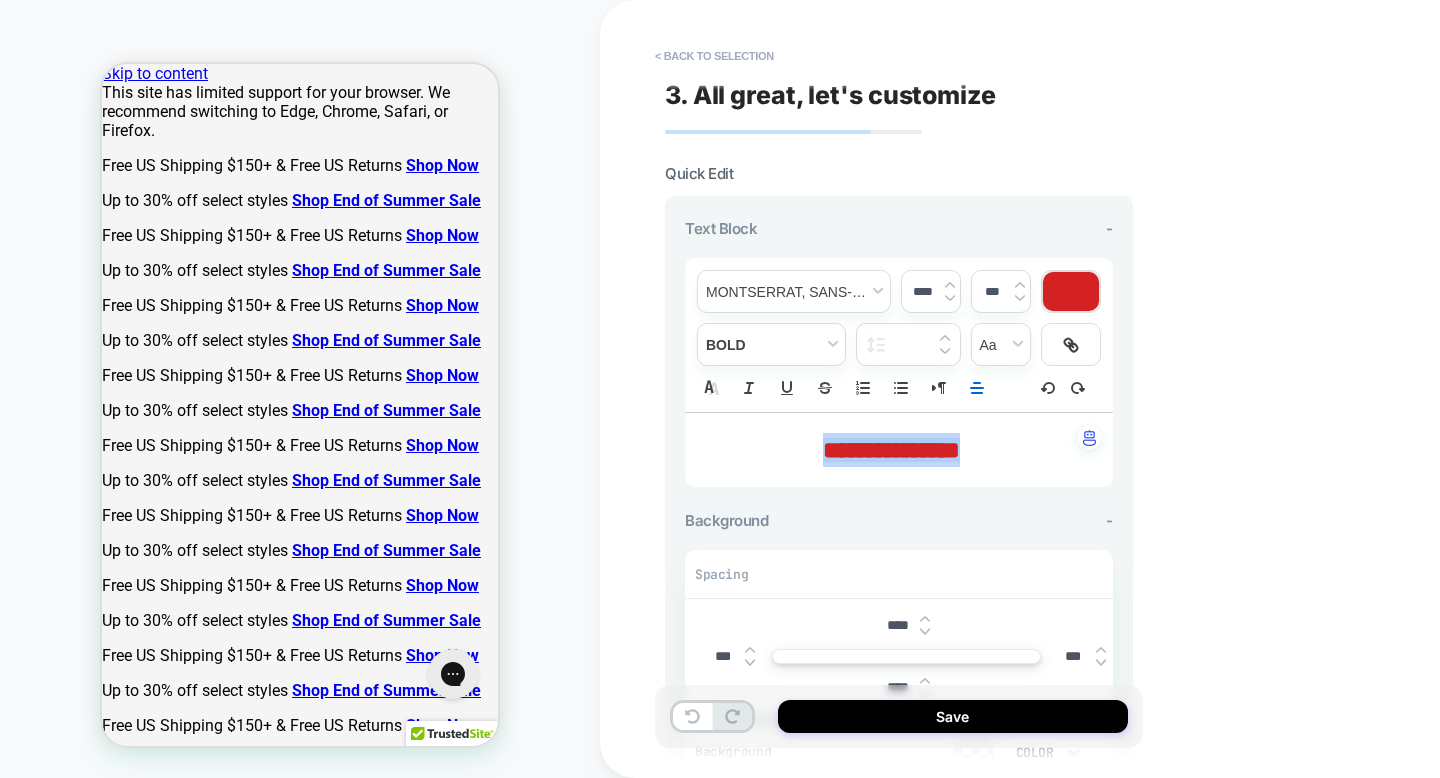 type on "****" 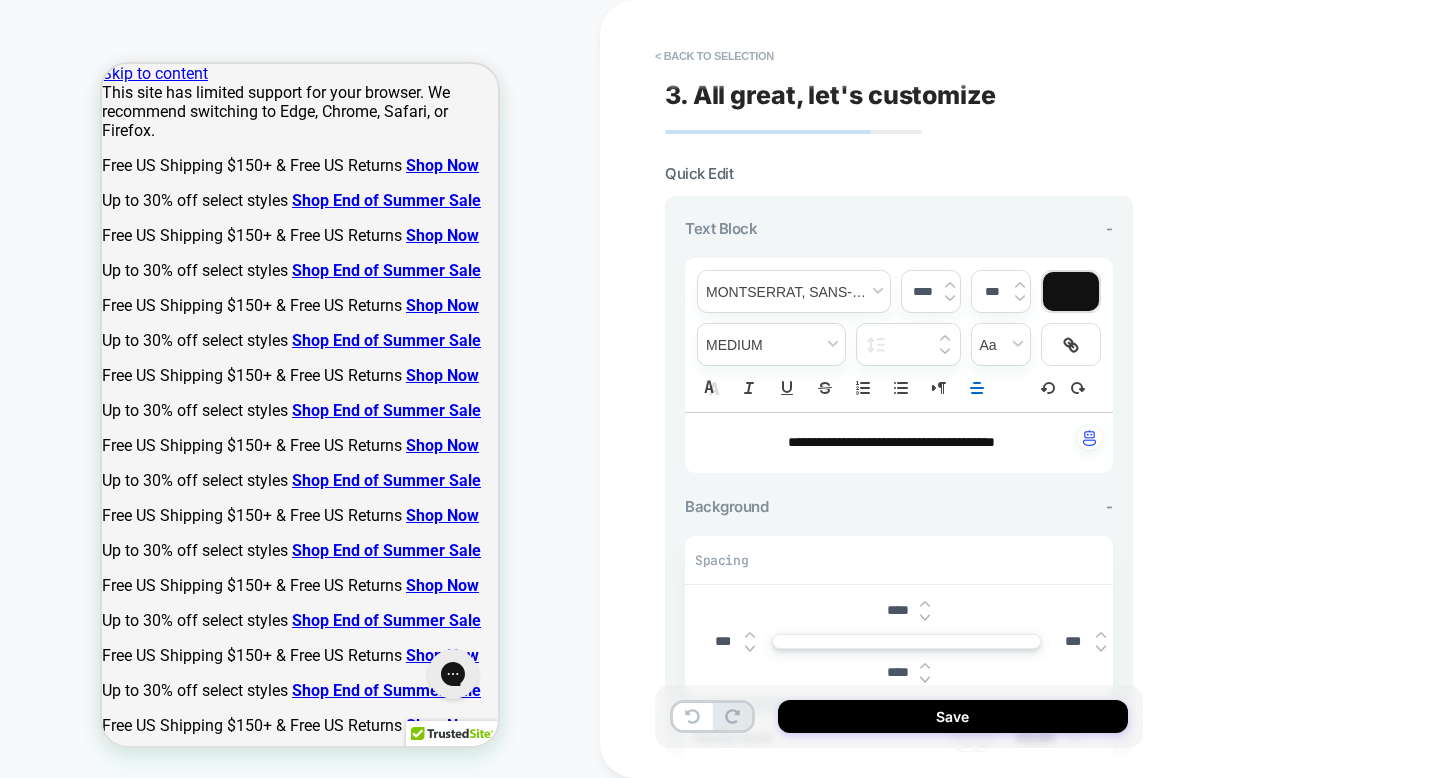 scroll, scrollTop: 43, scrollLeft: 0, axis: vertical 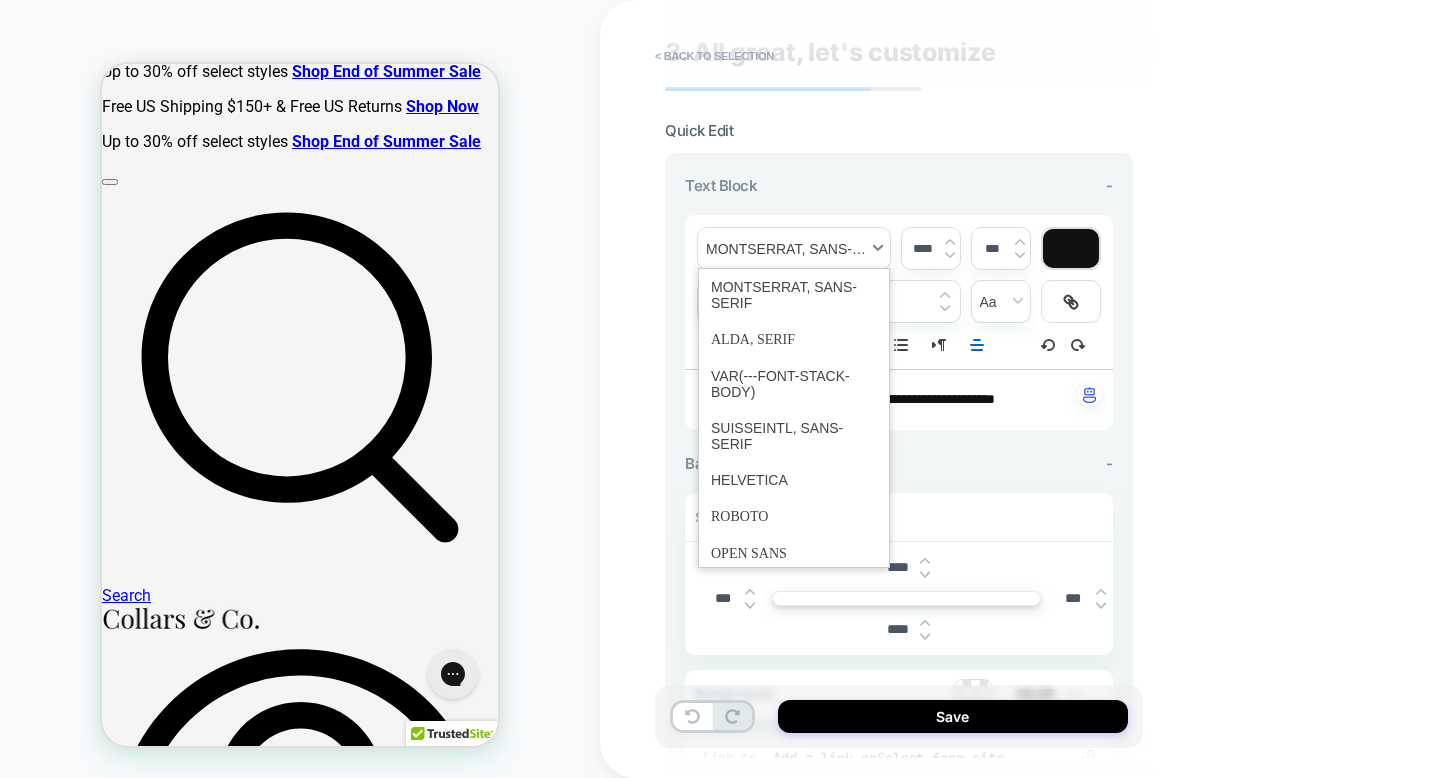 click at bounding box center (794, 248) 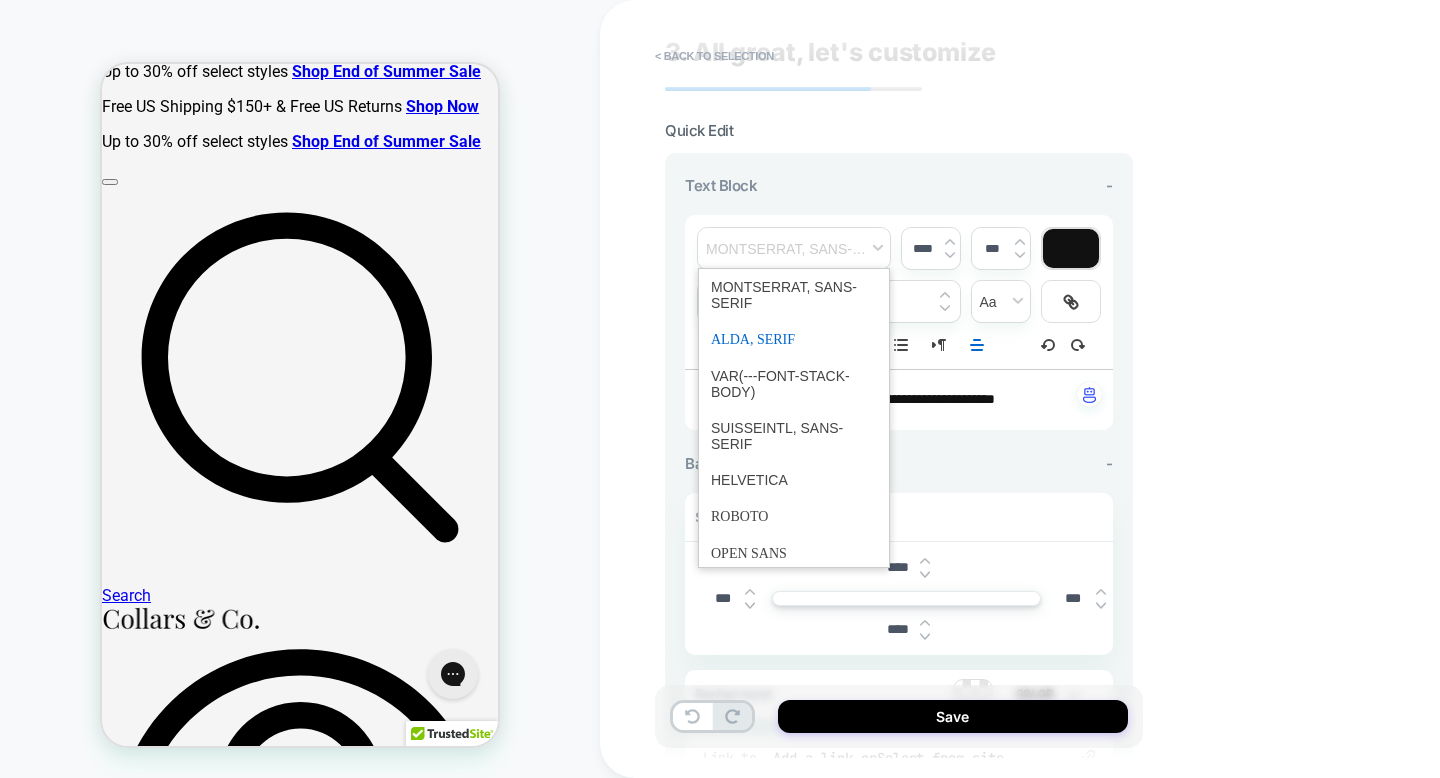 scroll, scrollTop: 0, scrollLeft: 0, axis: both 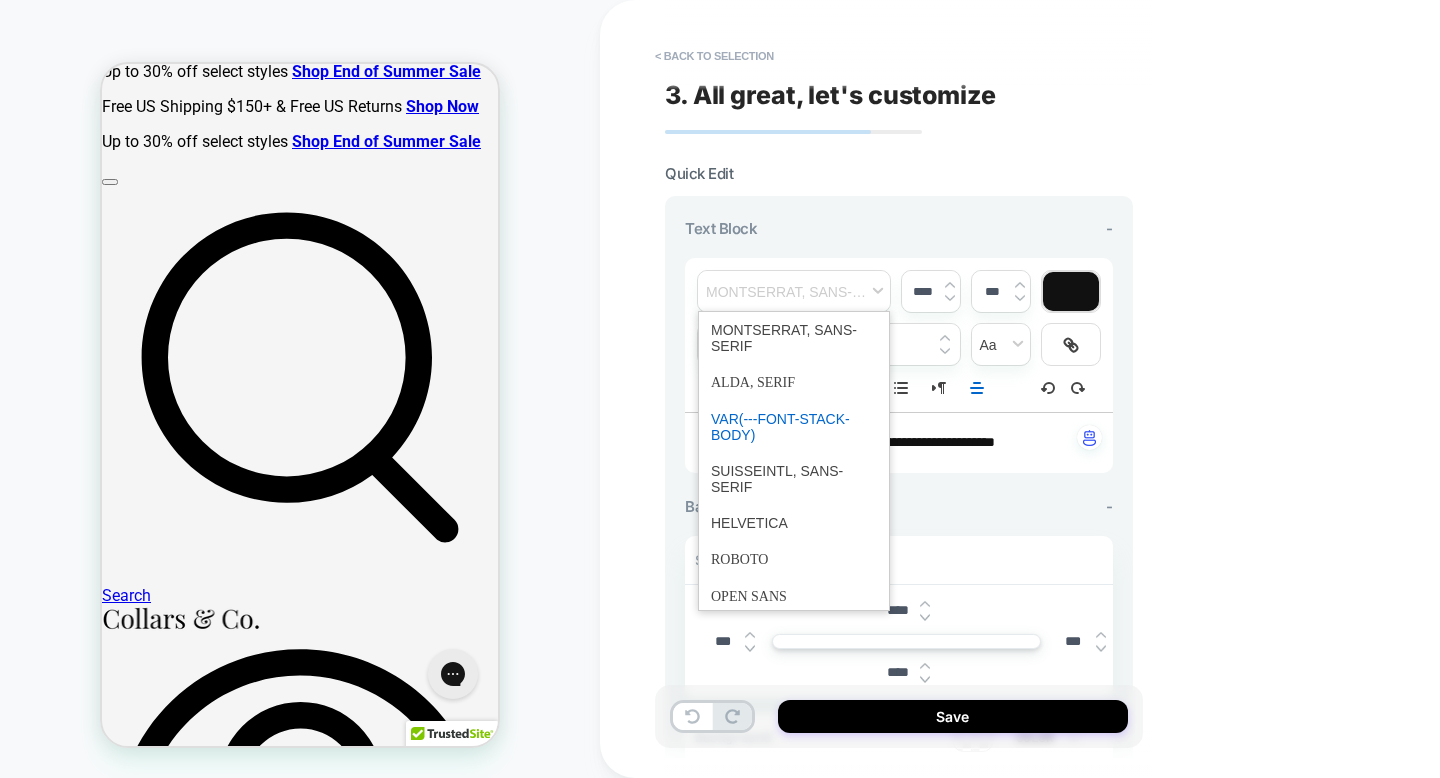 click at bounding box center (794, 427) 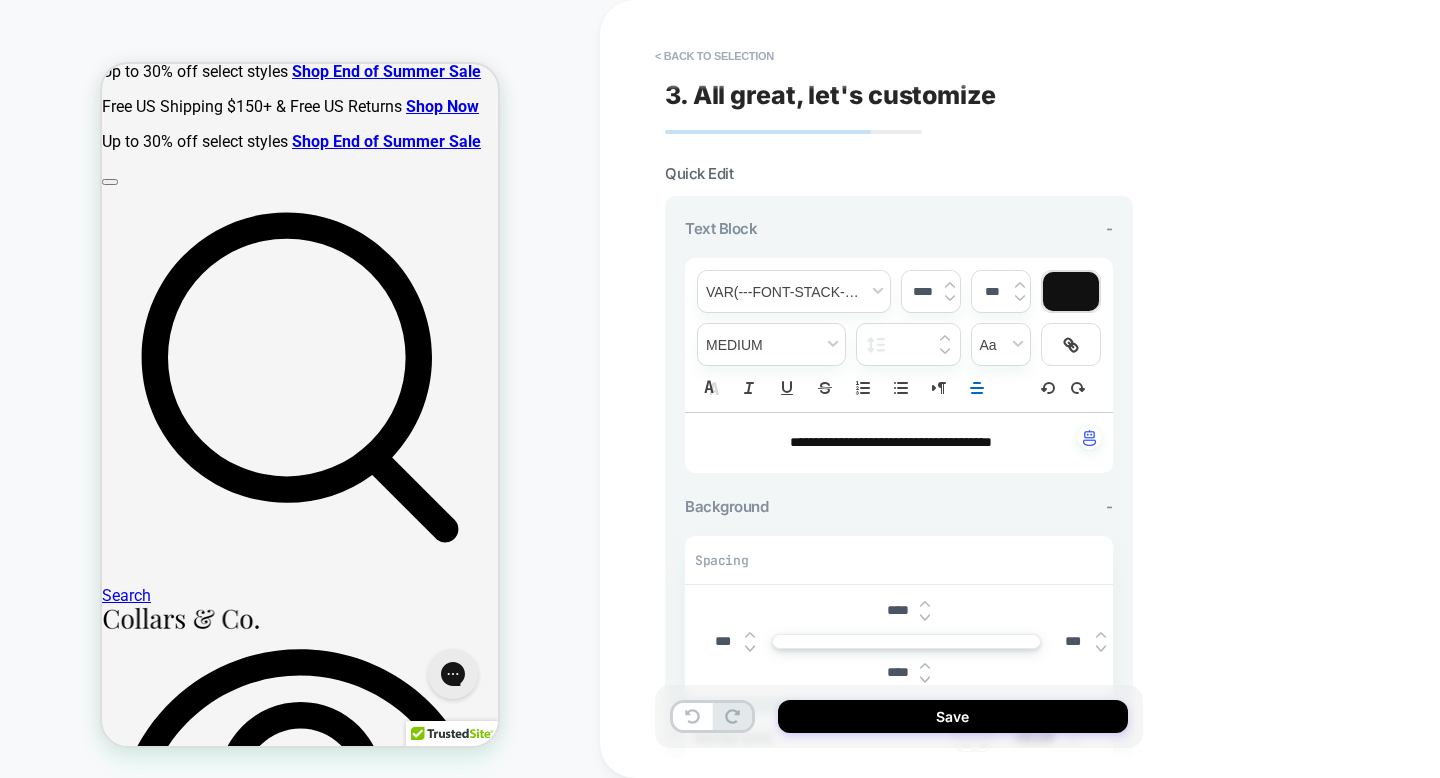 click on "**********" at bounding box center [891, 442] 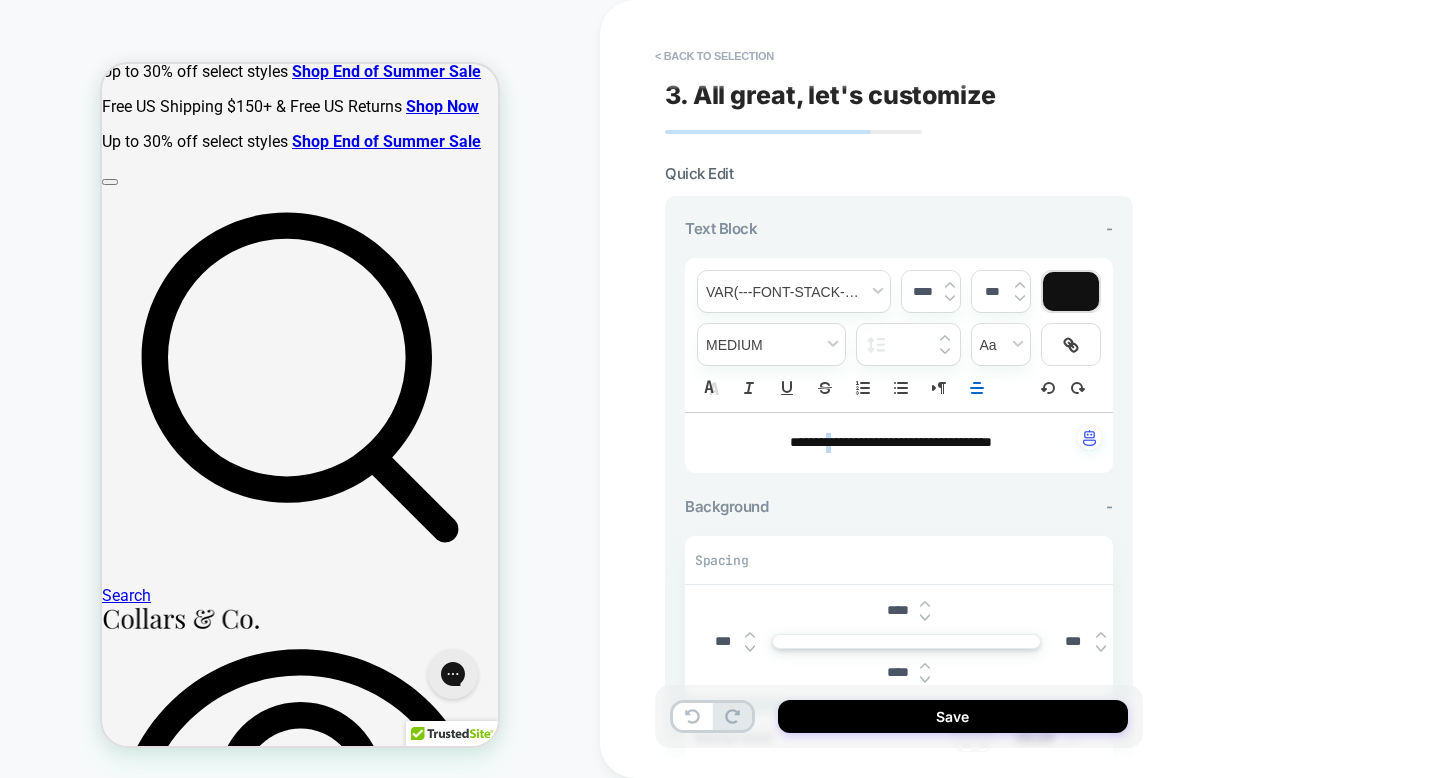 click on "**********" at bounding box center [891, 442] 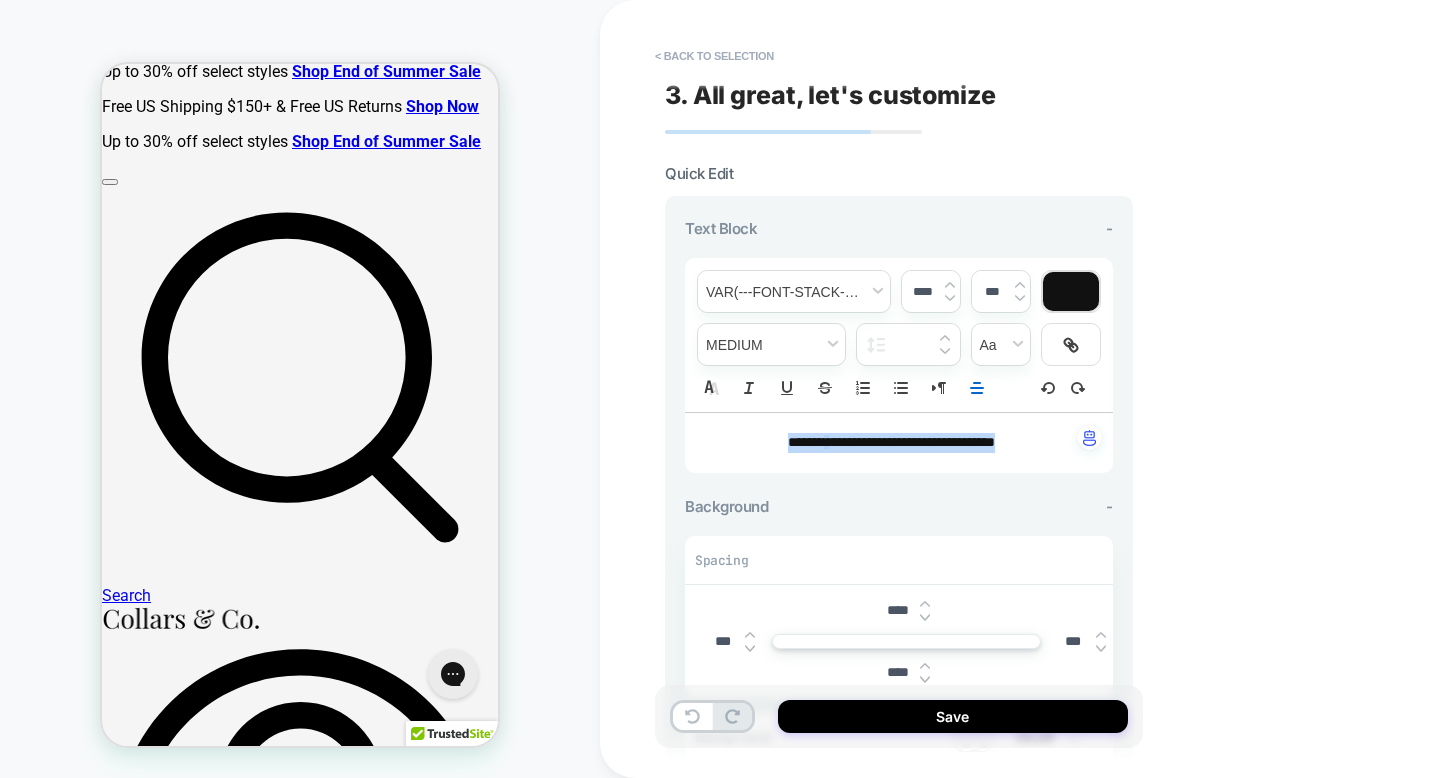 click on "*******" at bounding box center [806, 442] 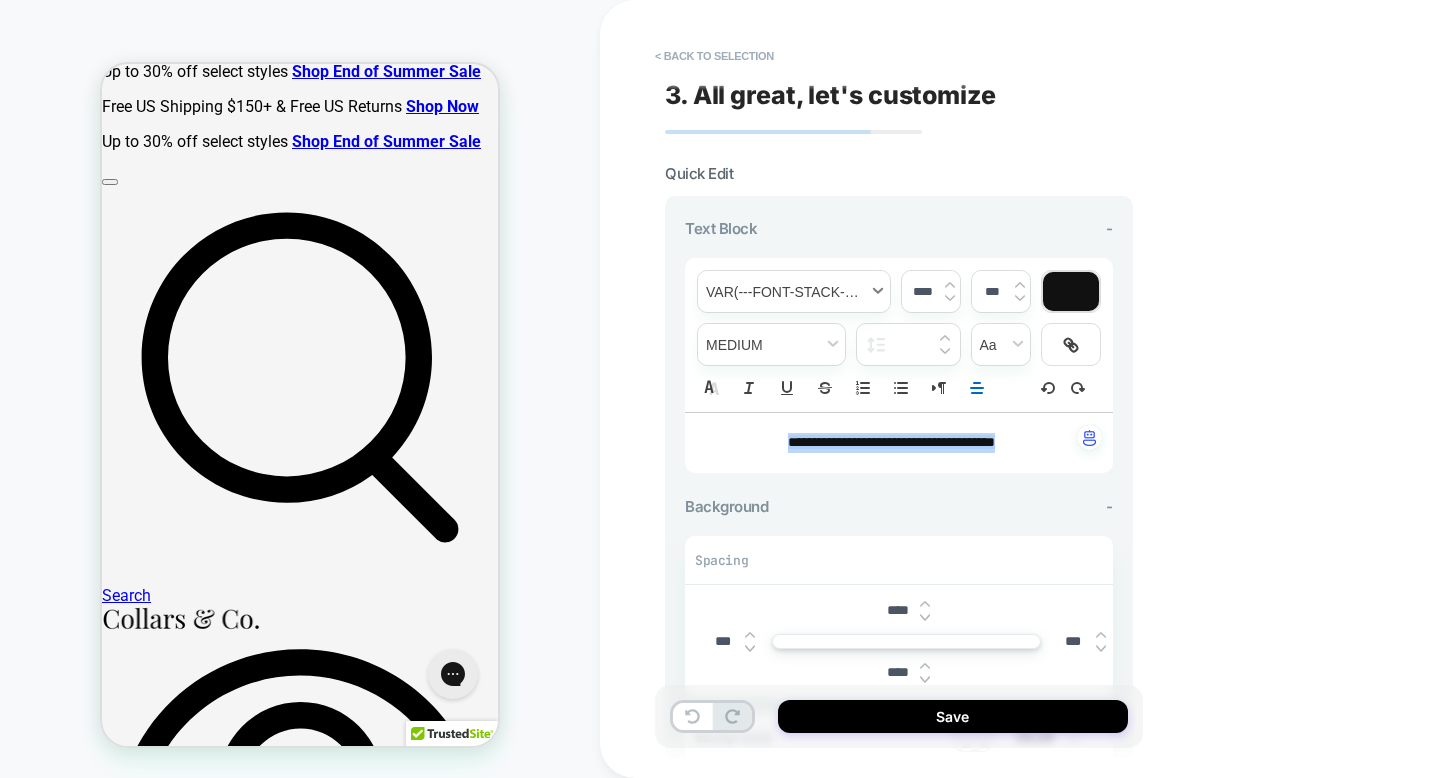 click at bounding box center [794, 291] 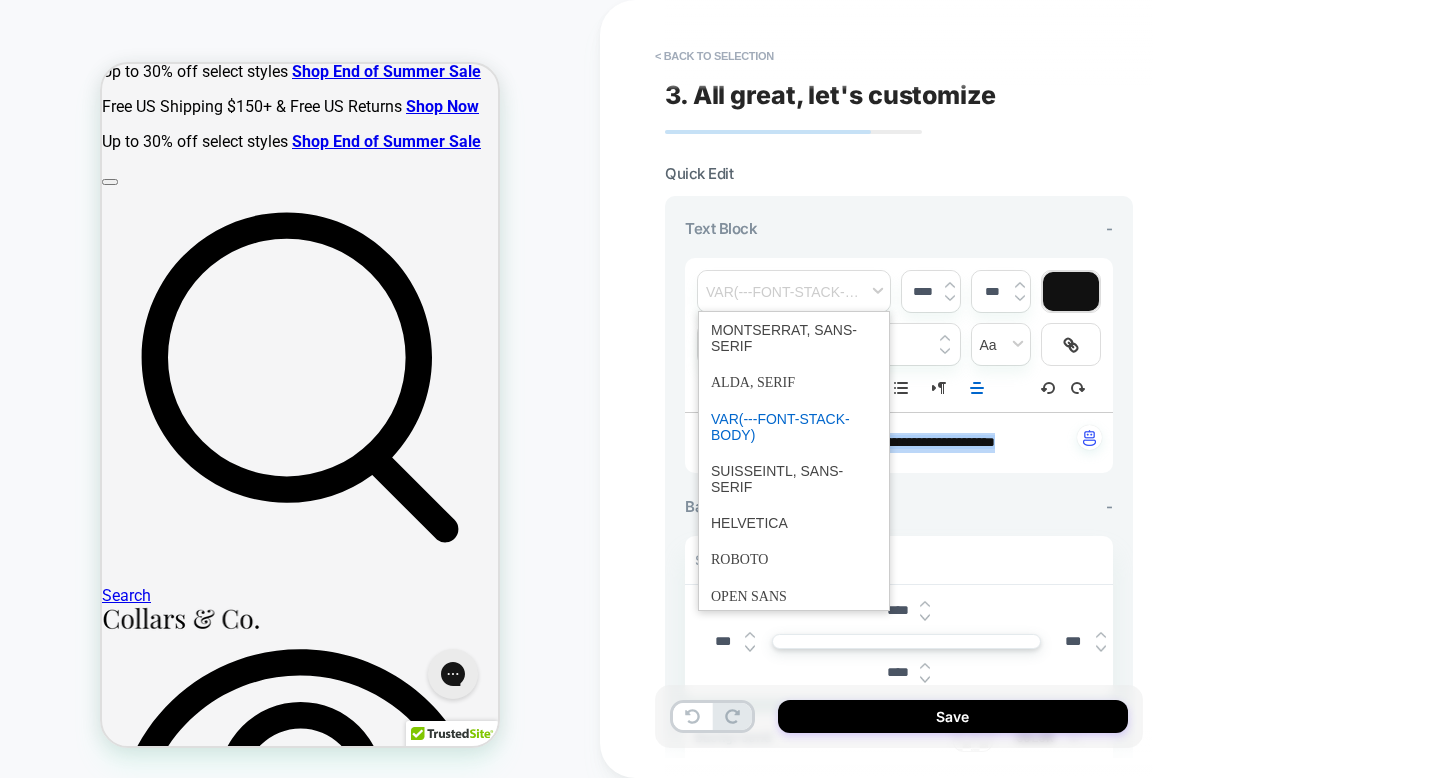click at bounding box center [794, 427] 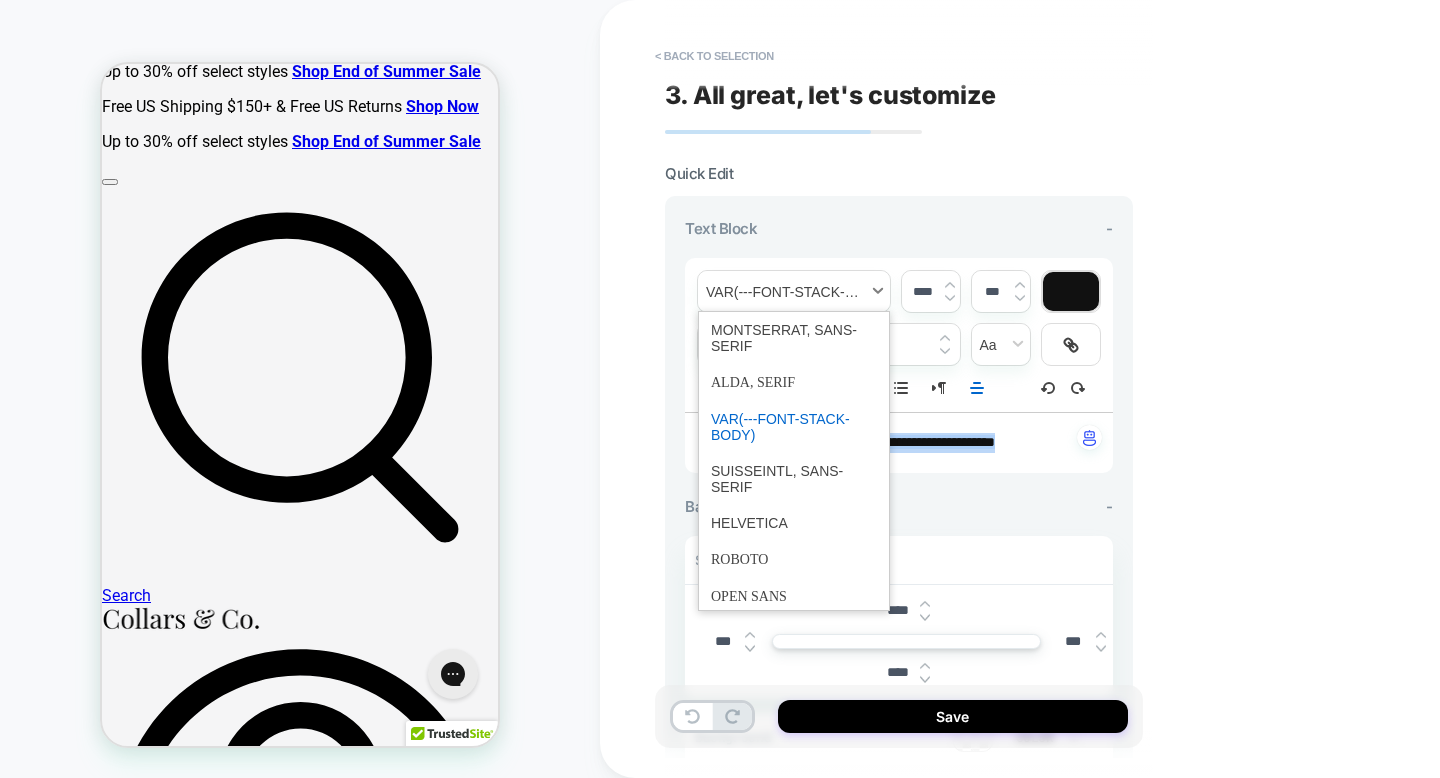click at bounding box center (794, 291) 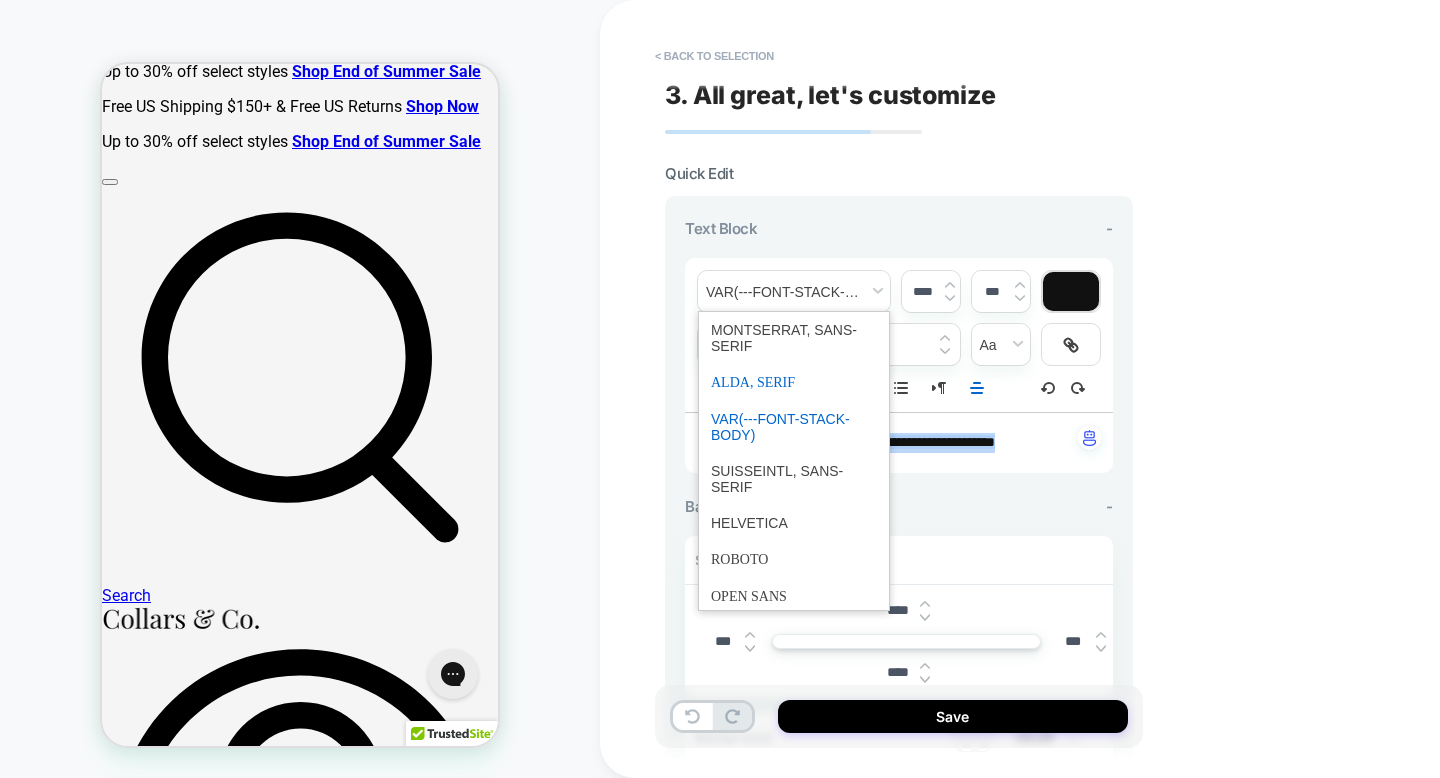 click at bounding box center (794, 382) 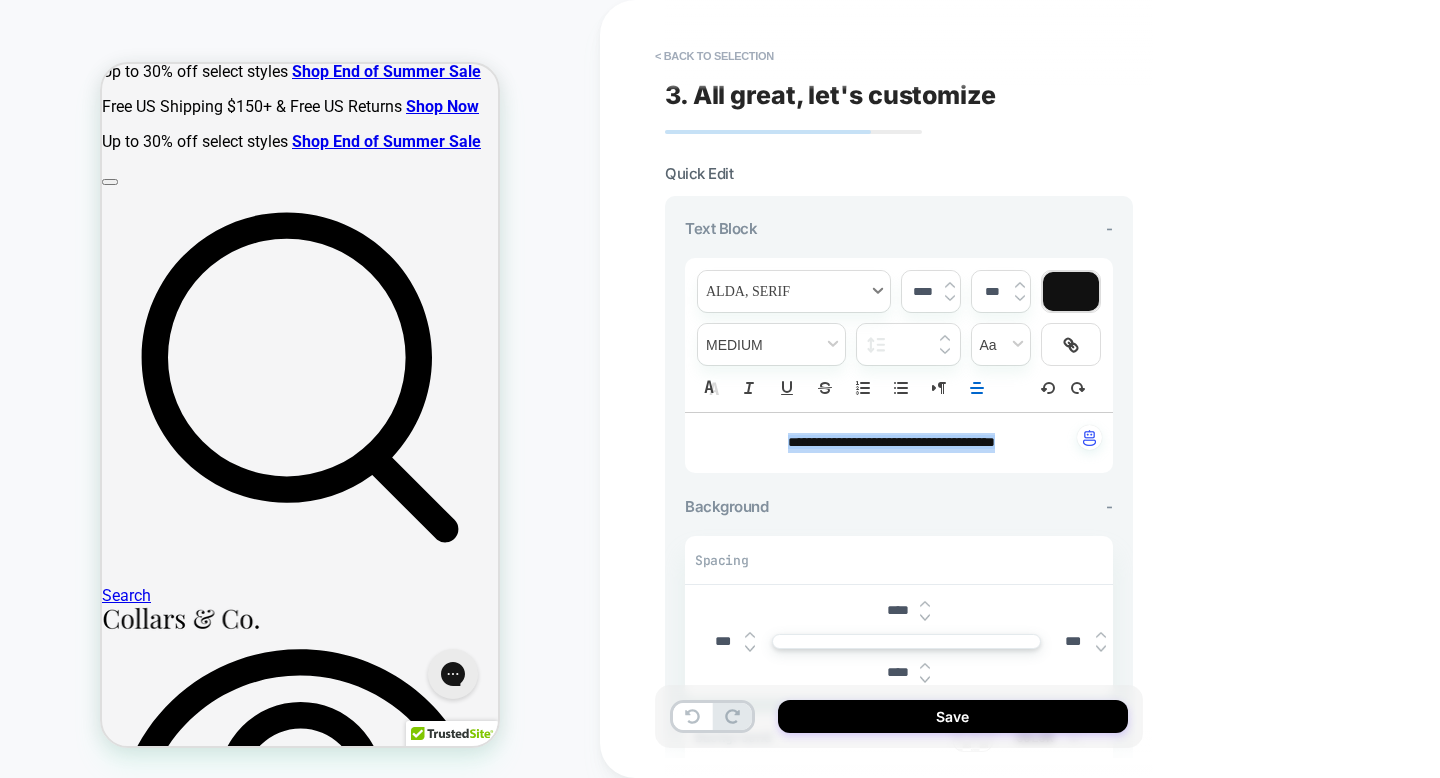 click at bounding box center (794, 291) 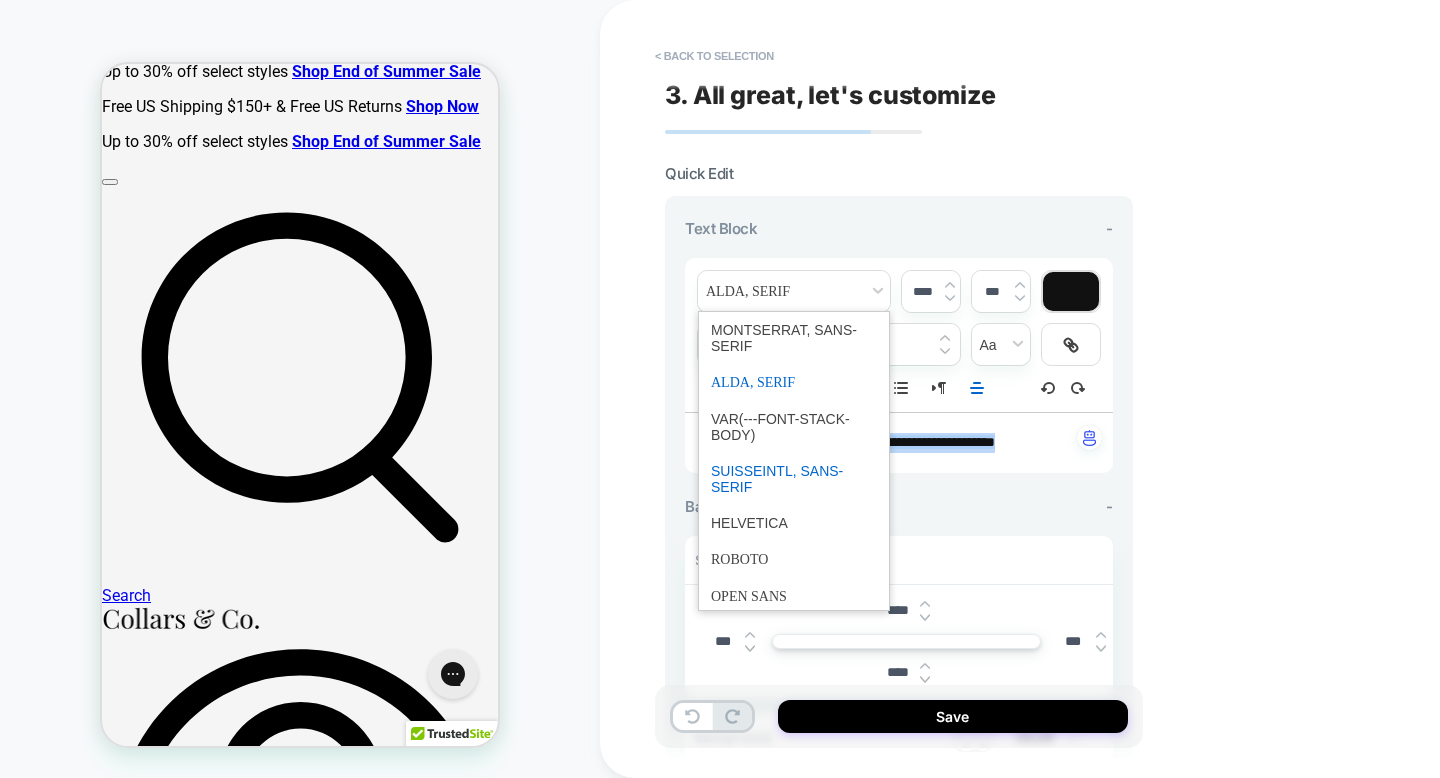 click at bounding box center [794, 479] 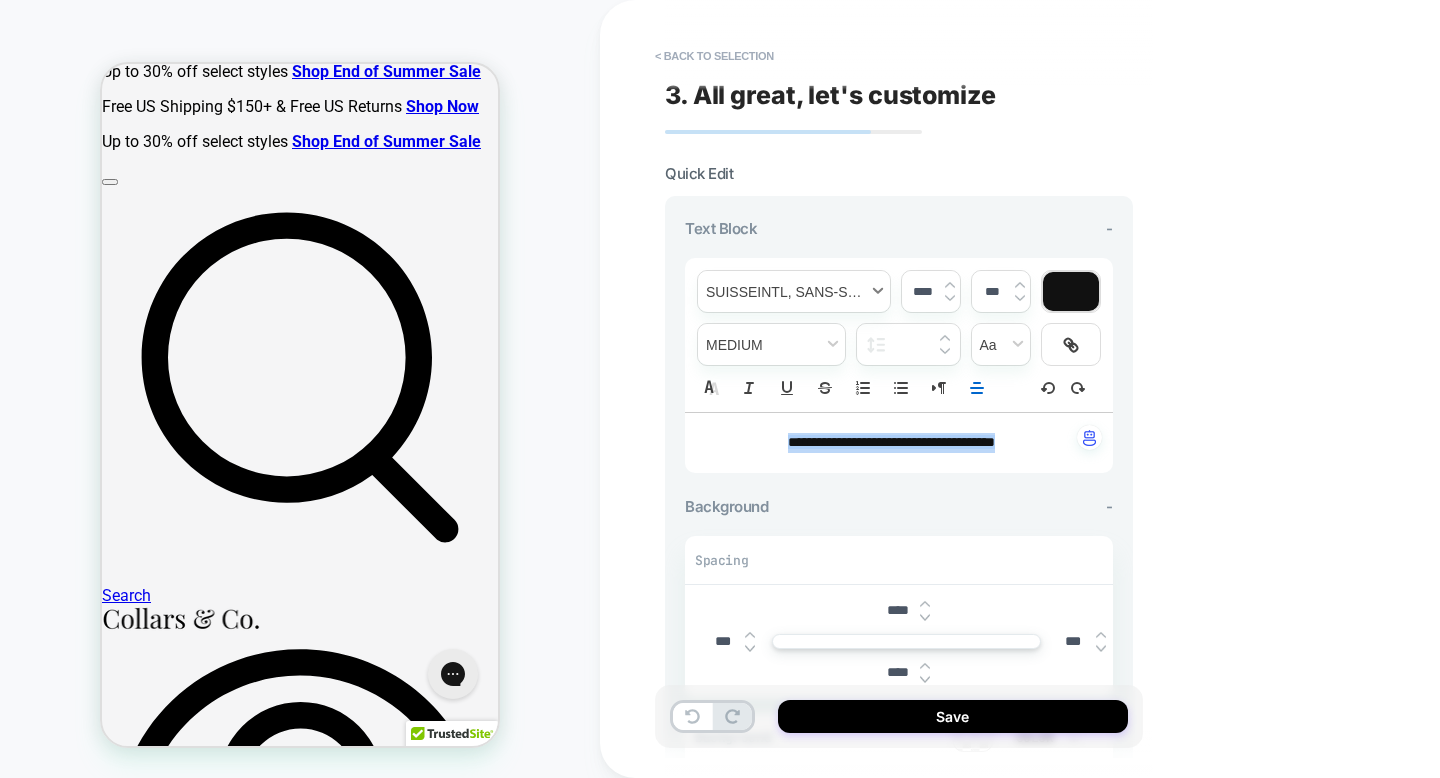 click at bounding box center (794, 291) 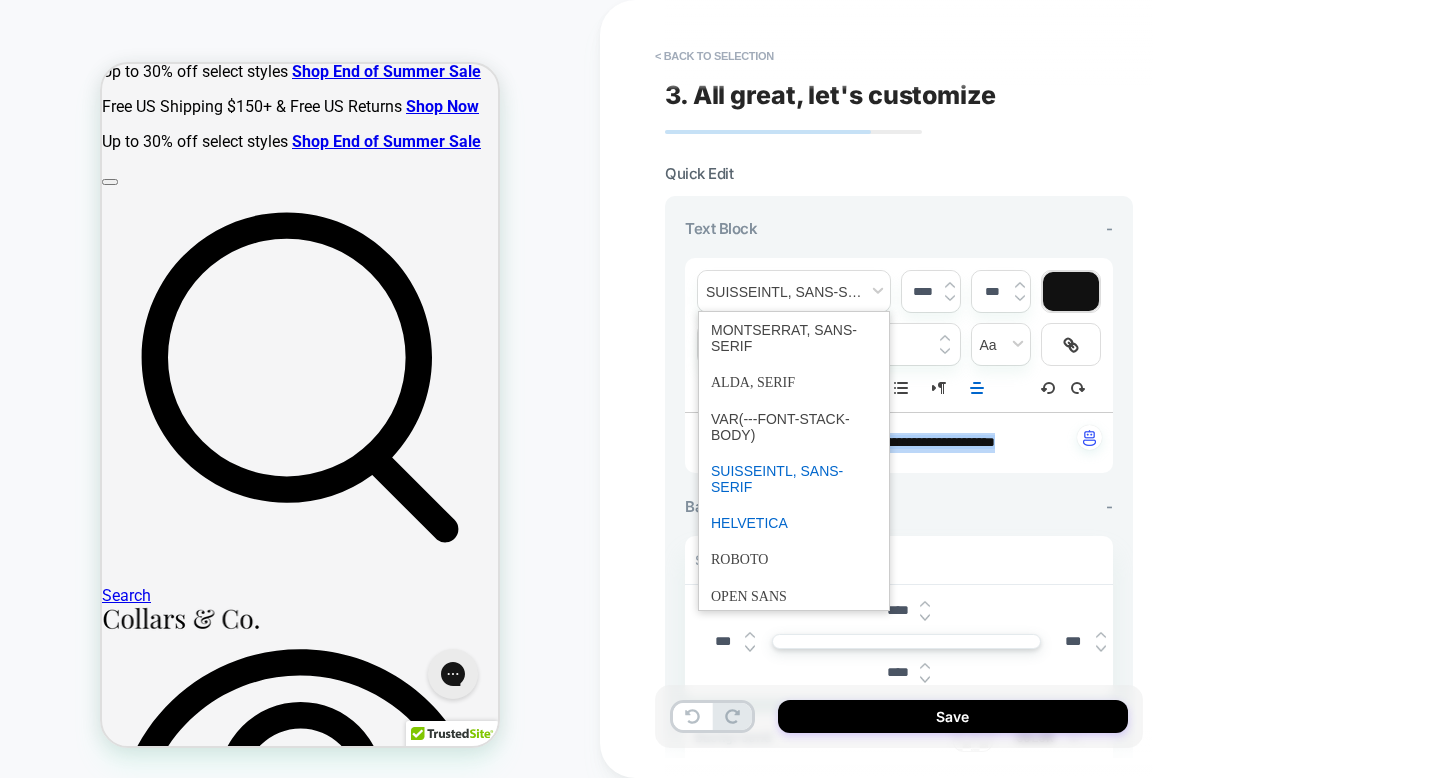 click at bounding box center (794, 523) 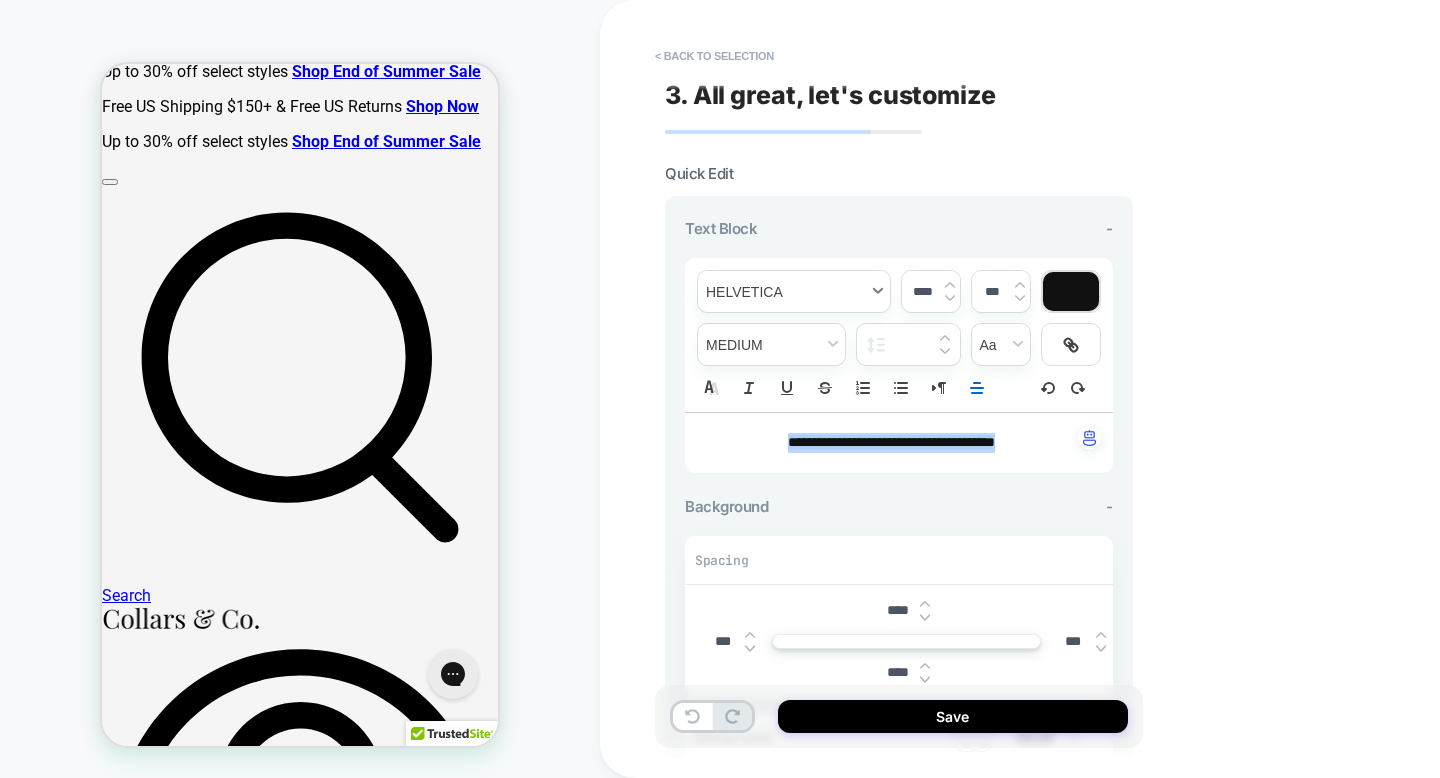 click at bounding box center [794, 291] 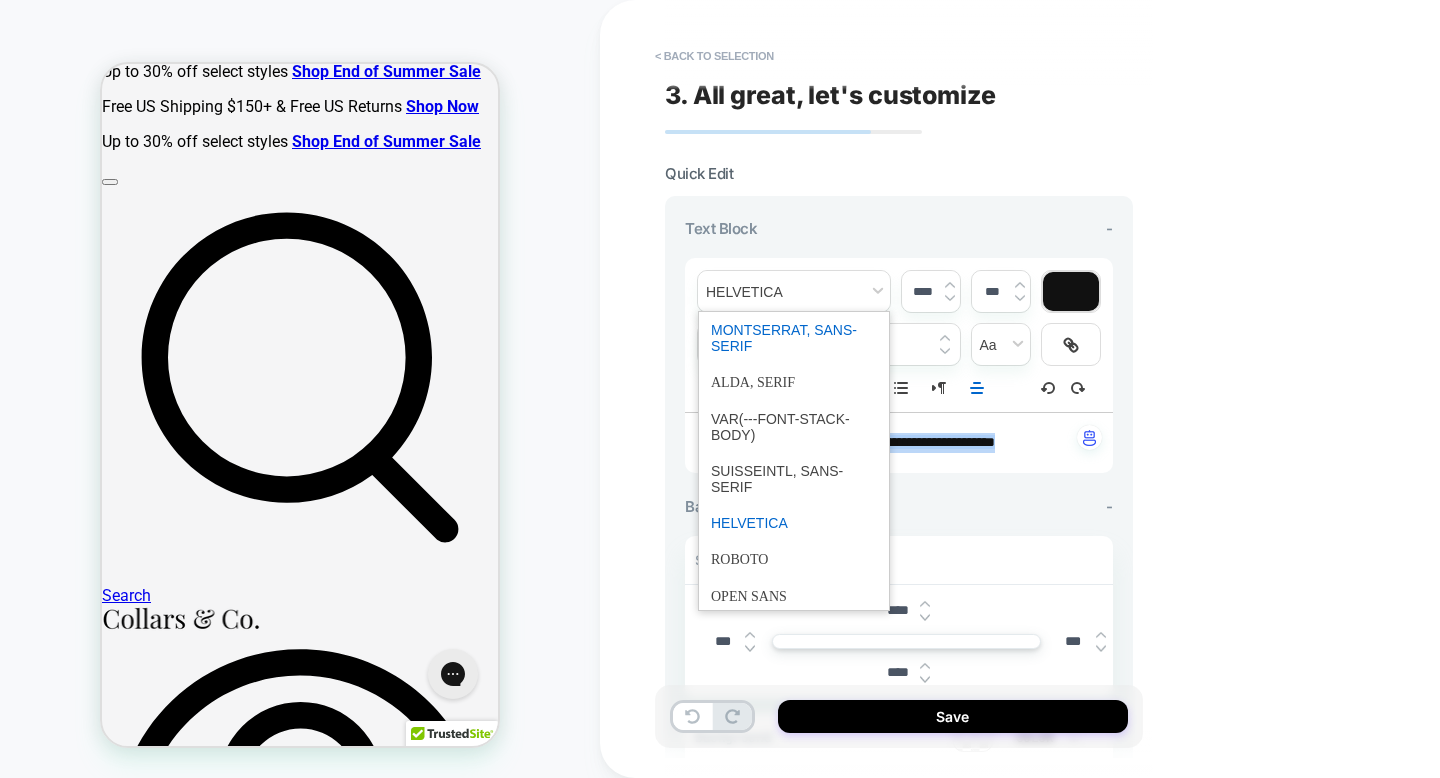 click at bounding box center [794, 338] 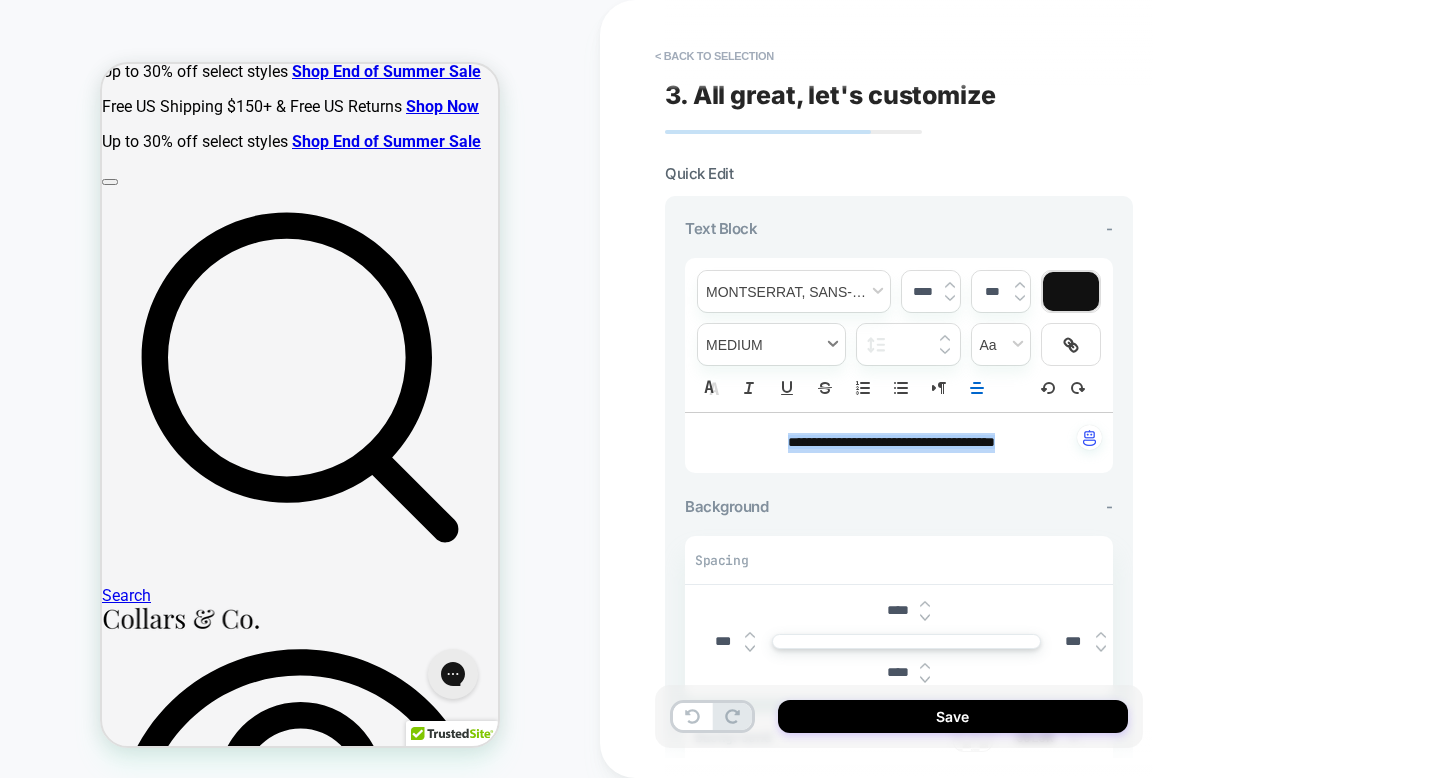click at bounding box center (771, 344) 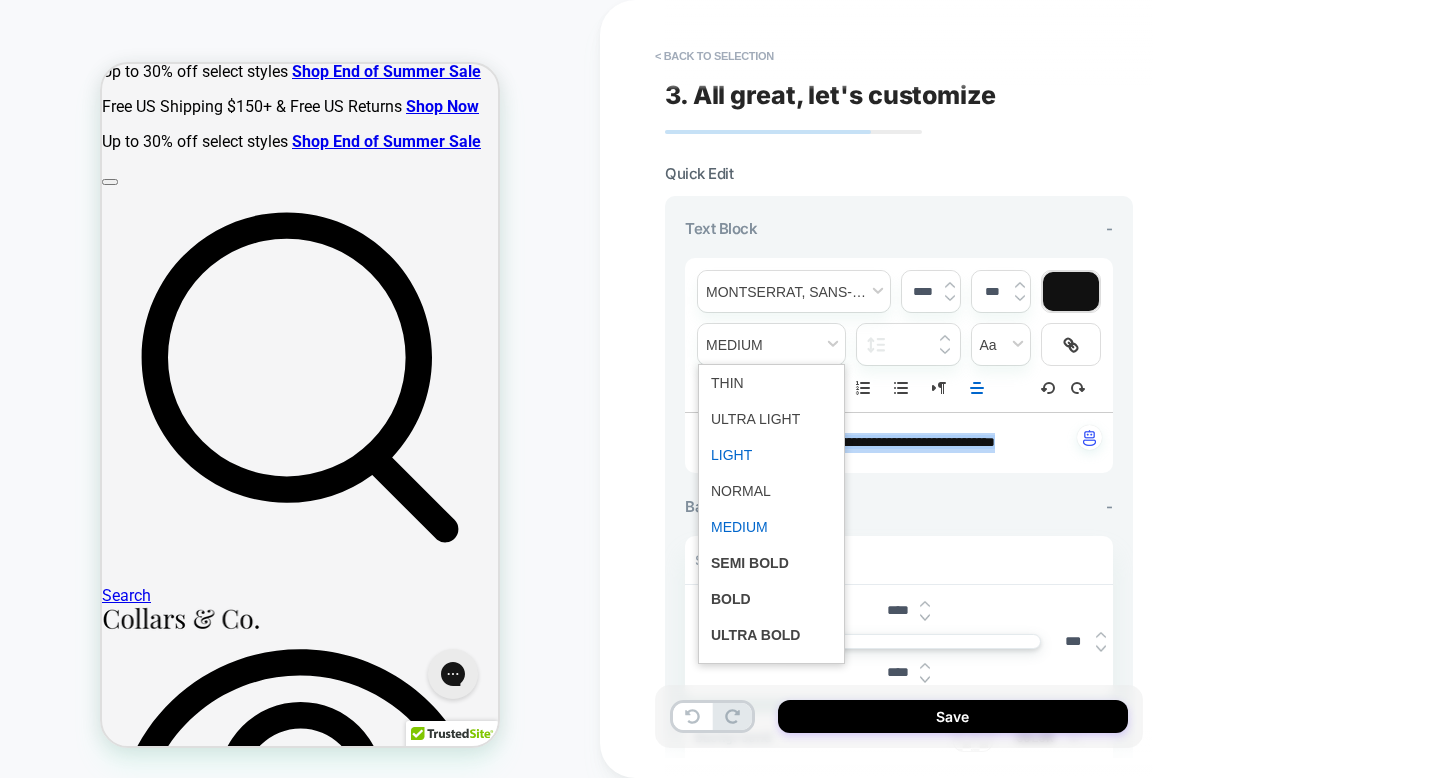 click at bounding box center [771, 455] 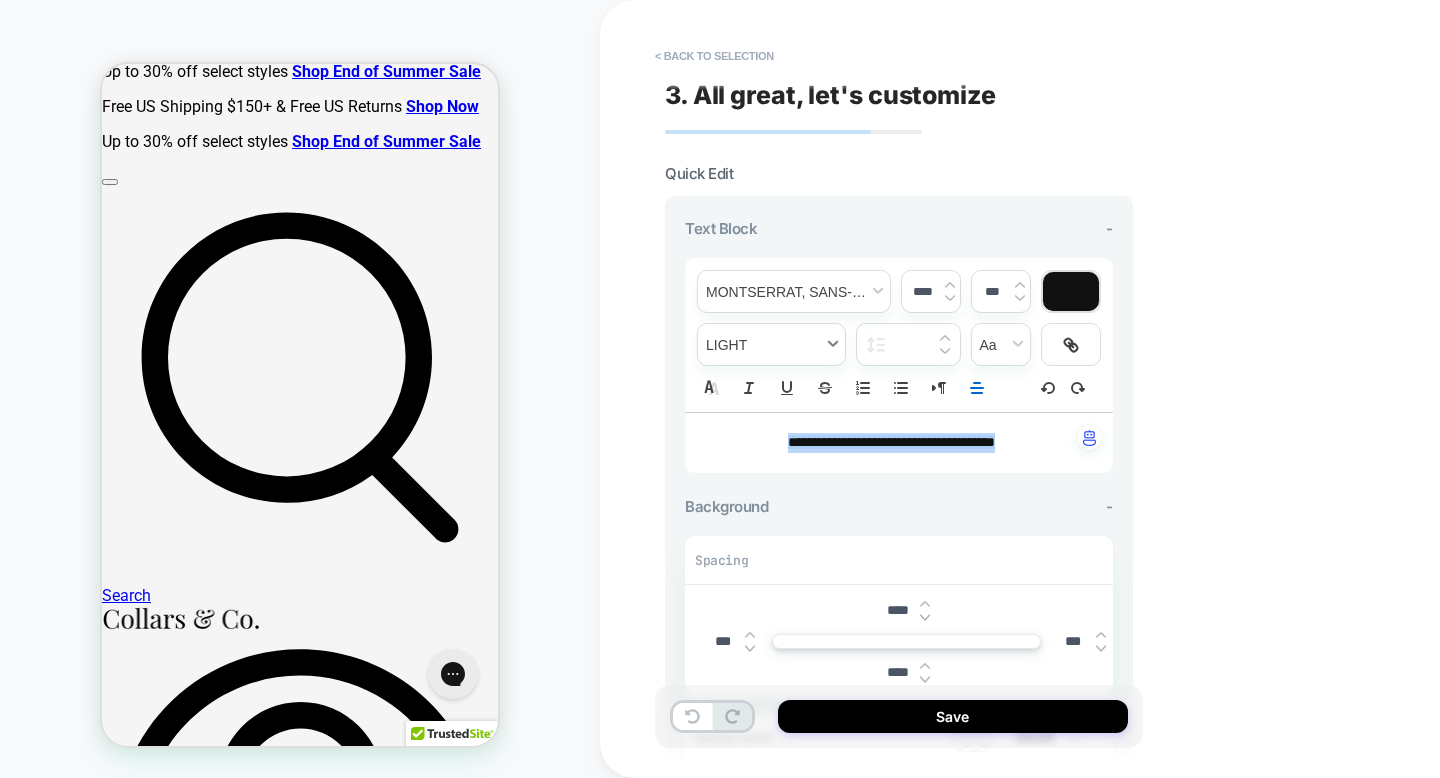 click at bounding box center (771, 344) 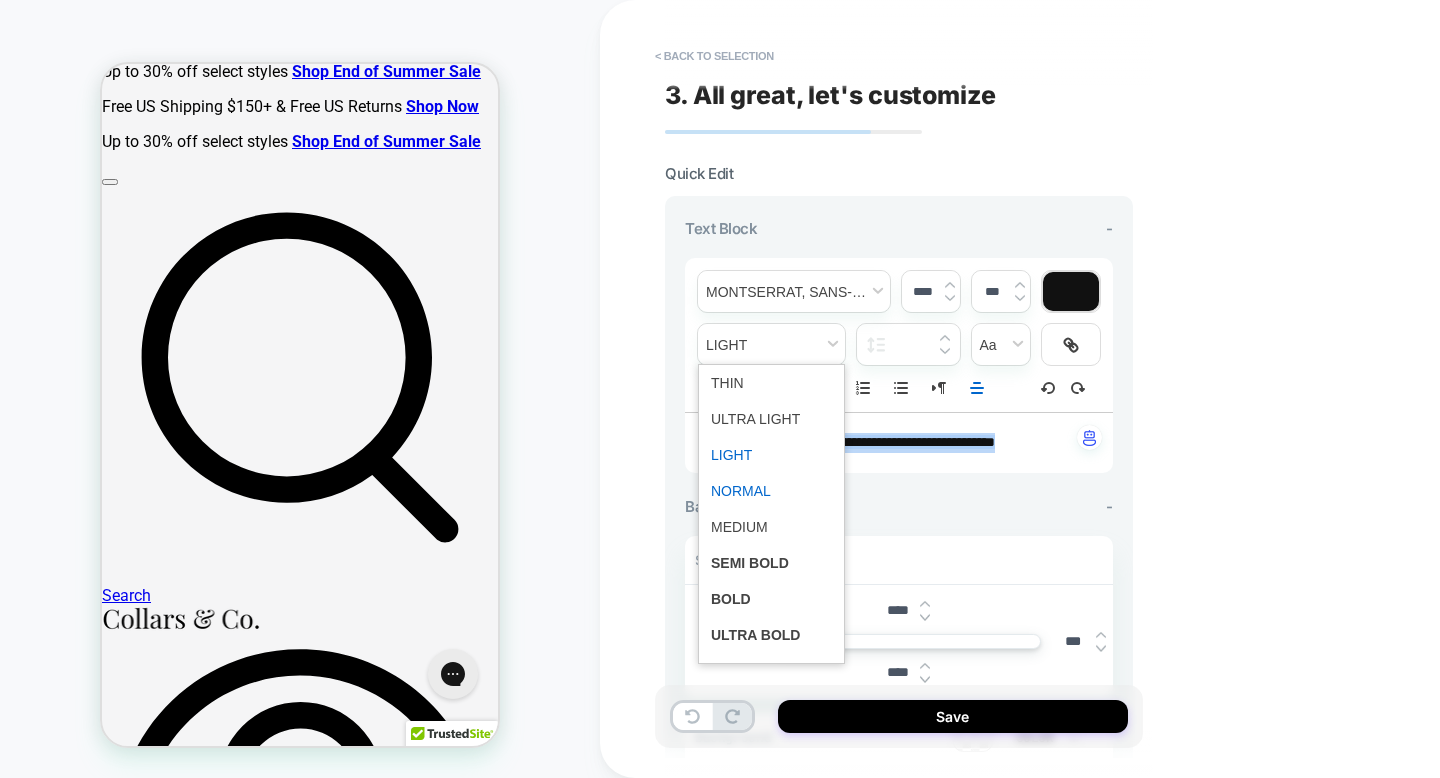 click at bounding box center [771, 491] 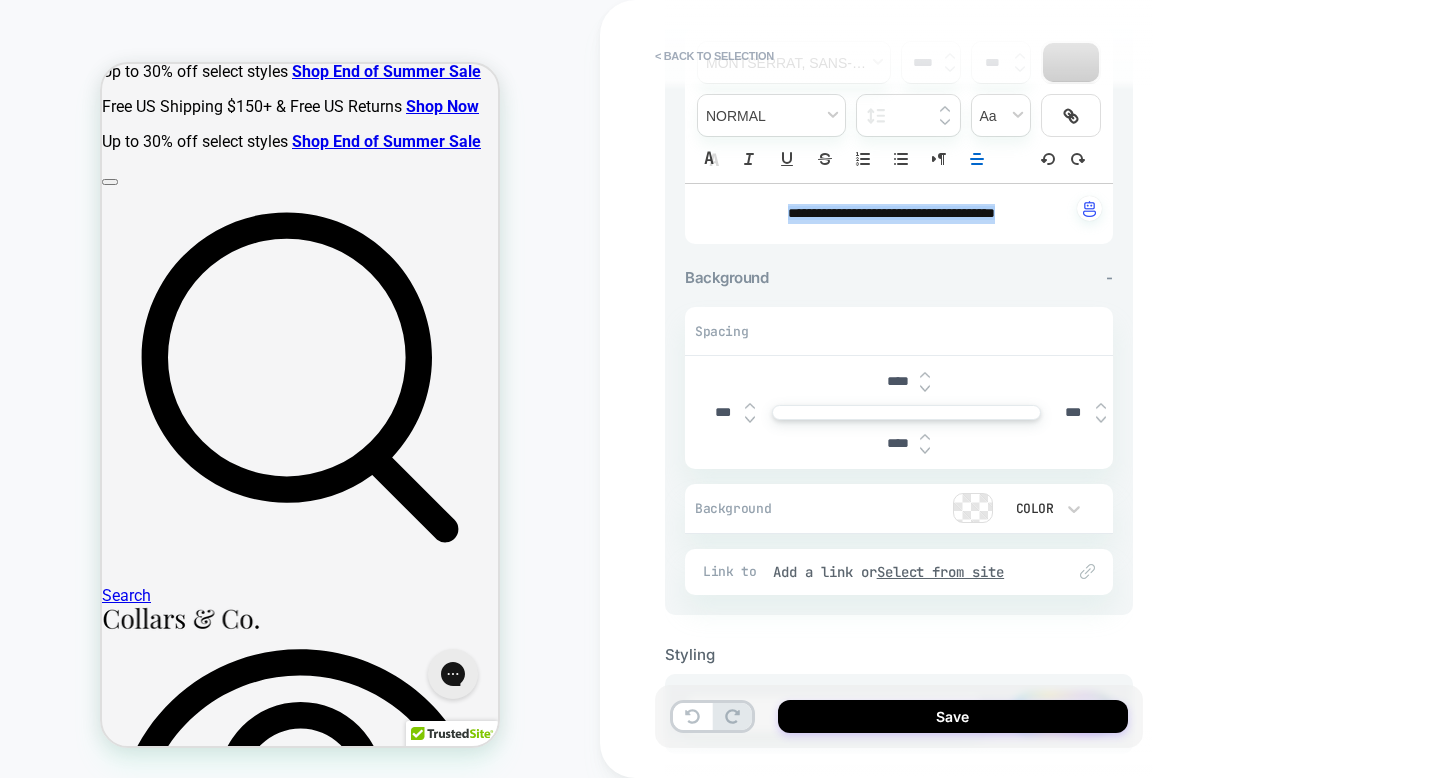 scroll, scrollTop: 230, scrollLeft: 0, axis: vertical 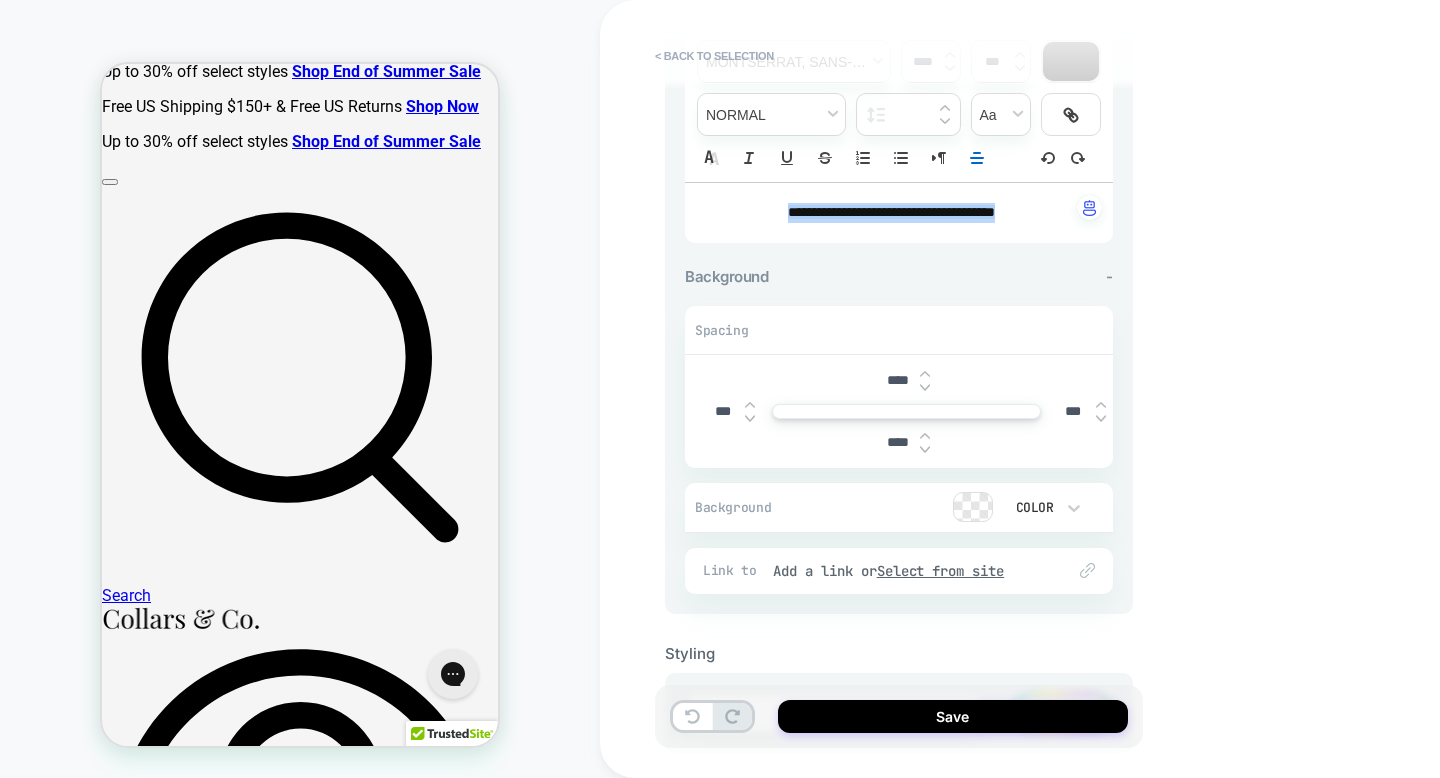 click on "****" at bounding box center (897, 380) 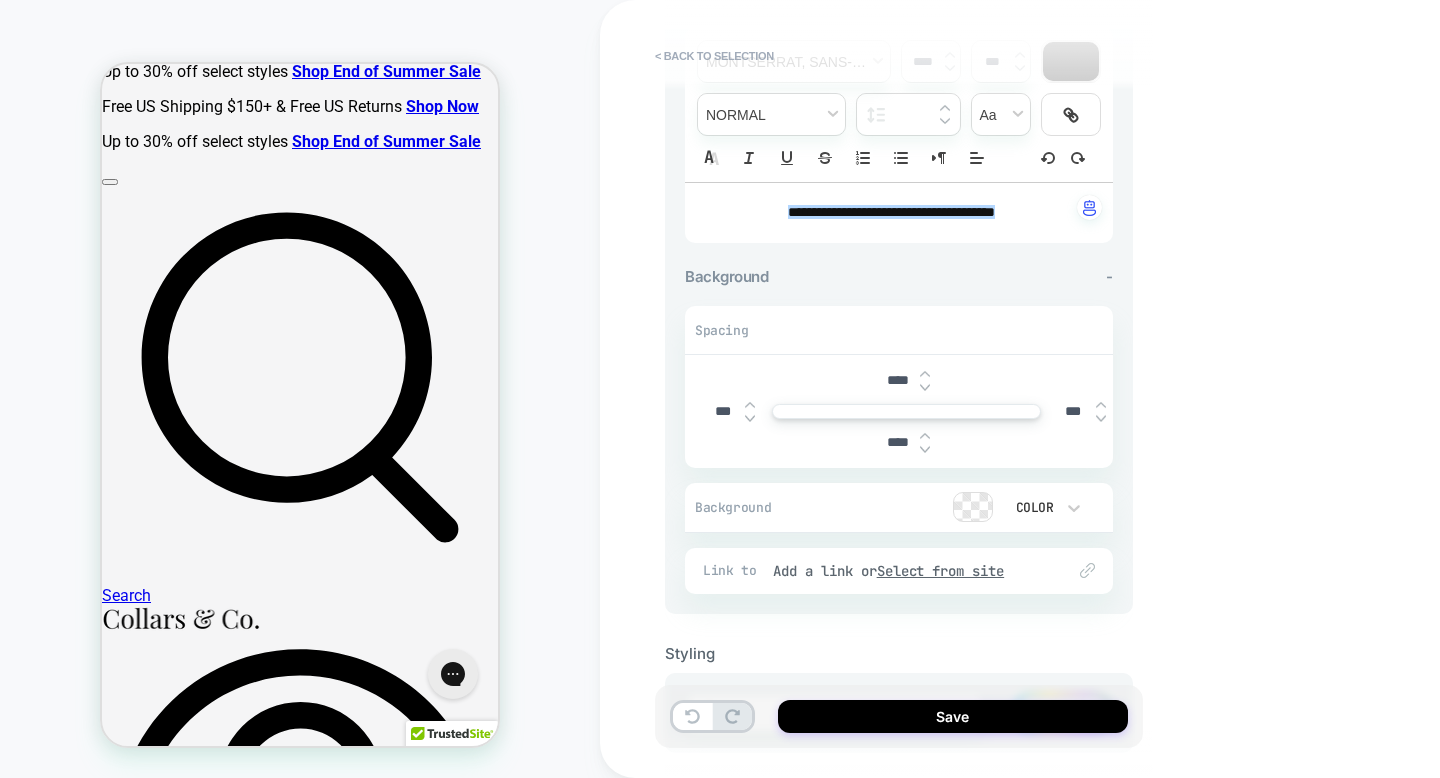 click on "****" at bounding box center (897, 380) 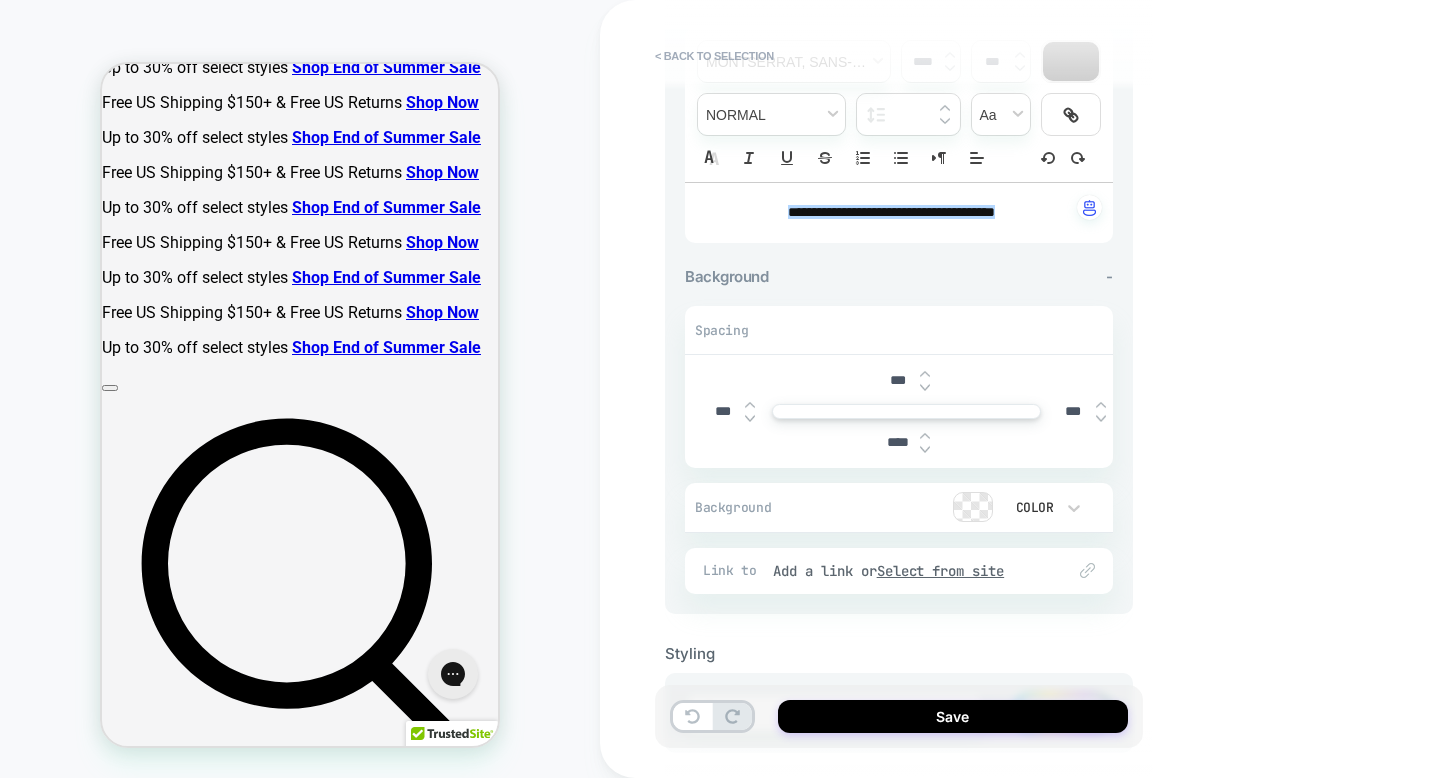 scroll, scrollTop: 665, scrollLeft: 0, axis: vertical 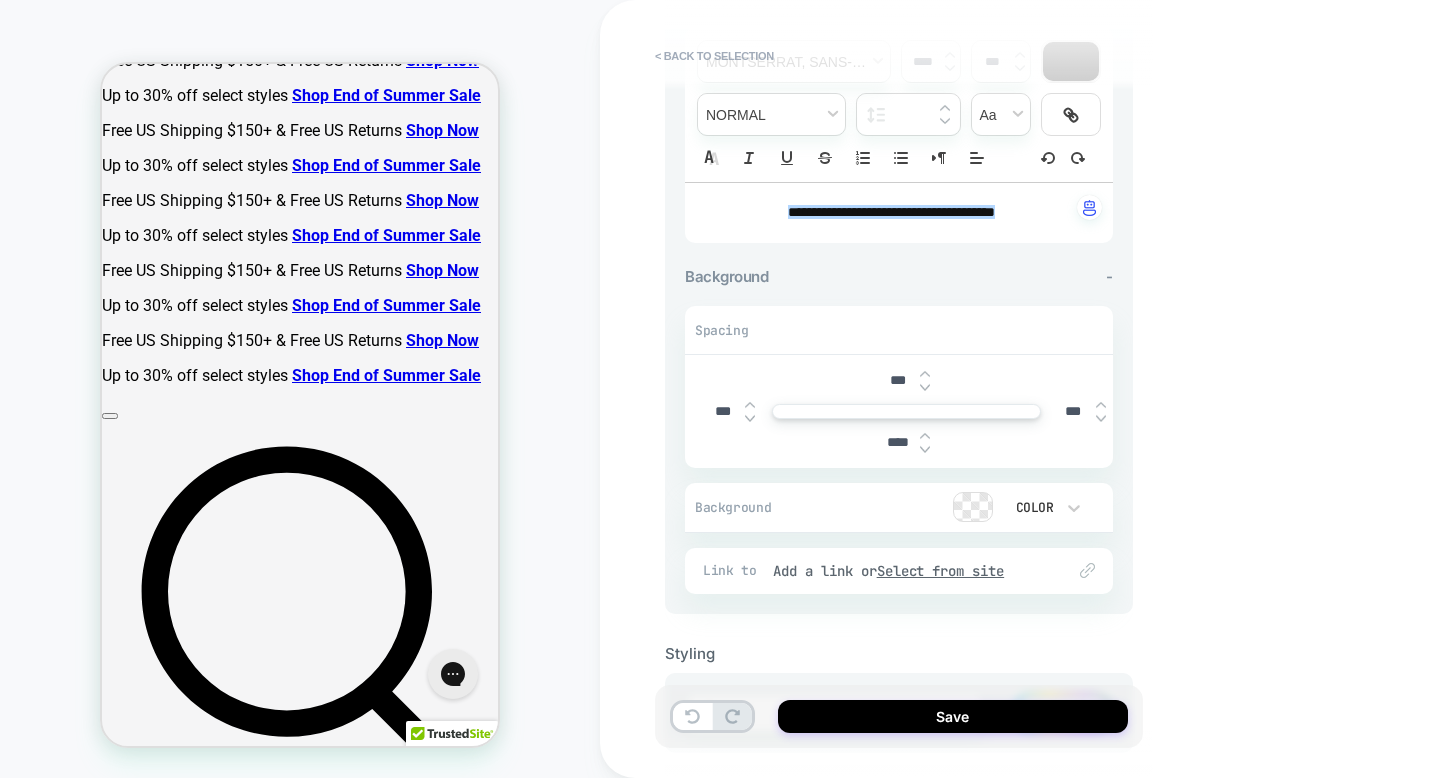 type on "***" 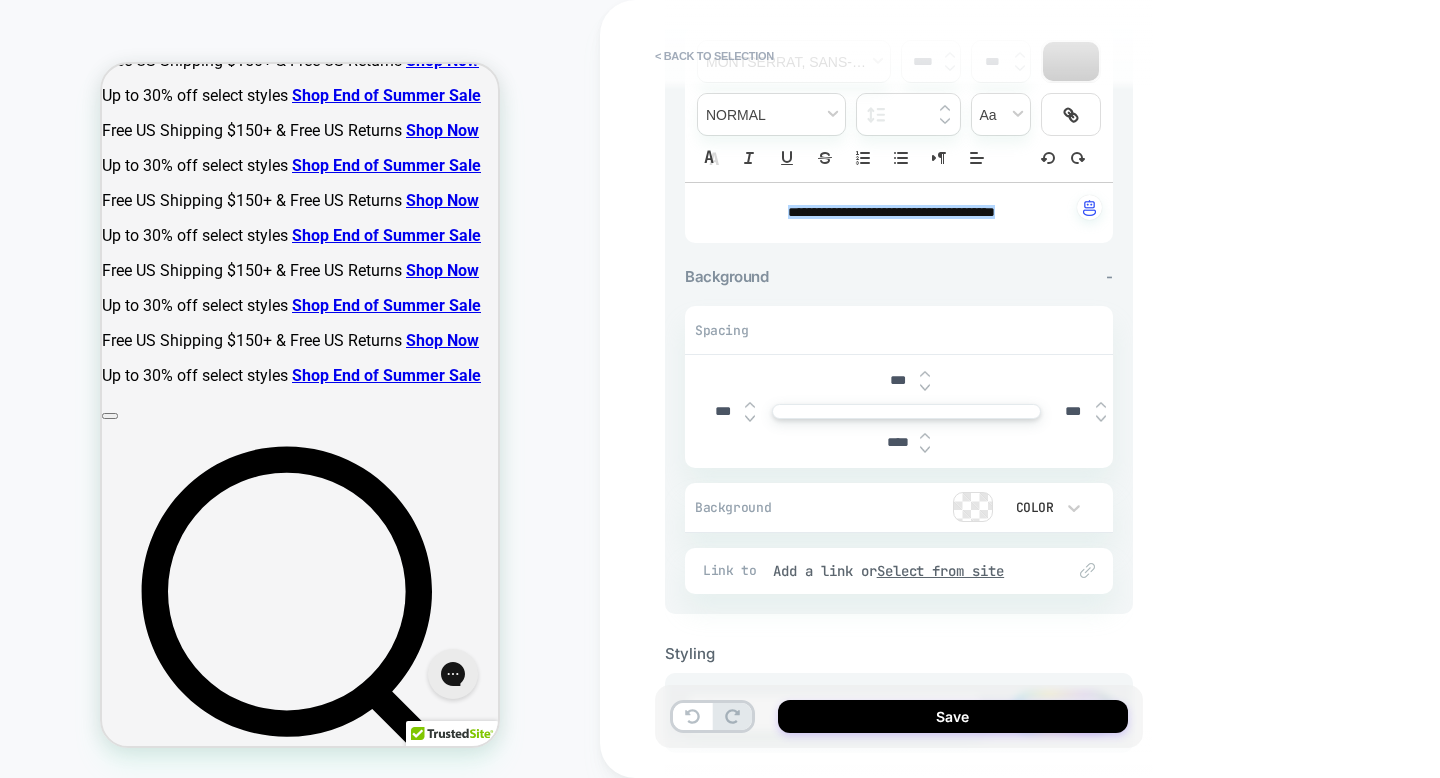 click on "CUSTOM < Back to selection 3. All great, let's customize General Customization Match Screen Width Quick Edit Text Block - Background - Spacing Background Color Link to Add a link or Select from site Styling Default Customize Save" at bounding box center [1040, 389] 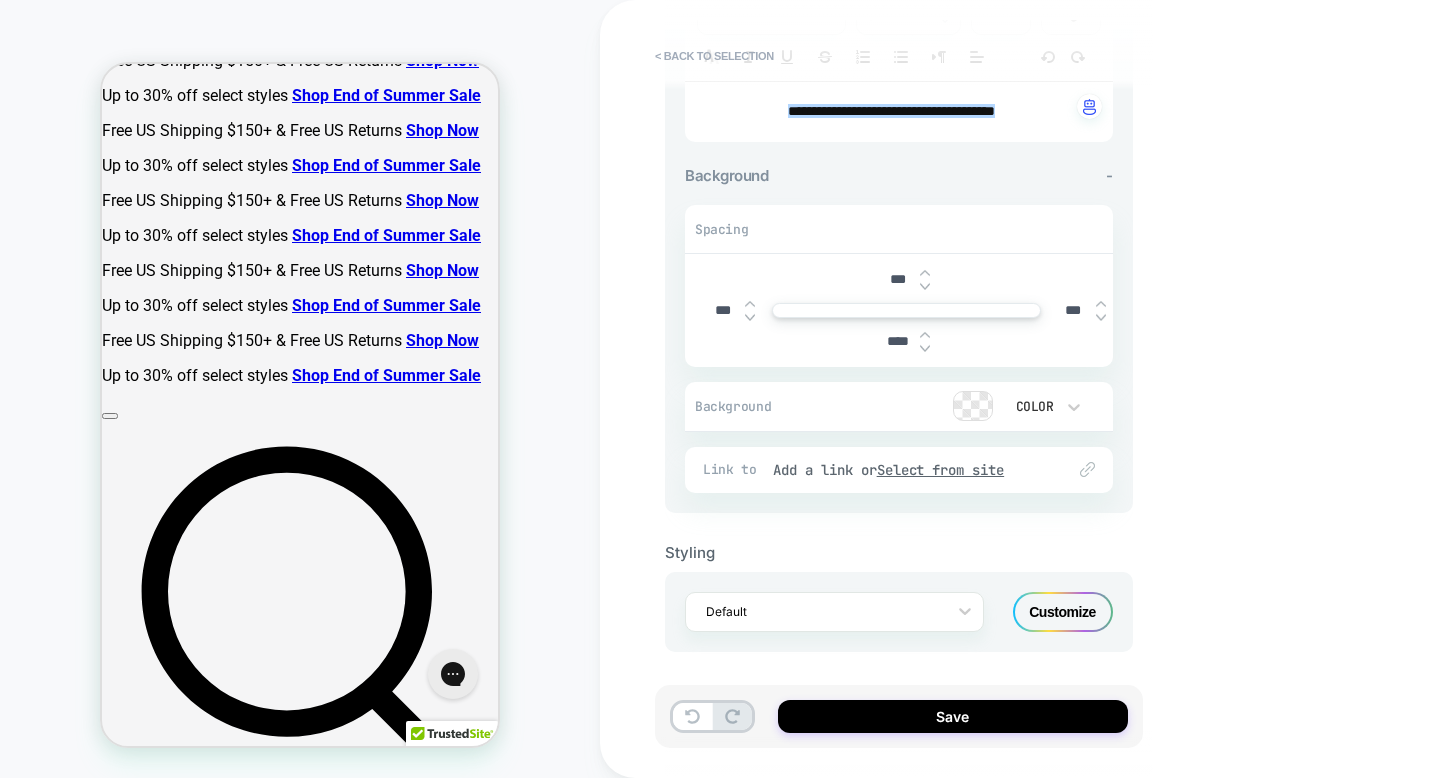 click on "Styling Default Customize" at bounding box center [899, 582] 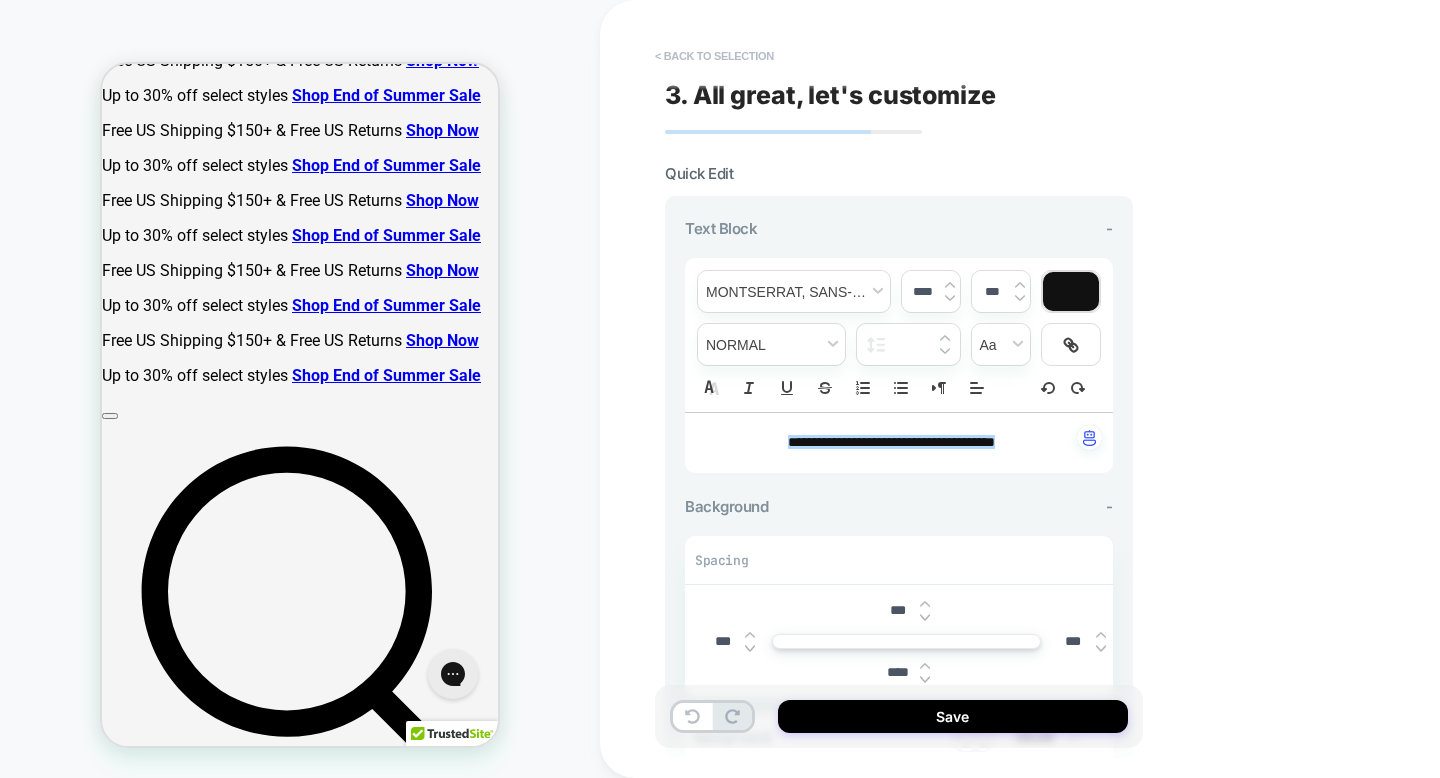 click on "< Back to selection" at bounding box center (714, 56) 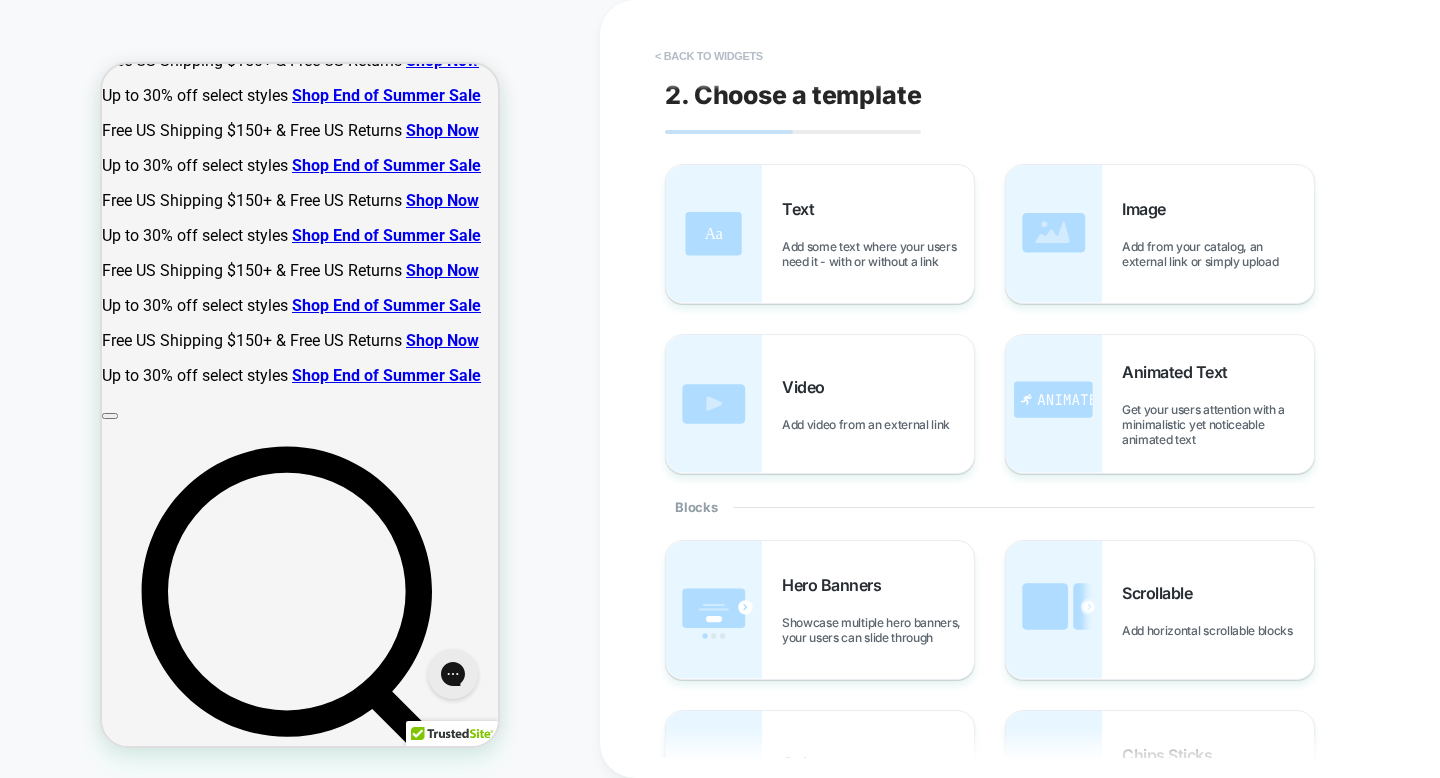 click on "< Back to widgets" at bounding box center (709, 56) 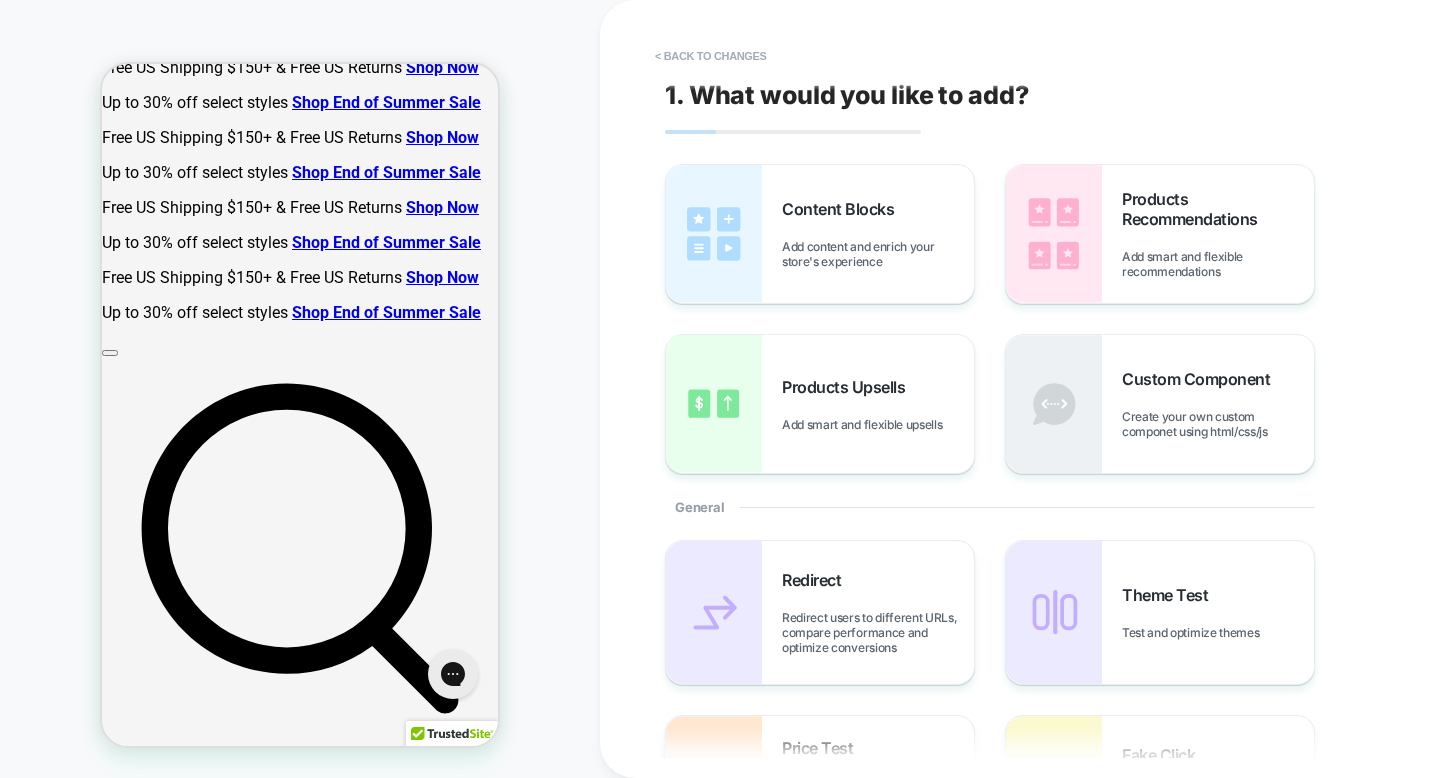 scroll, scrollTop: 779, scrollLeft: 0, axis: vertical 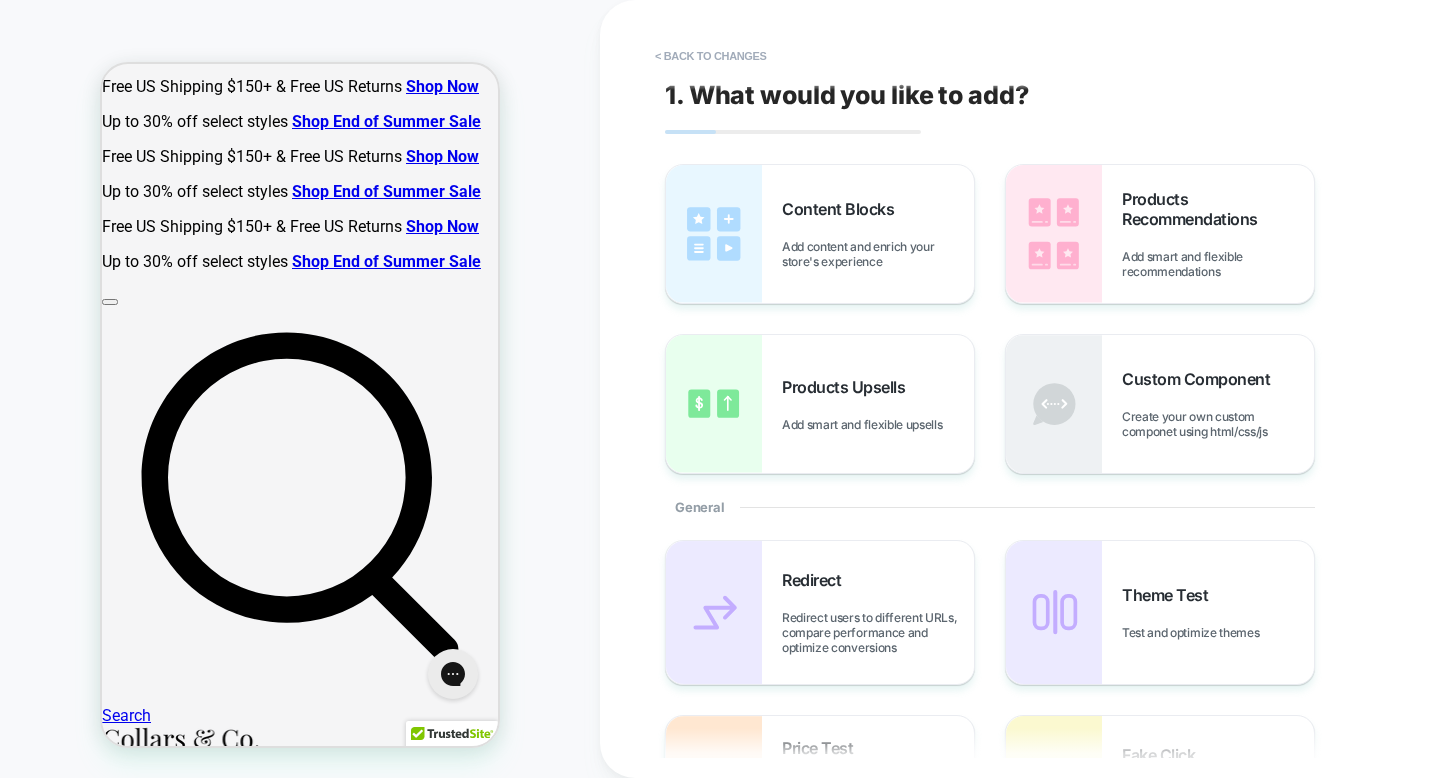 click on "< Back to changes" at bounding box center (711, 56) 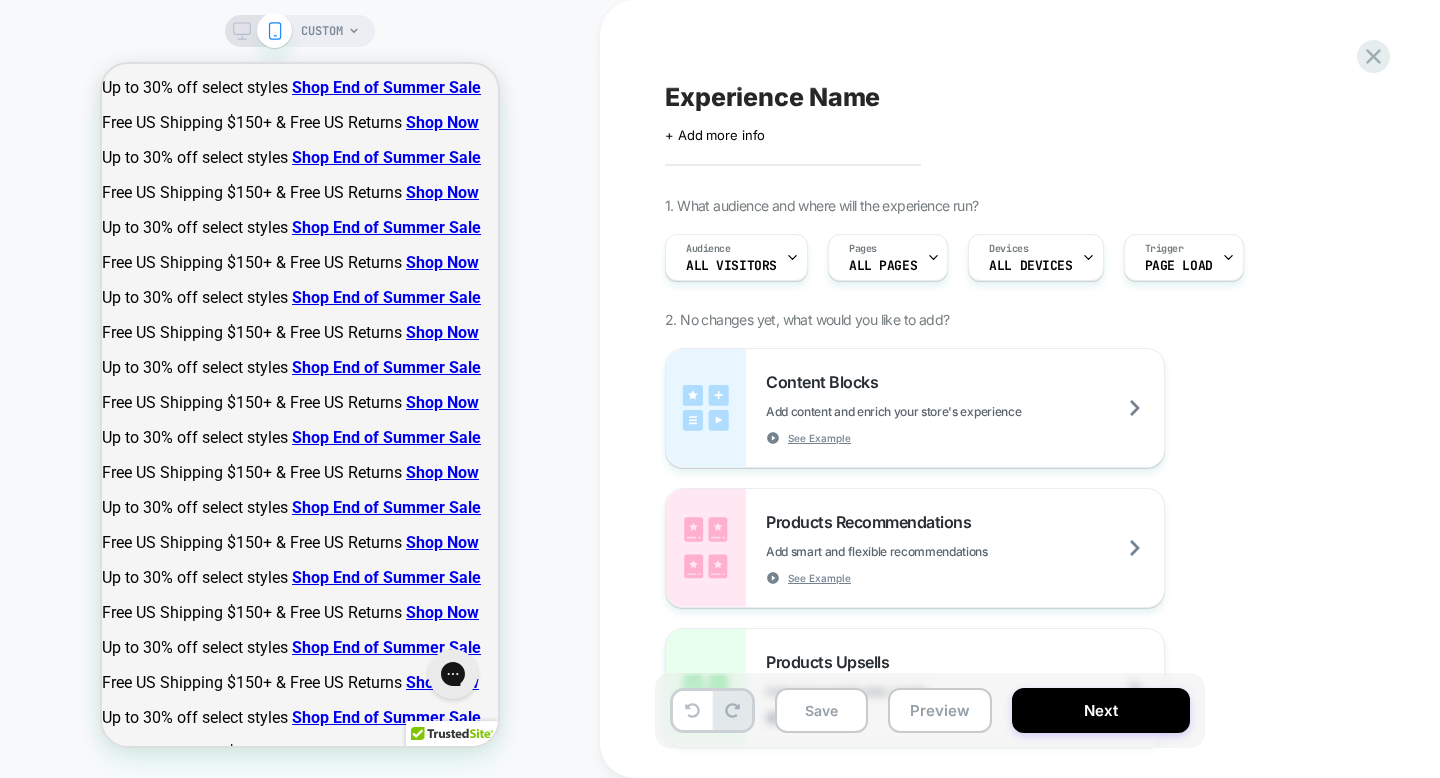 scroll, scrollTop: 0, scrollLeft: 0, axis: both 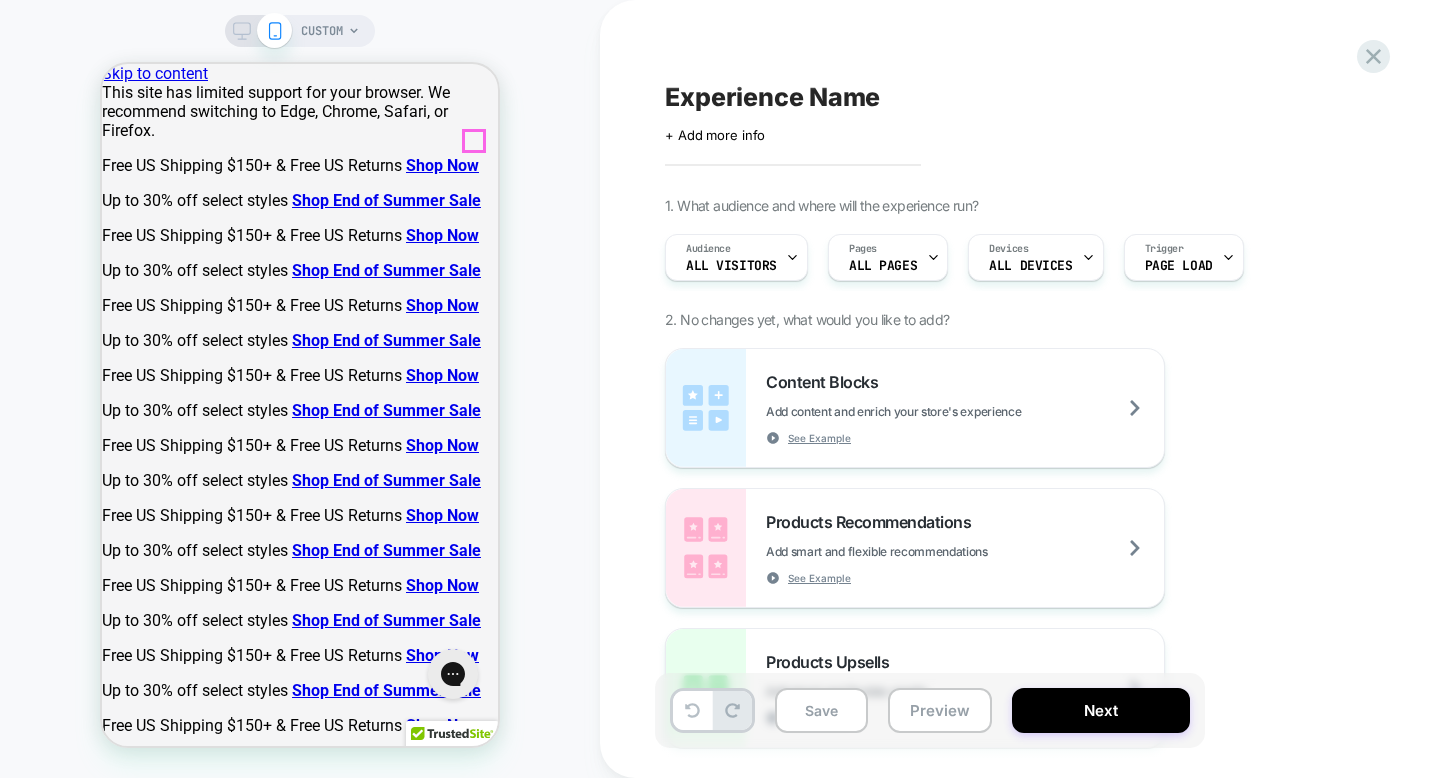 click on "4" at bounding box center [106, 1963] 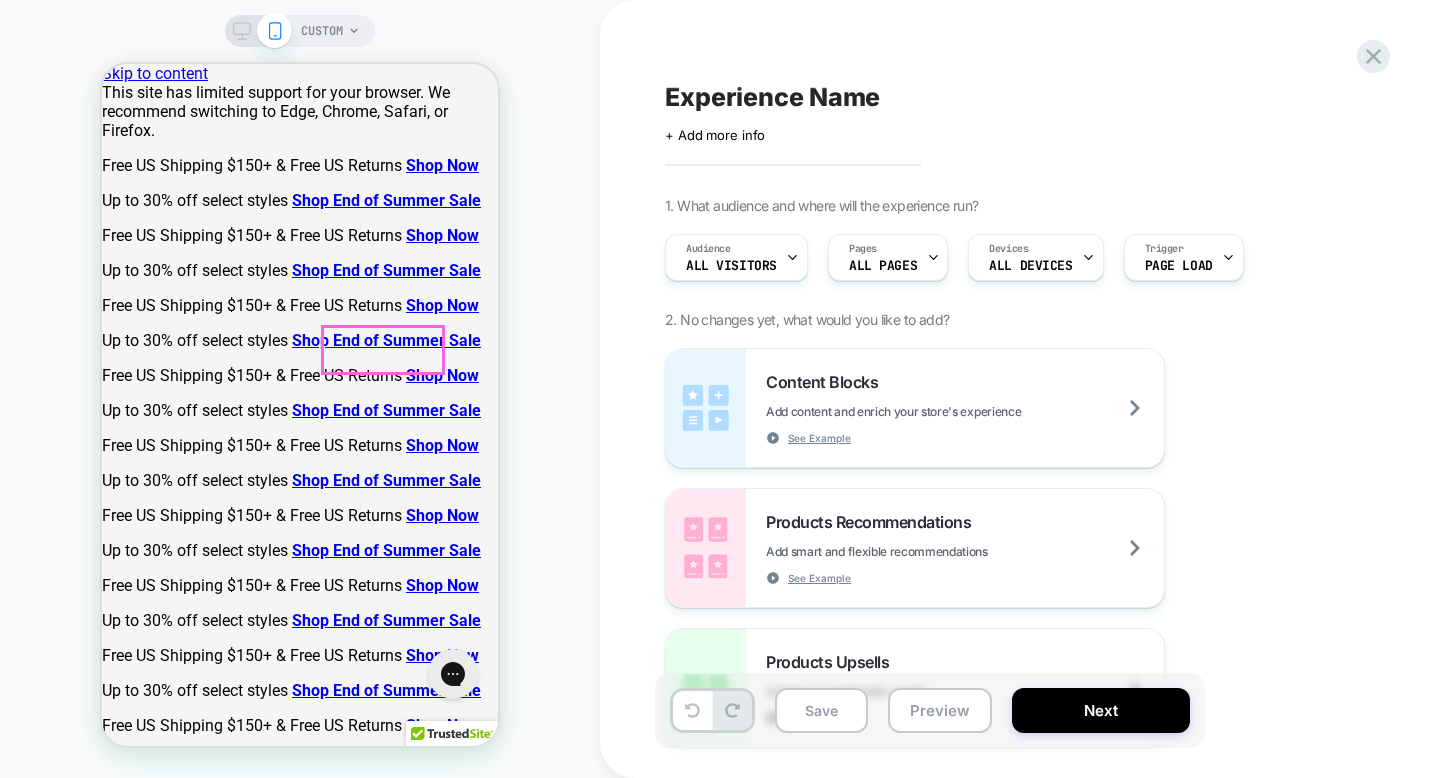 scroll, scrollTop: 0, scrollLeft: 0, axis: both 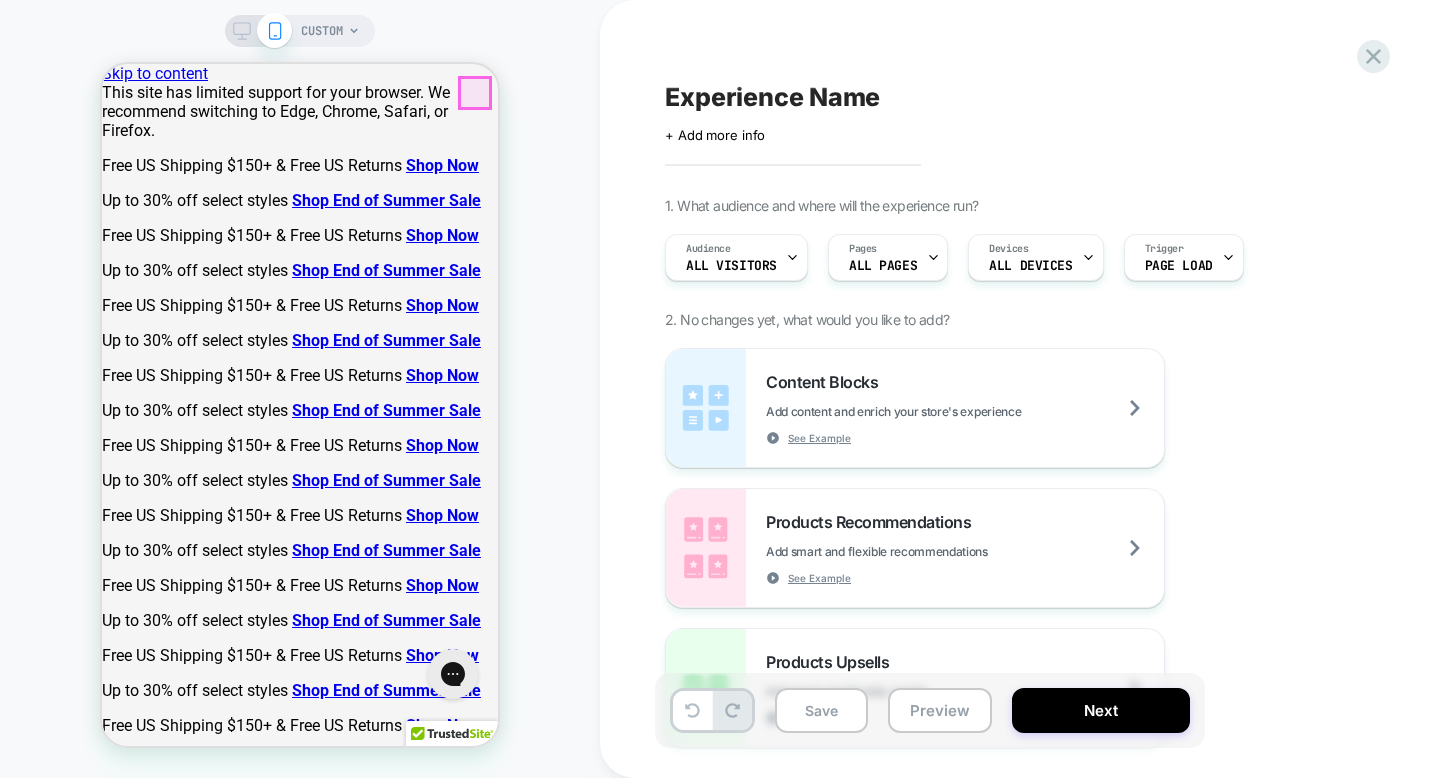 click 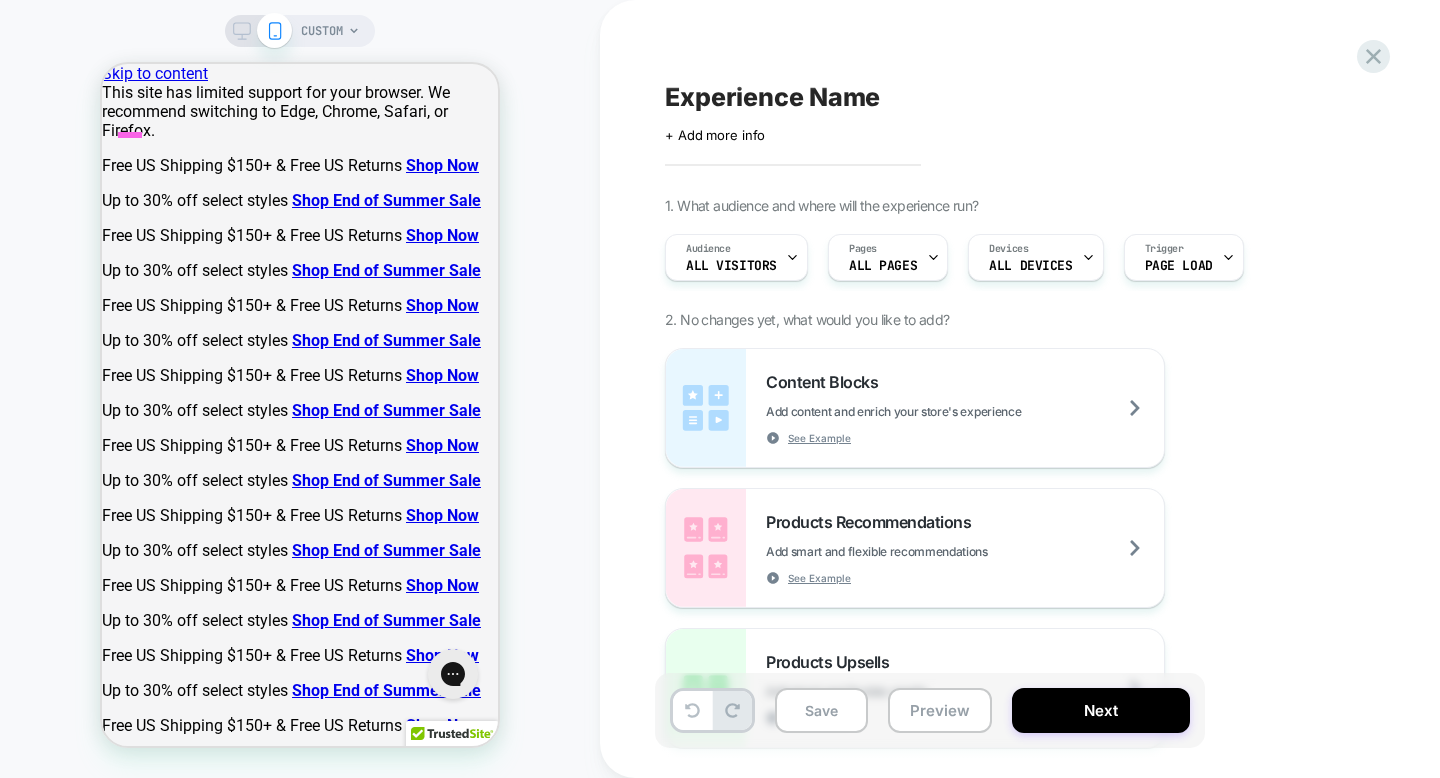 click at bounding box center (110, 1081) 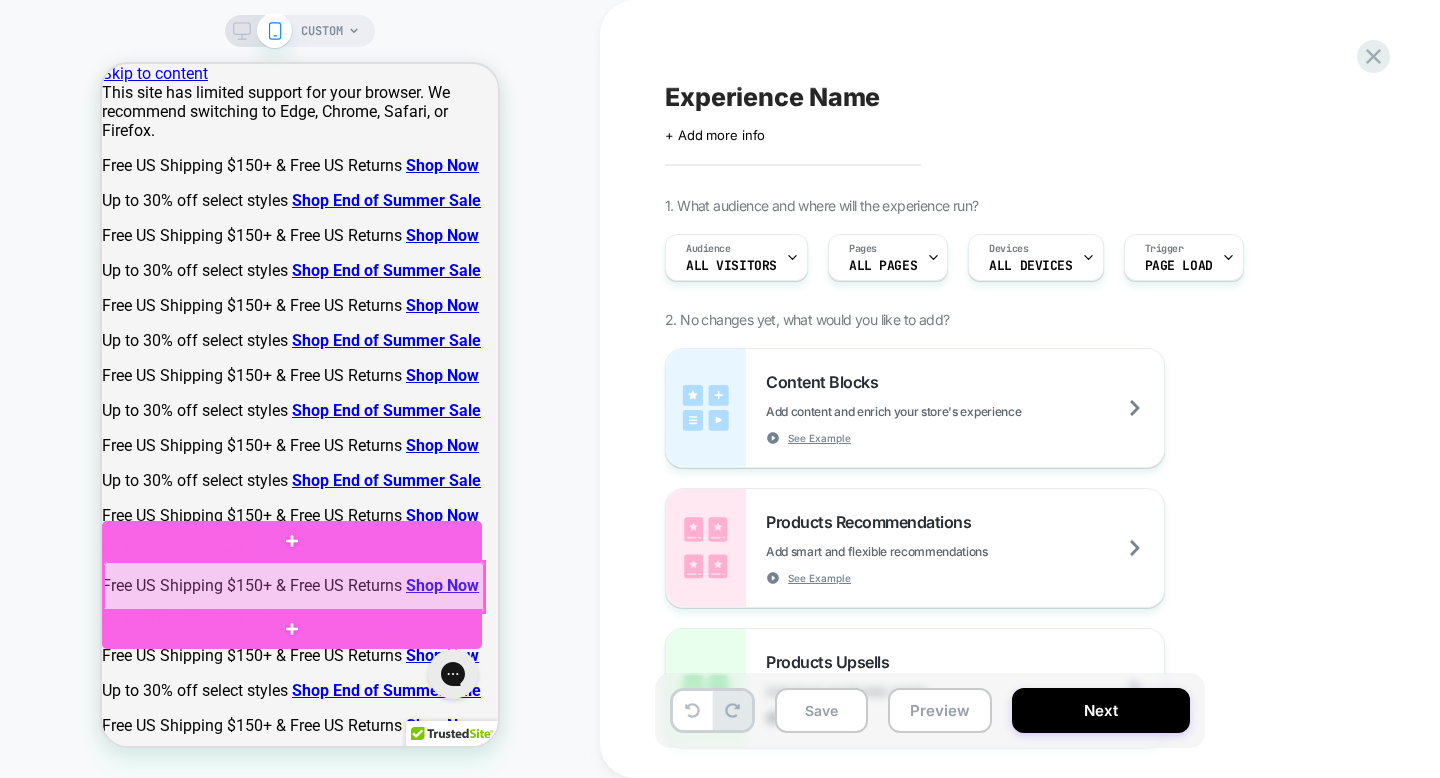 click at bounding box center (294, 587) 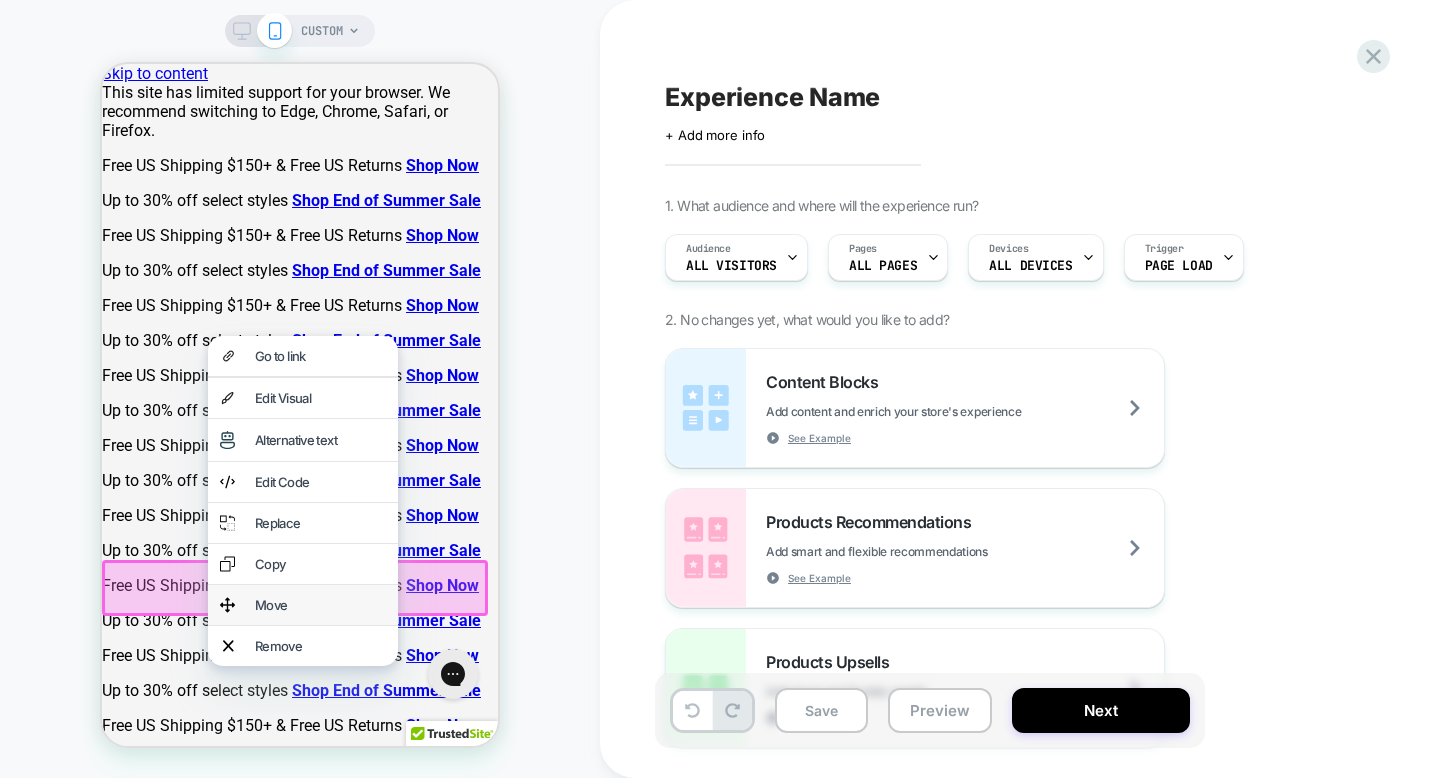 click on "Move" at bounding box center (320, 605) 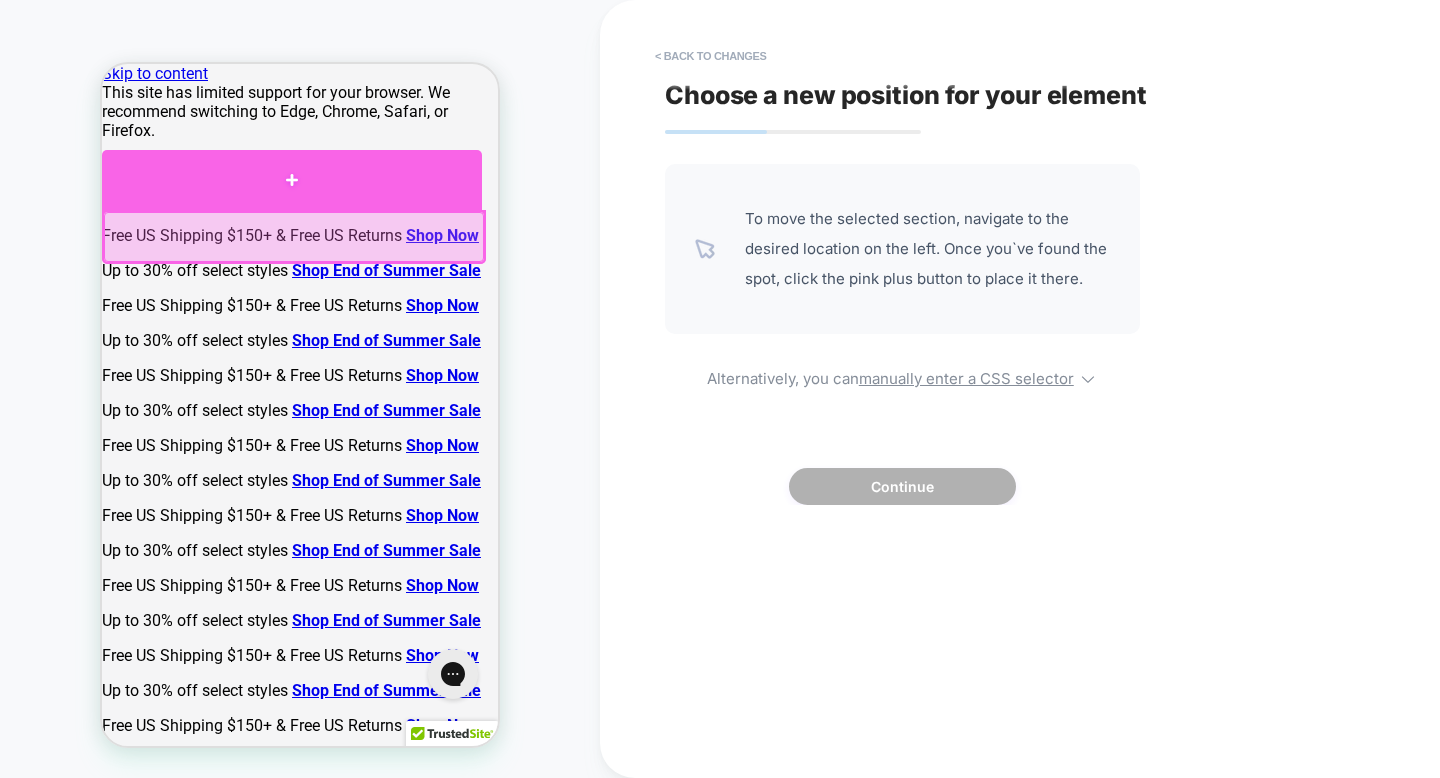 click at bounding box center (292, 180) 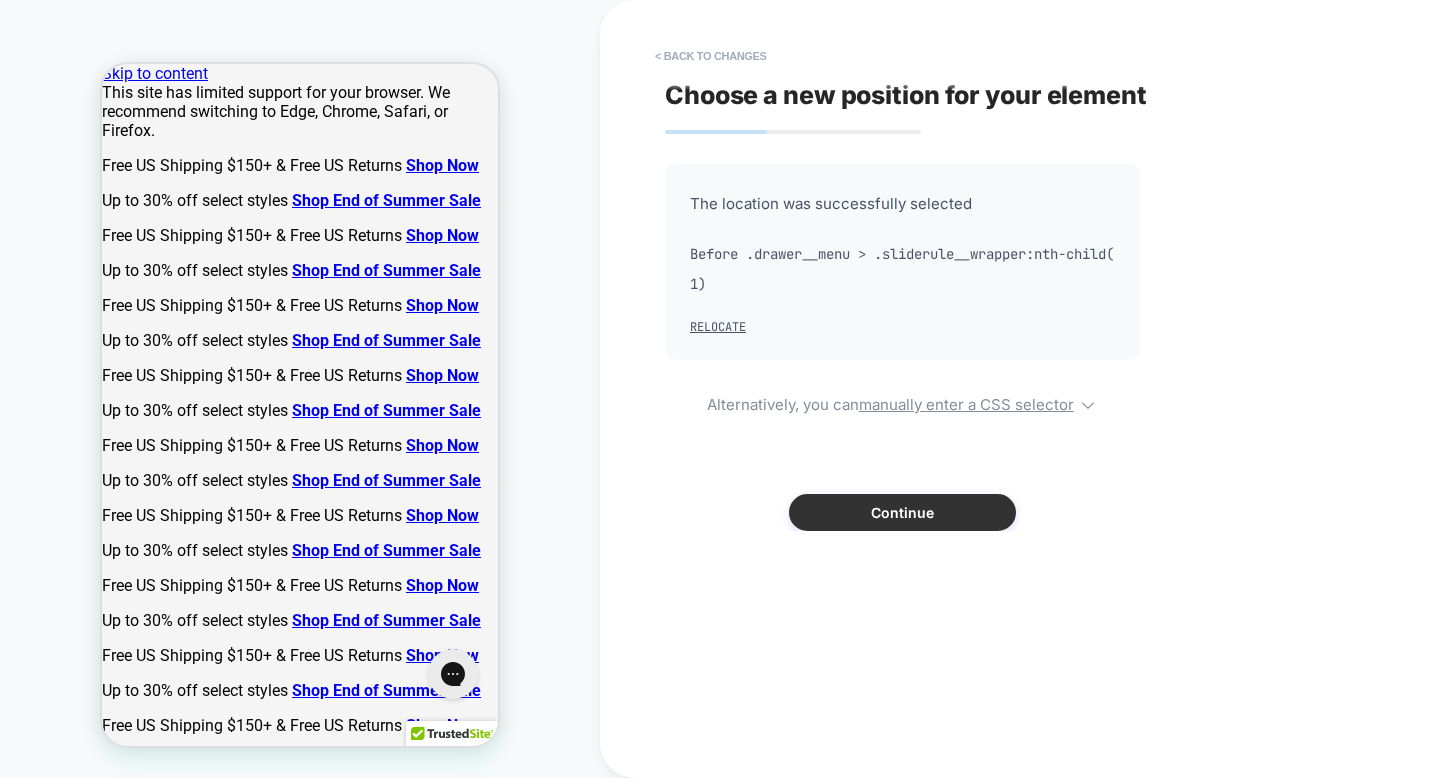 click on "Continue" at bounding box center [902, 512] 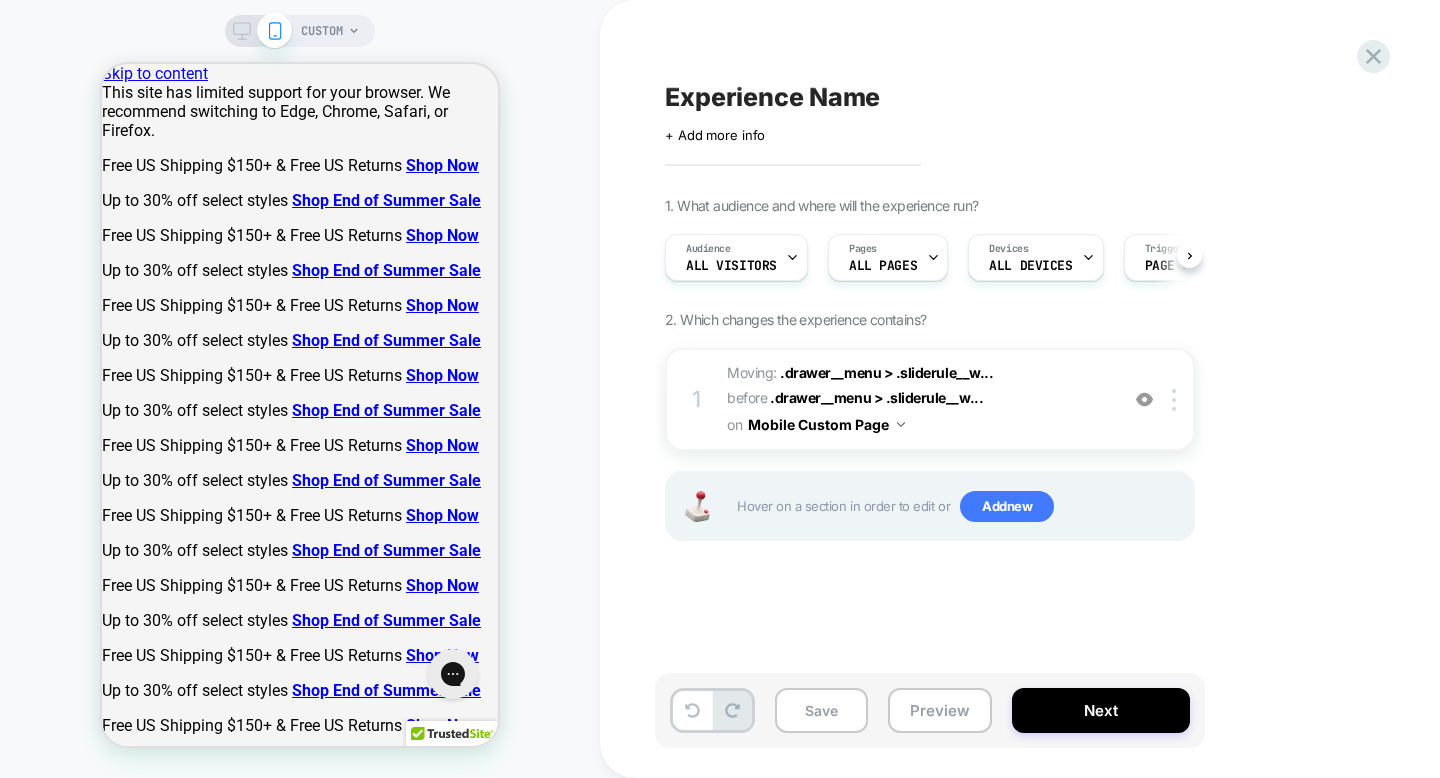 scroll, scrollTop: 0, scrollLeft: 1, axis: horizontal 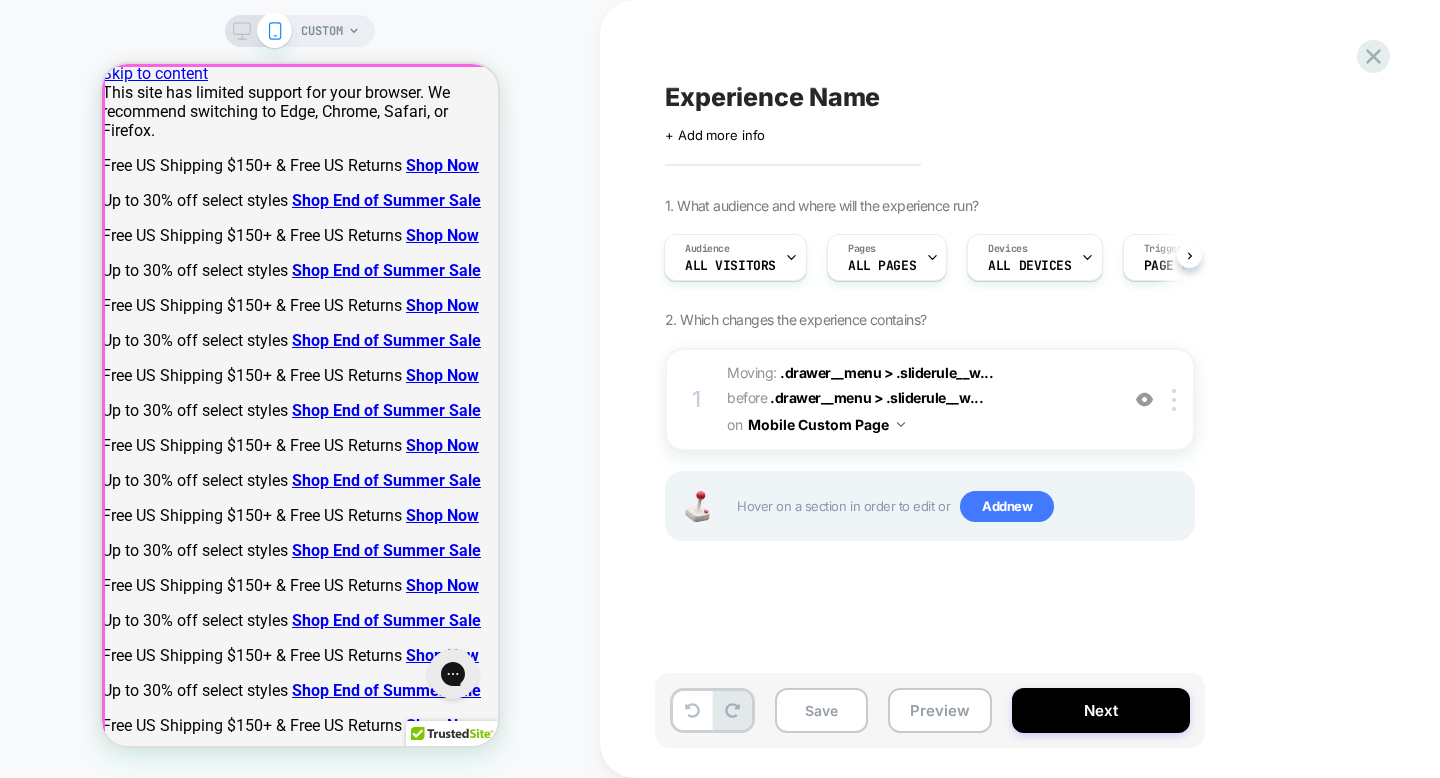 click at bounding box center (102, 11216) 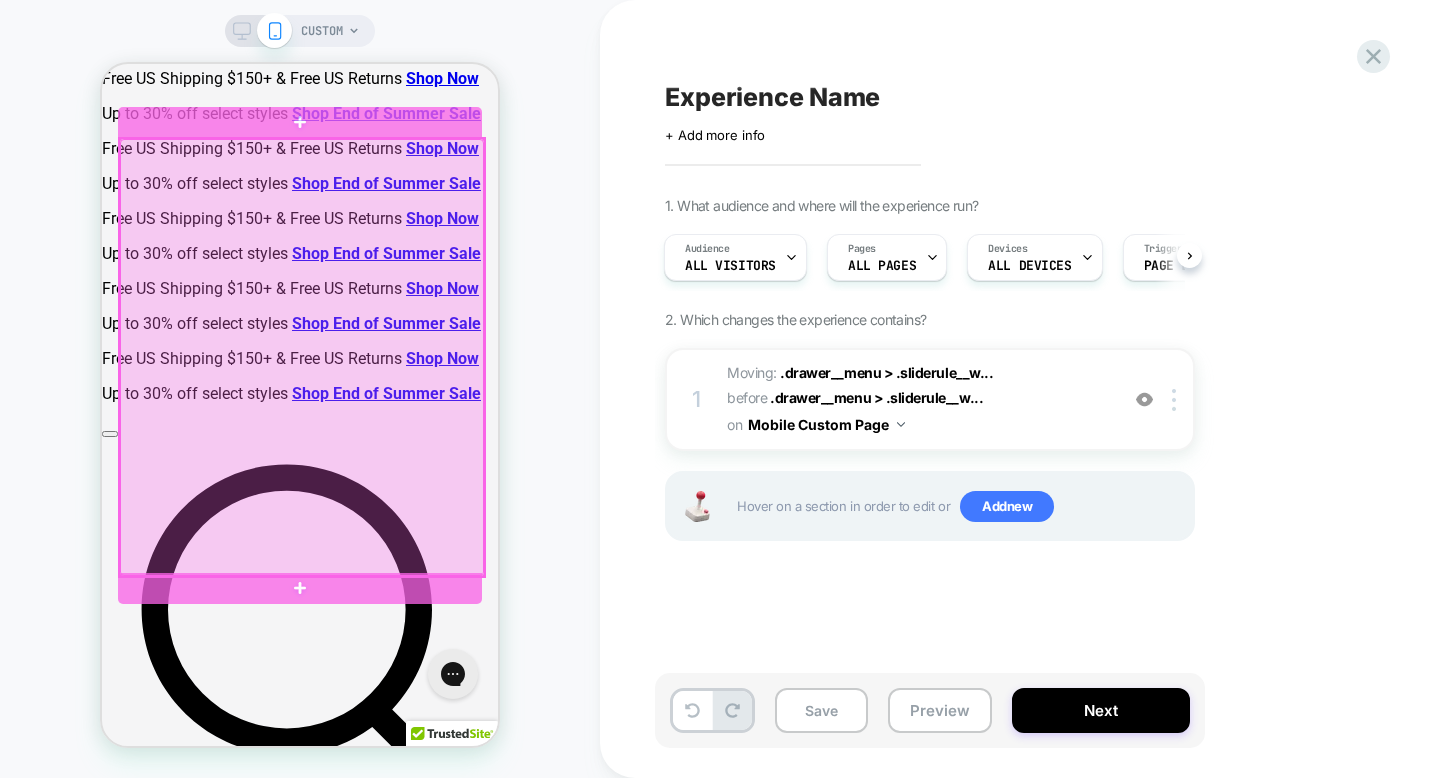 scroll, scrollTop: 656, scrollLeft: 0, axis: vertical 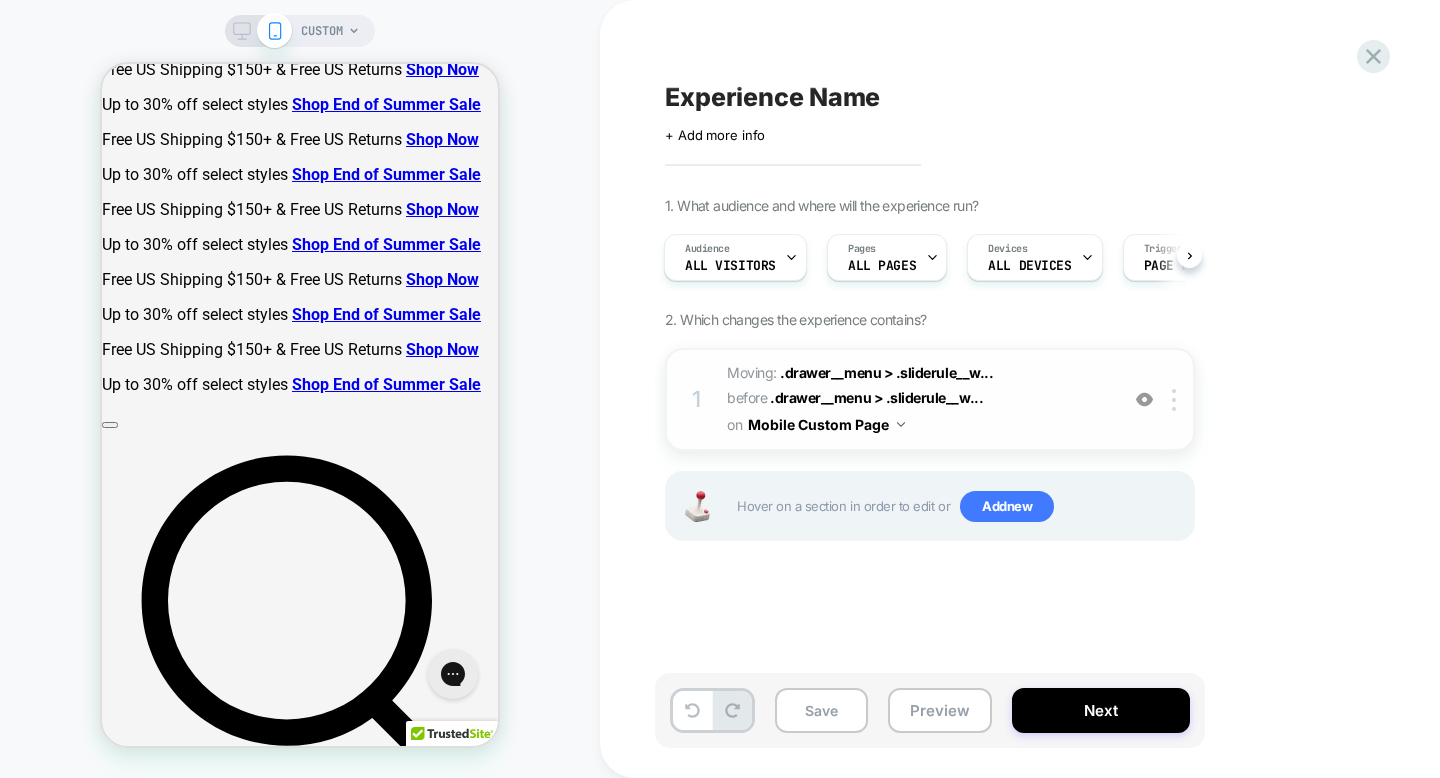 click on "1 Moving: .drawer__menu > .sliderule__w... .drawer__menu > .sliderule__wrapper:nth-child(8) before .drawer__menu > .sliderule__w... .drawer__menu > .sliderule__wrapper:nth-child(1) on Mobile Custom Page Add Before Add After Delete" at bounding box center (930, 399) 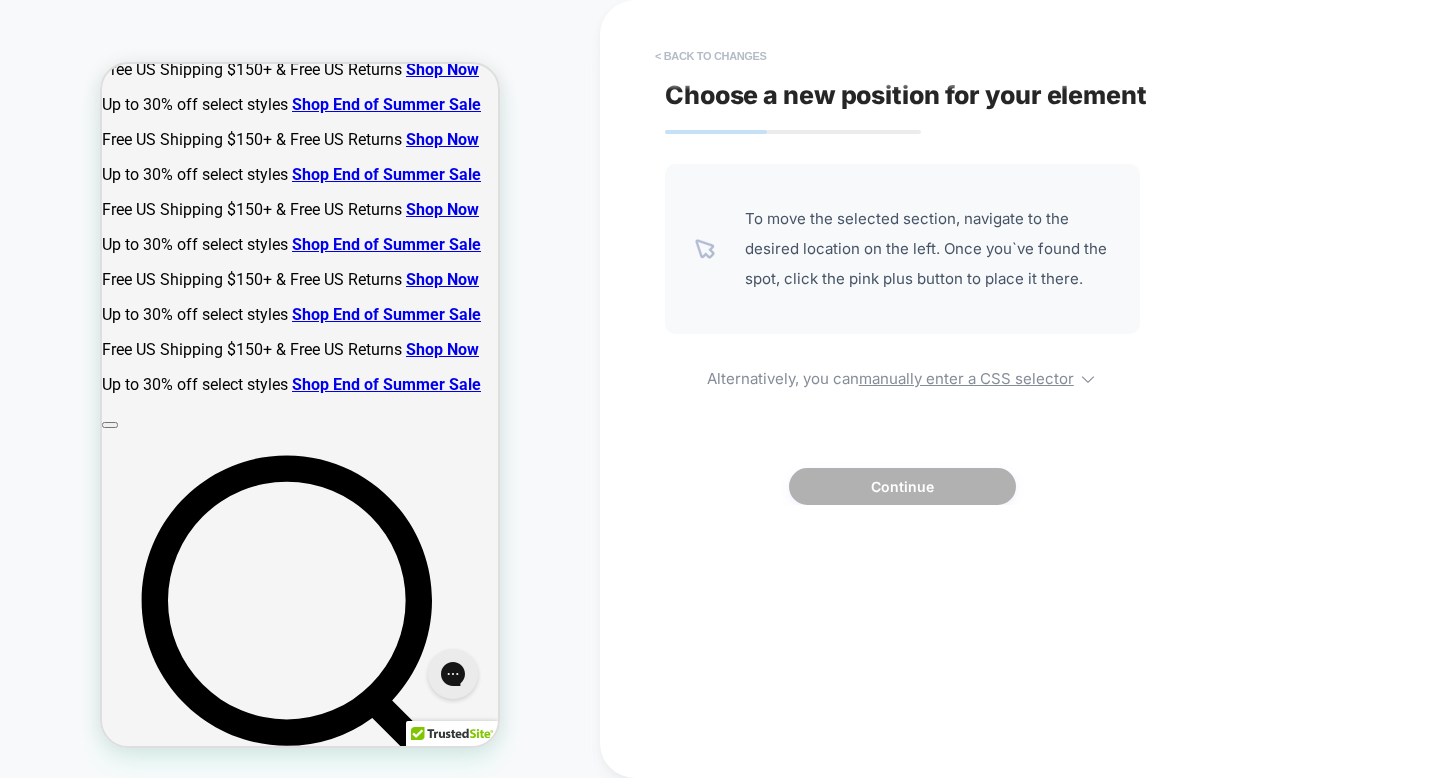 click on "< Back to changes" at bounding box center [711, 56] 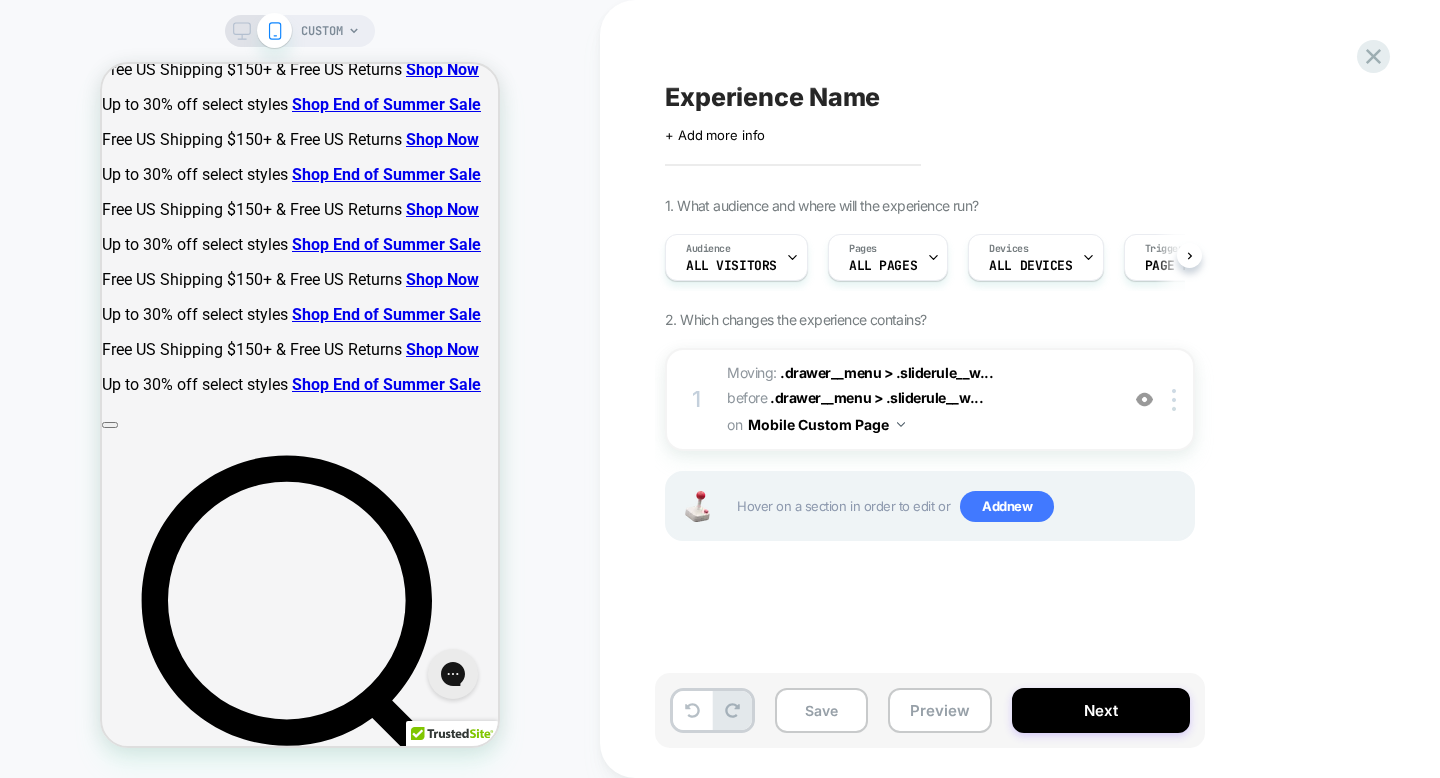 scroll, scrollTop: 0, scrollLeft: 1, axis: horizontal 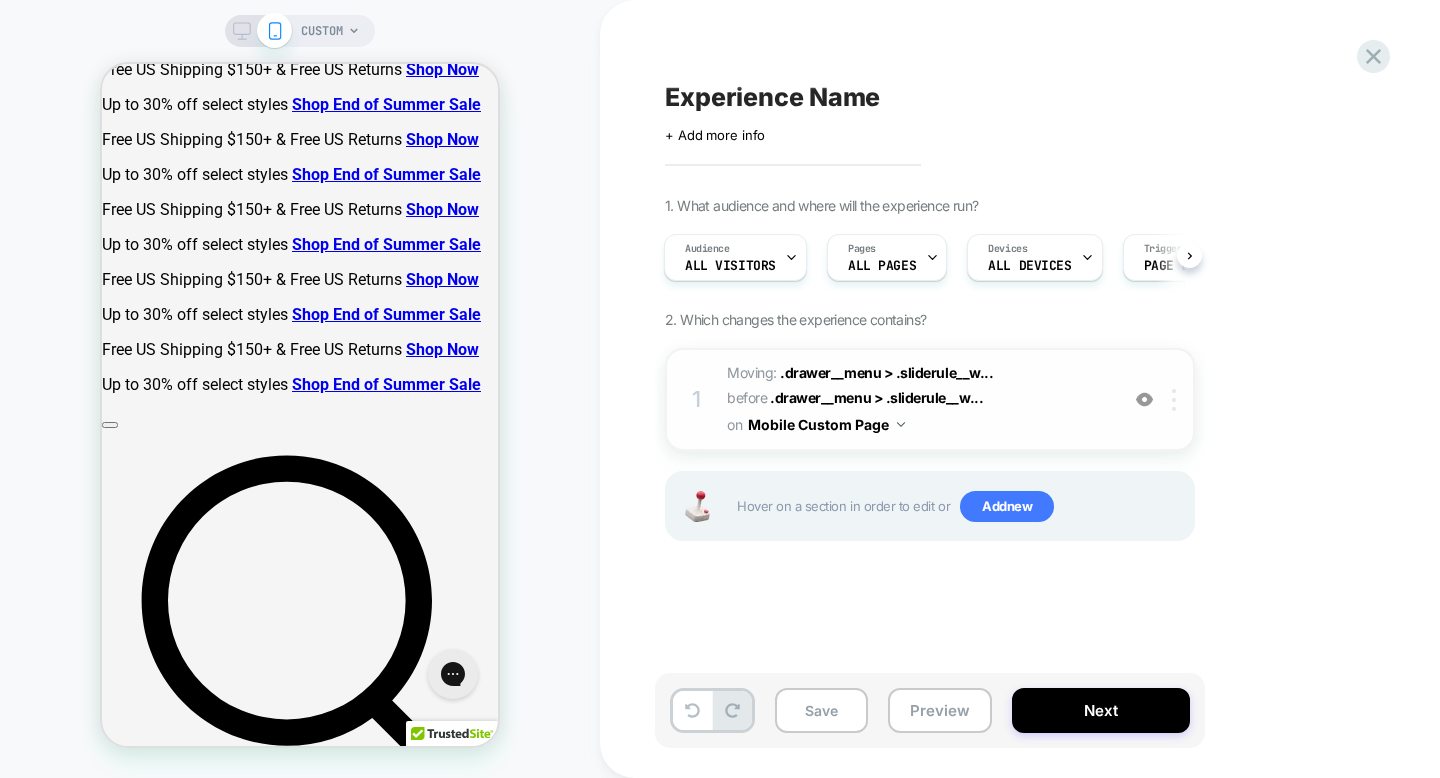 click at bounding box center (1177, 400) 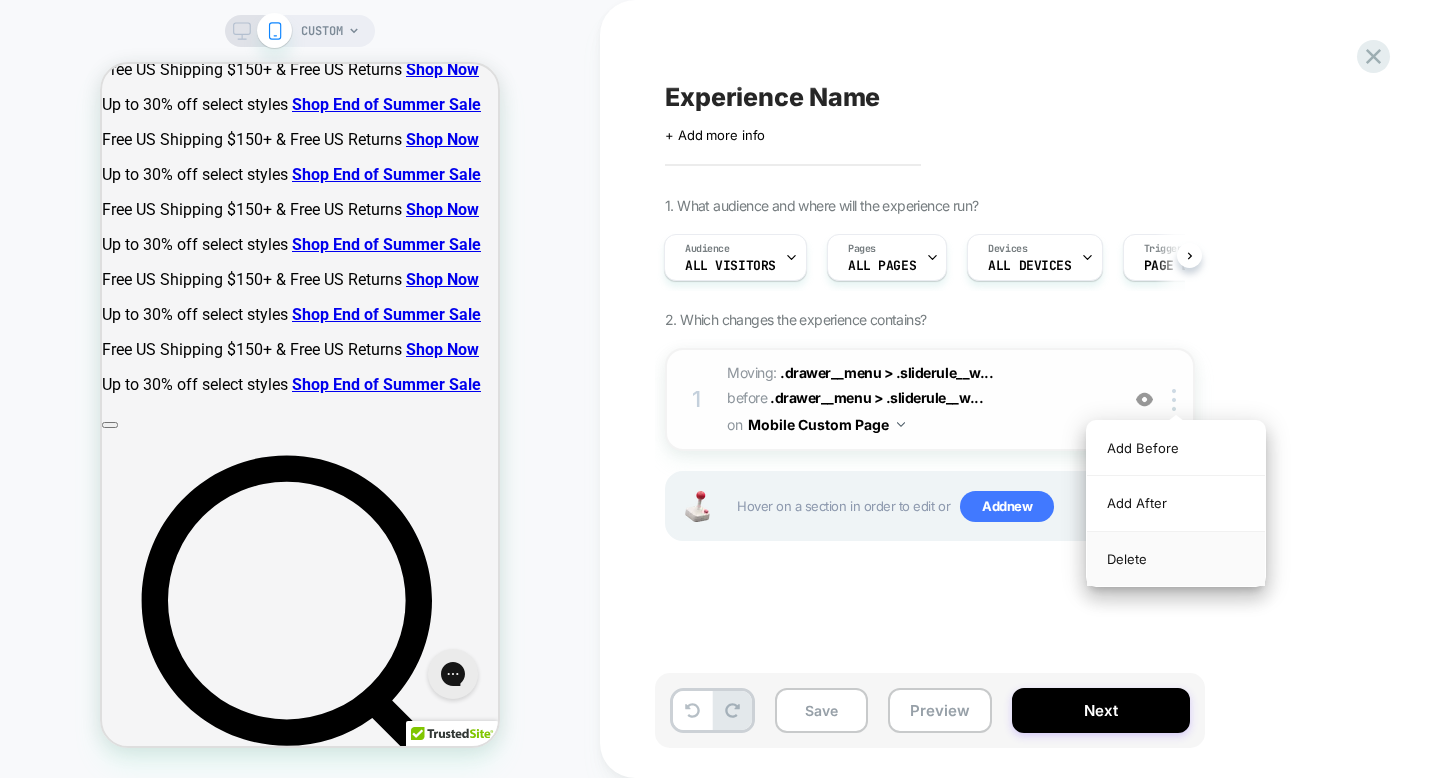 click on "Delete" at bounding box center [1176, 559] 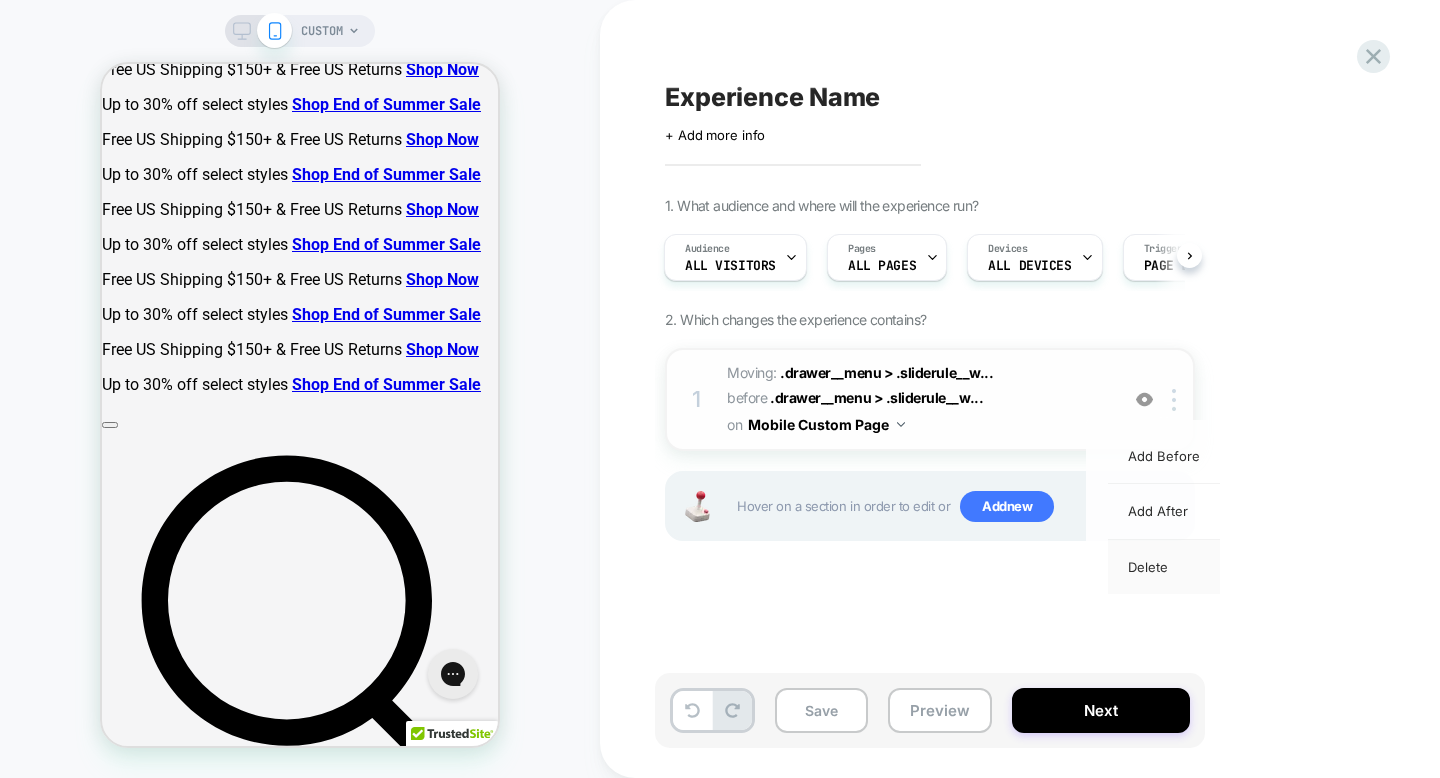 scroll, scrollTop: 0, scrollLeft: 0, axis: both 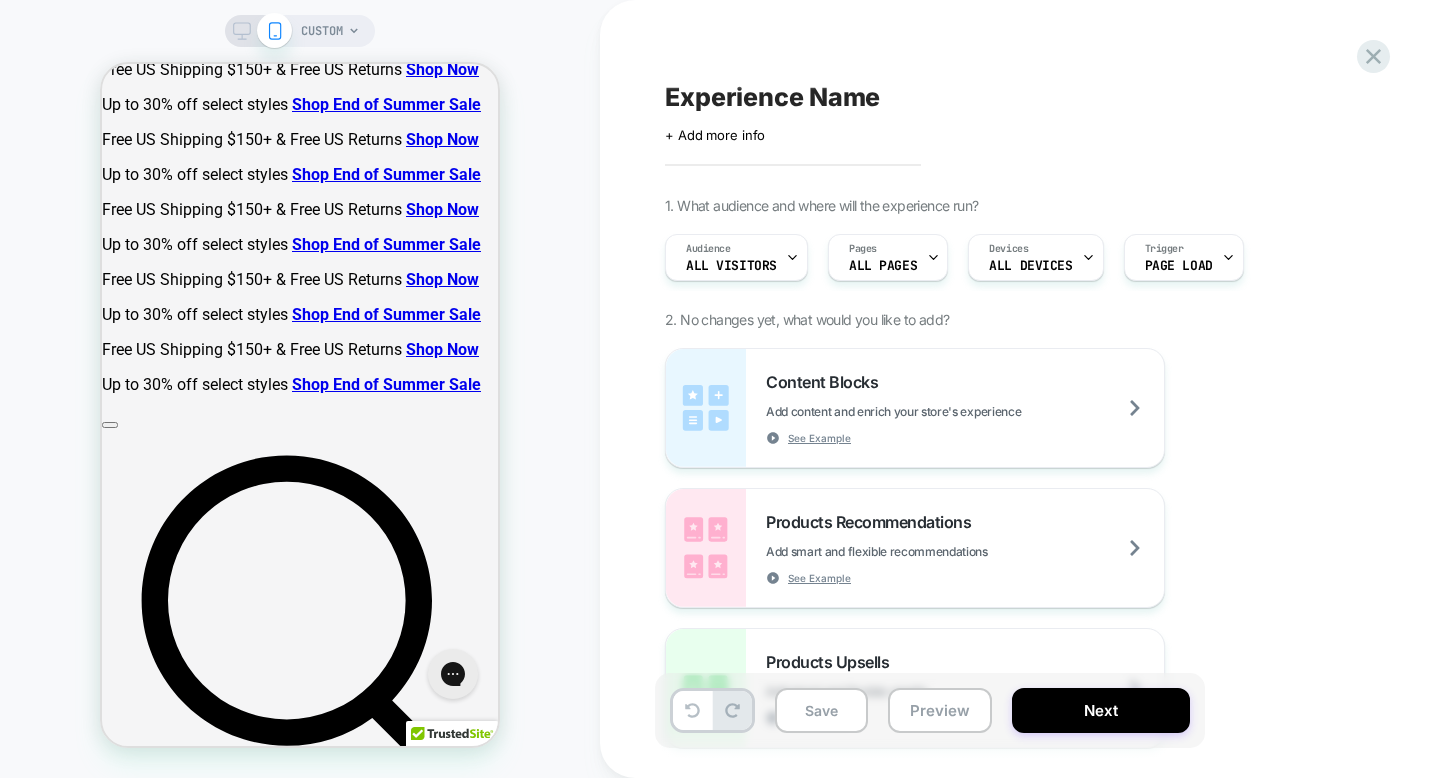 click on "Experience Name" at bounding box center (772, 97) 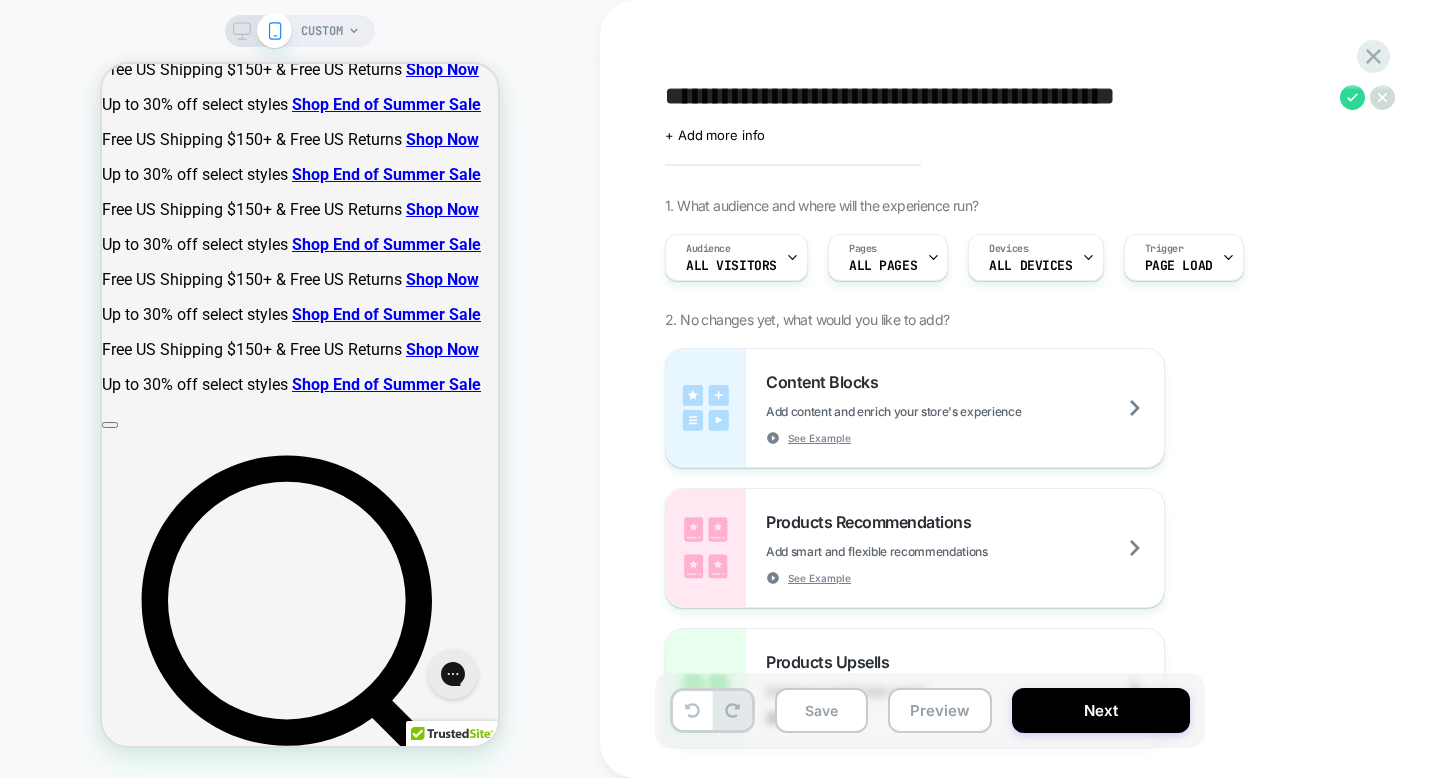 type on "**********" 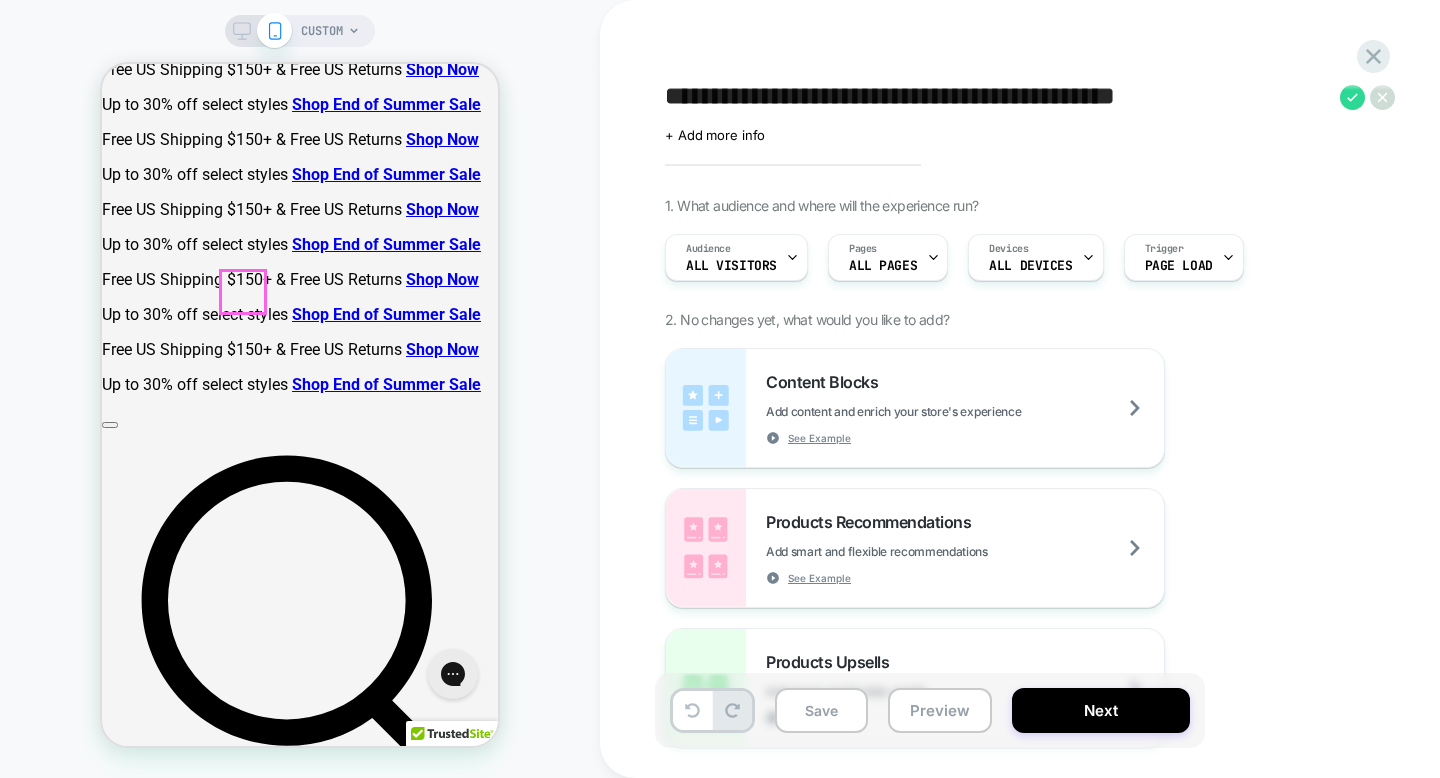 scroll, scrollTop: 0, scrollLeft: 0, axis: both 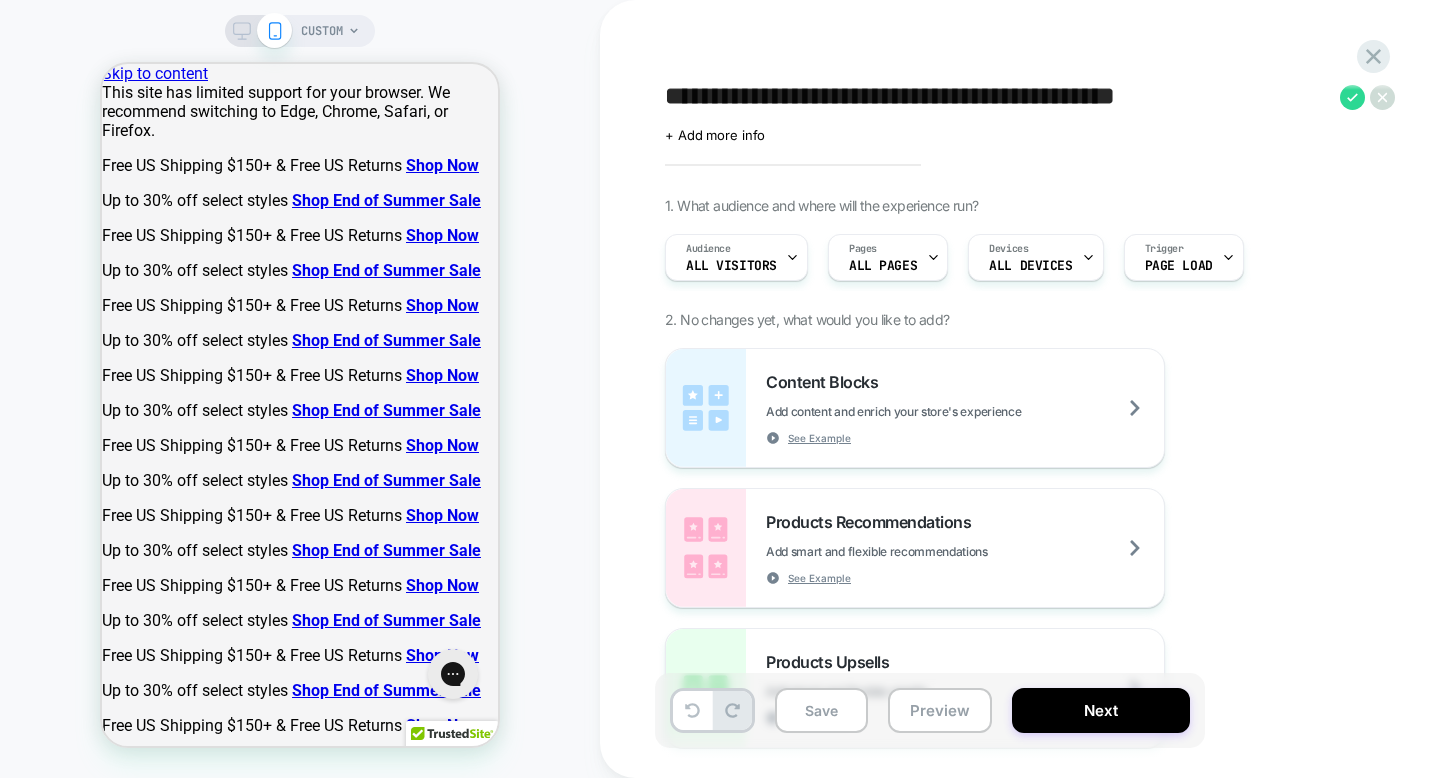 click on "CUSTOM" at bounding box center (300, 389) 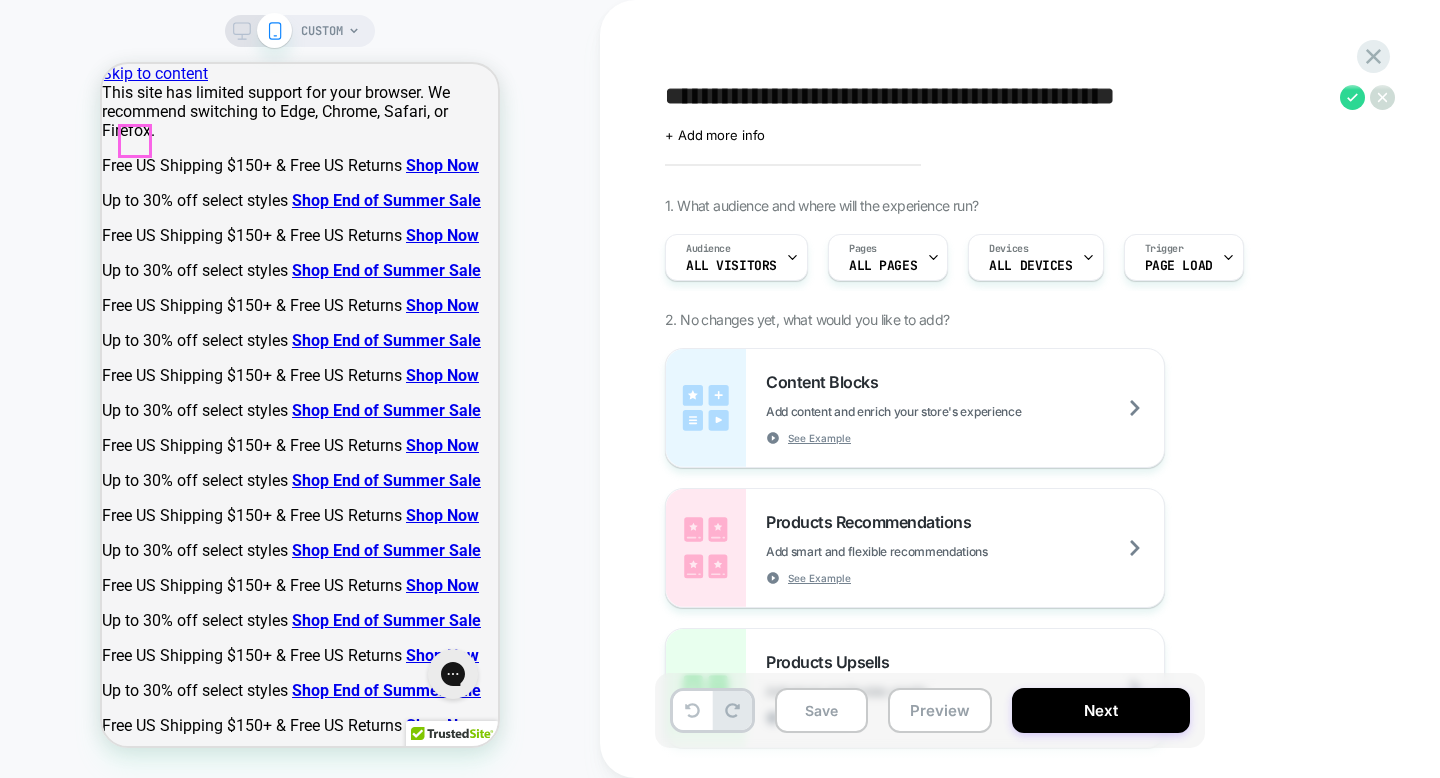 click at bounding box center [110, 1081] 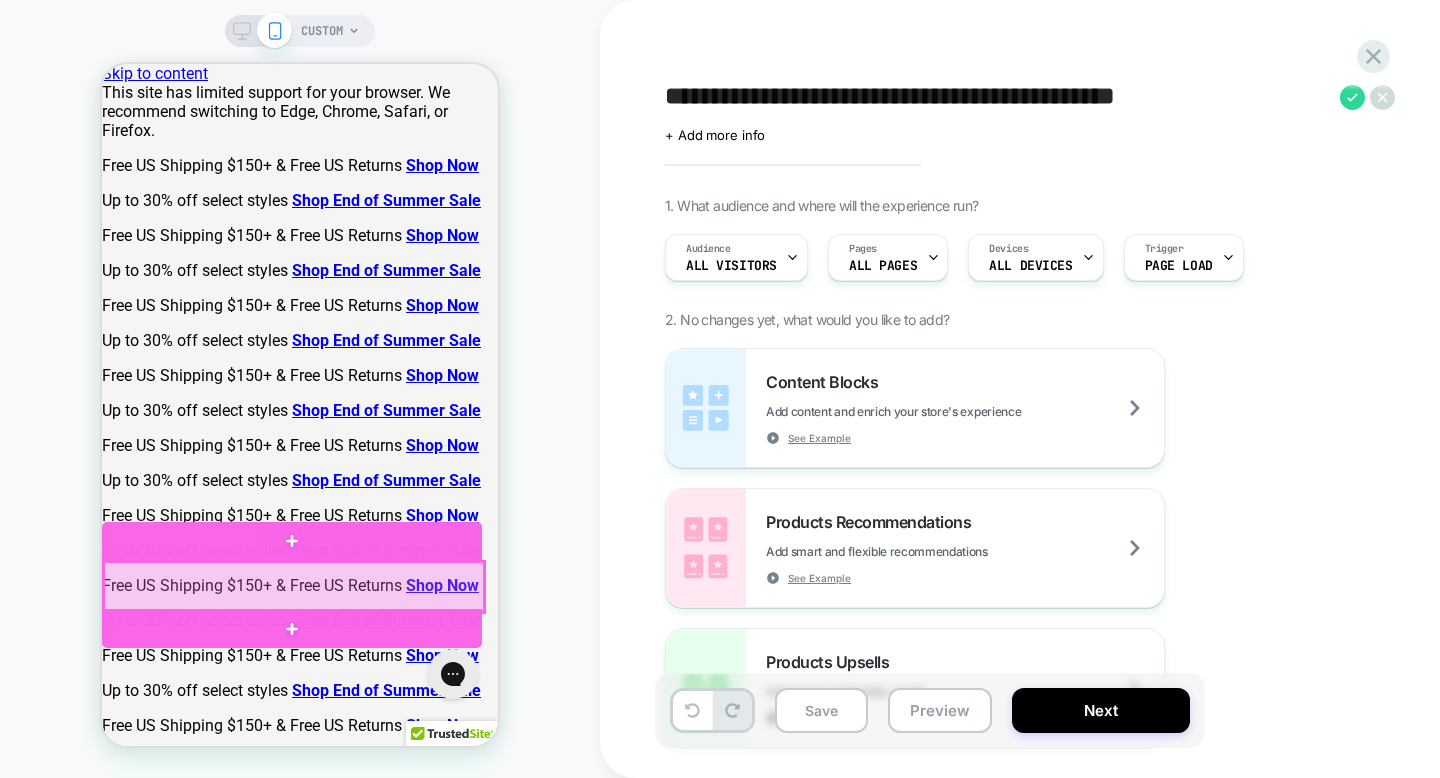 click at bounding box center [294, 587] 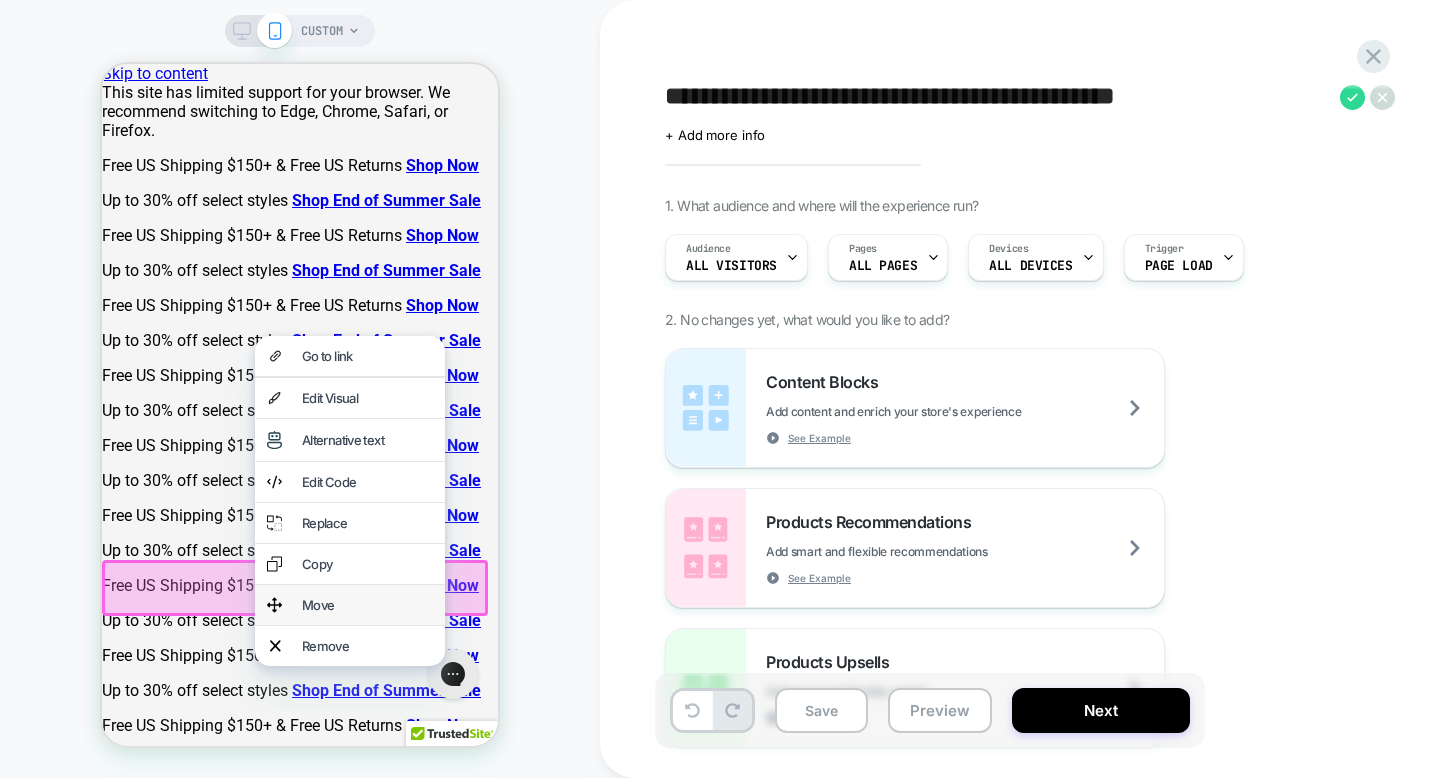 click on "Move" at bounding box center [350, 605] 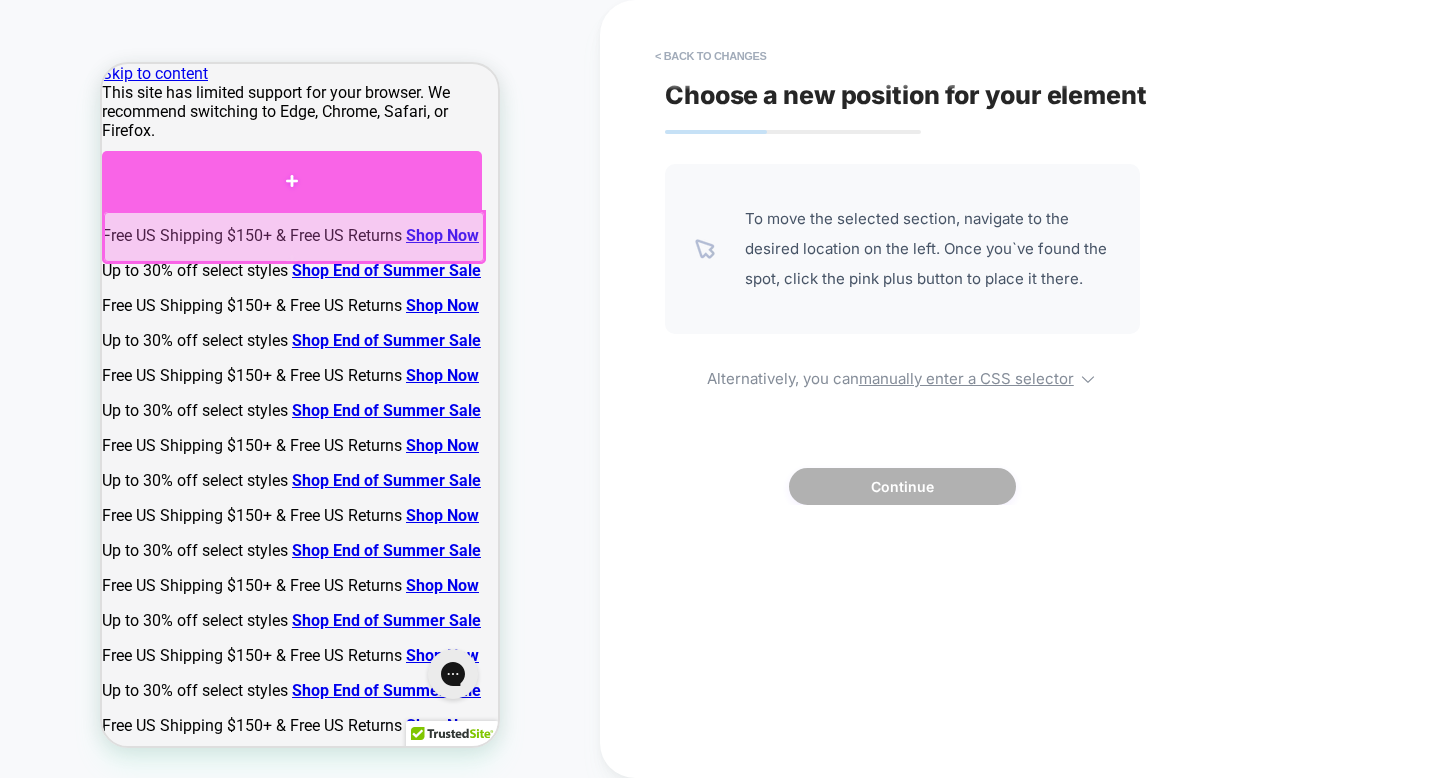 click at bounding box center (292, 180) 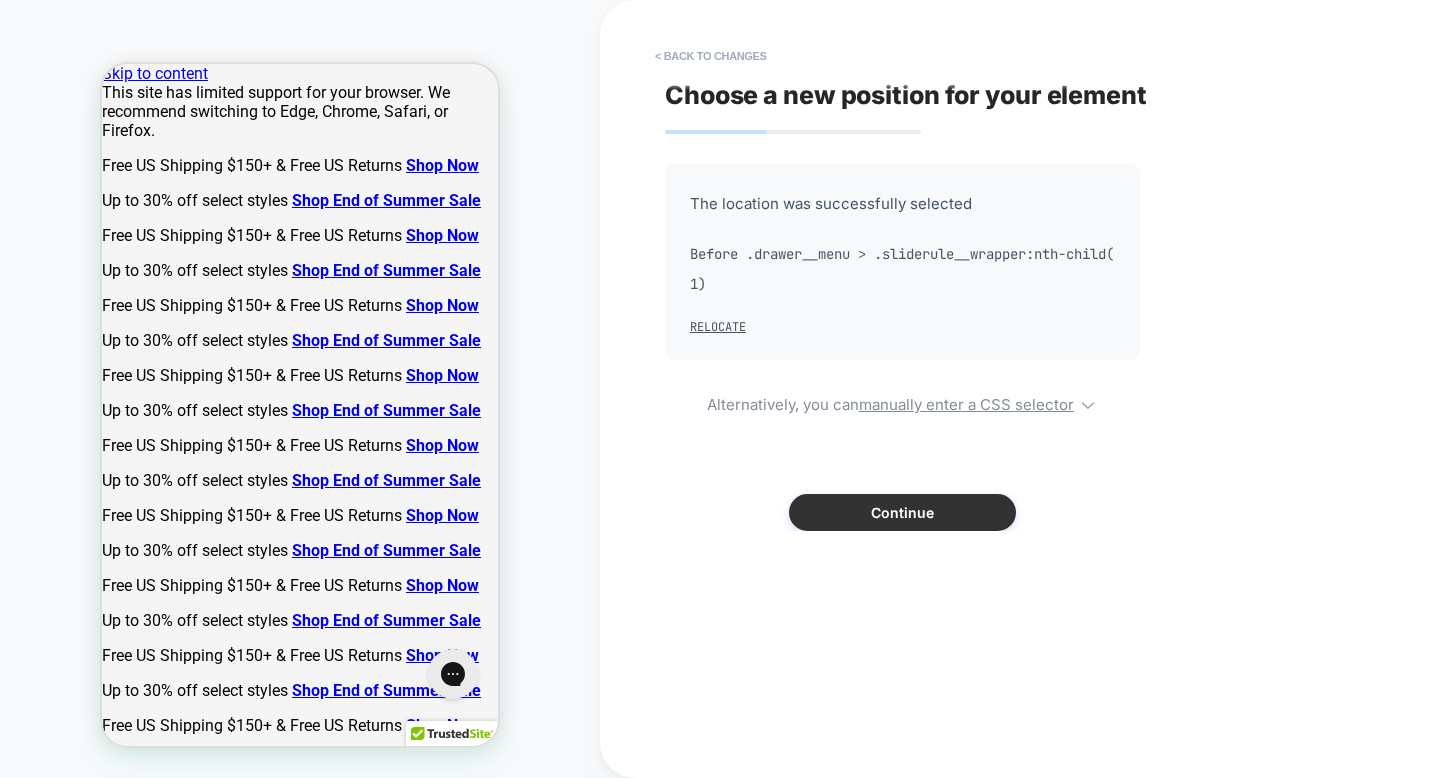 click on "Continue" at bounding box center [902, 512] 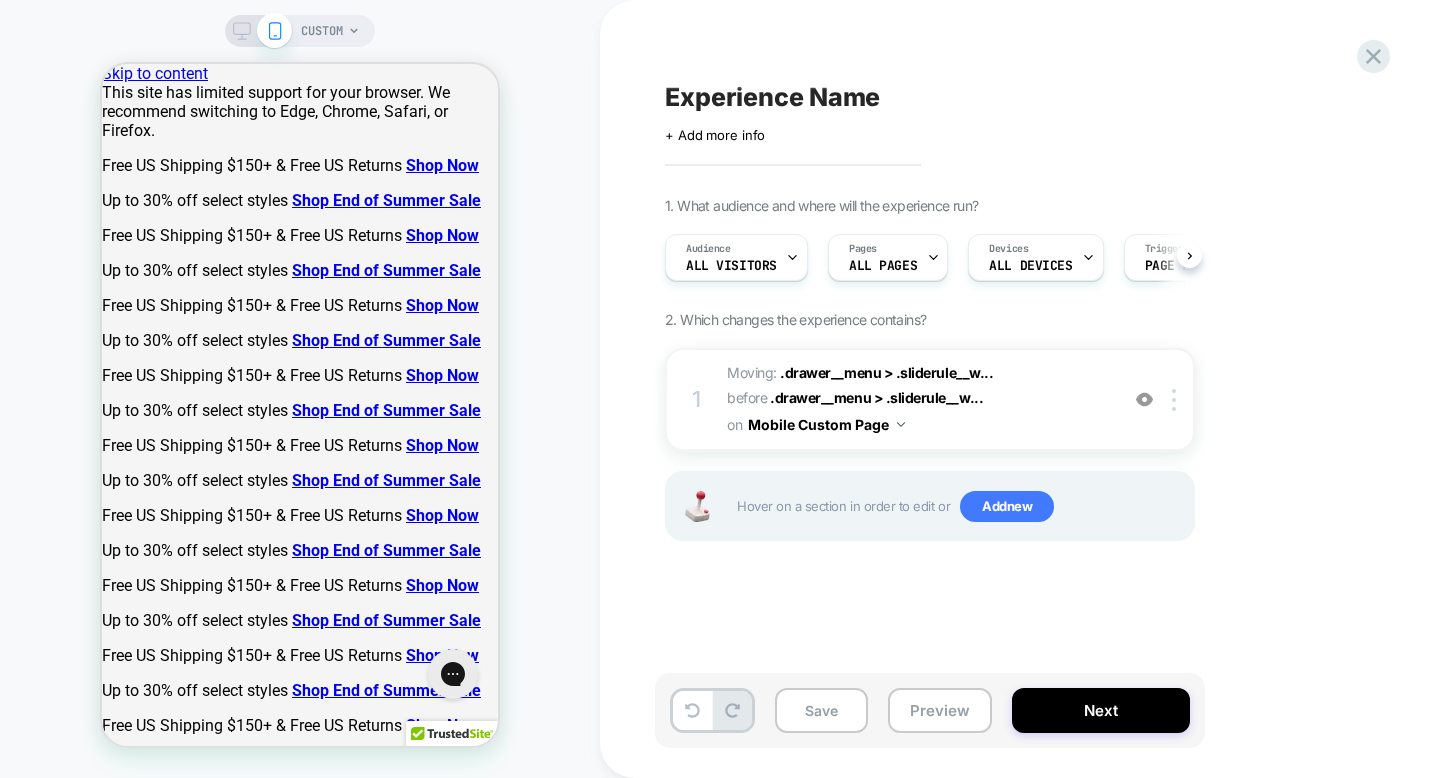 scroll, scrollTop: 0, scrollLeft: 1, axis: horizontal 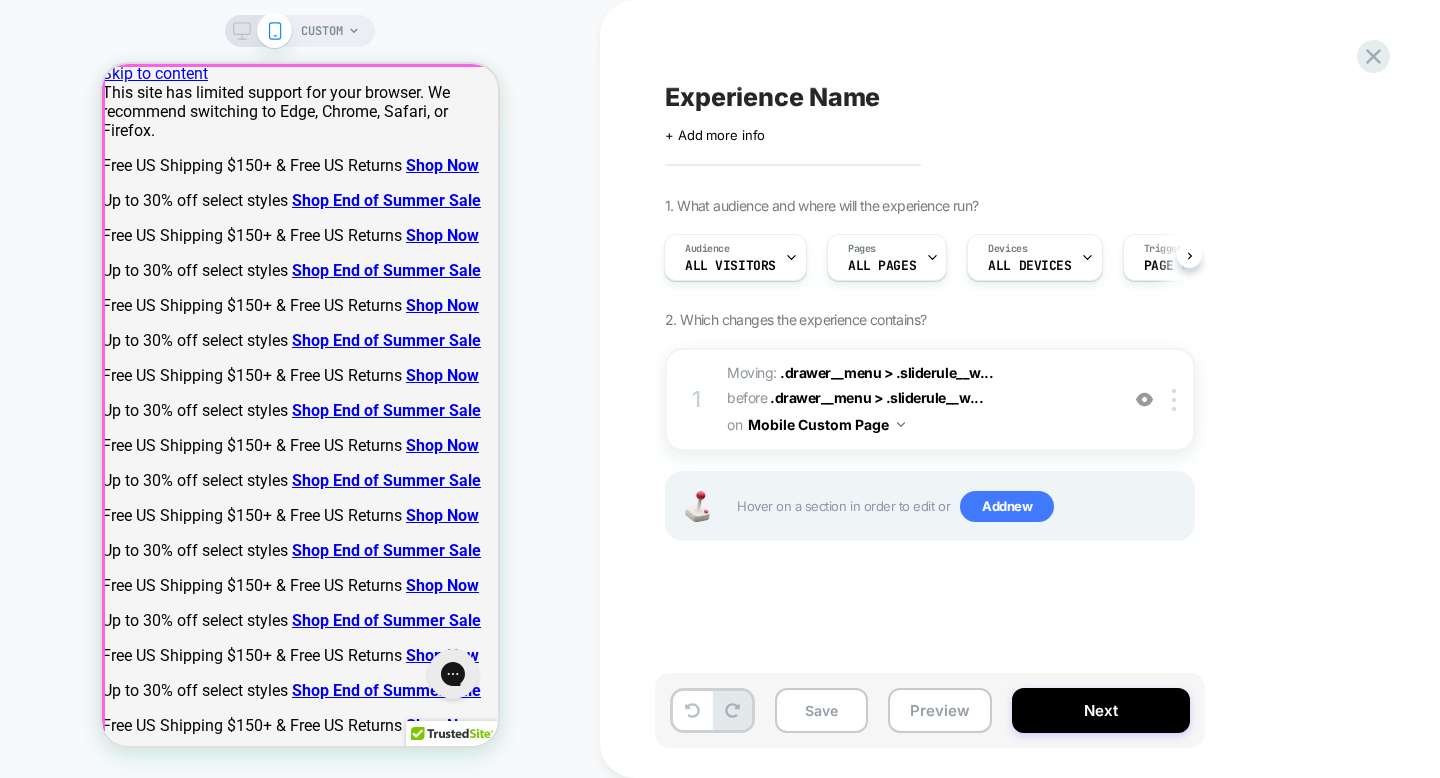 click at bounding box center (102, 11216) 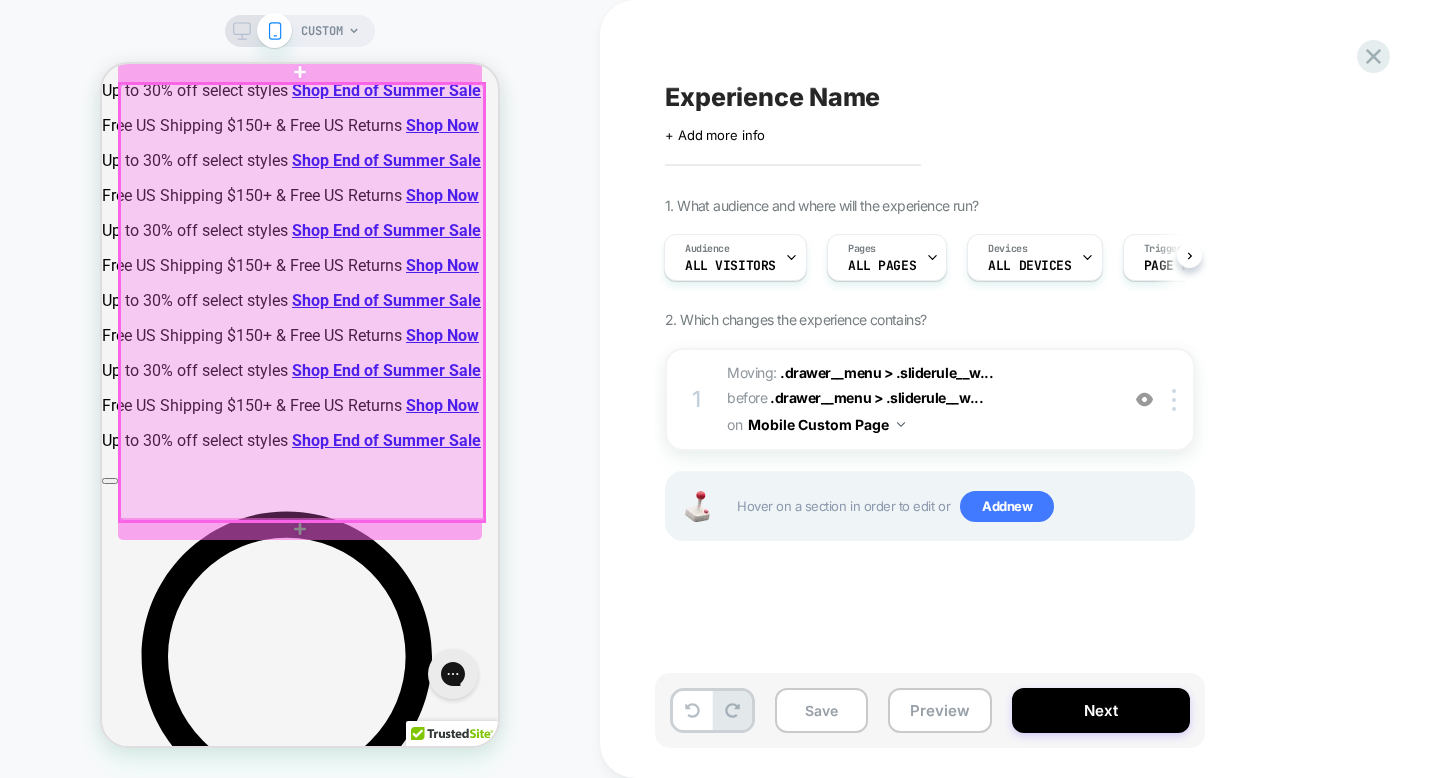 scroll, scrollTop: 601, scrollLeft: 0, axis: vertical 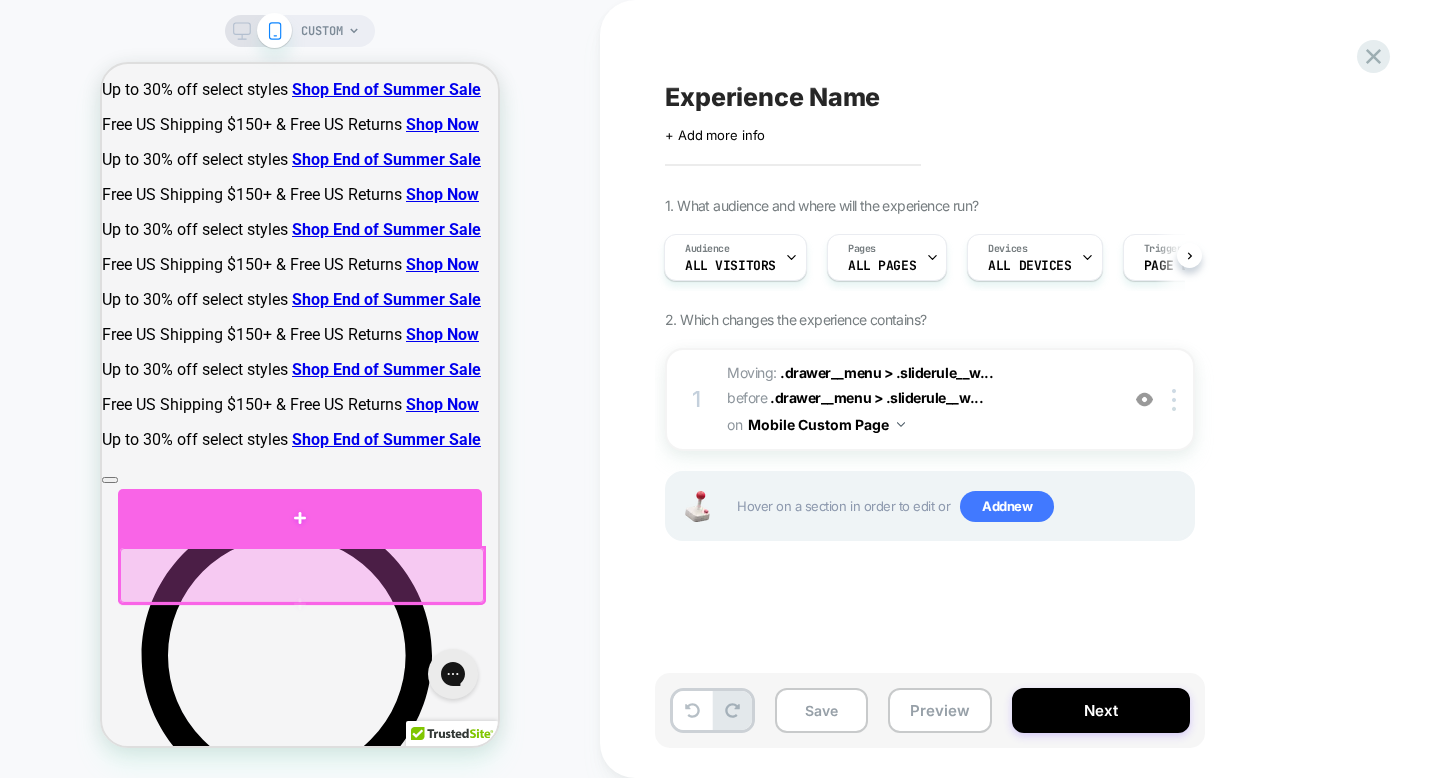 click at bounding box center (300, 518) 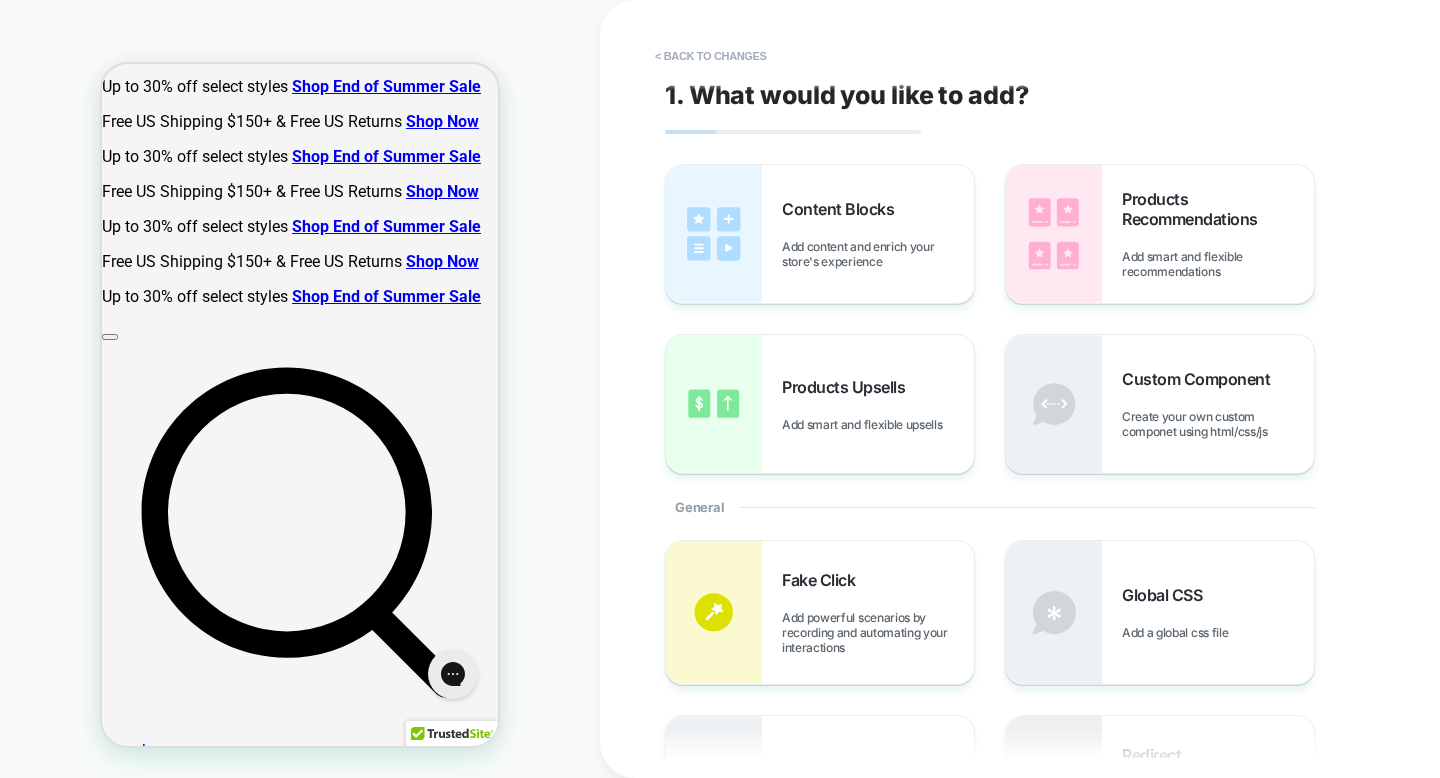 scroll, scrollTop: 783, scrollLeft: 0, axis: vertical 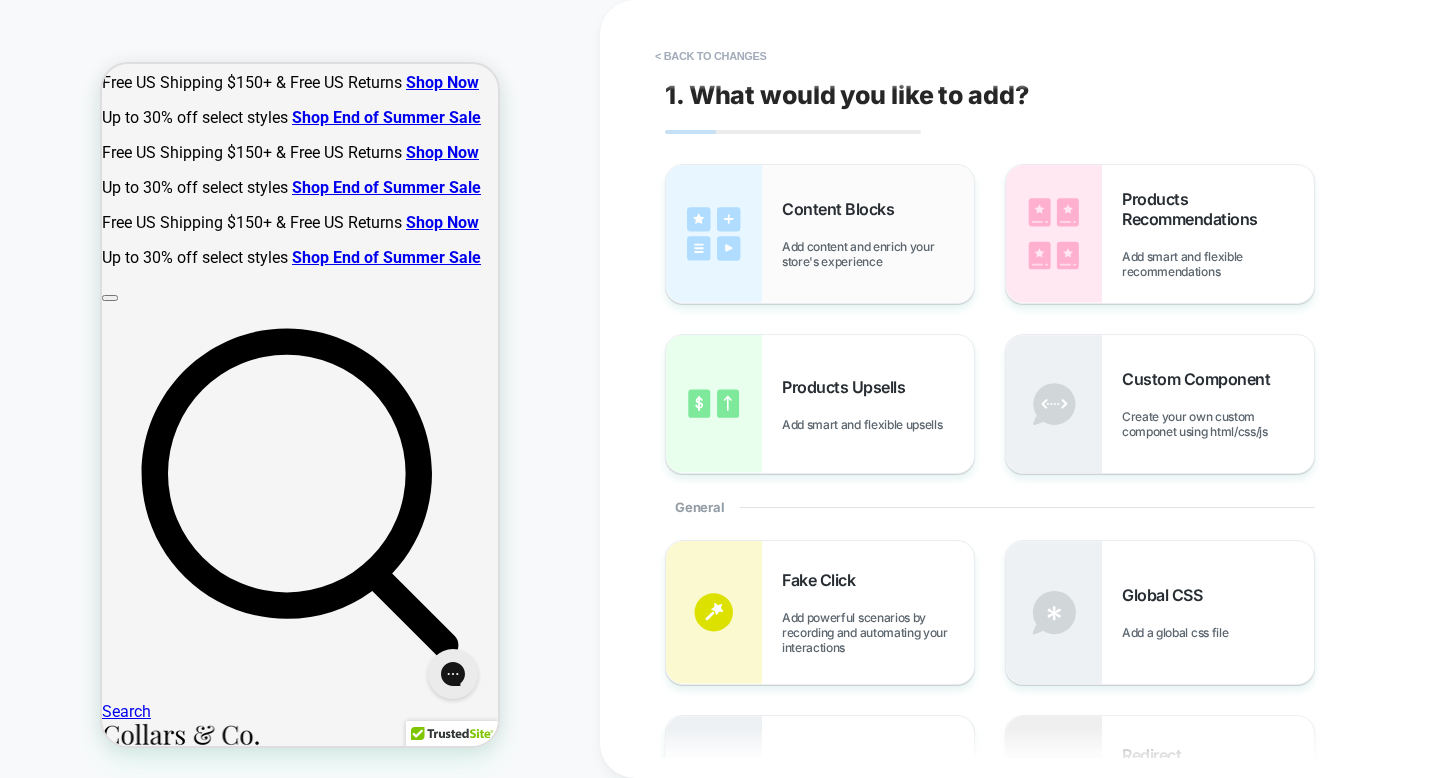click on "Add content and enrich your store's experience" at bounding box center [878, 254] 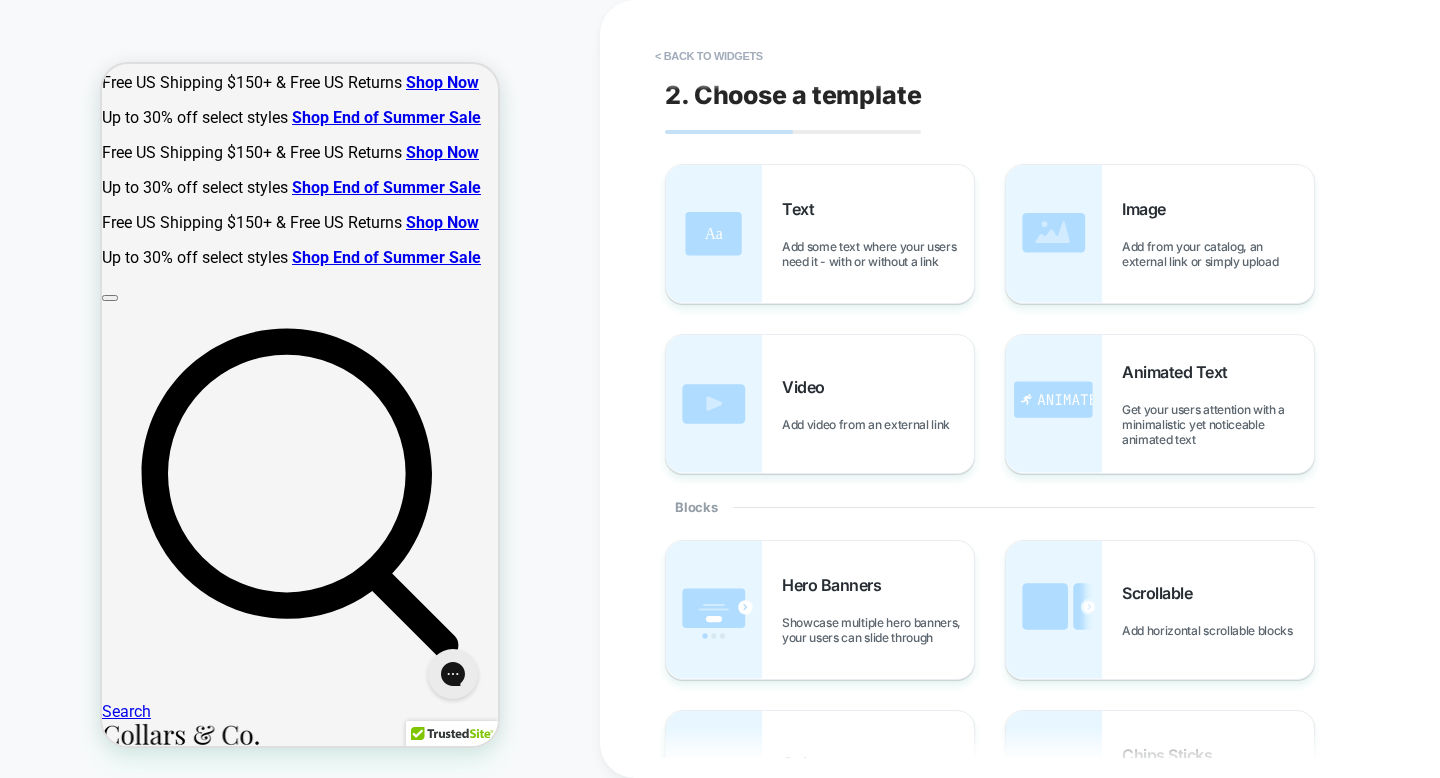 click on "Add some text where your users need it - with or without a link" at bounding box center [878, 254] 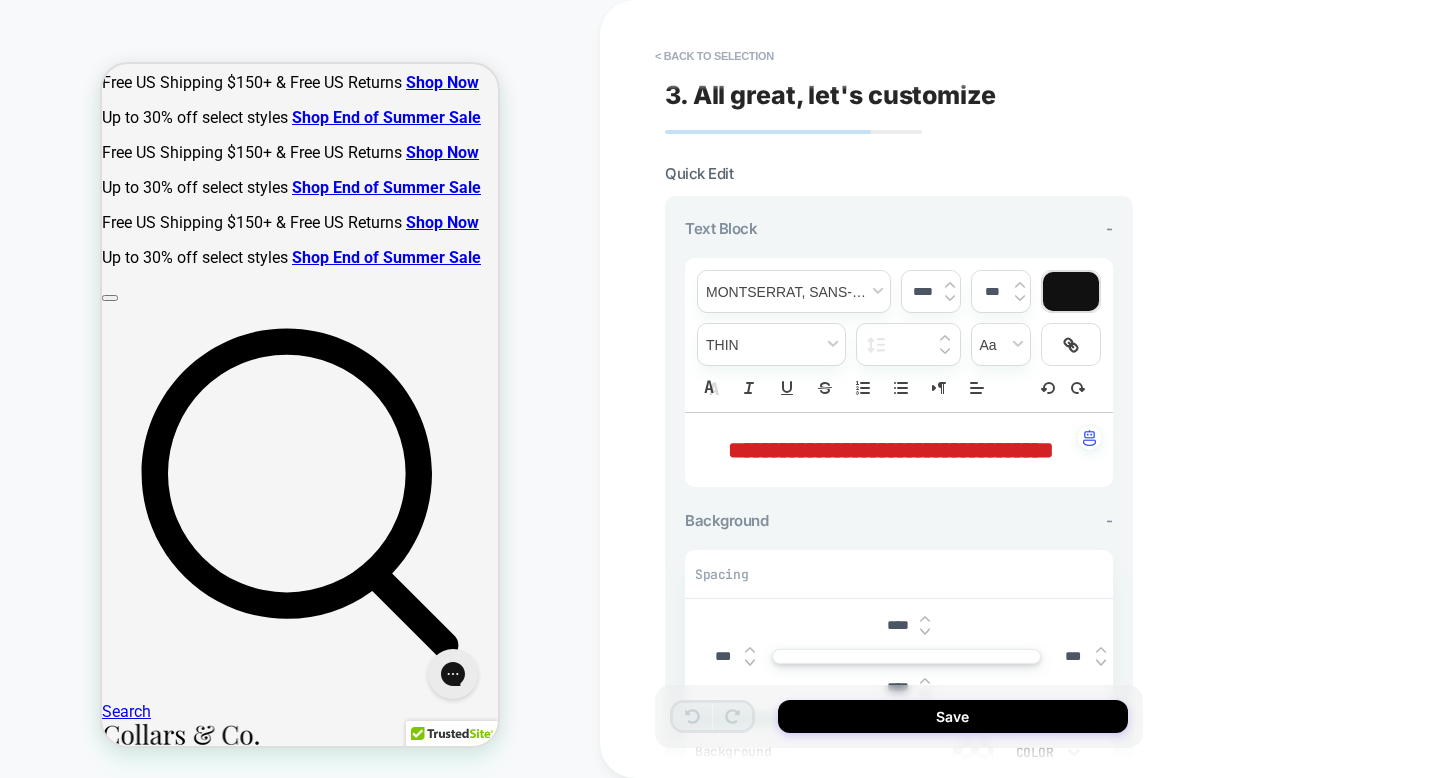 scroll, scrollTop: 794, scrollLeft: 0, axis: vertical 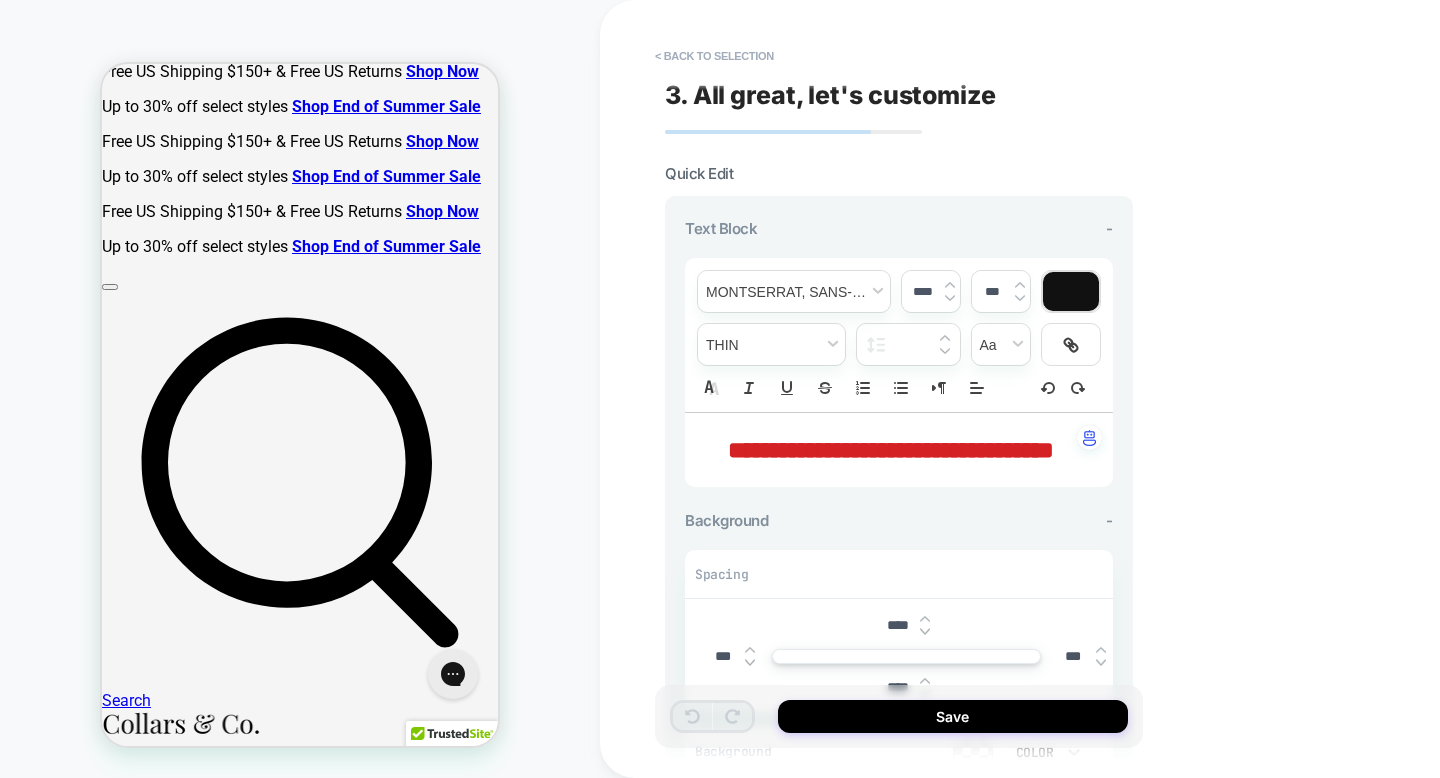 click on "**********" at bounding box center (891, 450) 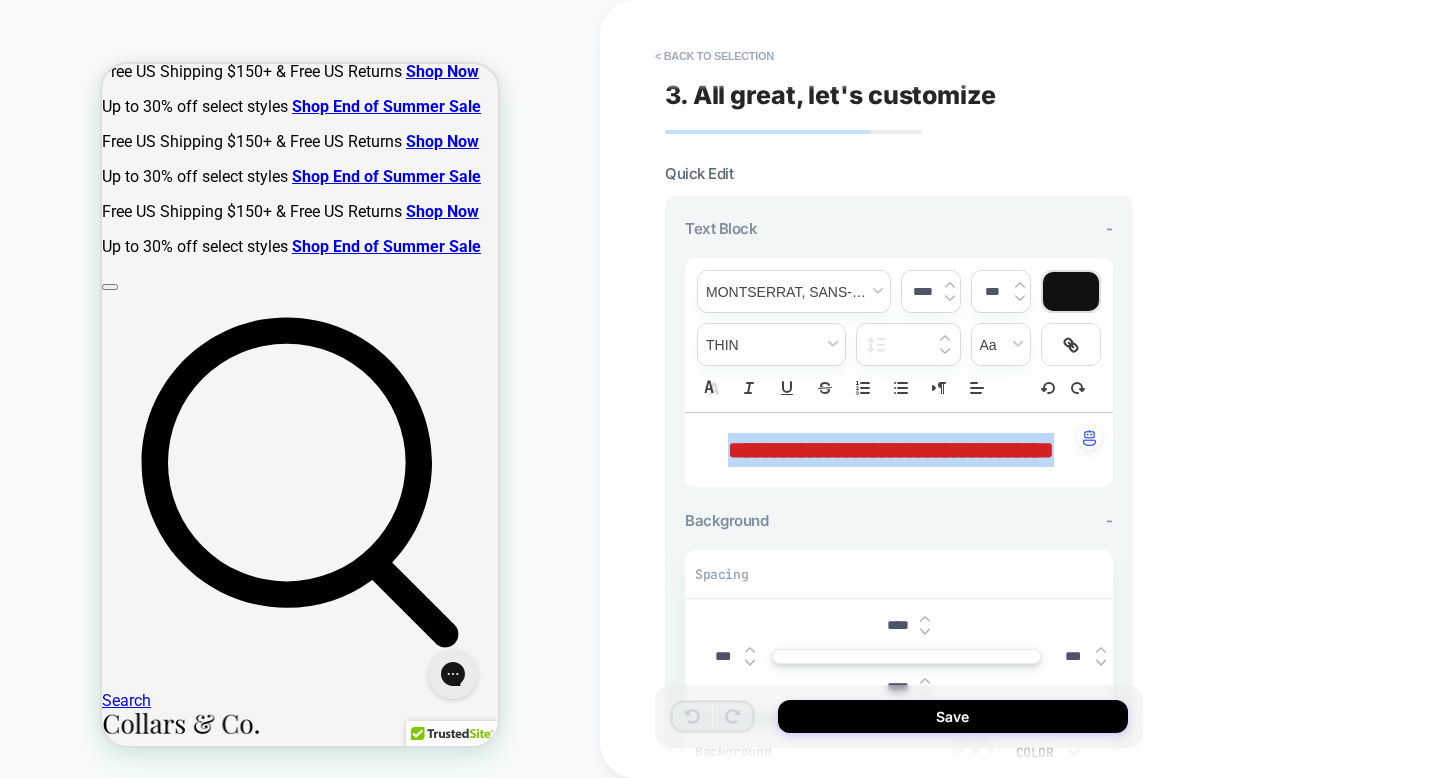 click on "**********" at bounding box center [891, 450] 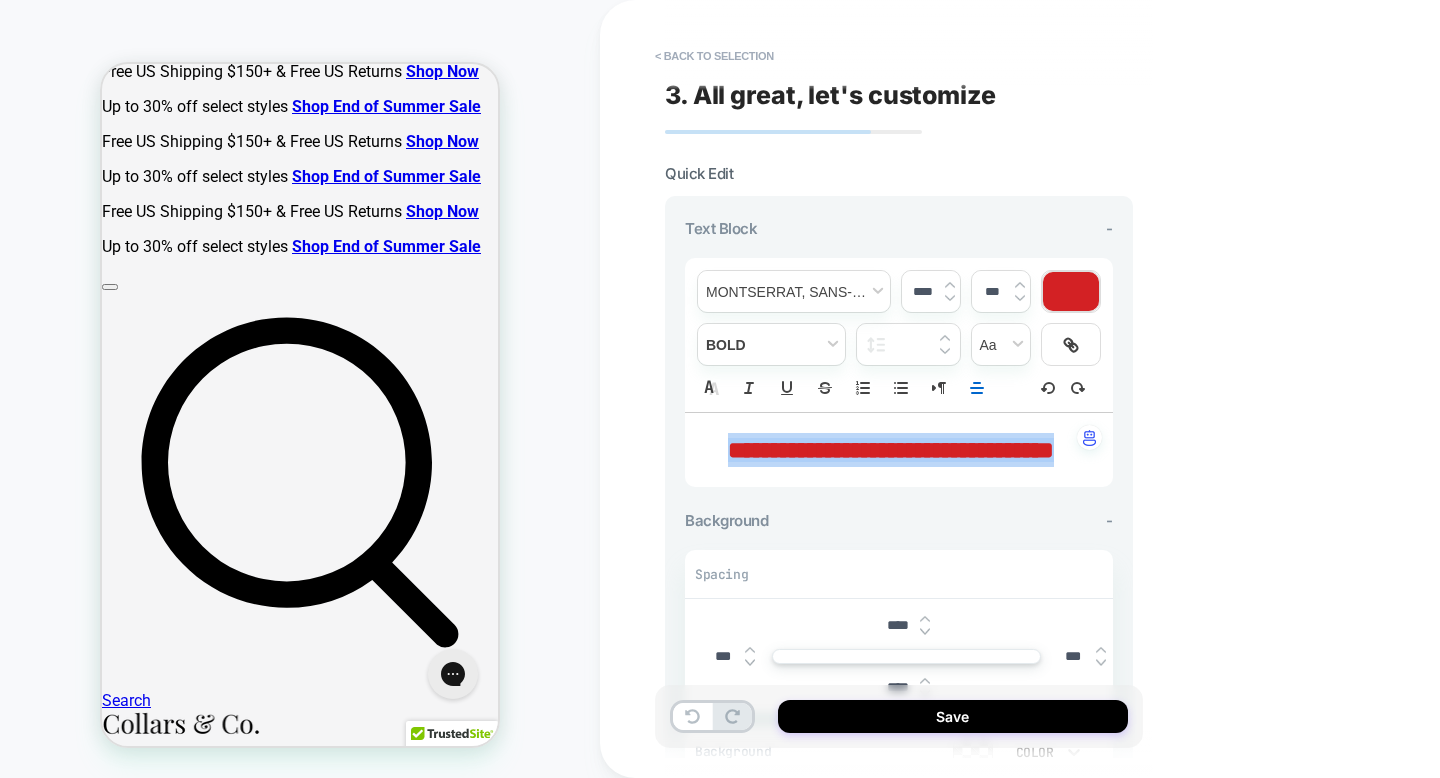 type 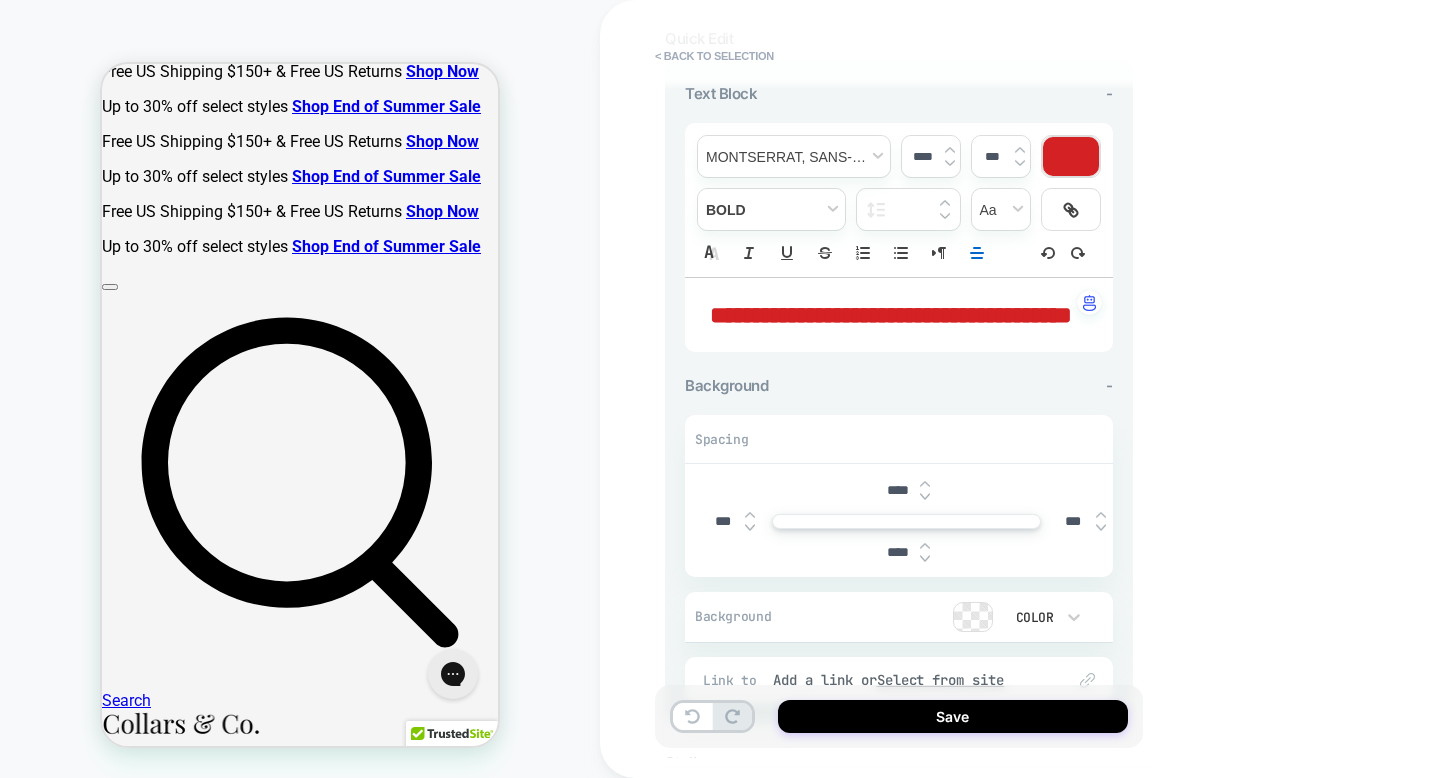 scroll, scrollTop: 140, scrollLeft: 0, axis: vertical 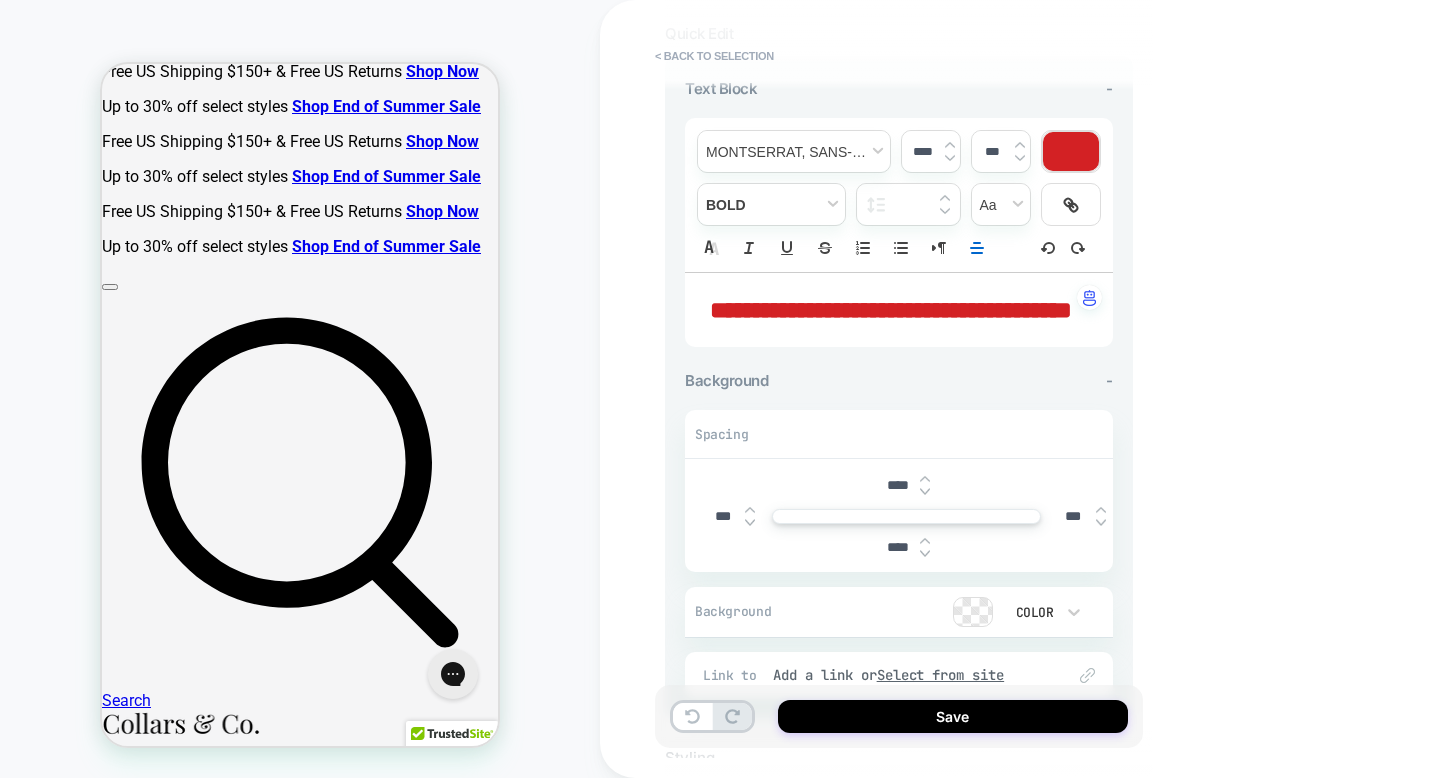 click on "****" at bounding box center (897, 485) 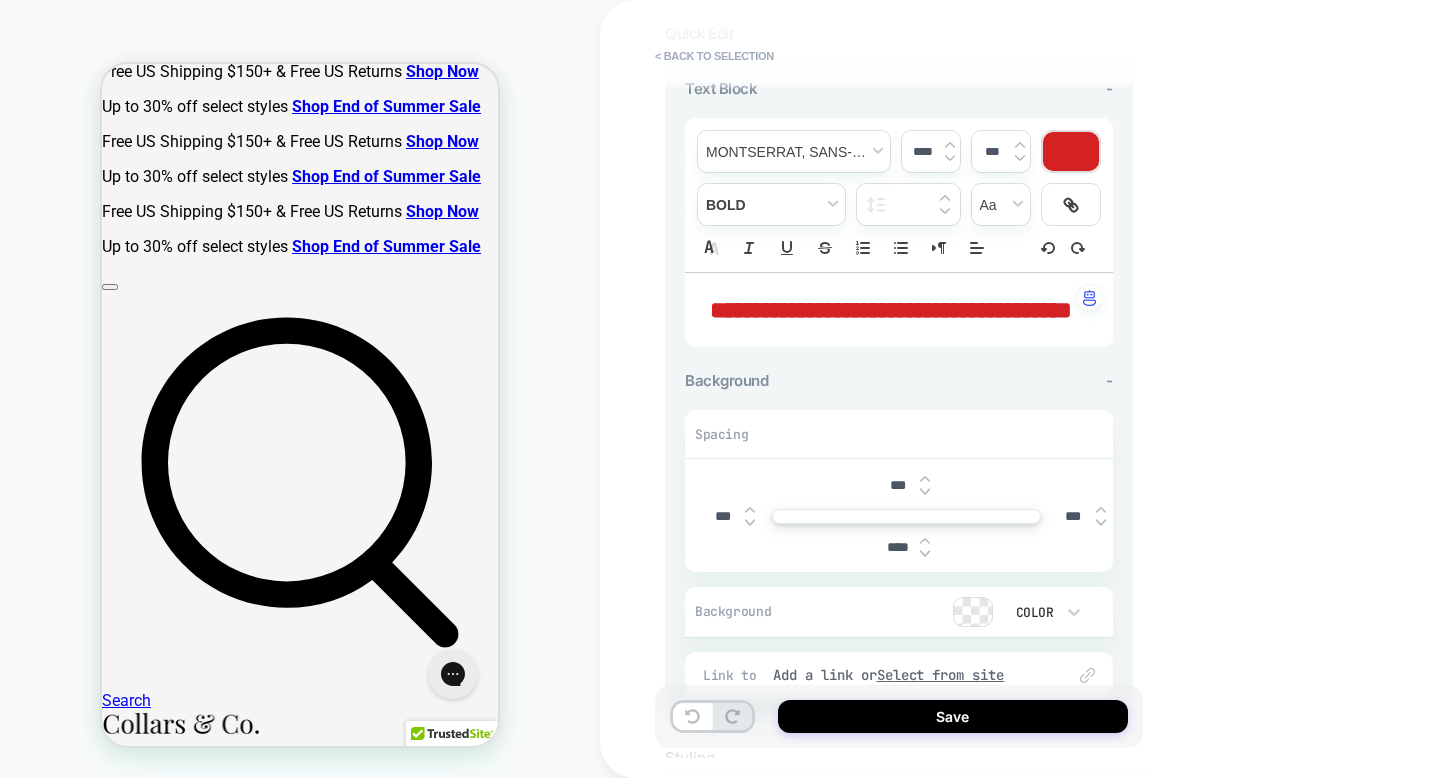 type on "***" 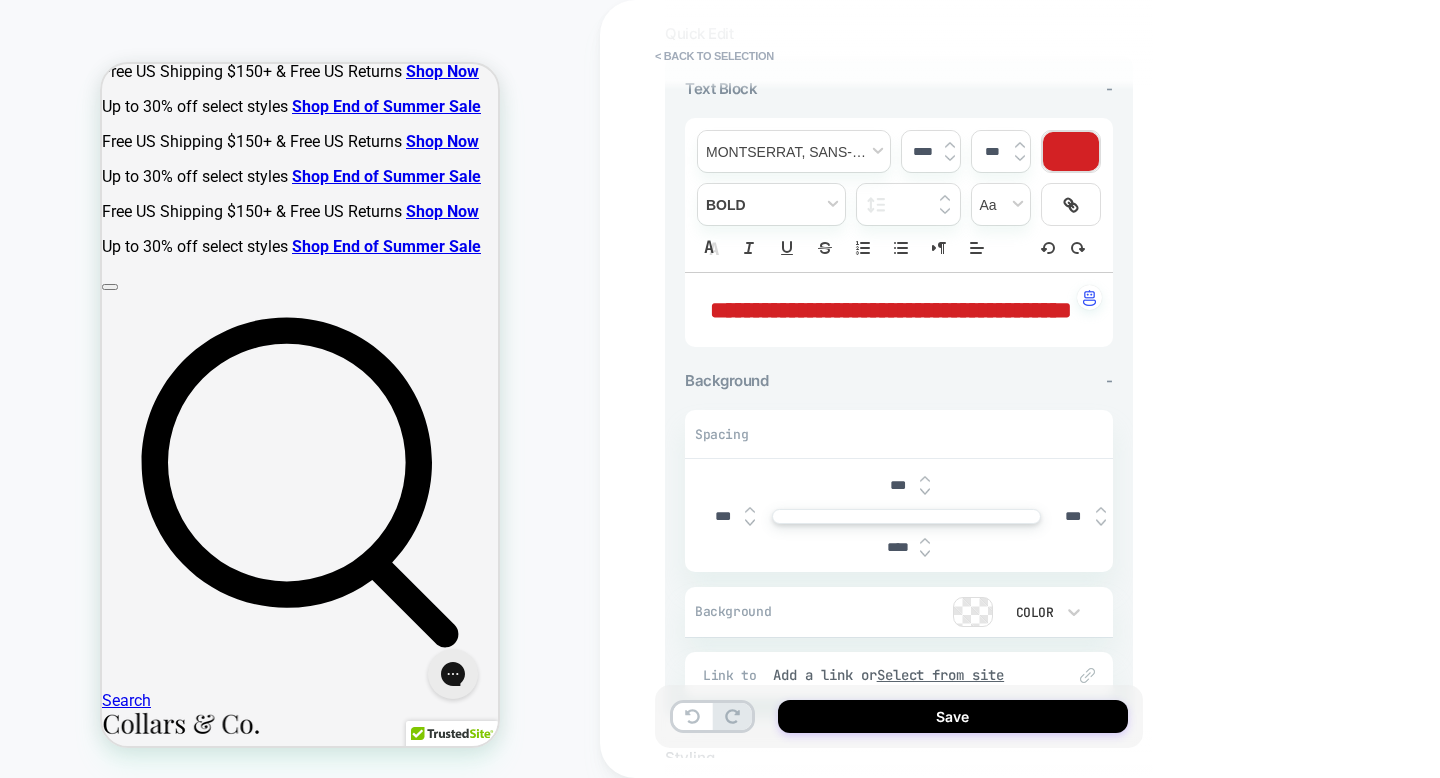 click on "Background -" at bounding box center [899, 380] 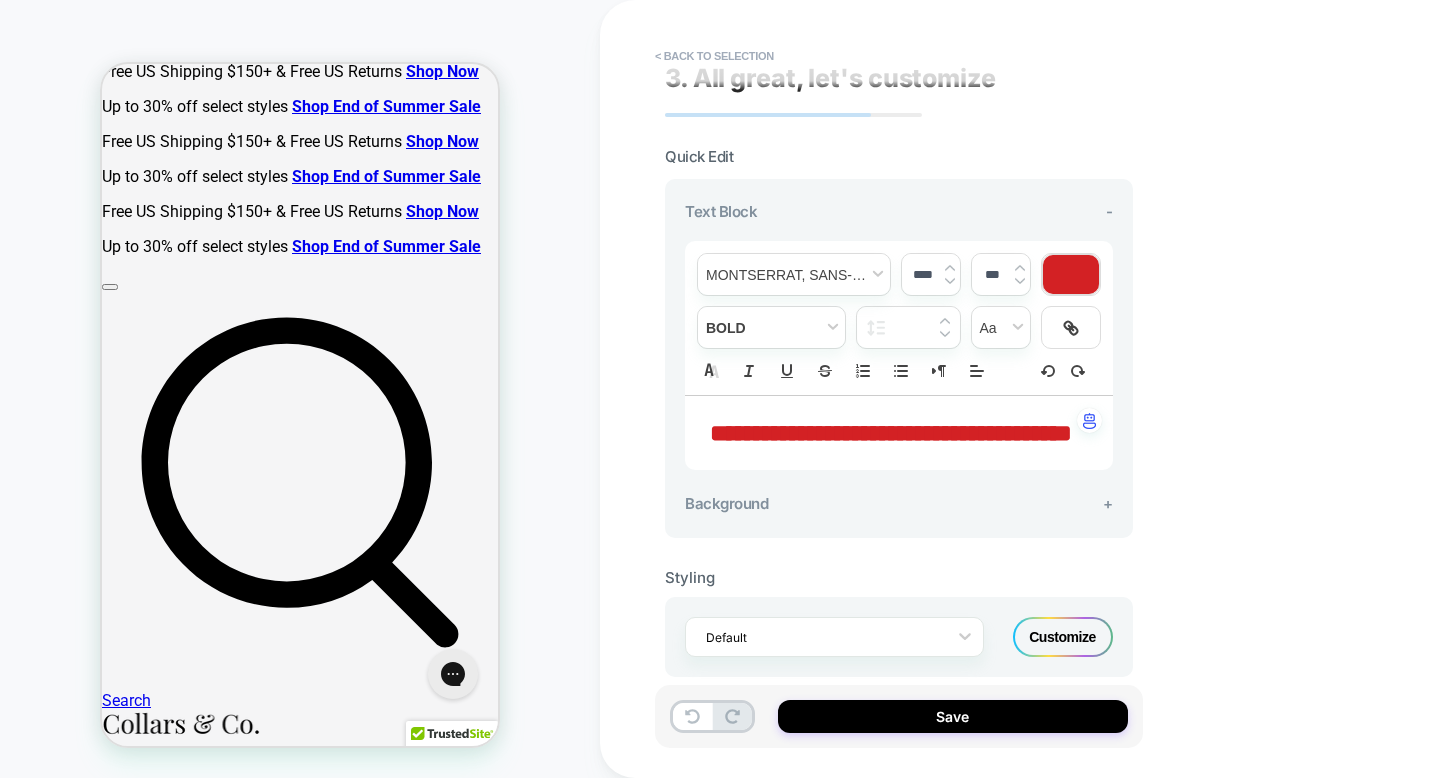 scroll, scrollTop: 0, scrollLeft: 0, axis: both 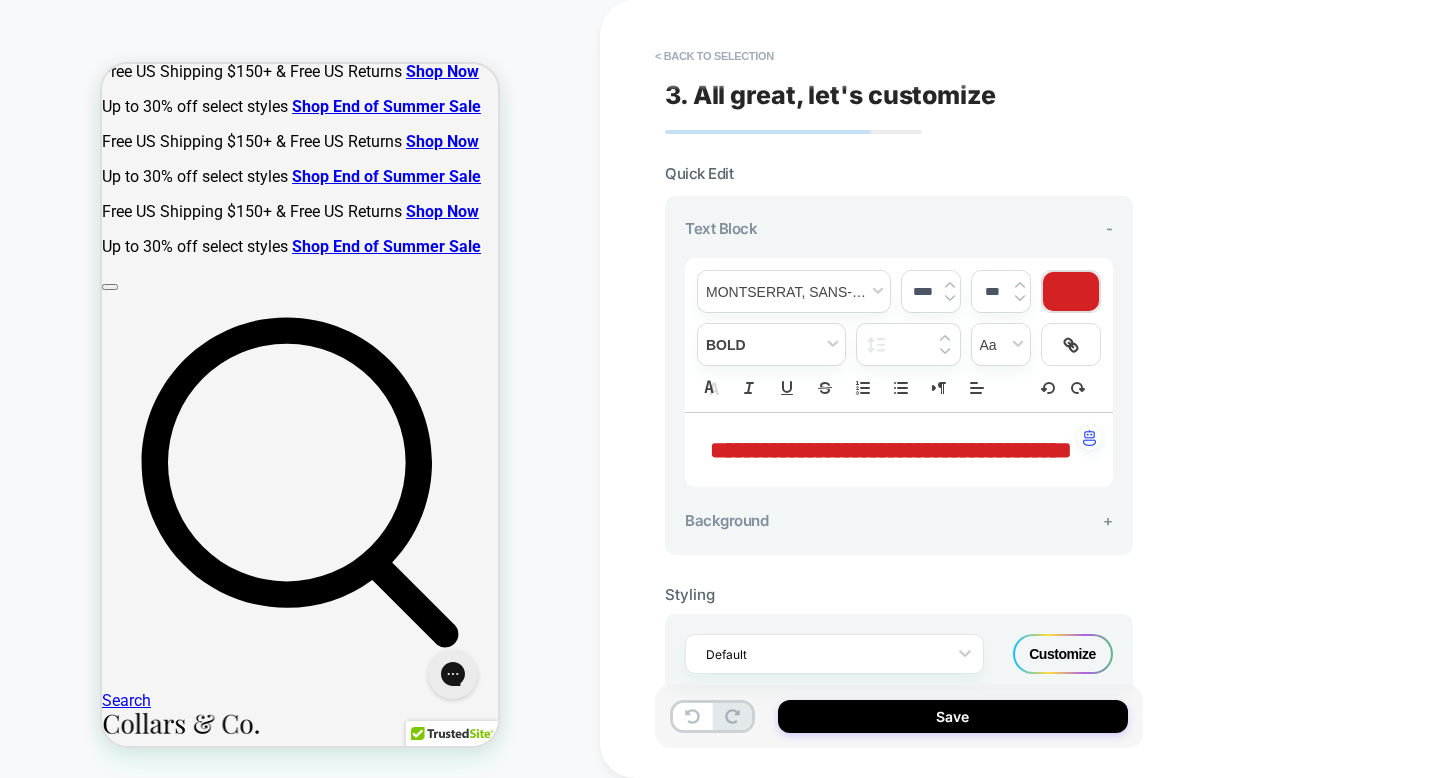click at bounding box center [1071, 291] 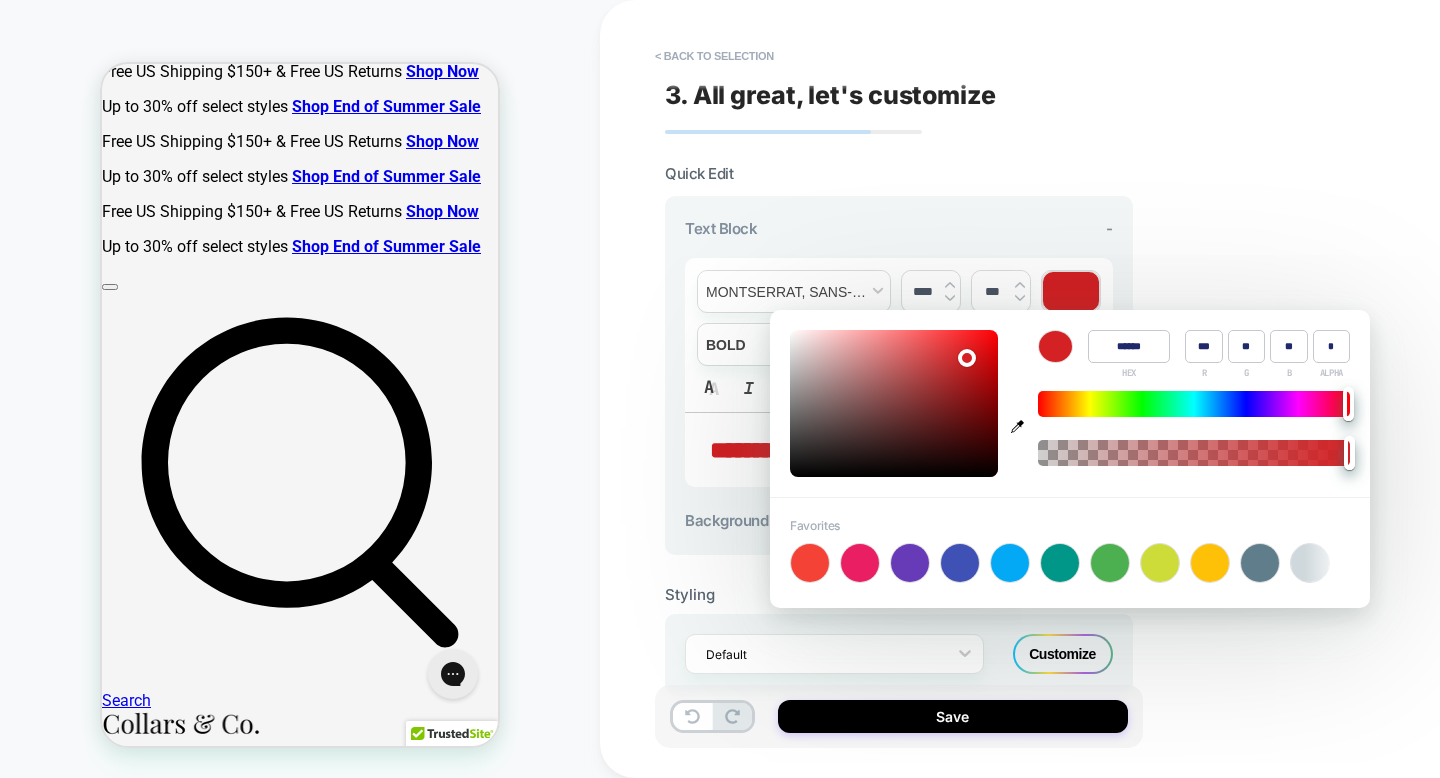 type on "******" 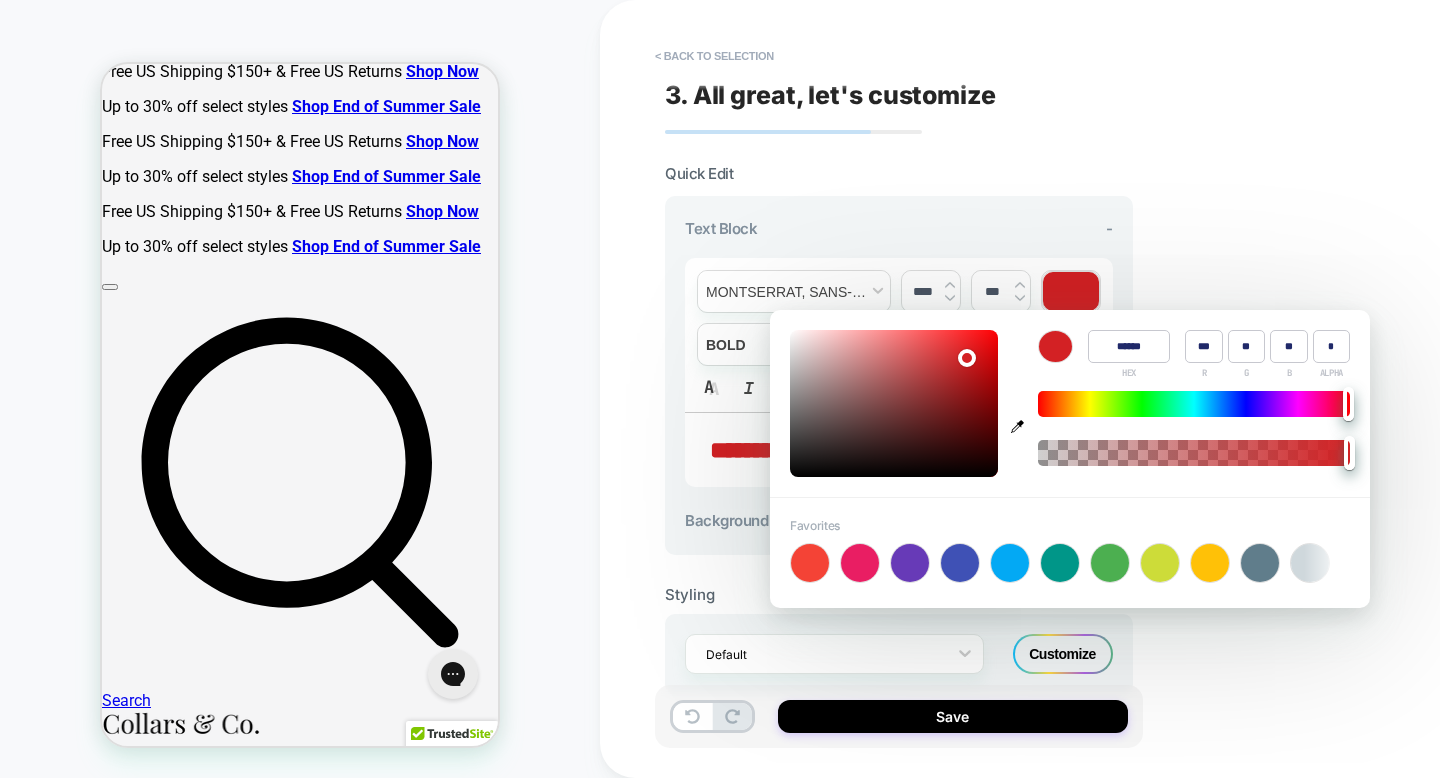 type on "**" 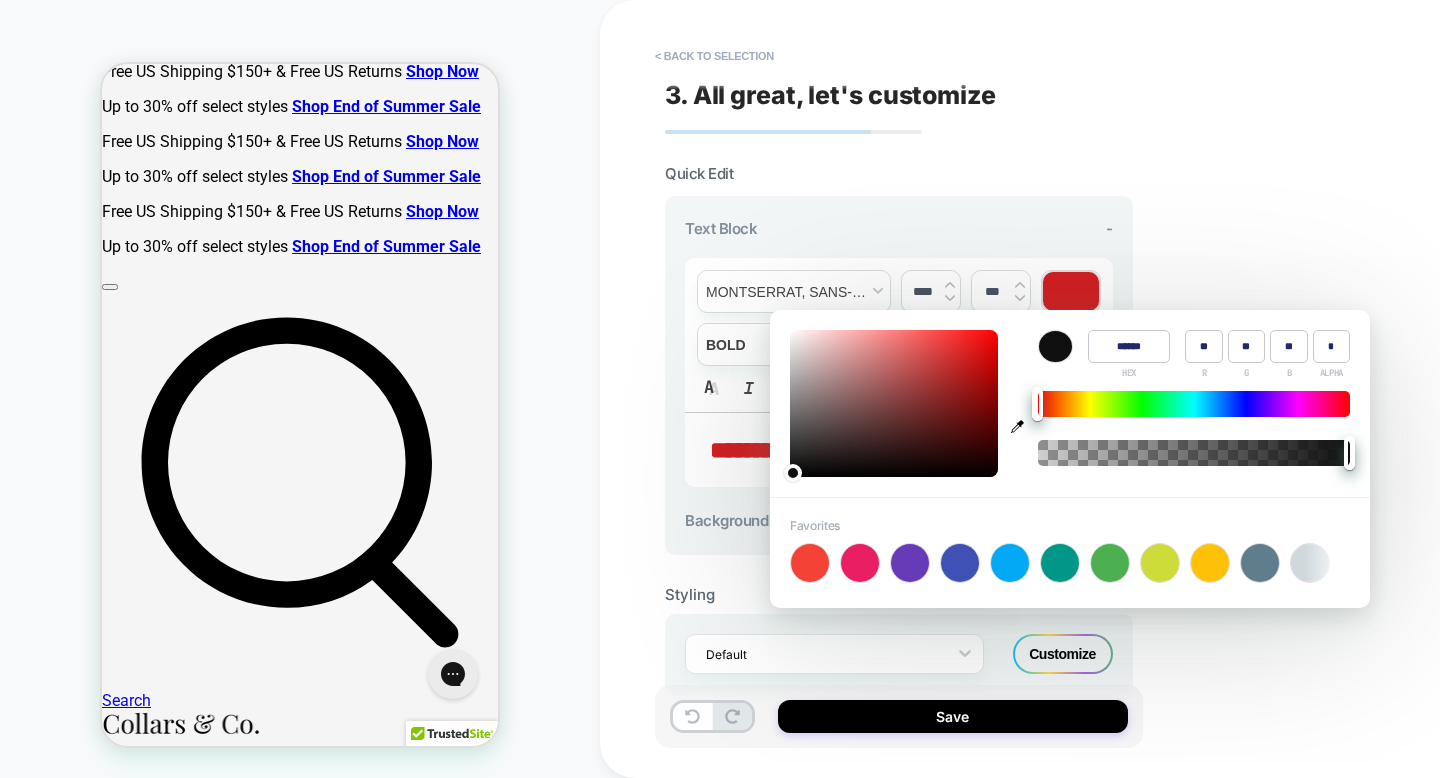 click at bounding box center (894, 403) 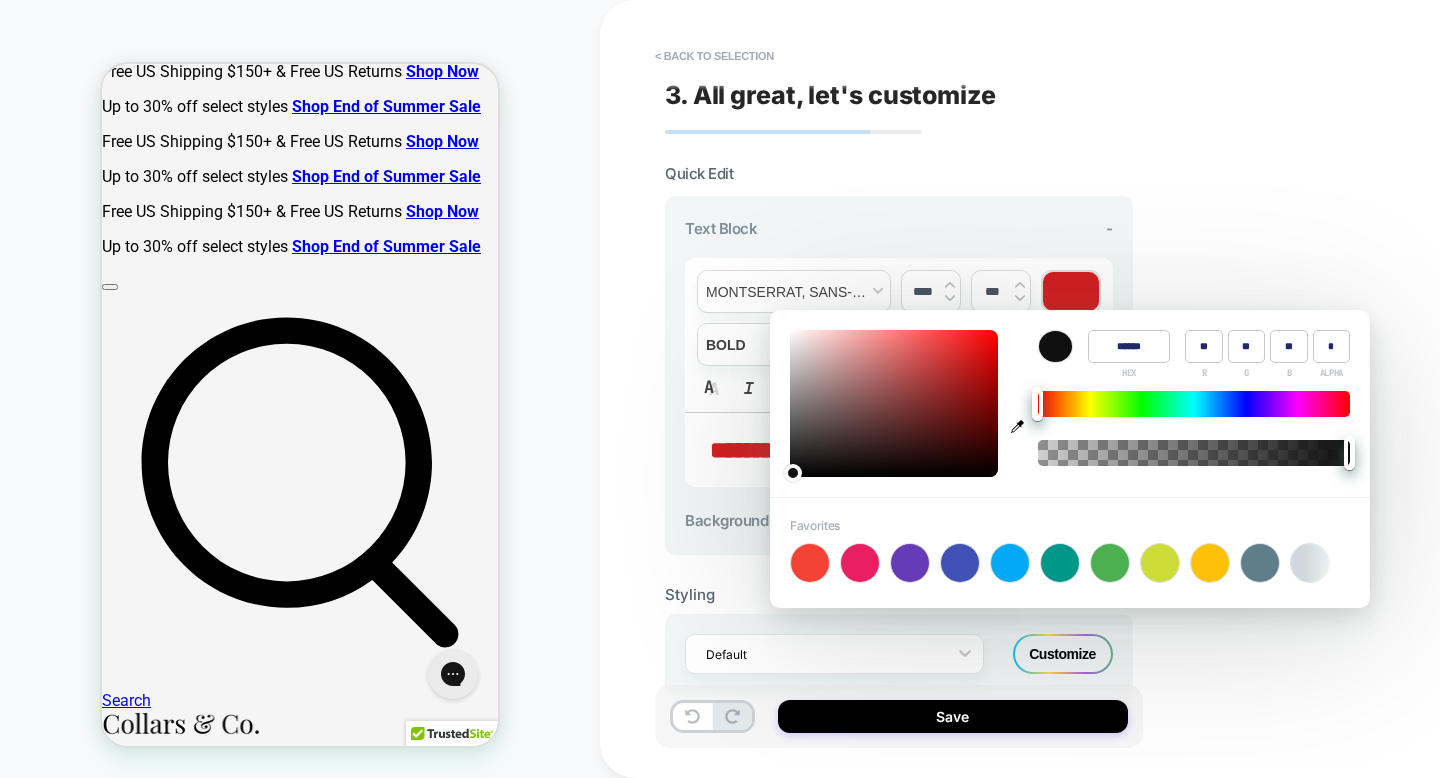 click on "**********" at bounding box center (891, 450) 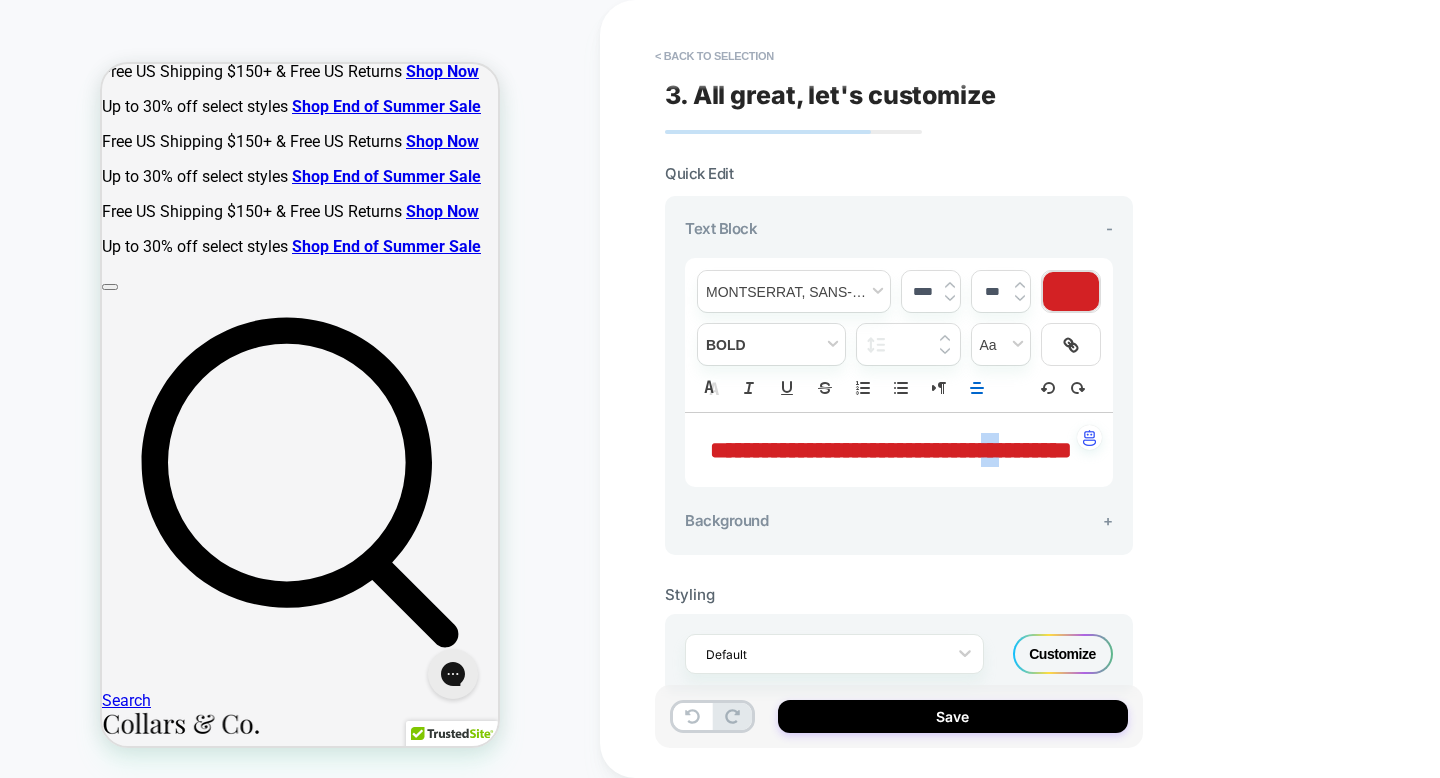 click on "**********" at bounding box center [891, 450] 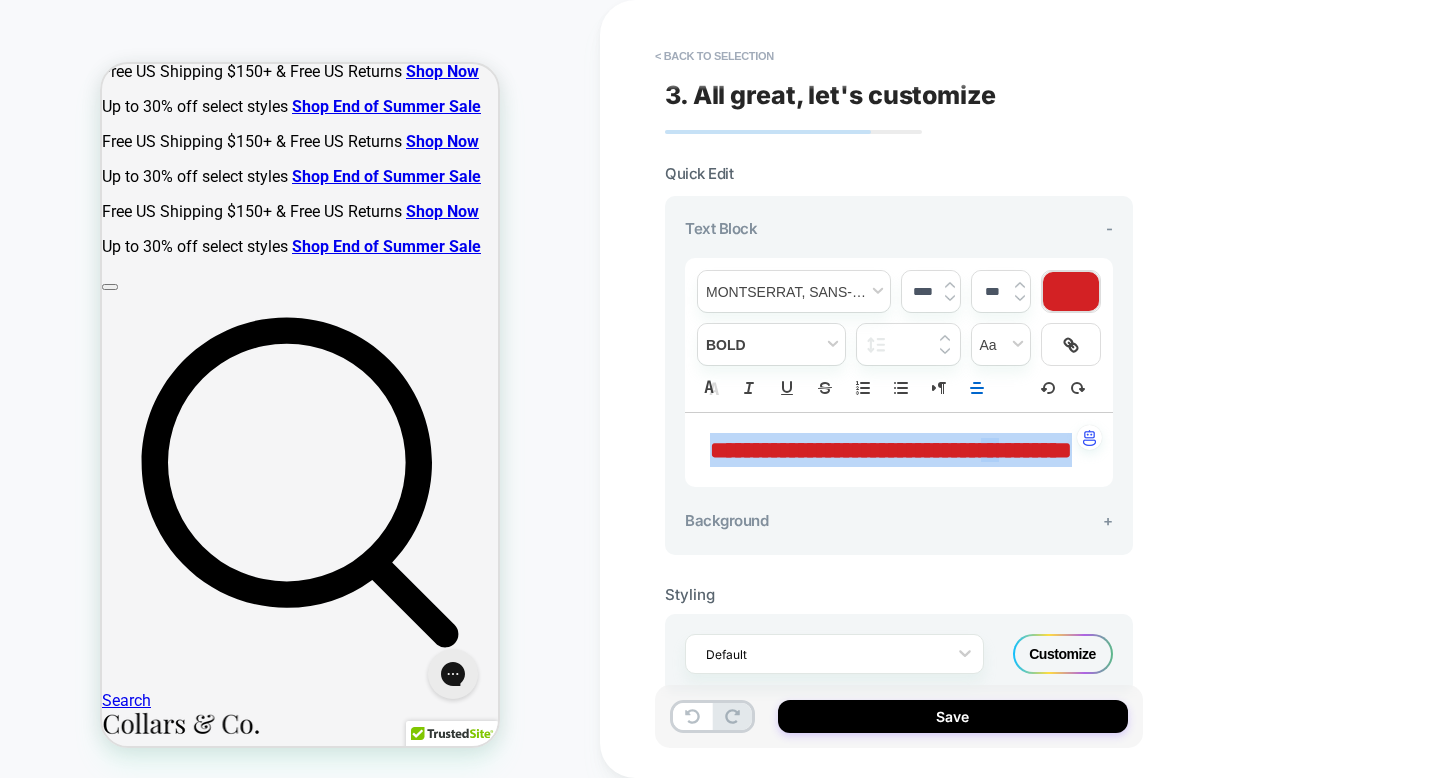 click on "**********" at bounding box center [891, 450] 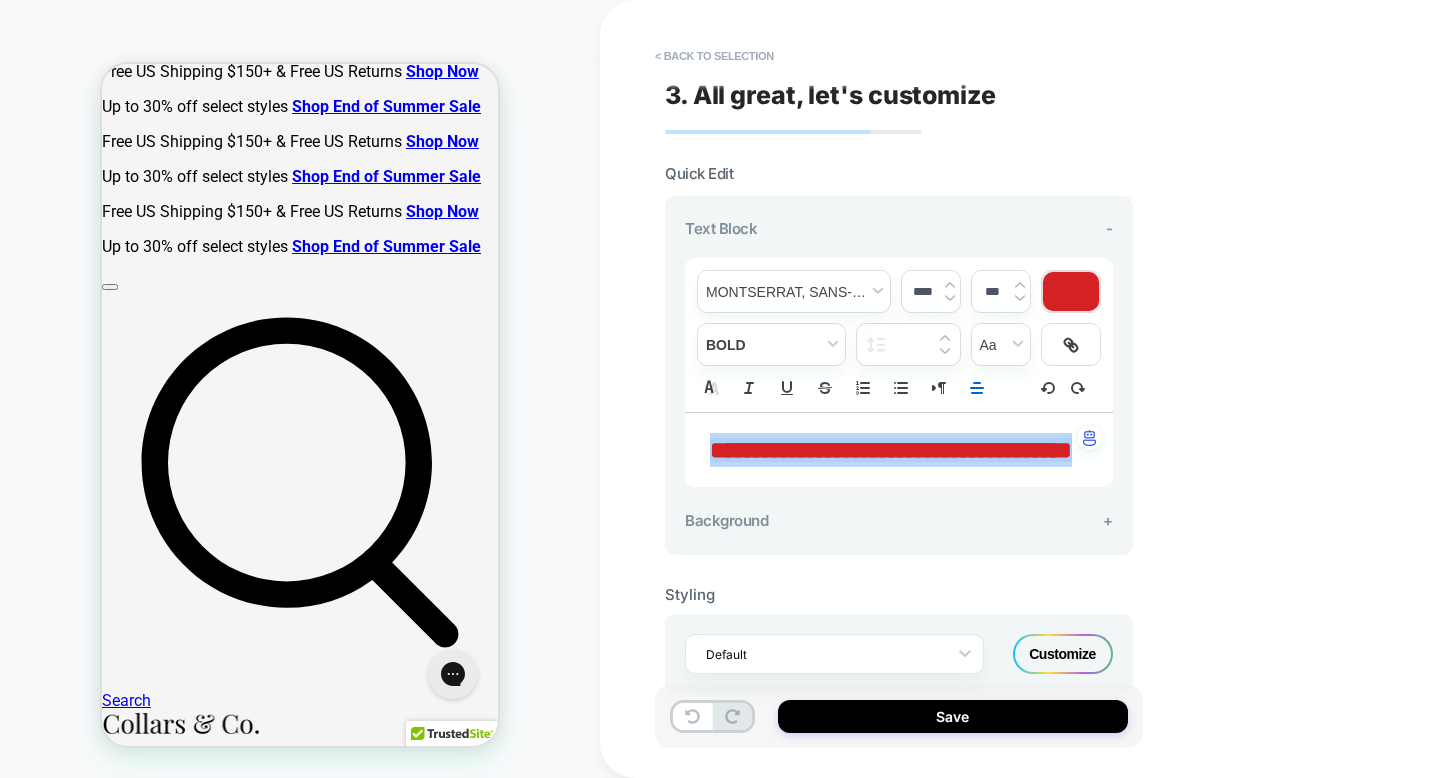 click at bounding box center [1071, 291] 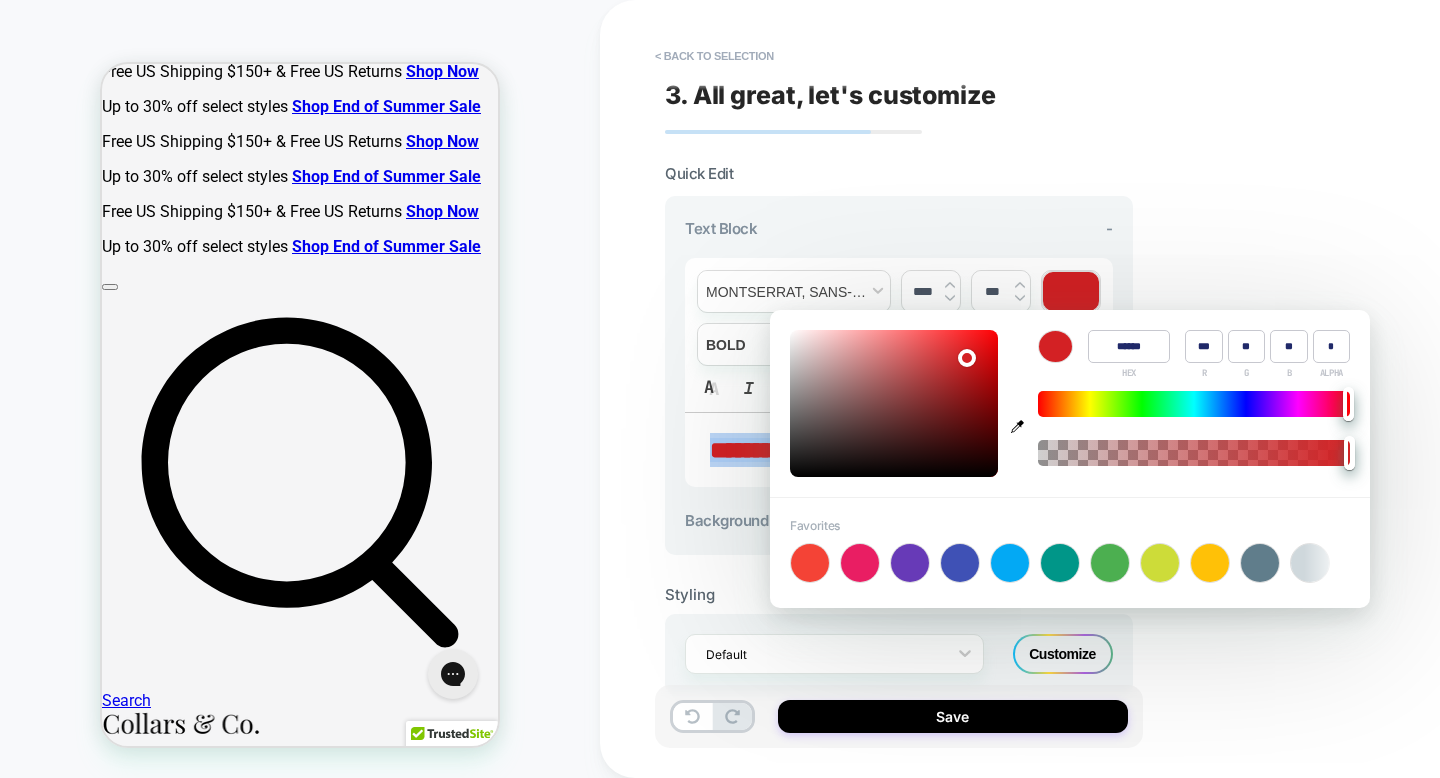 type on "******" 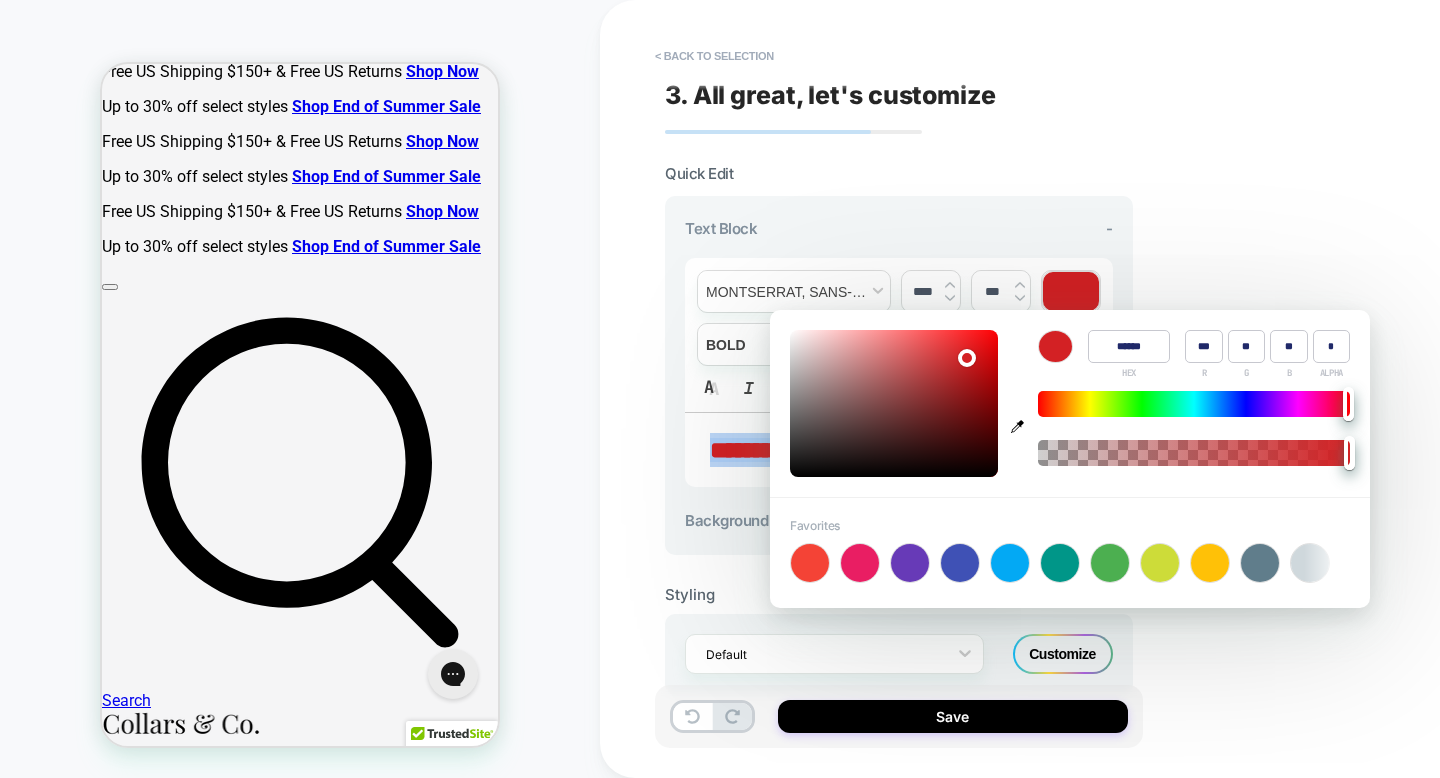type on "*" 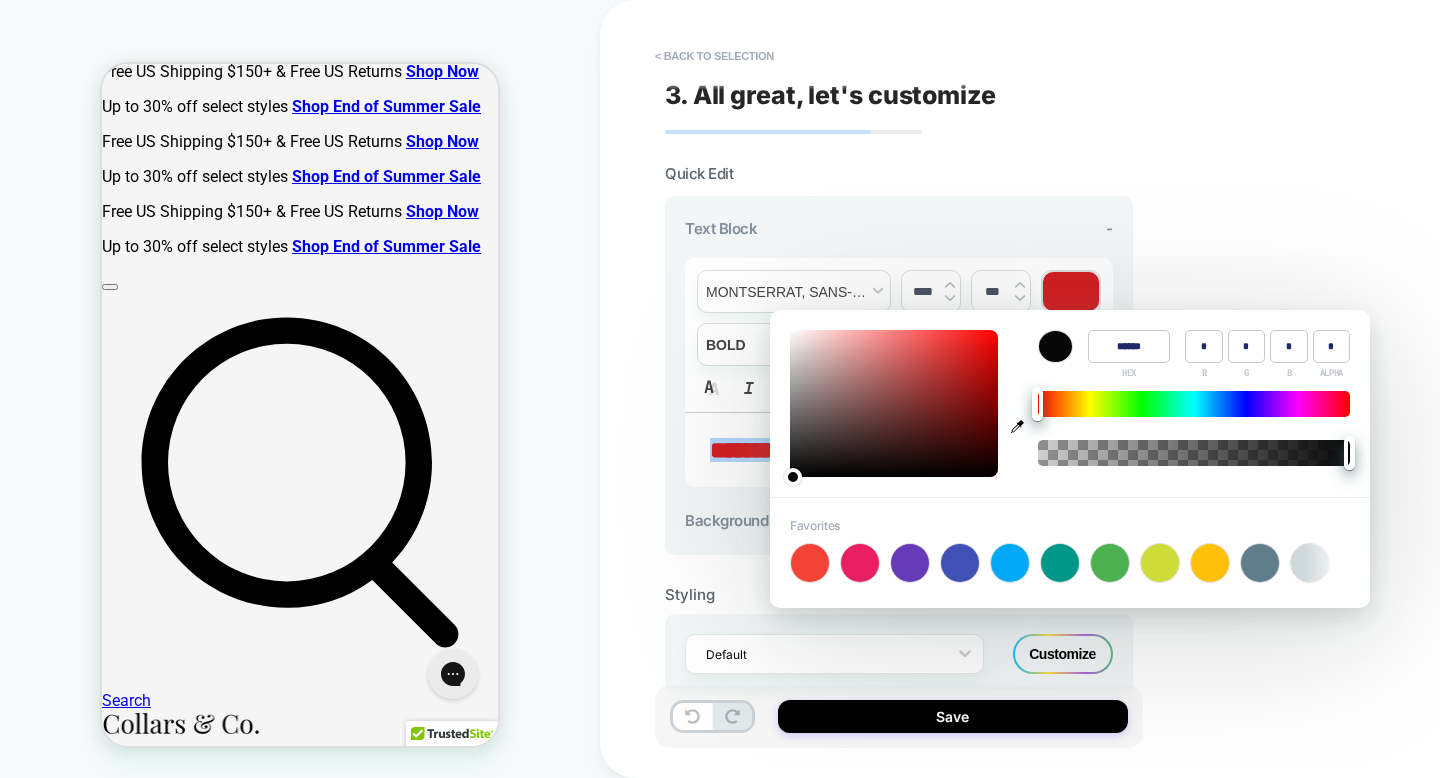 click at bounding box center [894, 403] 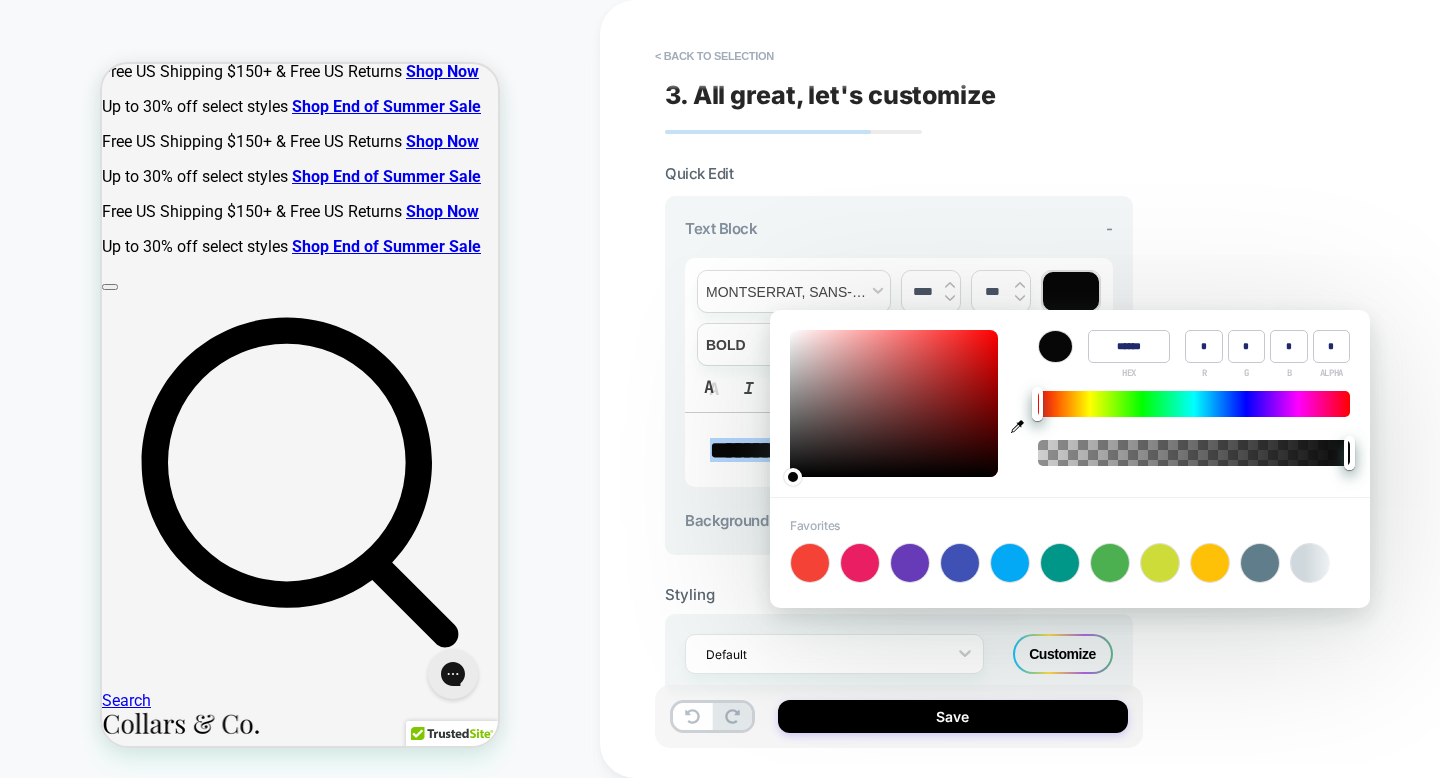 click on "**********" at bounding box center [891, 450] 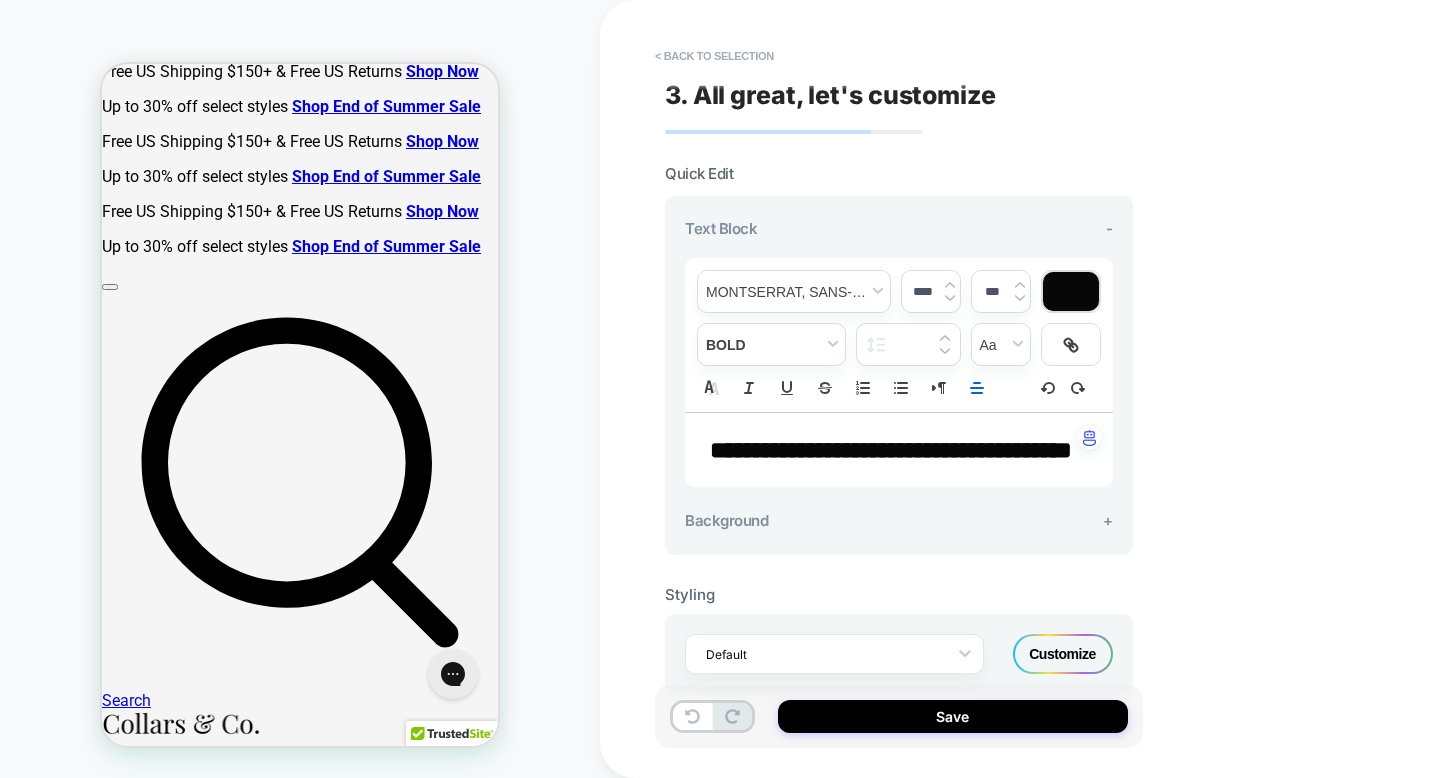 click on "**********" at bounding box center [891, 450] 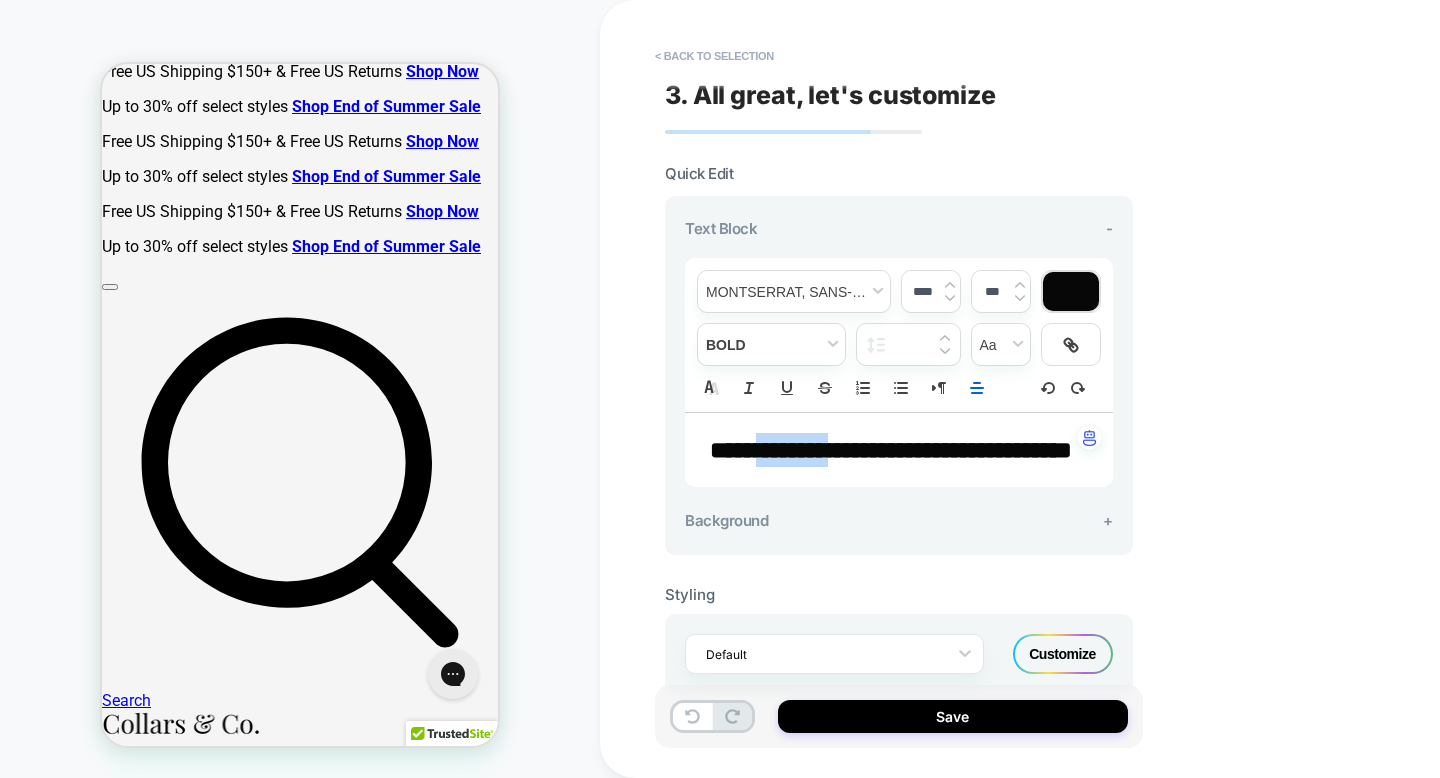 click on "**********" at bounding box center (891, 450) 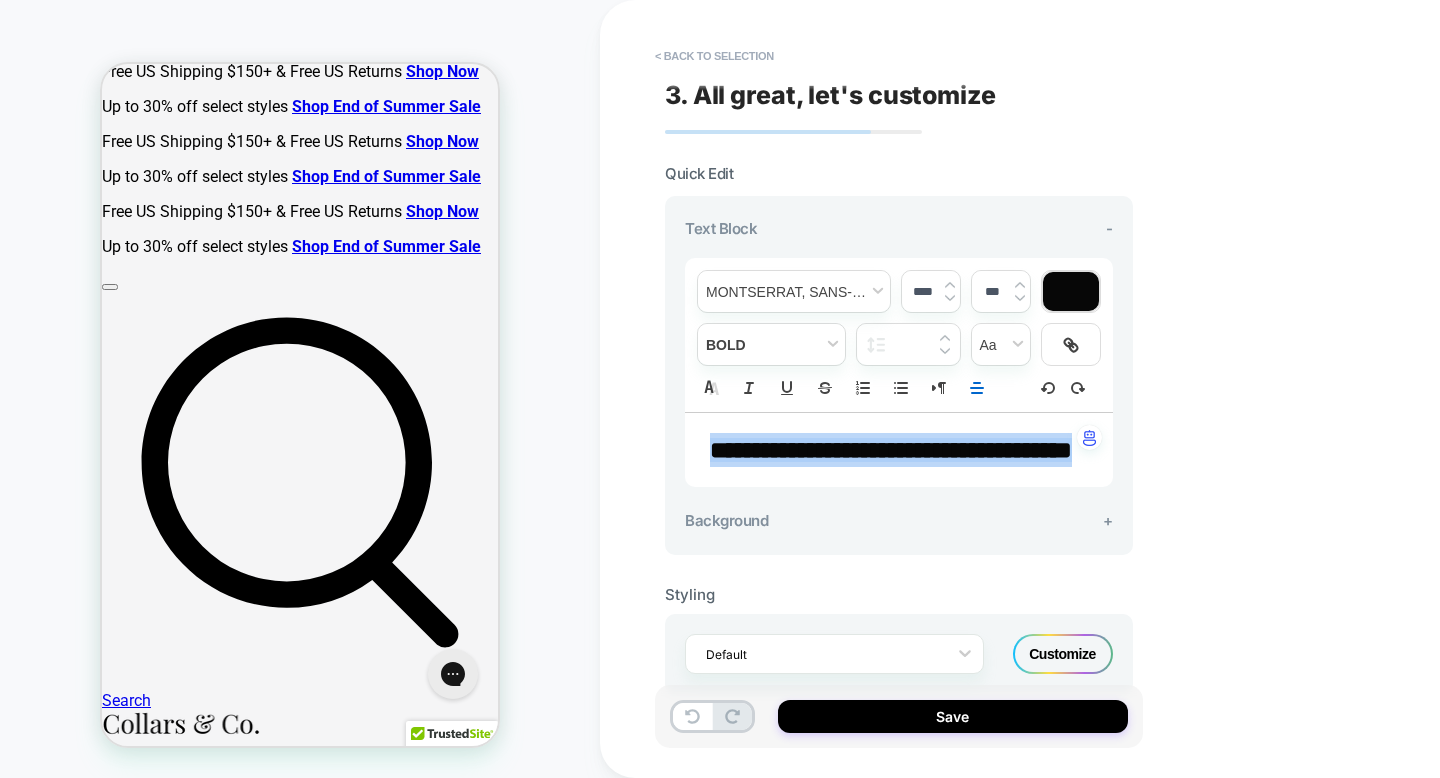 click on "**********" at bounding box center [899, 335] 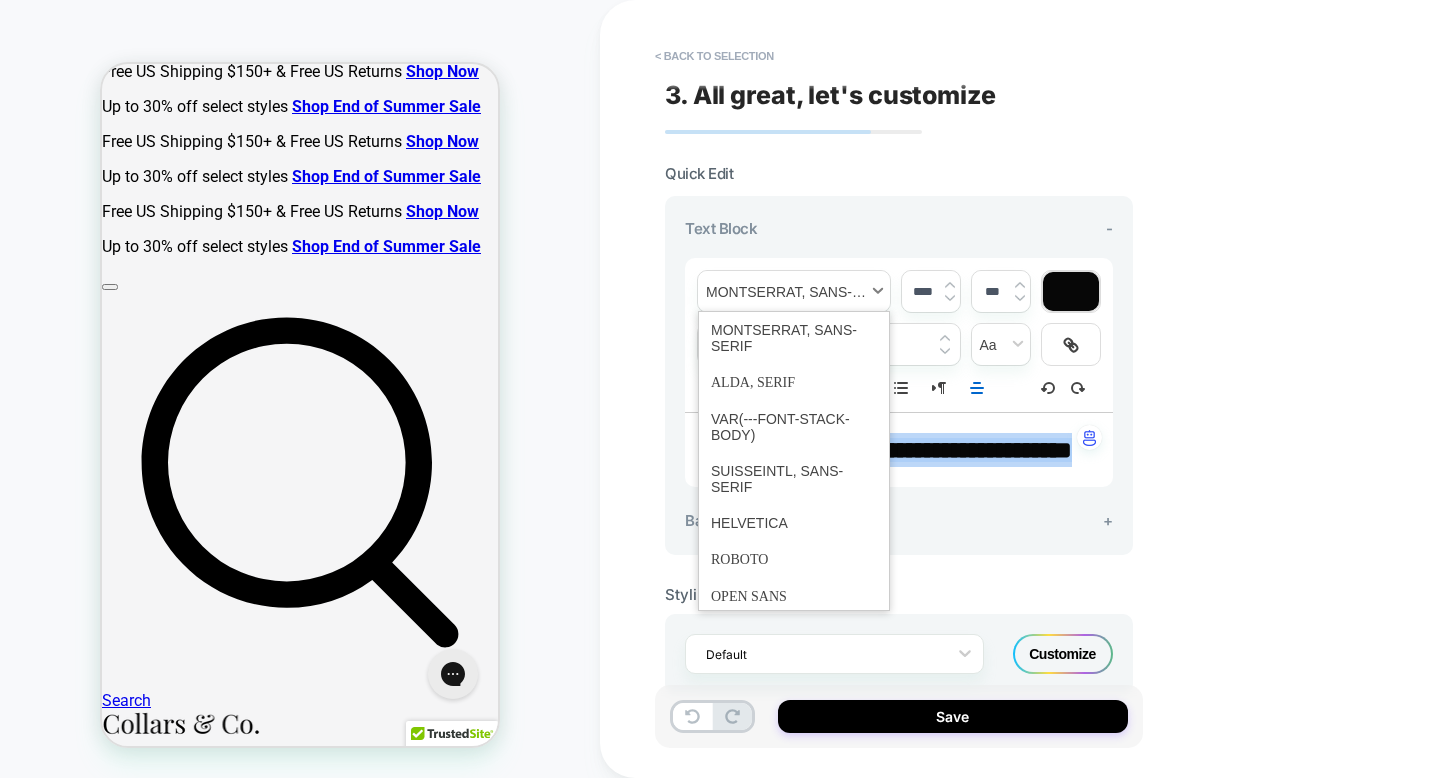 click at bounding box center [794, 291] 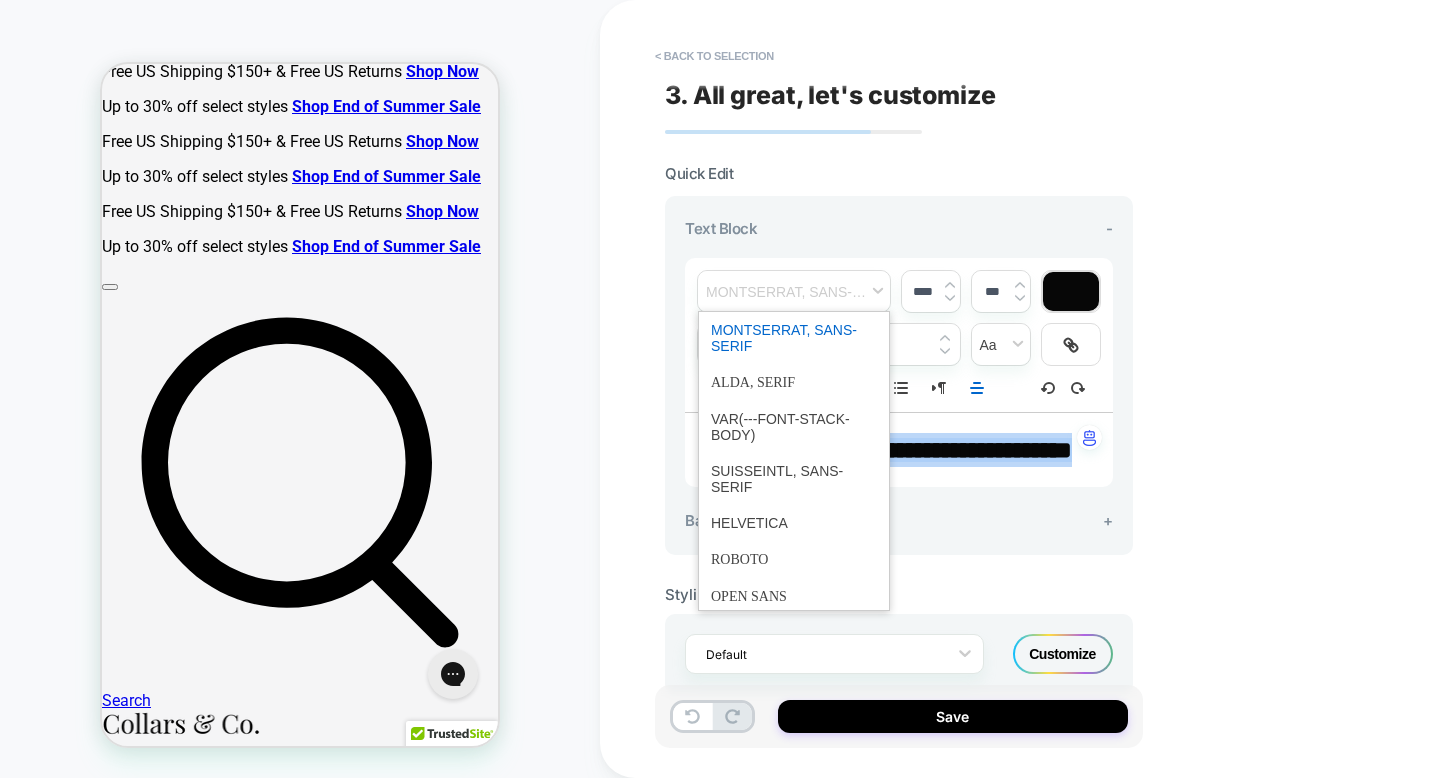 click at bounding box center [794, 338] 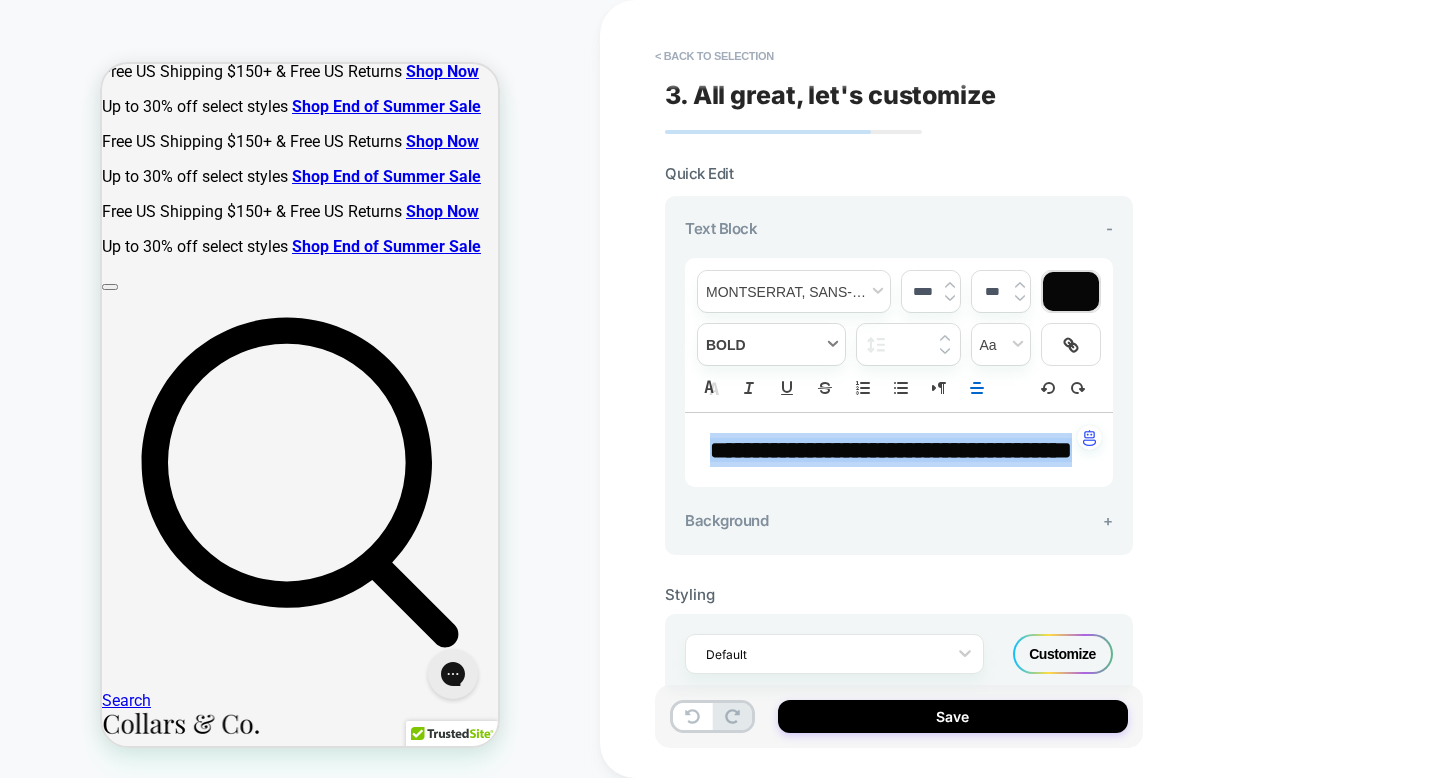 click at bounding box center [771, 344] 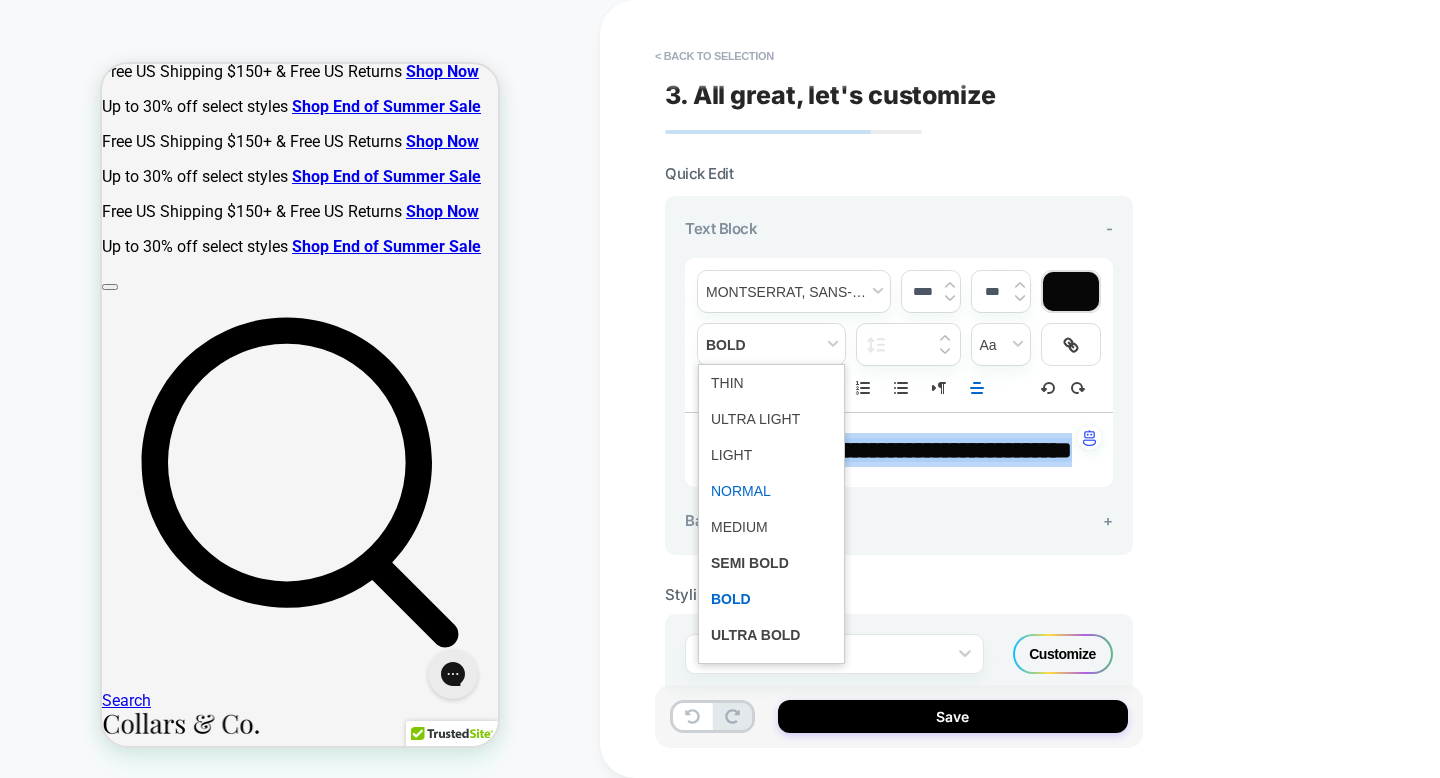 click at bounding box center (771, 491) 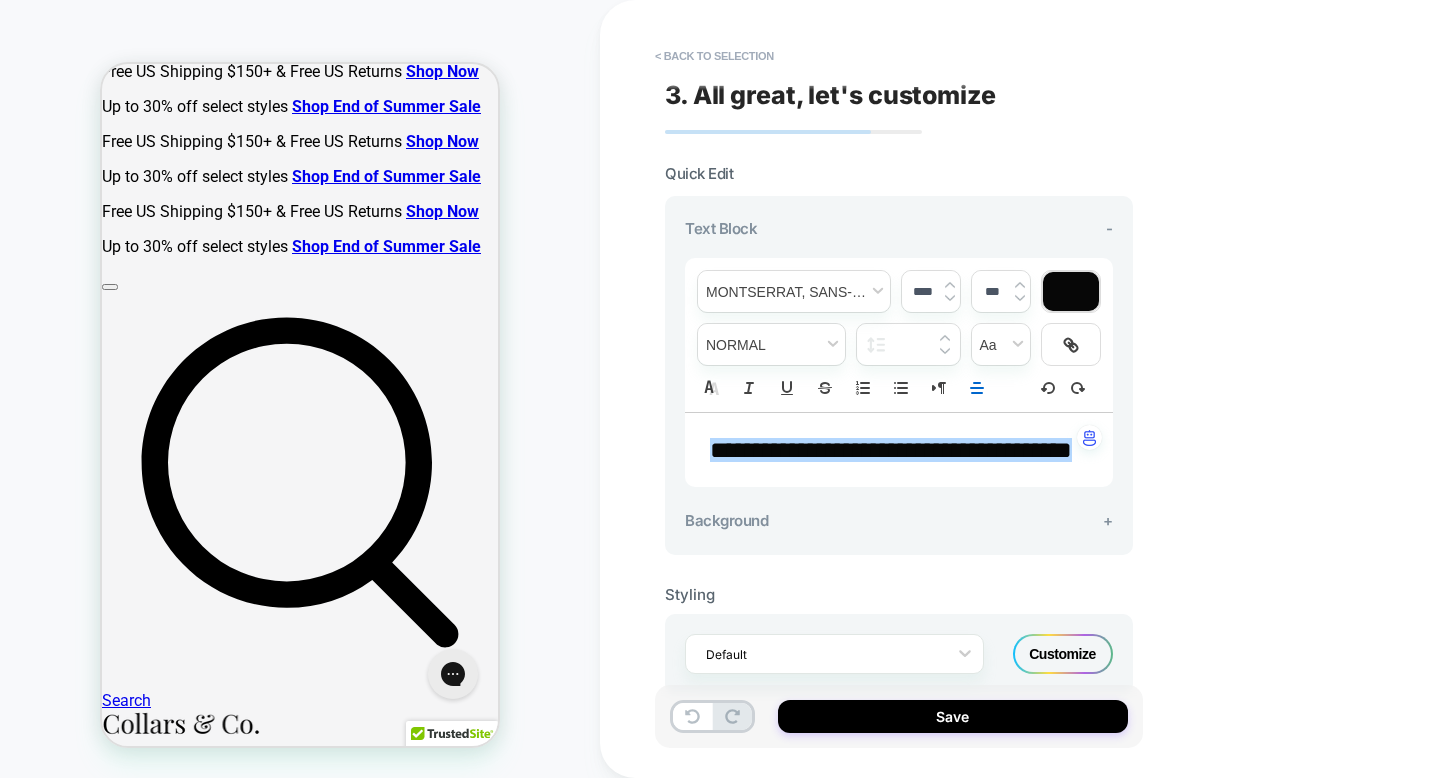 click on "****" at bounding box center [922, 291] 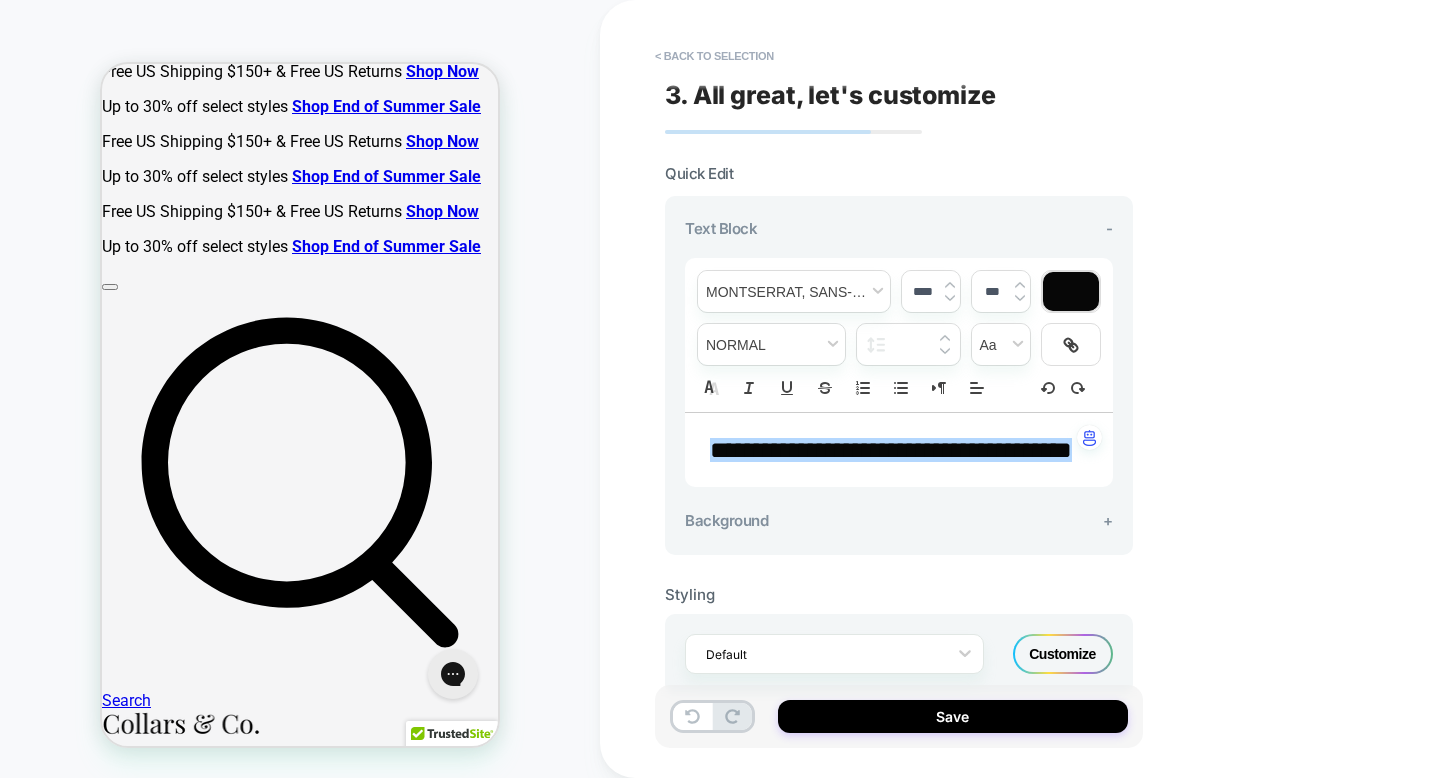 type on "****" 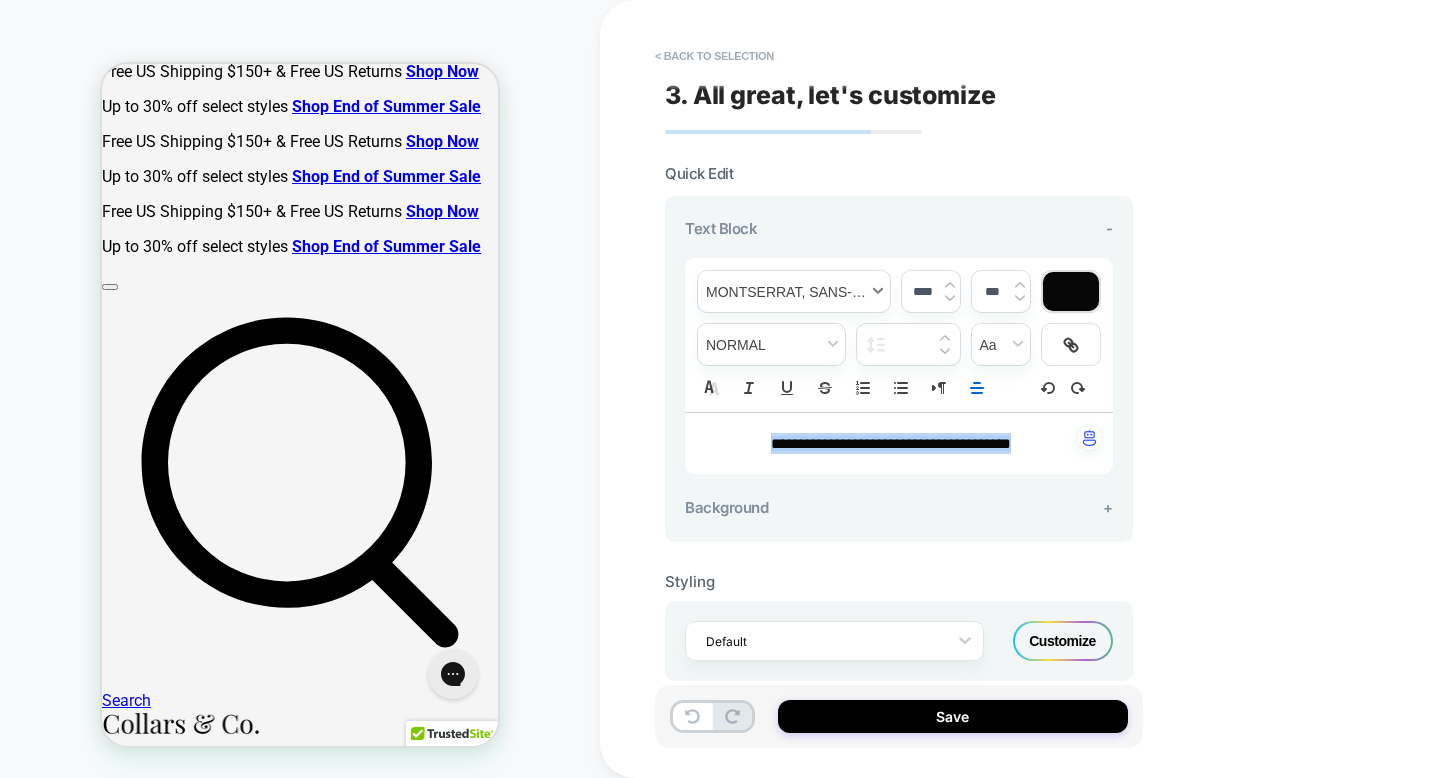 click at bounding box center [794, 291] 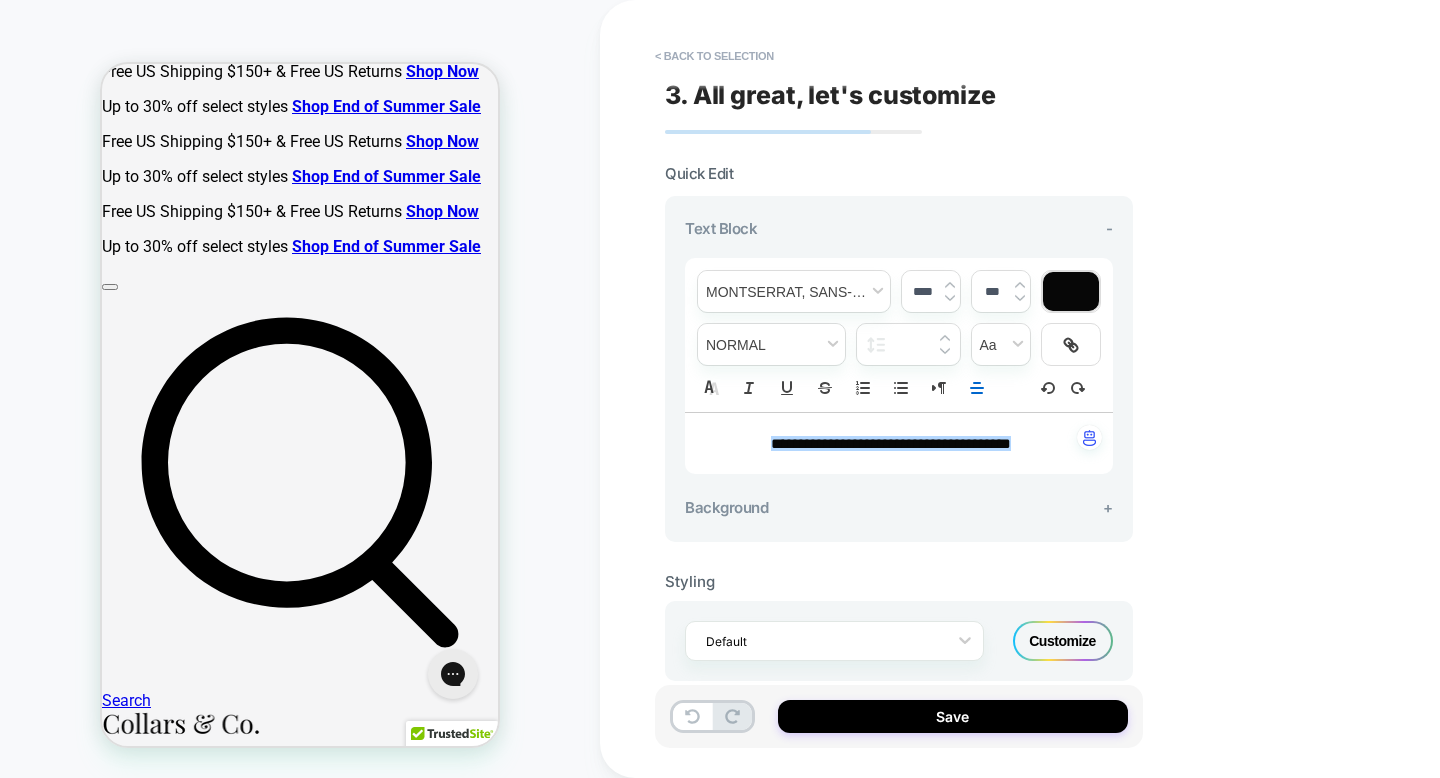 click on "**********" at bounding box center (899, 389) 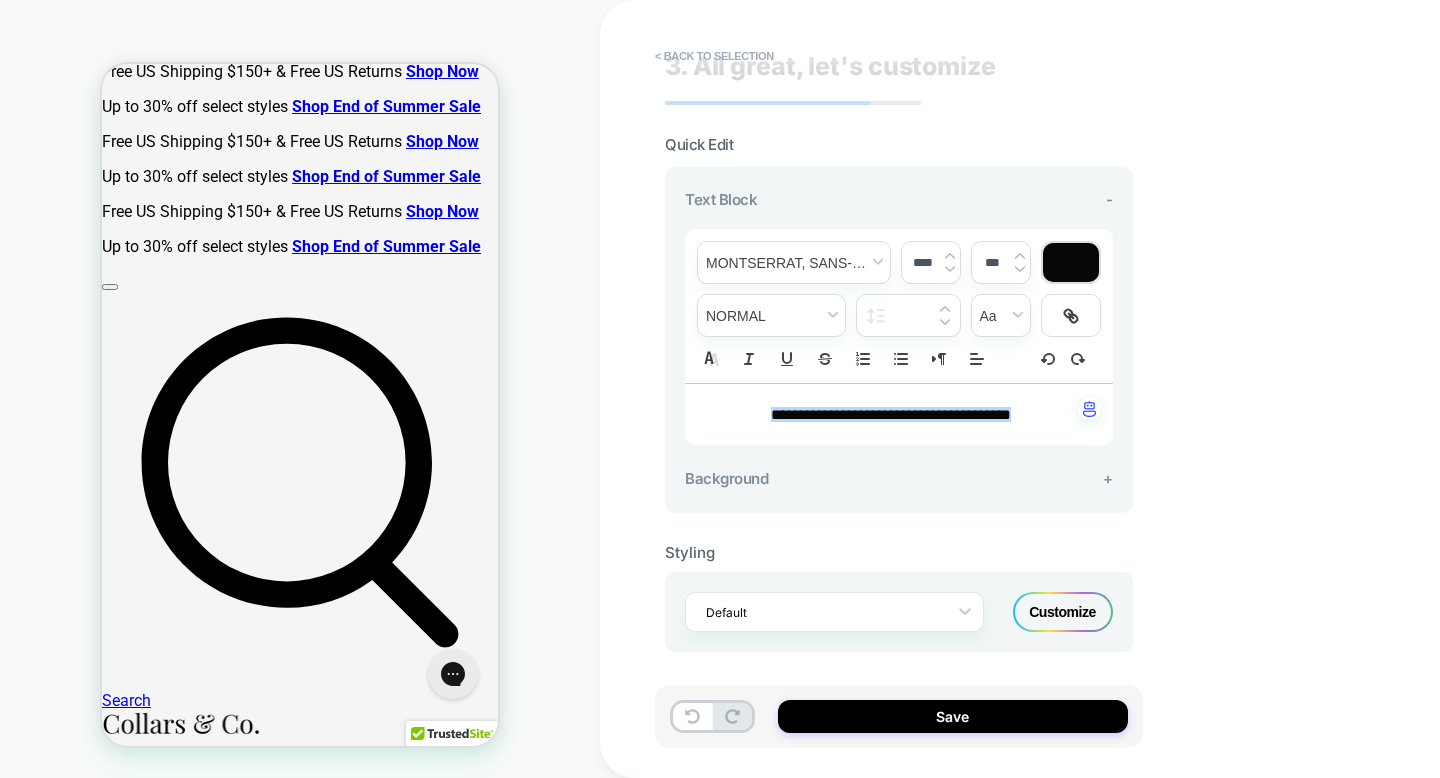 scroll, scrollTop: 0, scrollLeft: 0, axis: both 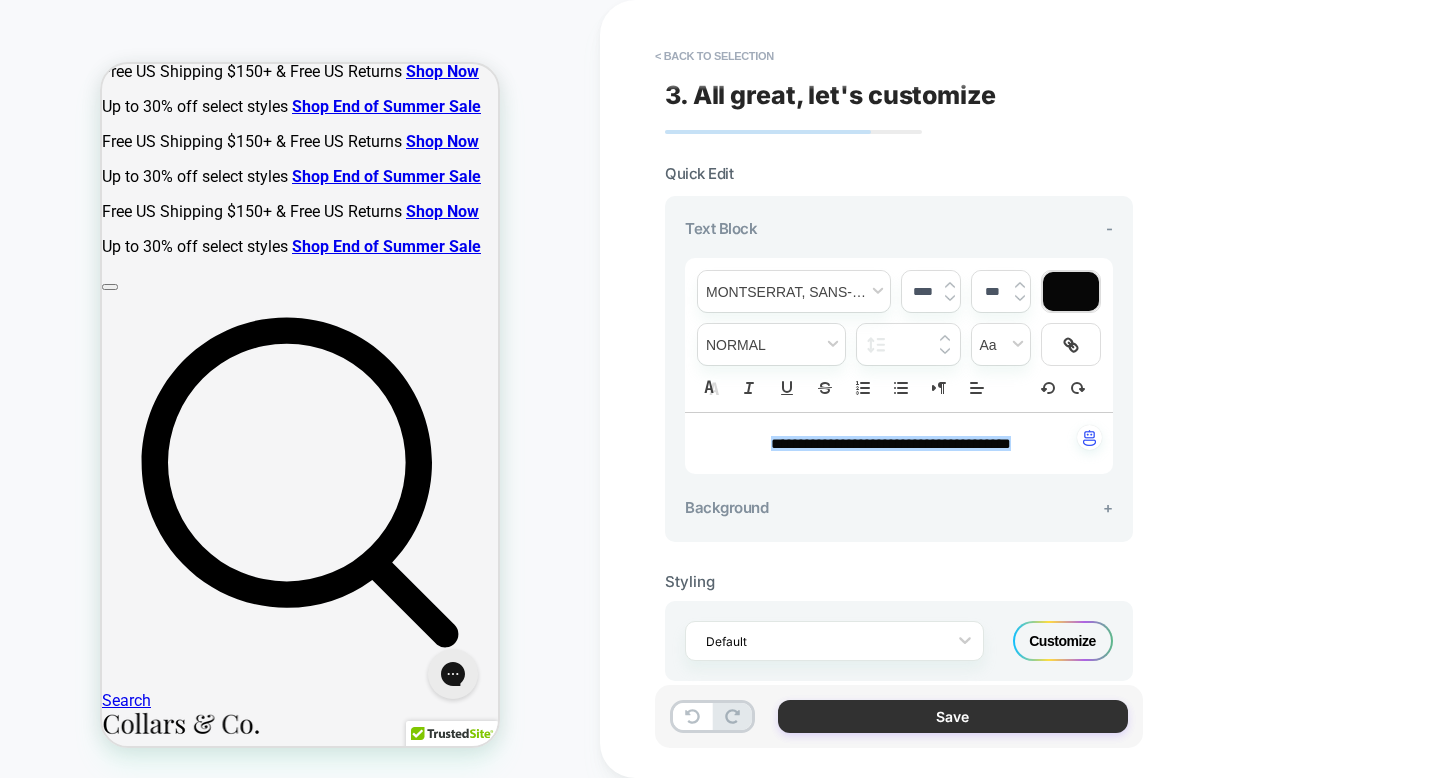 click on "Save" at bounding box center (953, 716) 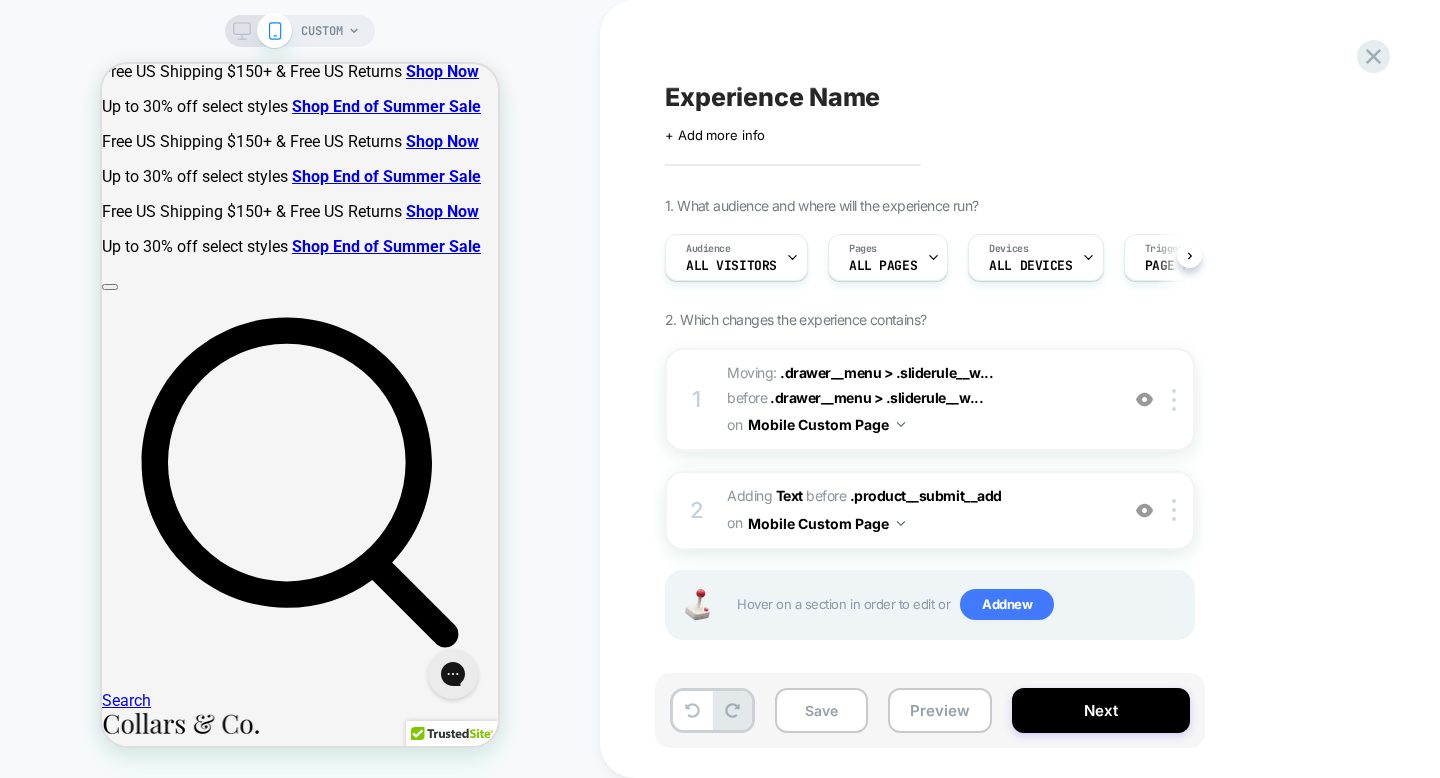 scroll, scrollTop: 0, scrollLeft: 1, axis: horizontal 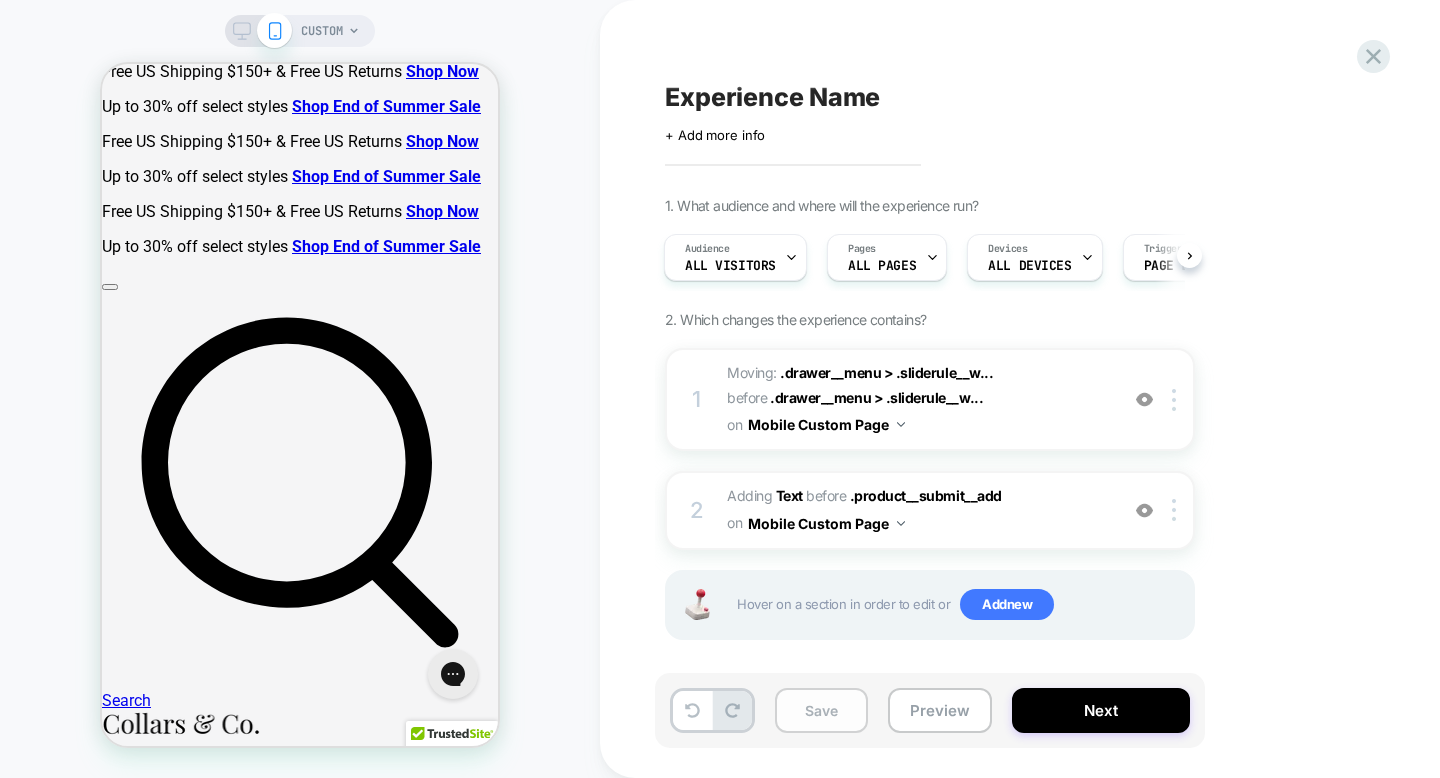 click on "Save" at bounding box center [821, 710] 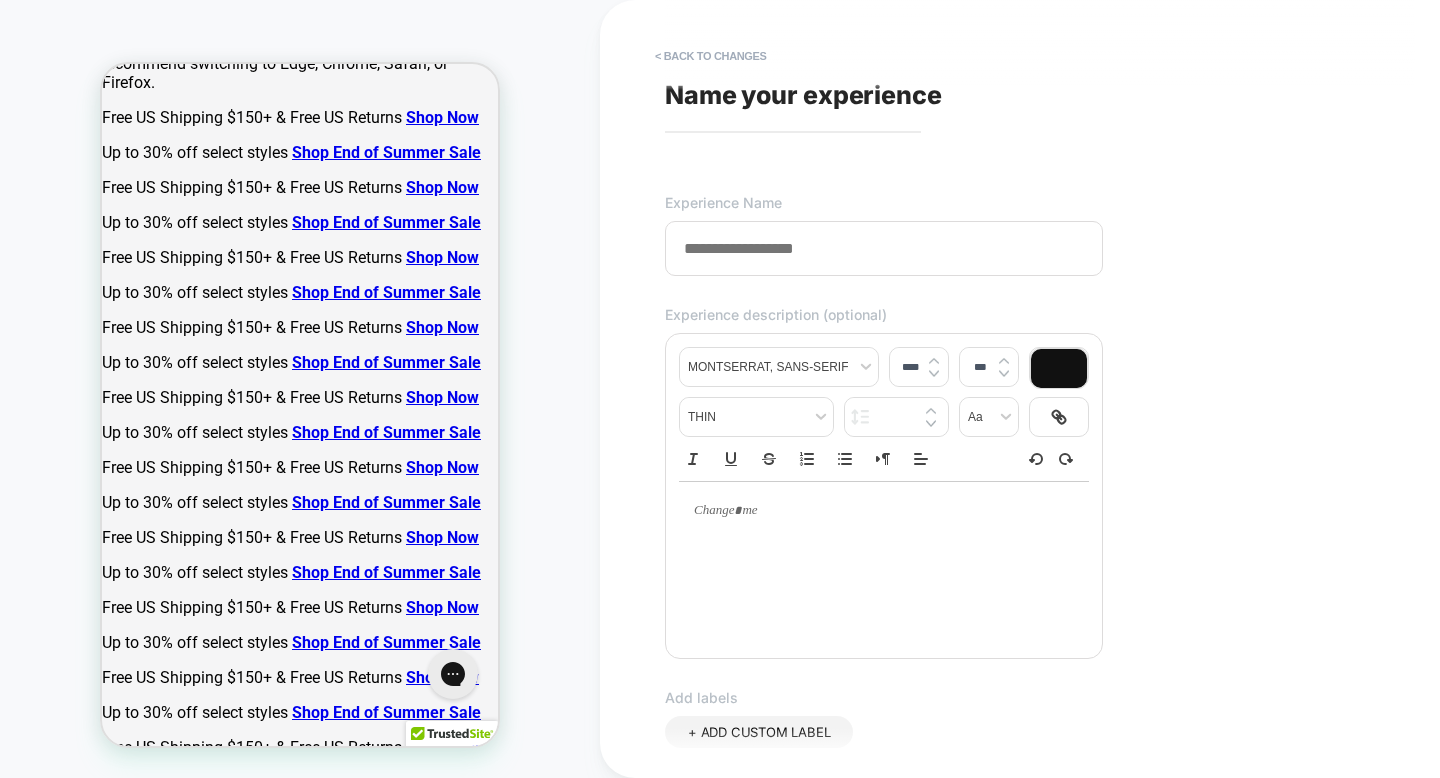 scroll, scrollTop: 0, scrollLeft: 0, axis: both 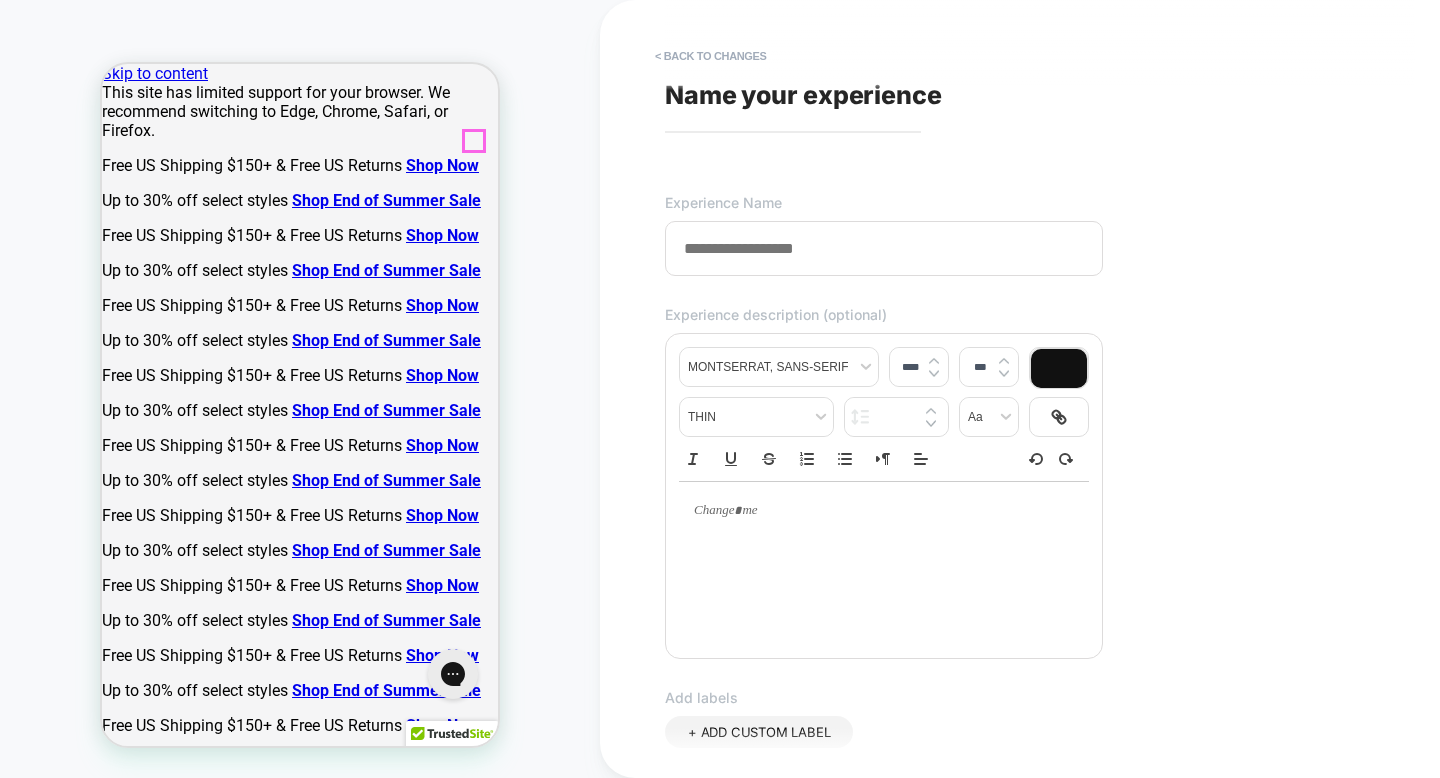 click 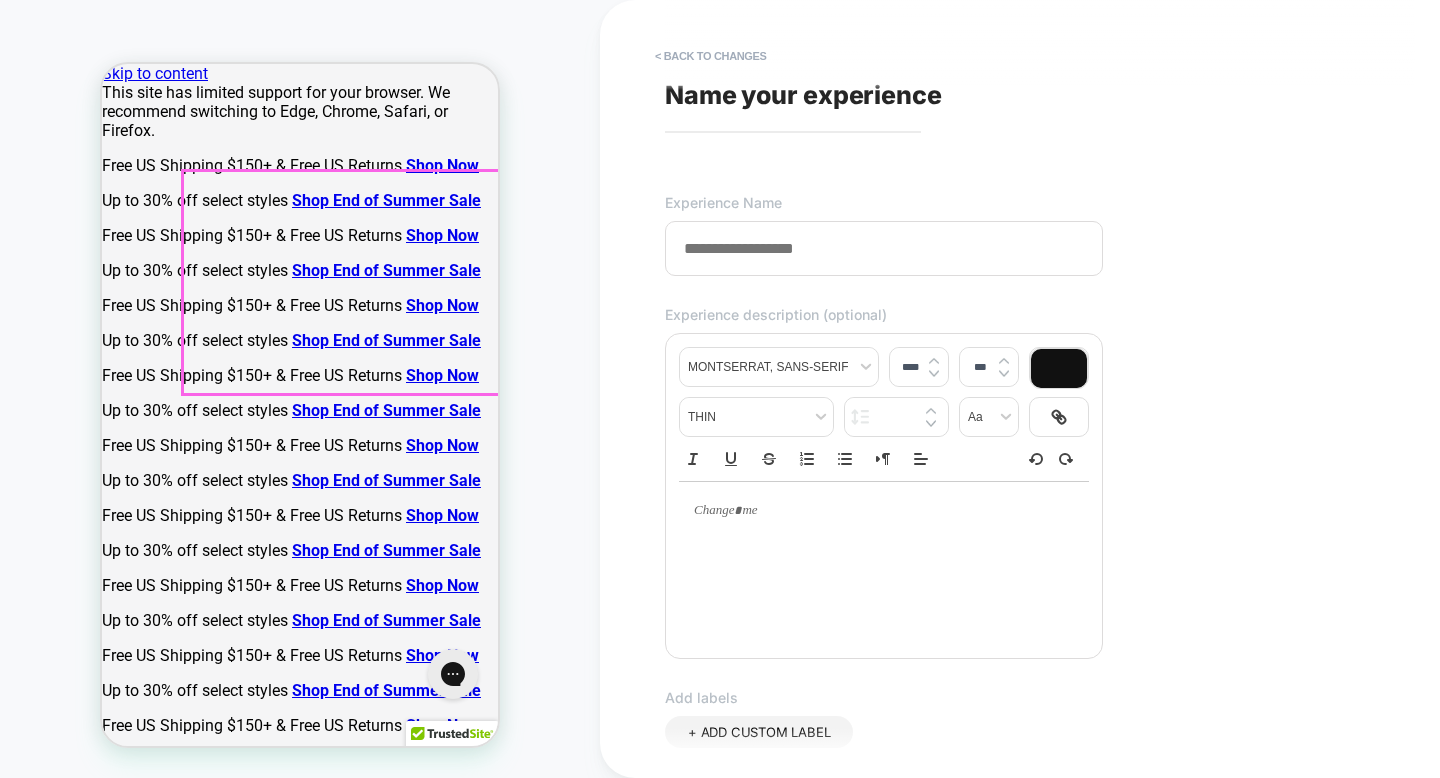 scroll, scrollTop: 42, scrollLeft: 0, axis: vertical 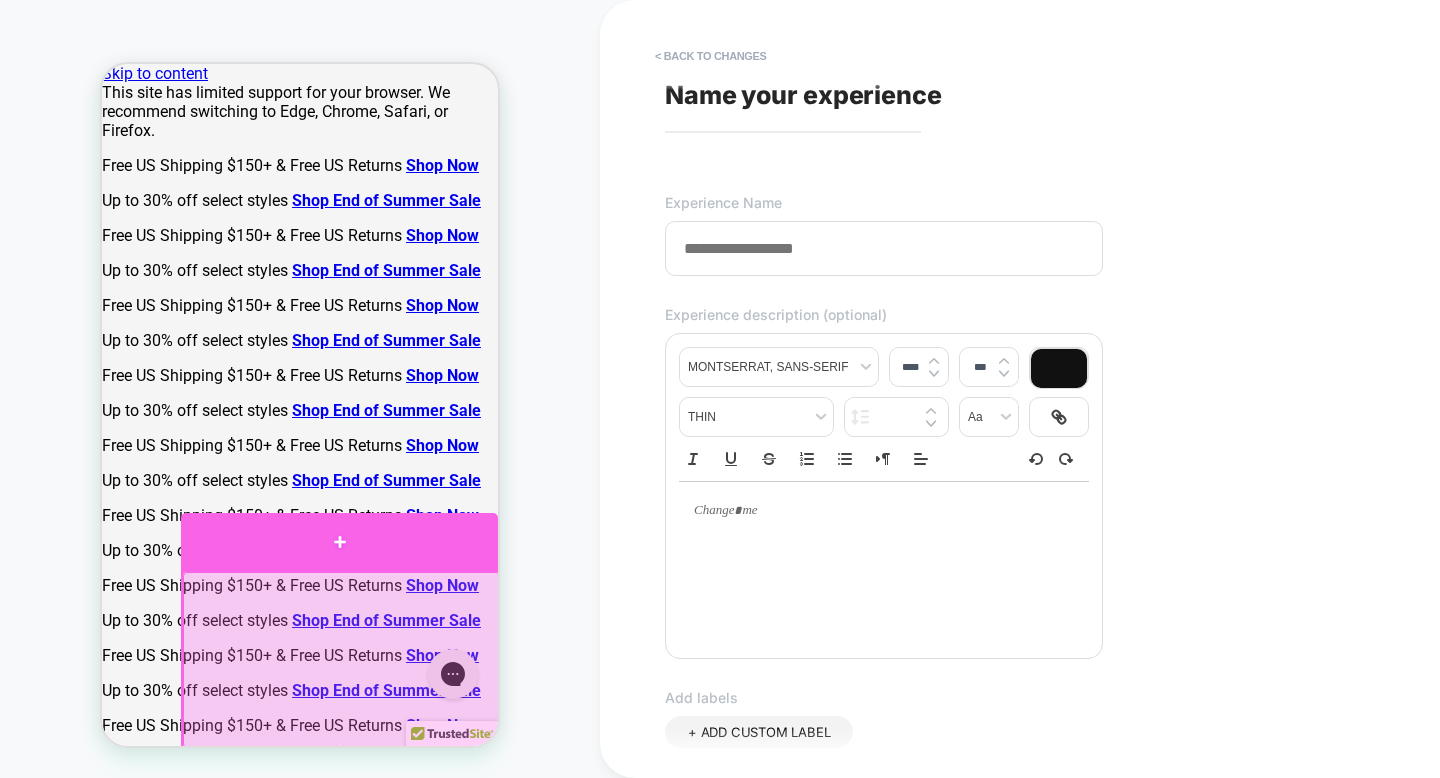 click at bounding box center (339, 541) 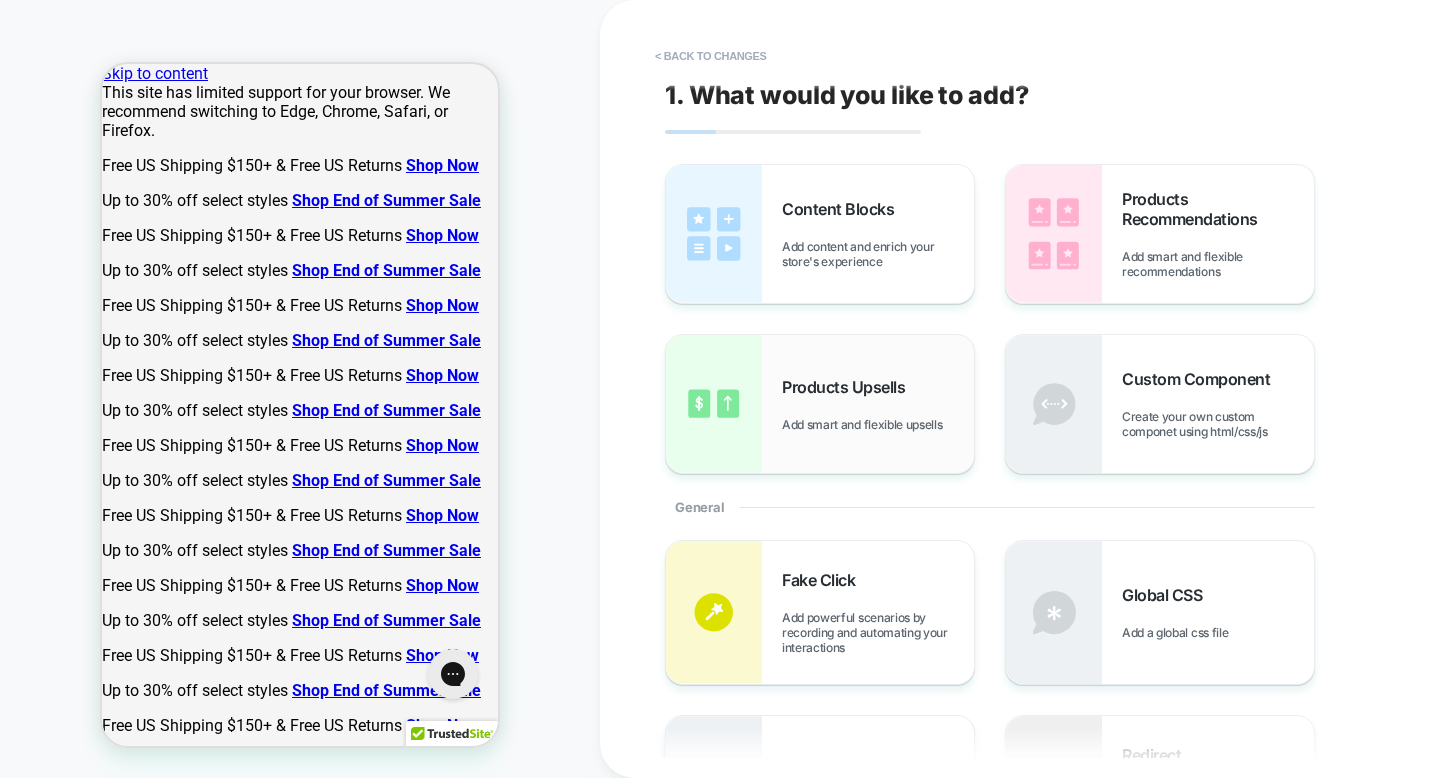 click on "Products Upsells" at bounding box center (848, 387) 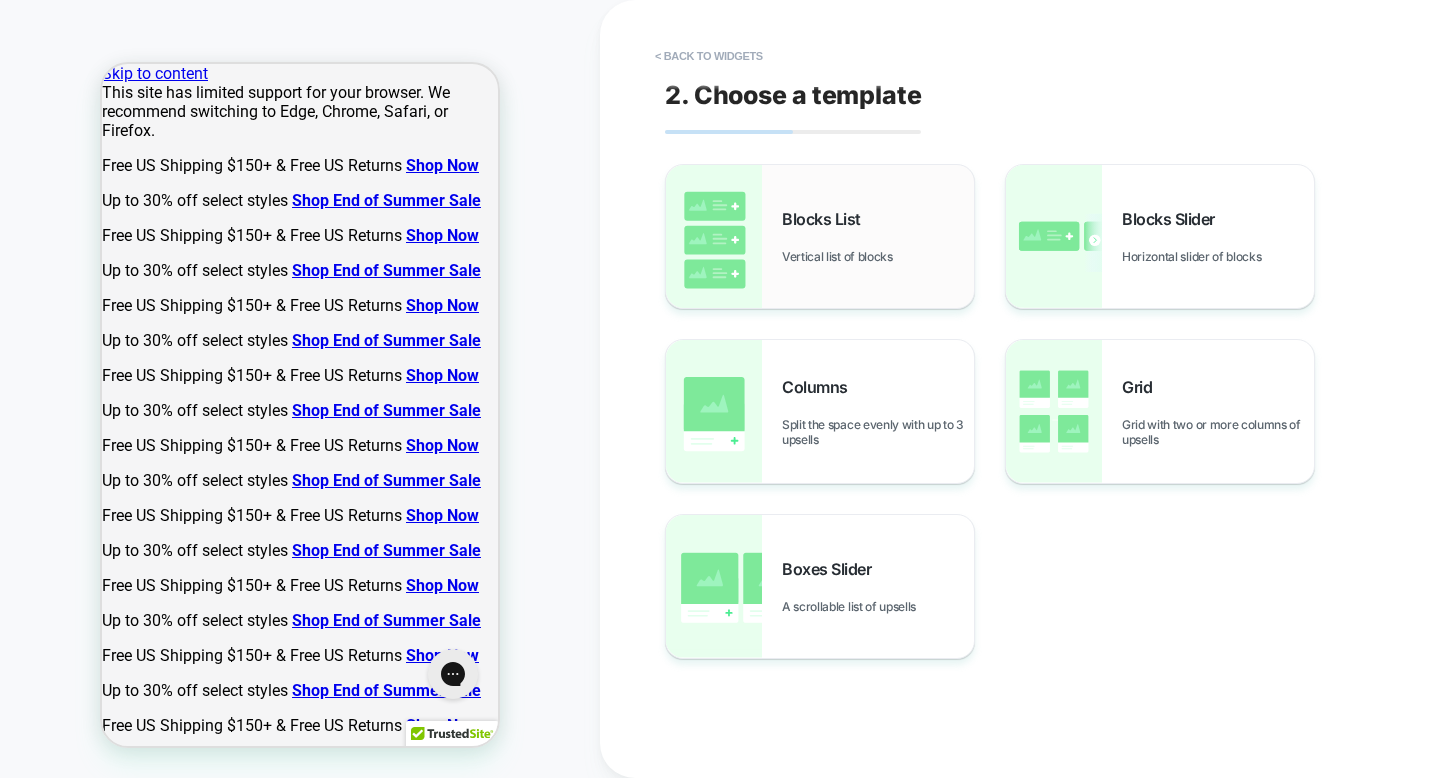 scroll, scrollTop: 0, scrollLeft: 0, axis: both 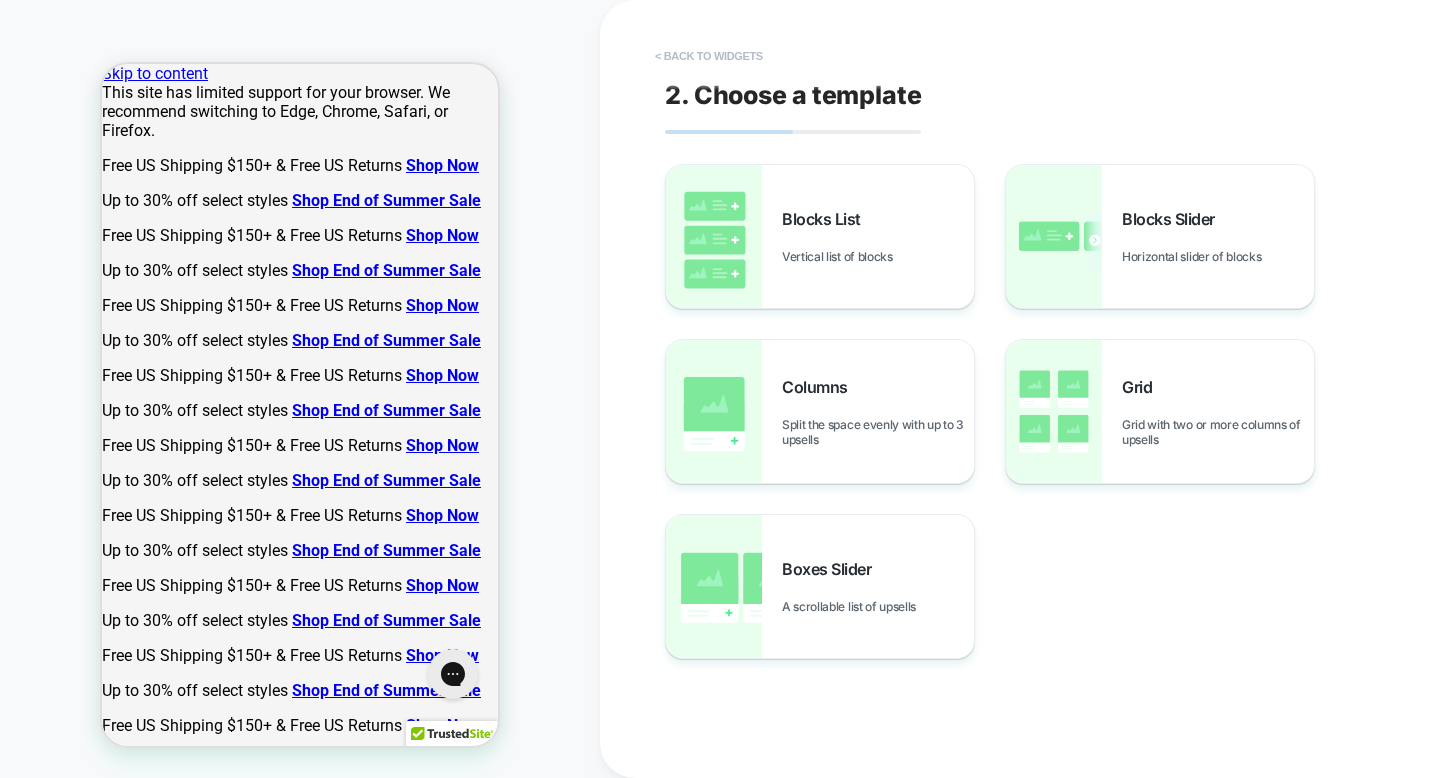 click on "< Back to widgets" at bounding box center (709, 56) 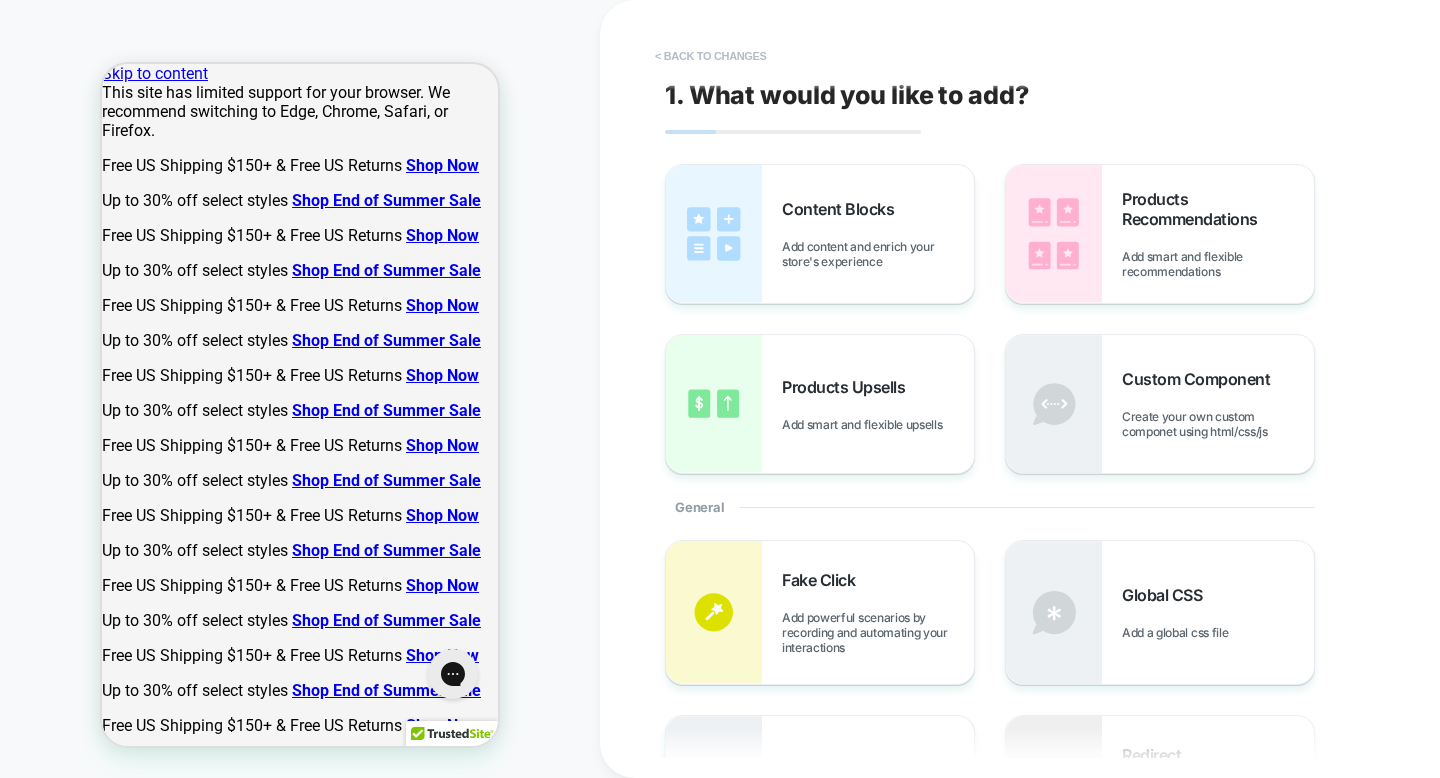click on "< Back to changes" at bounding box center (711, 56) 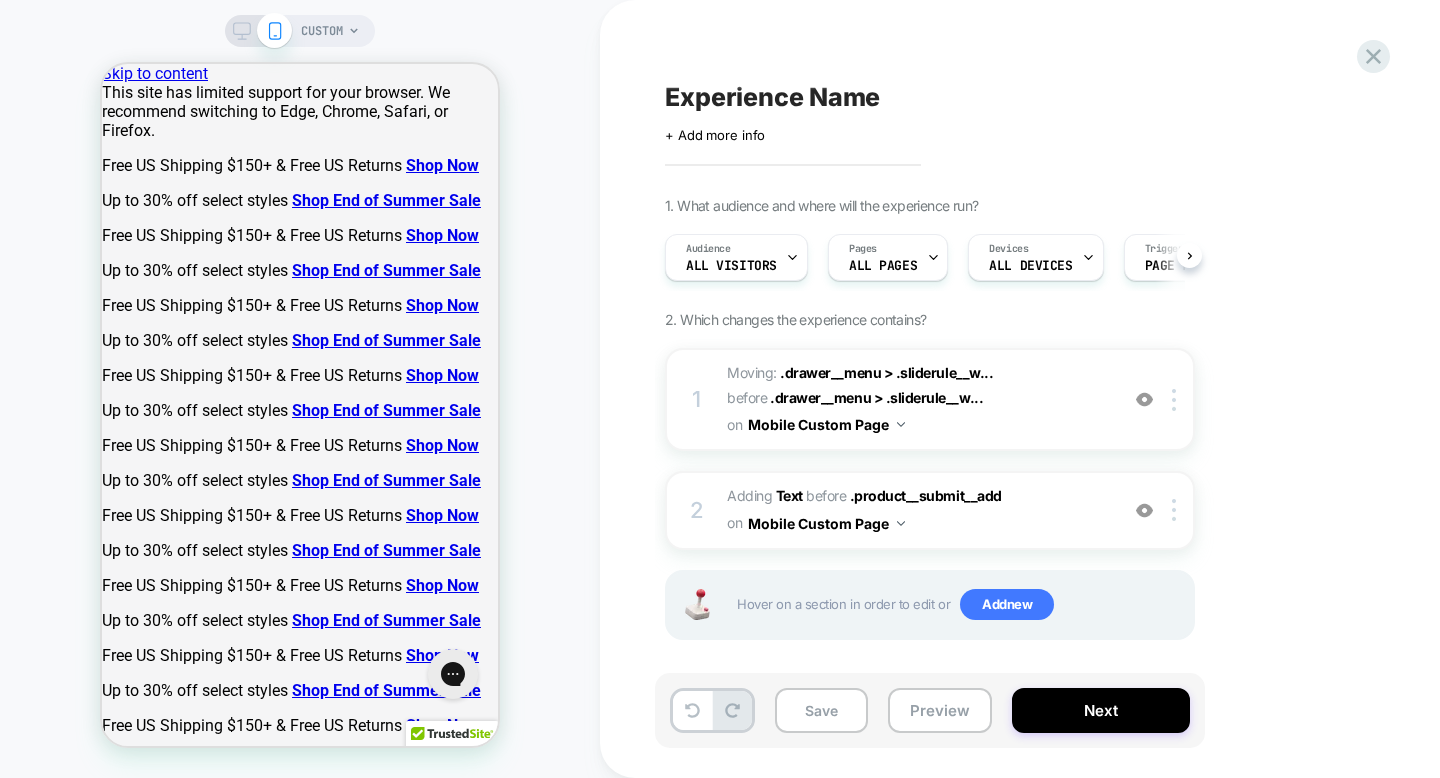 scroll, scrollTop: 0, scrollLeft: 1, axis: horizontal 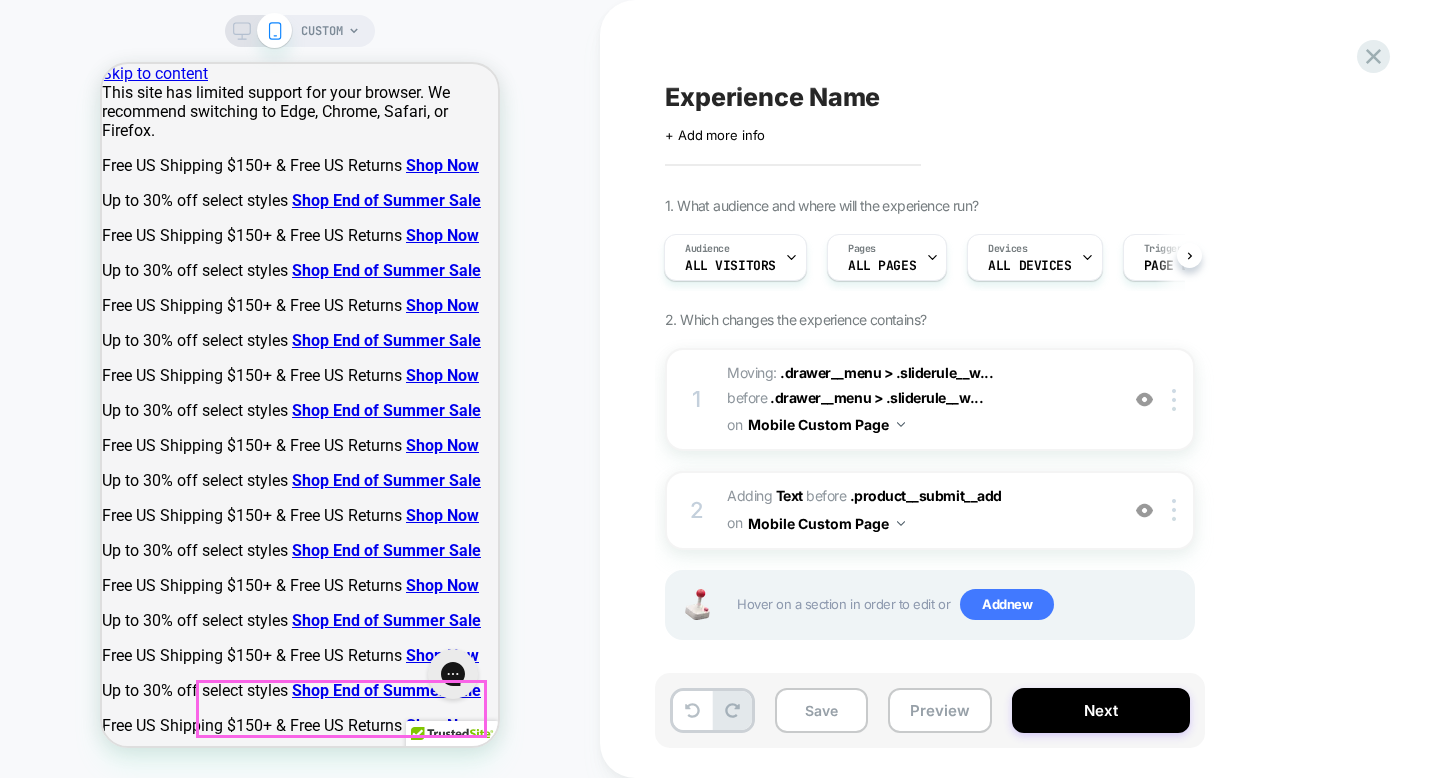 click on "Check Out" at bounding box center (209, 35691) 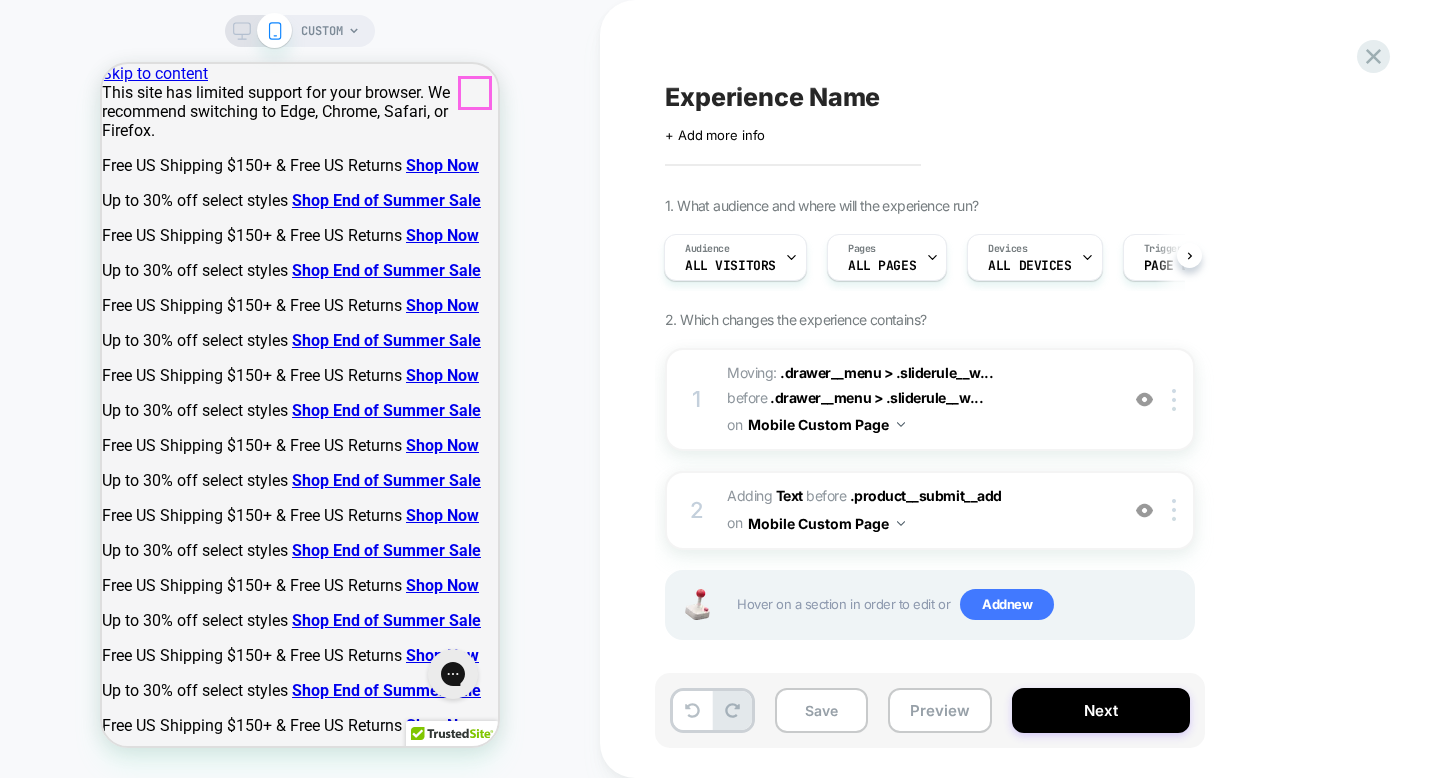 click 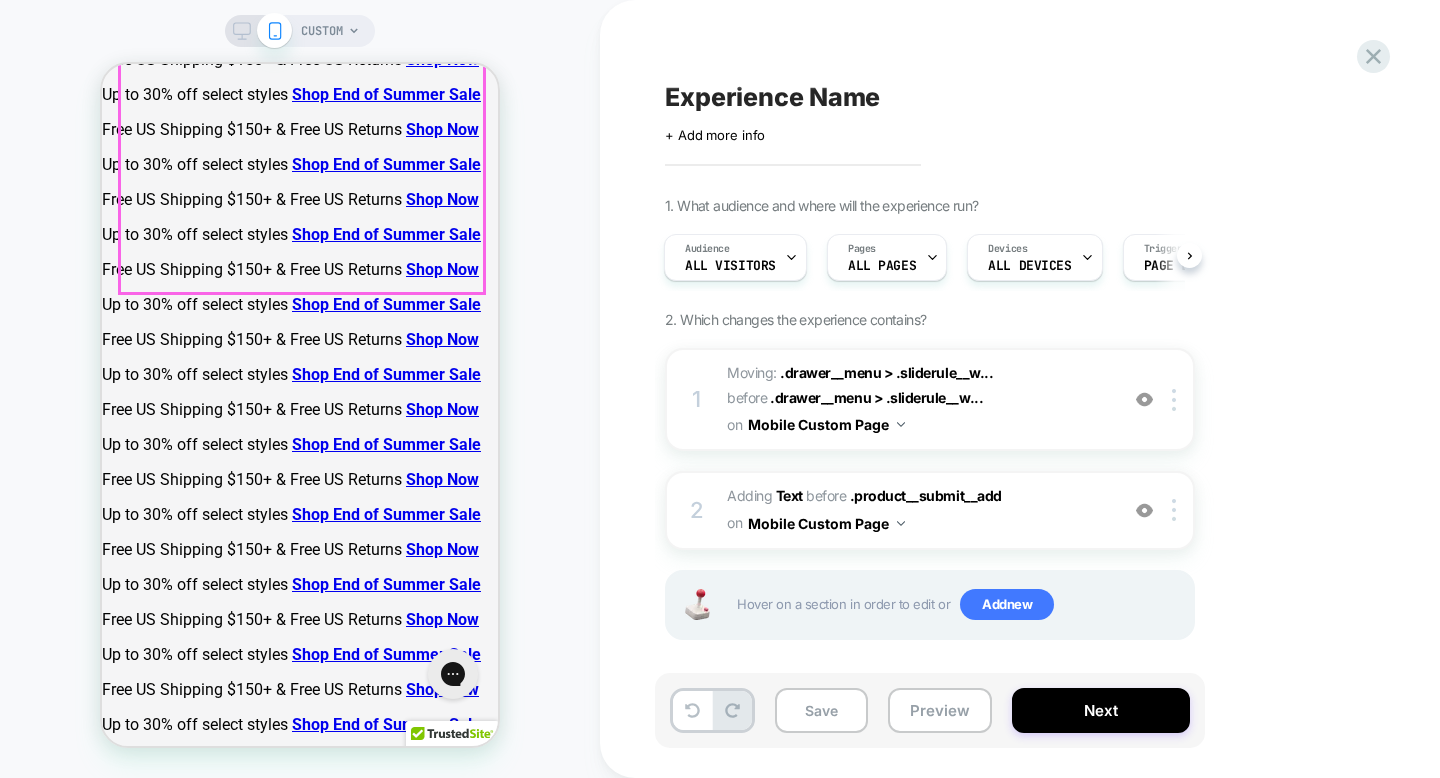 scroll, scrollTop: 0, scrollLeft: 0, axis: both 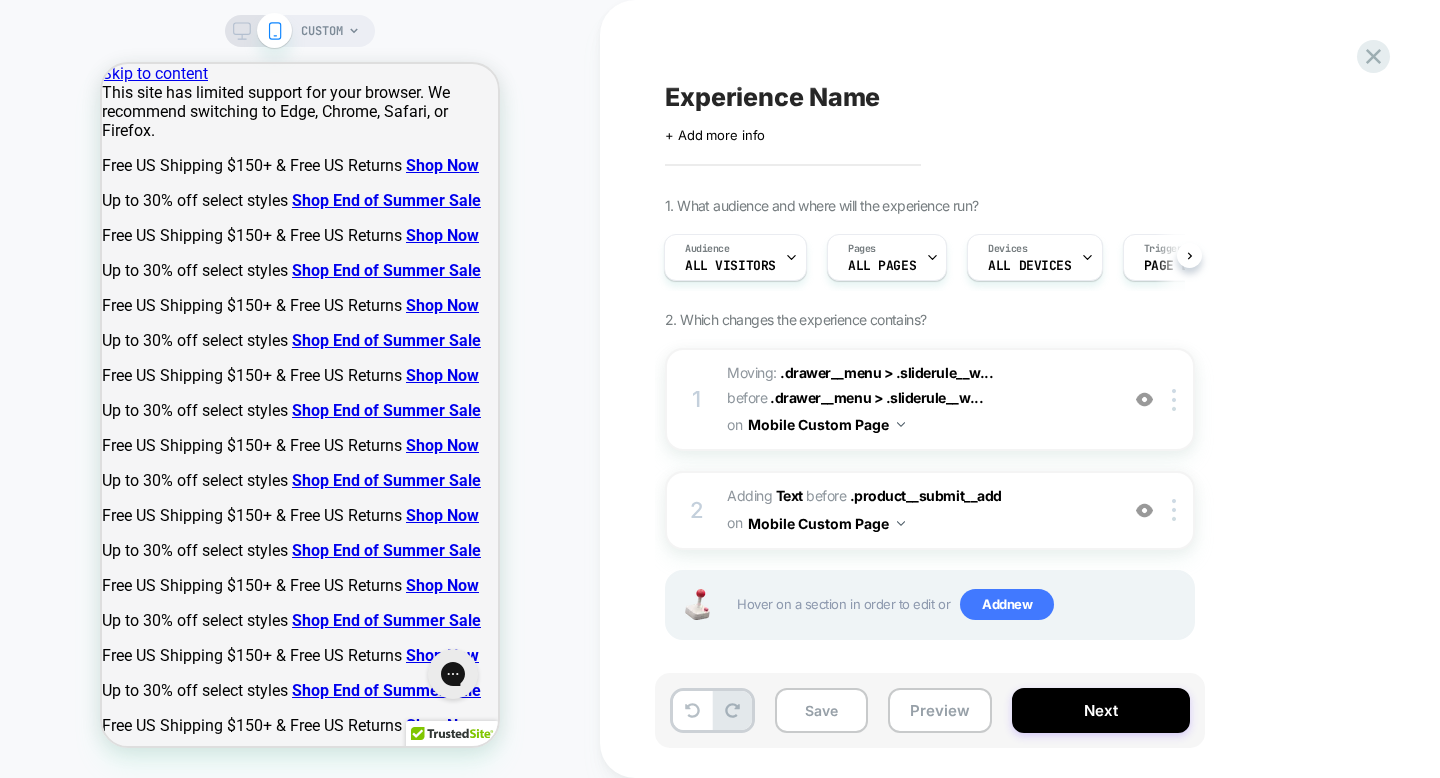 click on "CUSTOM" at bounding box center [300, 389] 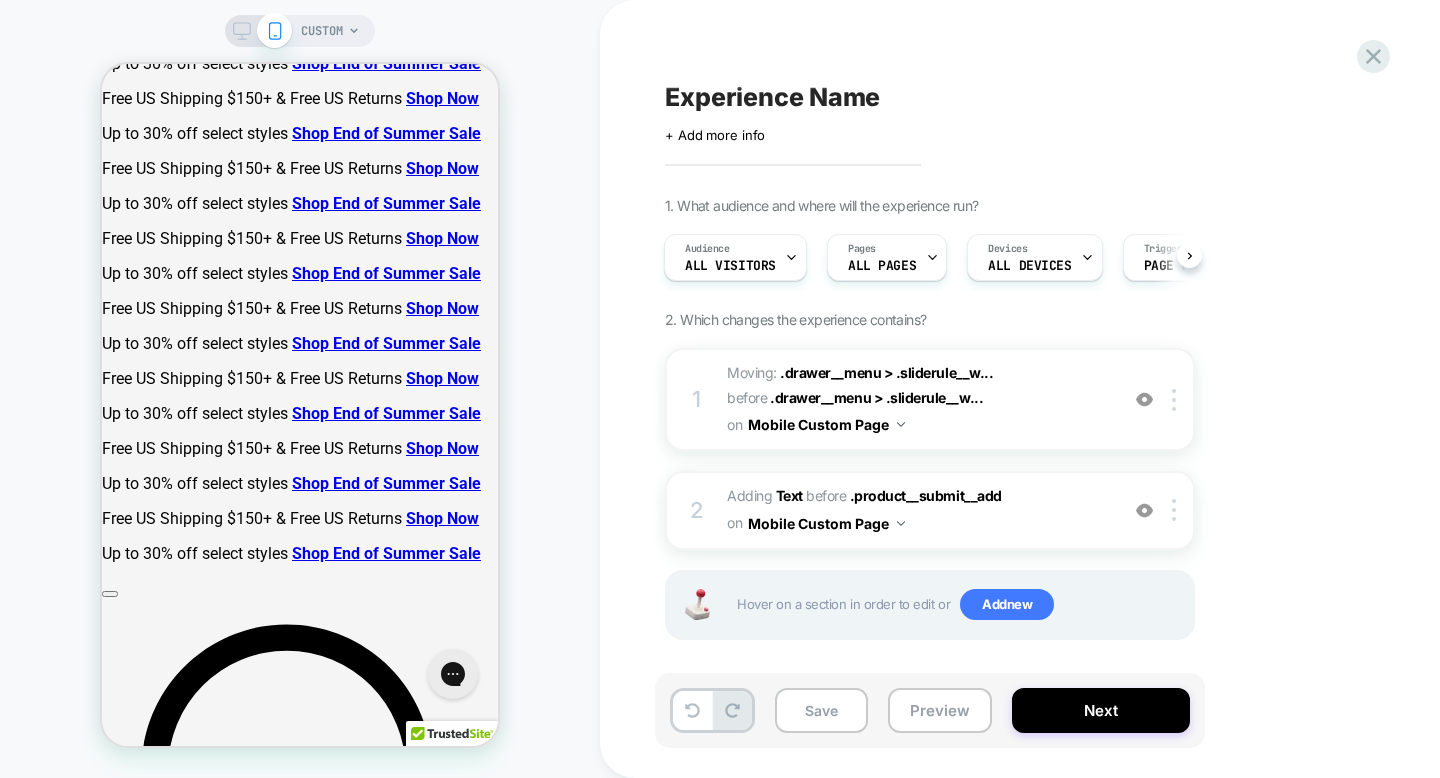 scroll, scrollTop: 450, scrollLeft: 0, axis: vertical 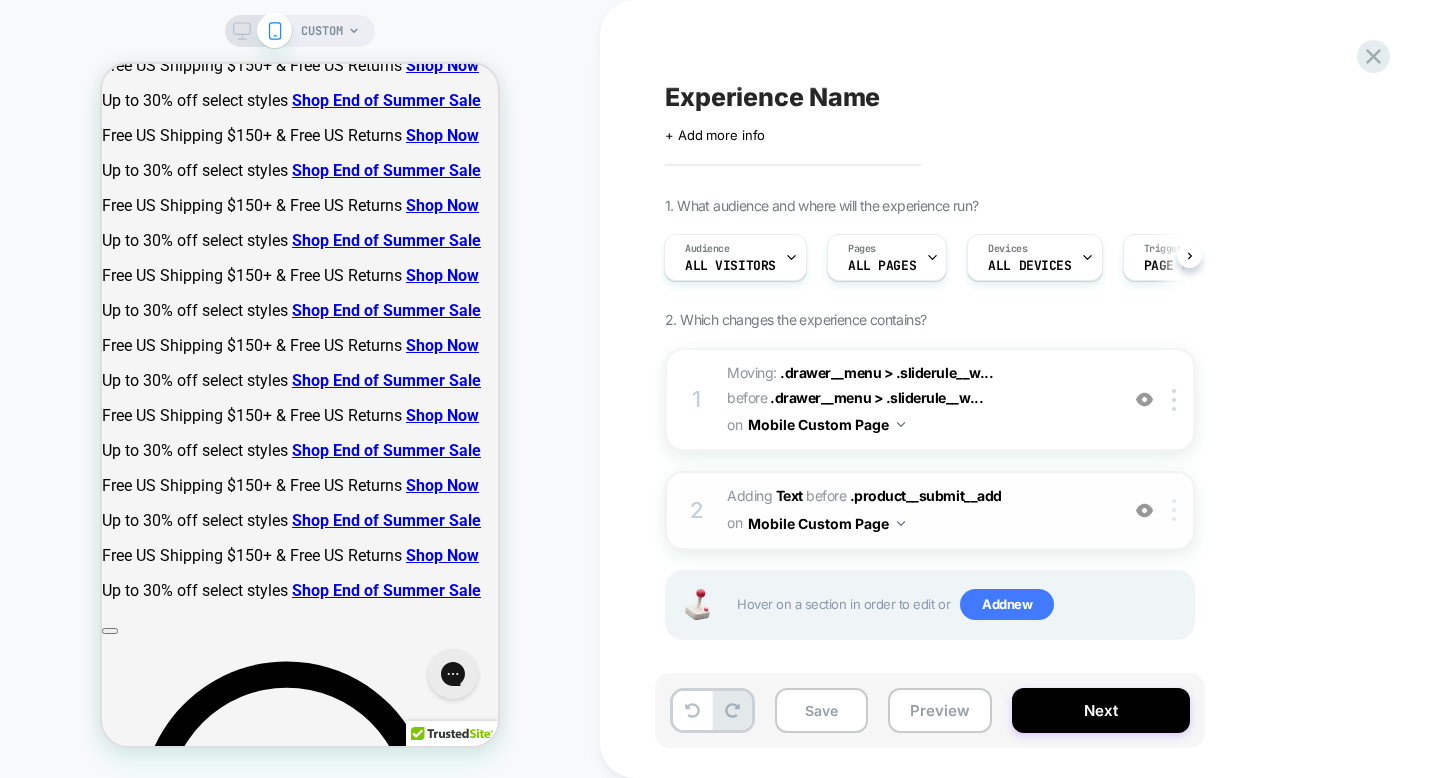 click at bounding box center [1177, 510] 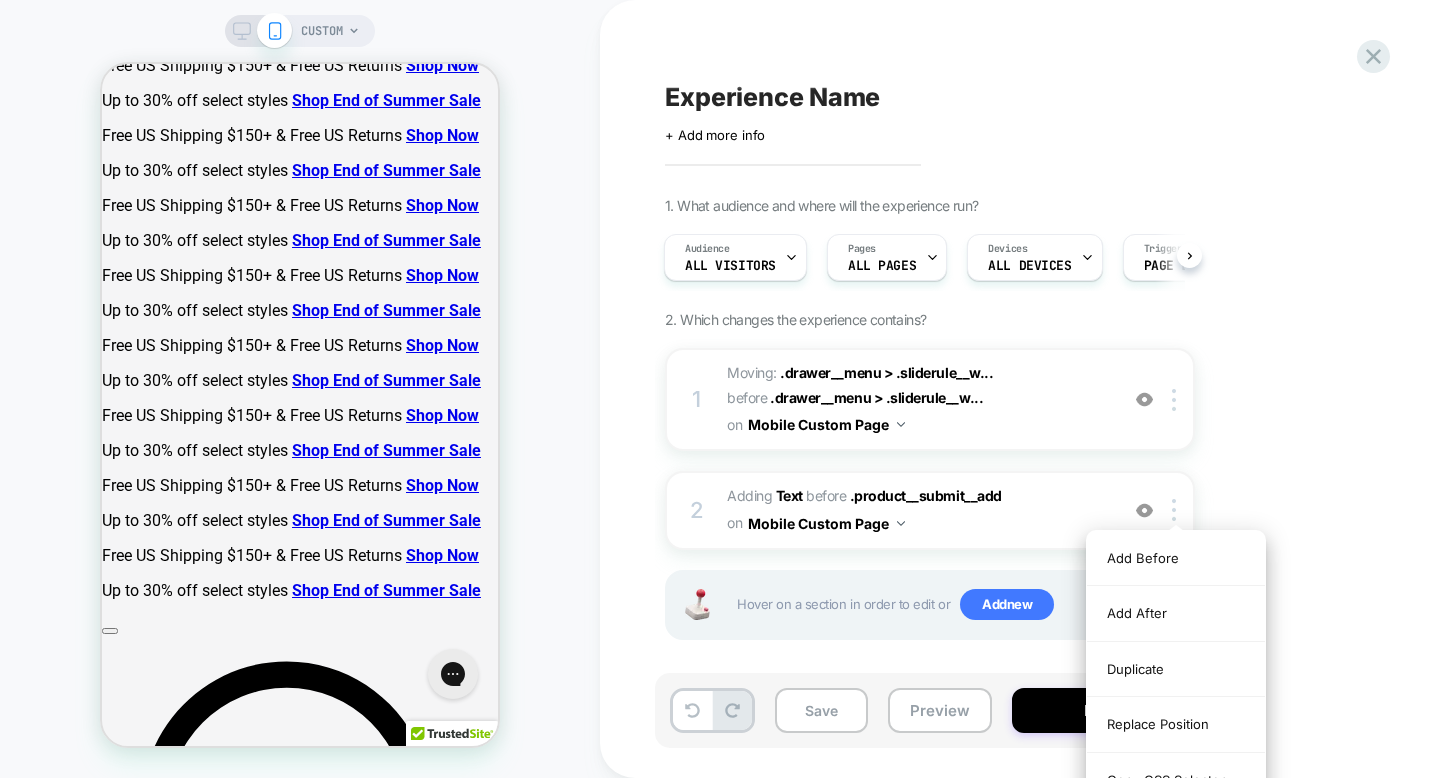 click on "1. What audience and where will the experience run? Audience All Visitors Pages ALL PAGES Devices ALL DEVICES Trigger Page Load 2. Which changes the experience contains? 1 Moving: .drawer__menu > .sliderule__w... .drawer__menu > .sliderule__wrapper:nth-child(8) before .drawer__menu > .sliderule__w... .drawer__menu > .sliderule__wrapper:nth-child(1) on Mobile Custom Page Add Before Add After Delete 2 #_loomi_addon_1754652350419 Adding Text BEFORE .product__submit__add .product__submit__add on Mobile Custom Page Add Before Add After Duplicate Replace Position Copy CSS Selector Copy Widget Id Rename Copy to Desktop Target All Devices Delete Upgrade to latest Hover on a section in order to edit or Add new" at bounding box center (1030, 443) 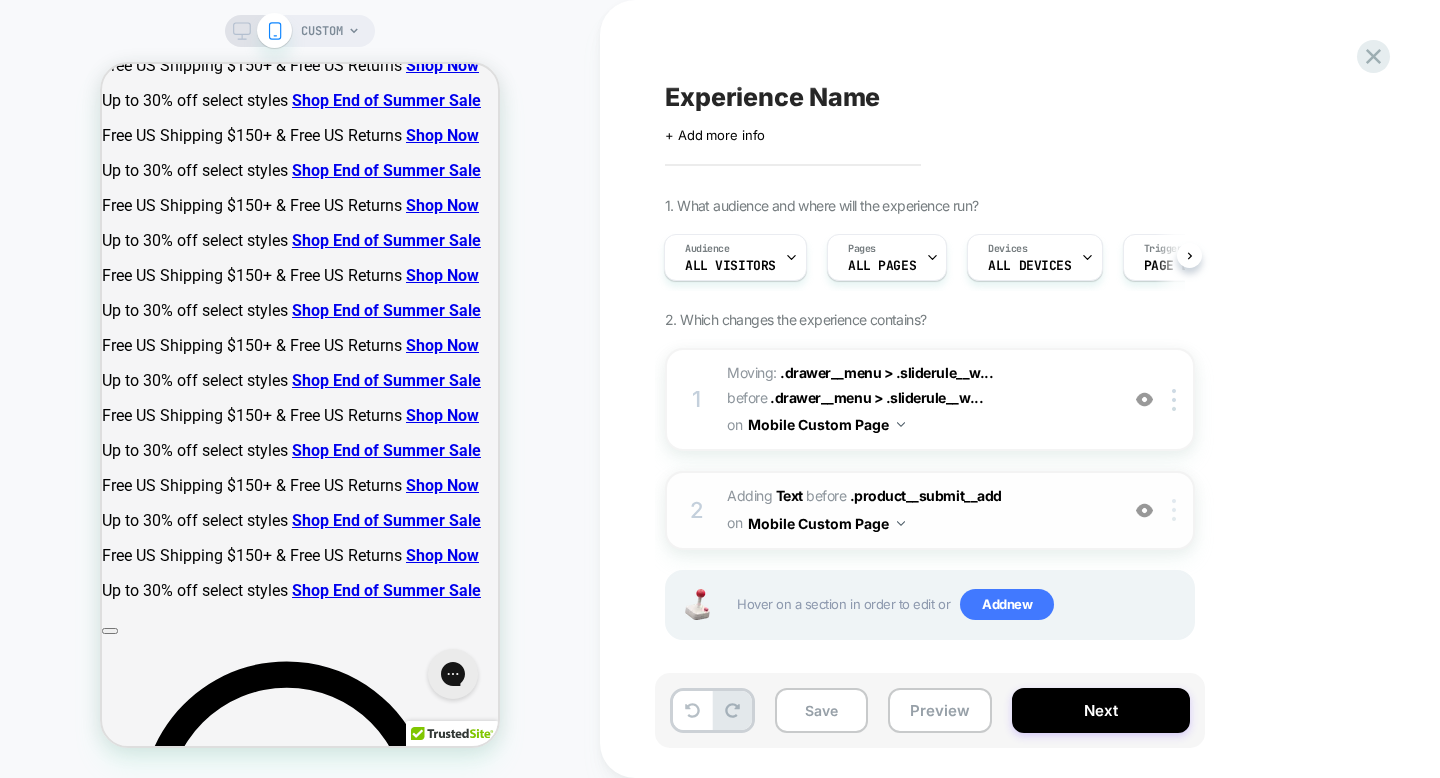click at bounding box center (1174, 510) 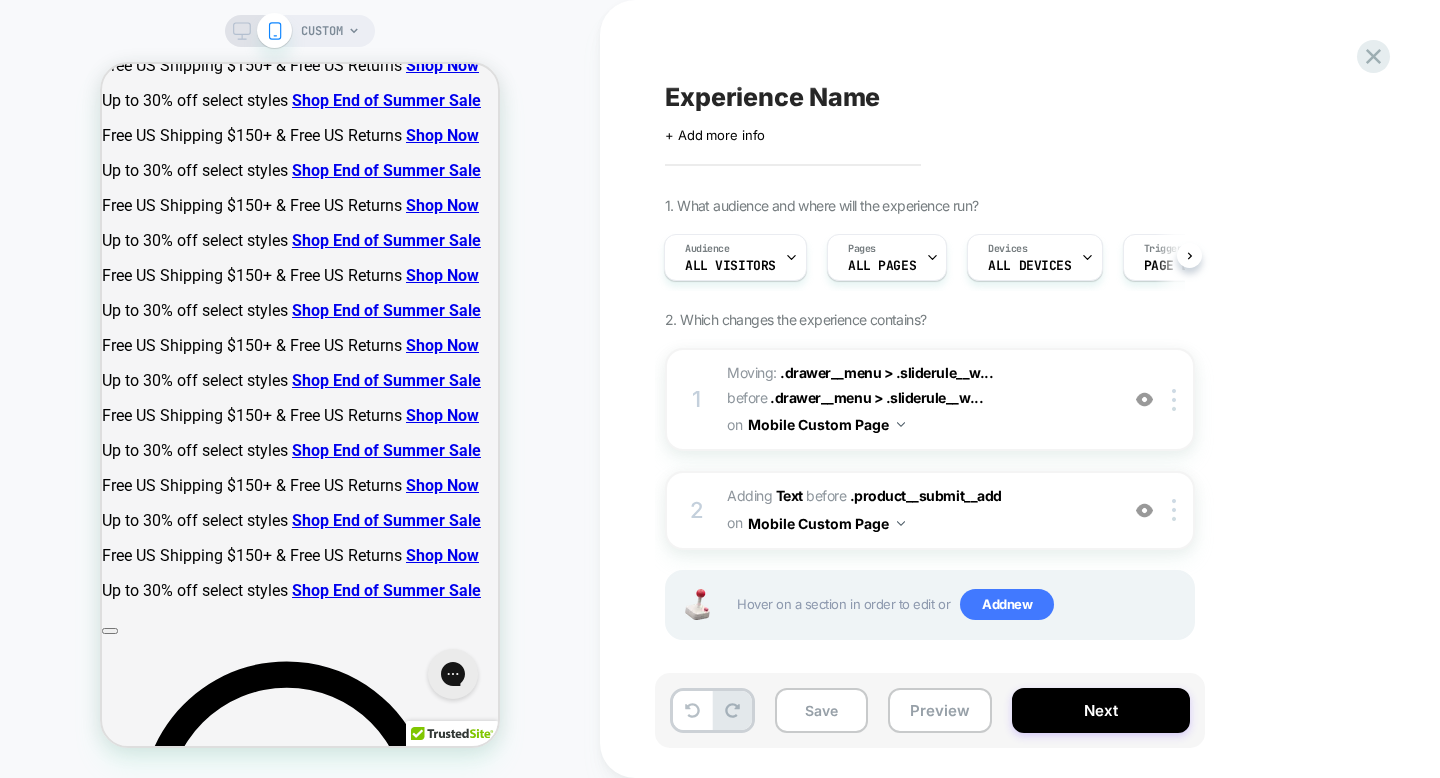 click on "1 Moving:   .drawer__menu > .sliderule__w... .drawer__menu > .sliderule__wrapper:nth-child(8)   before .drawer__menu > .sliderule__w... .drawer__menu > .sliderule__wrapper:nth-child(1)   on Mobile Custom Page Add Before Add After Delete 2 #_loomi_addon_1754652350419 Adding   Text   BEFORE .product__submit__add .product__submit__add   on Mobile Custom Page Add Before Add After Duplicate Replace Position Copy CSS Selector Copy Widget Id Rename Copy to   Desktop Target   All Devices Delete Upgrade to latest Hover on a section in order to edit or  Add  new" at bounding box center (930, 519) 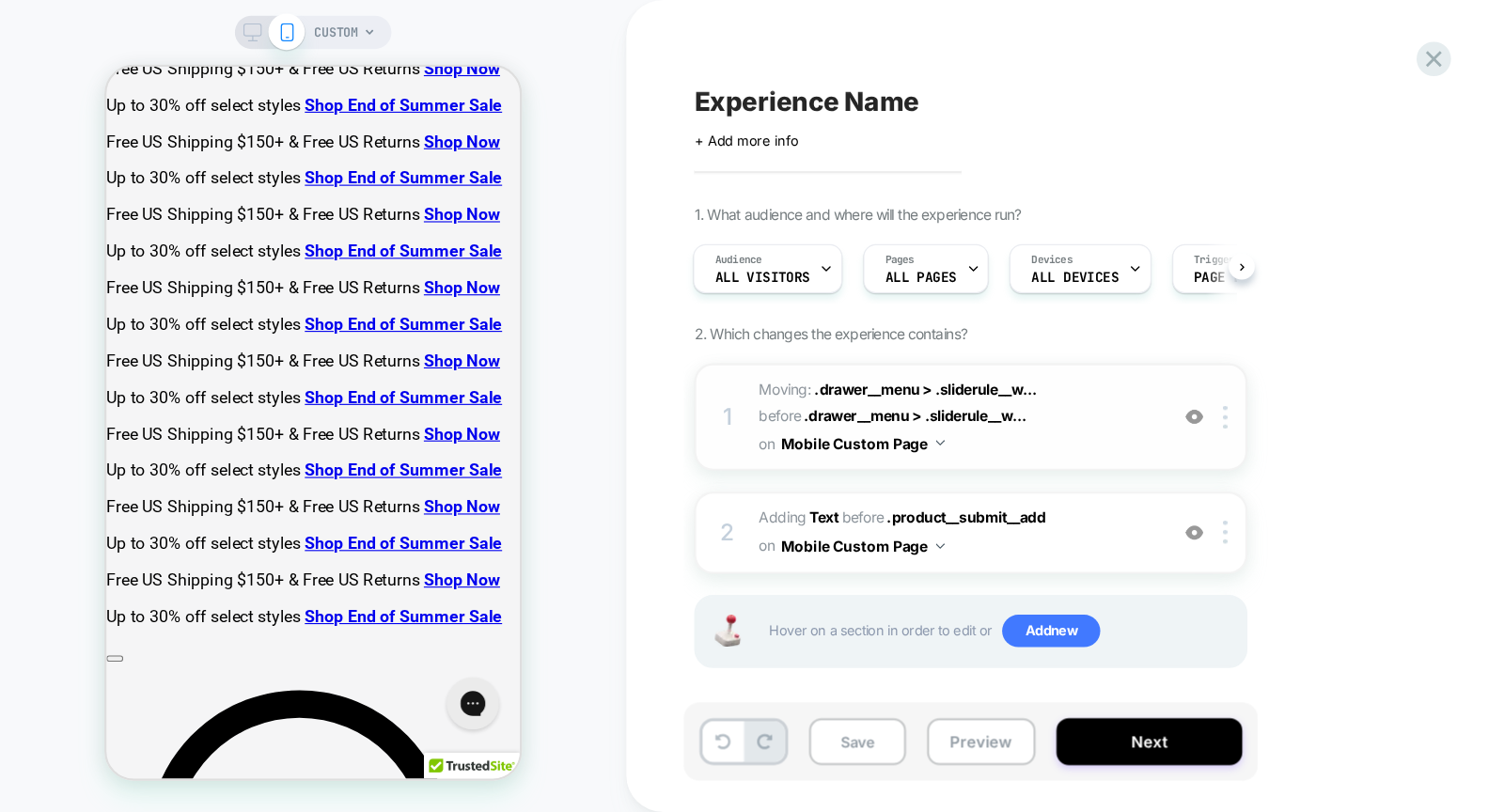 scroll, scrollTop: 10, scrollLeft: 0, axis: vertical 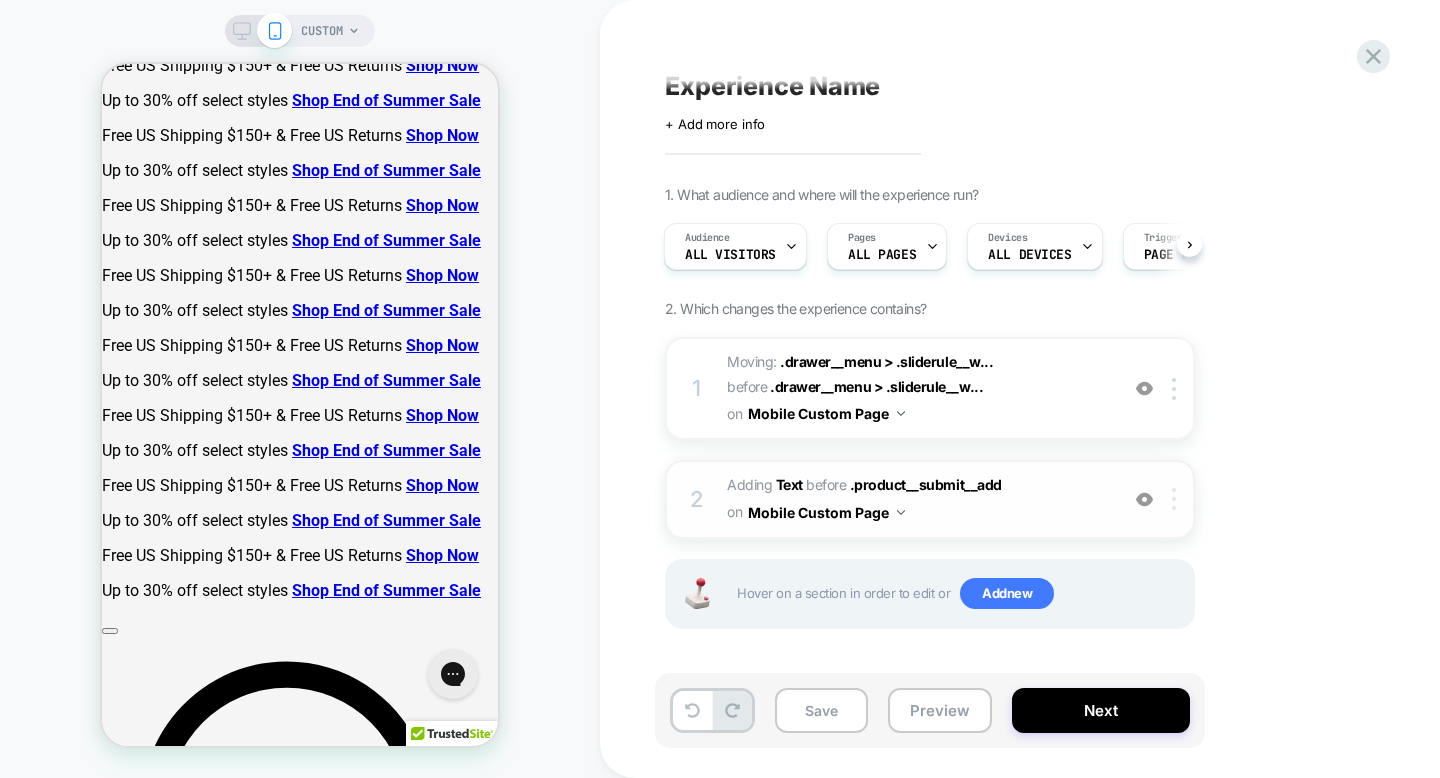 click at bounding box center (1177, 499) 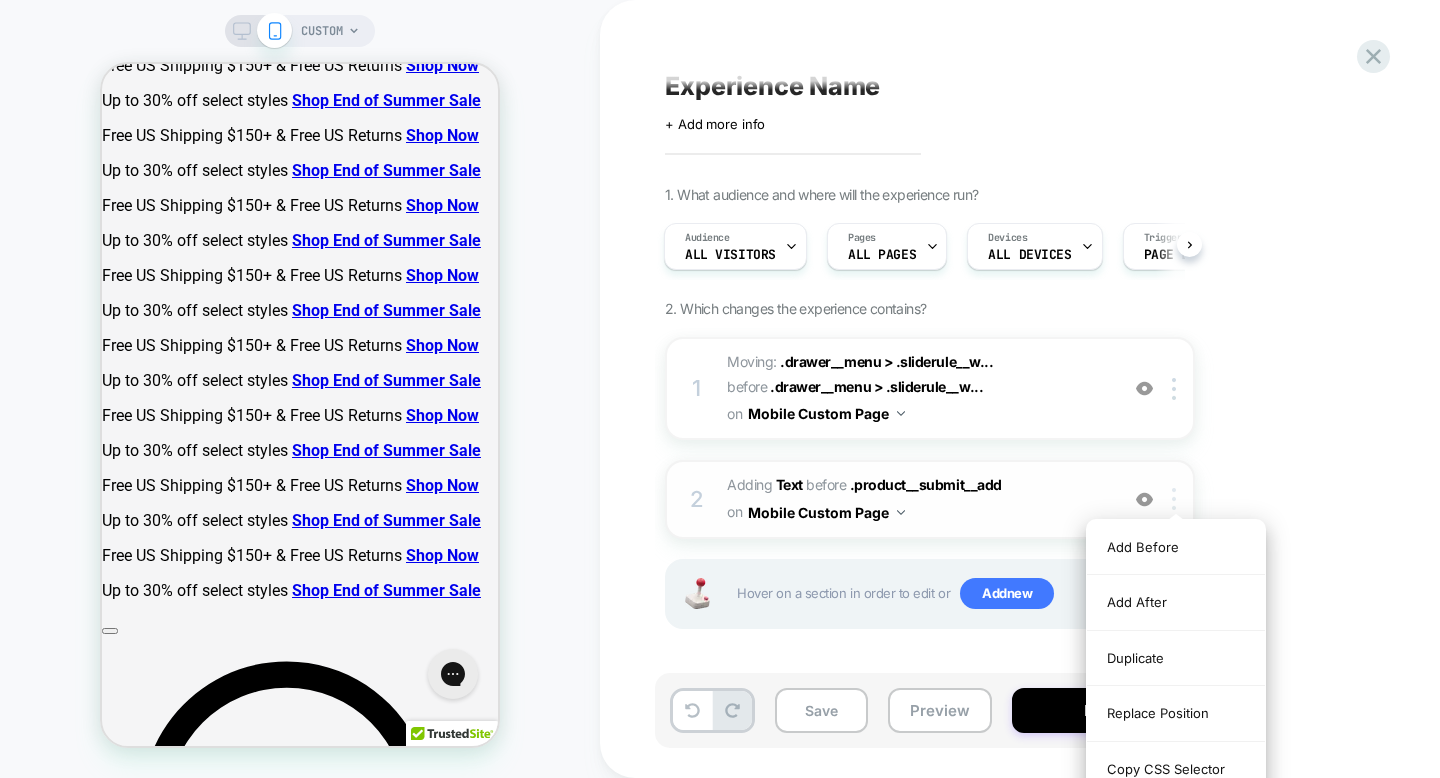 click at bounding box center (1177, 499) 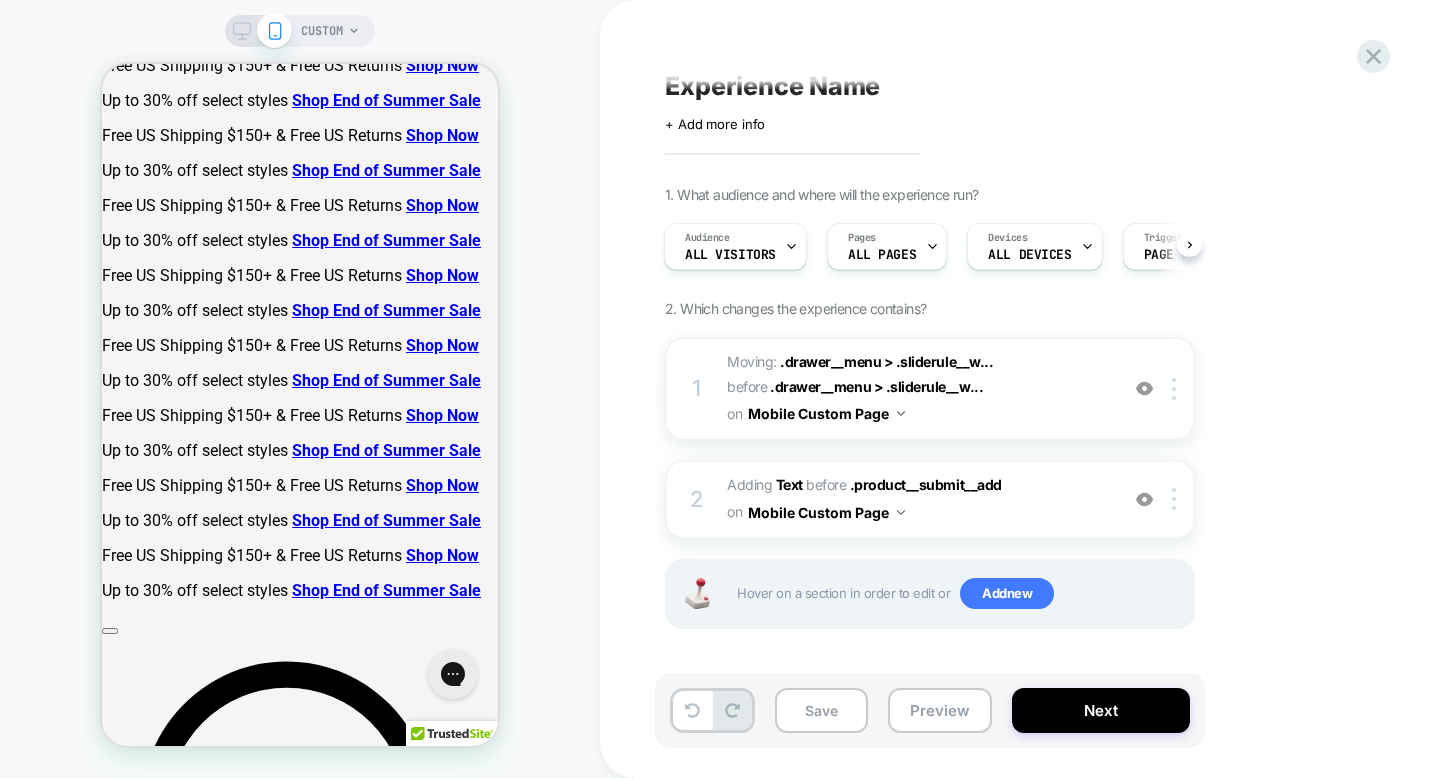 click on "1. What audience and where will the experience run? Audience All Visitors Pages ALL PAGES Devices ALL DEVICES Trigger Page Load 2. Which changes the experience contains? 1 Moving: .drawer__menu > .sliderule__w... .drawer__menu > .sliderule__wrapper:nth-child(8) before .drawer__menu > .sliderule__w... .drawer__menu > .sliderule__wrapper:nth-child(1) on Mobile Custom Page Add Before Add After Delete 2 #_loomi_addon_1754652350419 Adding Text BEFORE .product__submit__add .product__submit__add on Mobile Custom Page Add Before Add After Duplicate Replace Position Copy CSS Selector Copy Widget Id Rename Copy to Desktop Target All Devices Delete Upgrade to latest Hover on a section in order to edit or Add new" at bounding box center (1030, 432) 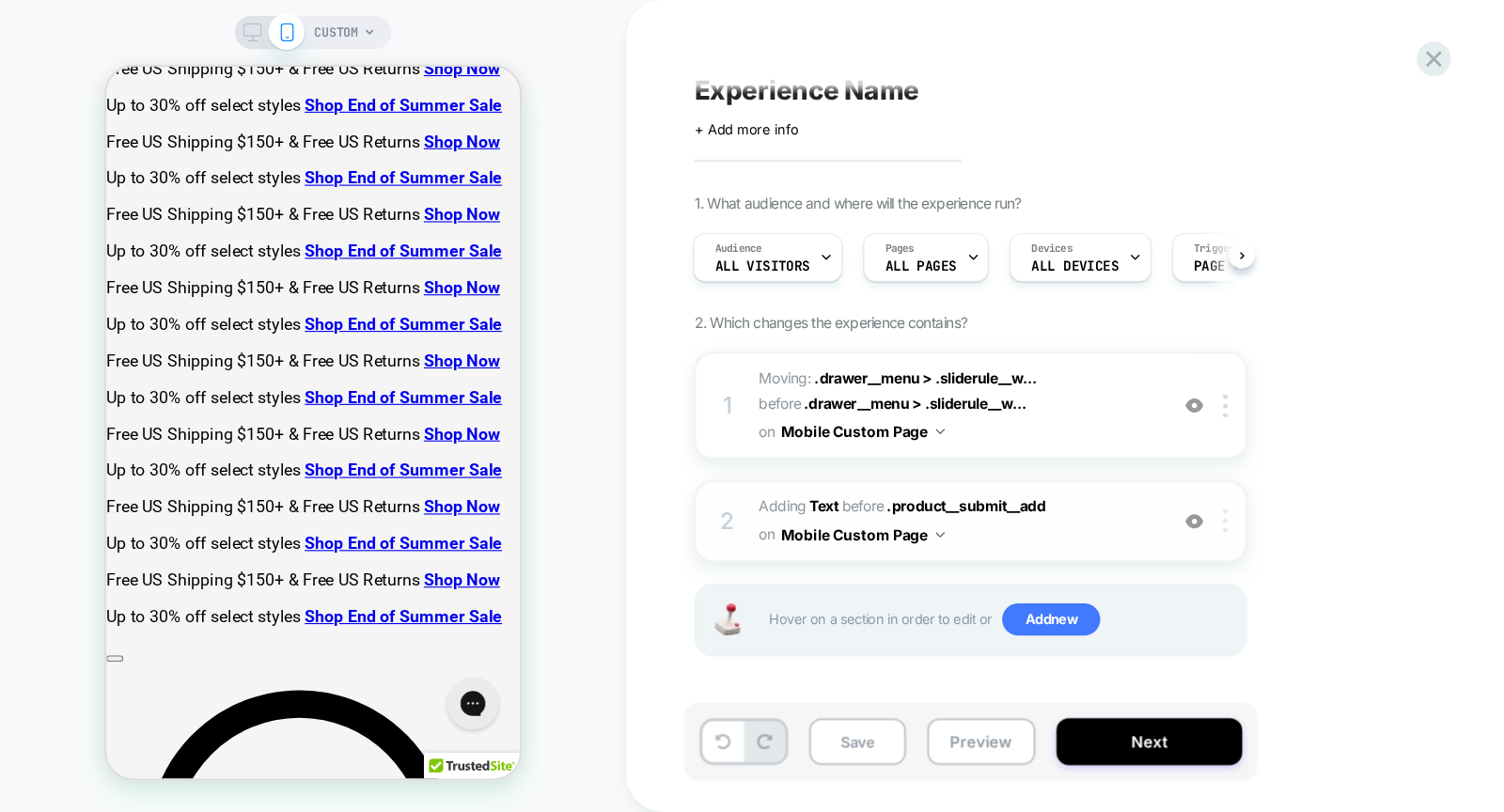 scroll, scrollTop: 0, scrollLeft: 0, axis: both 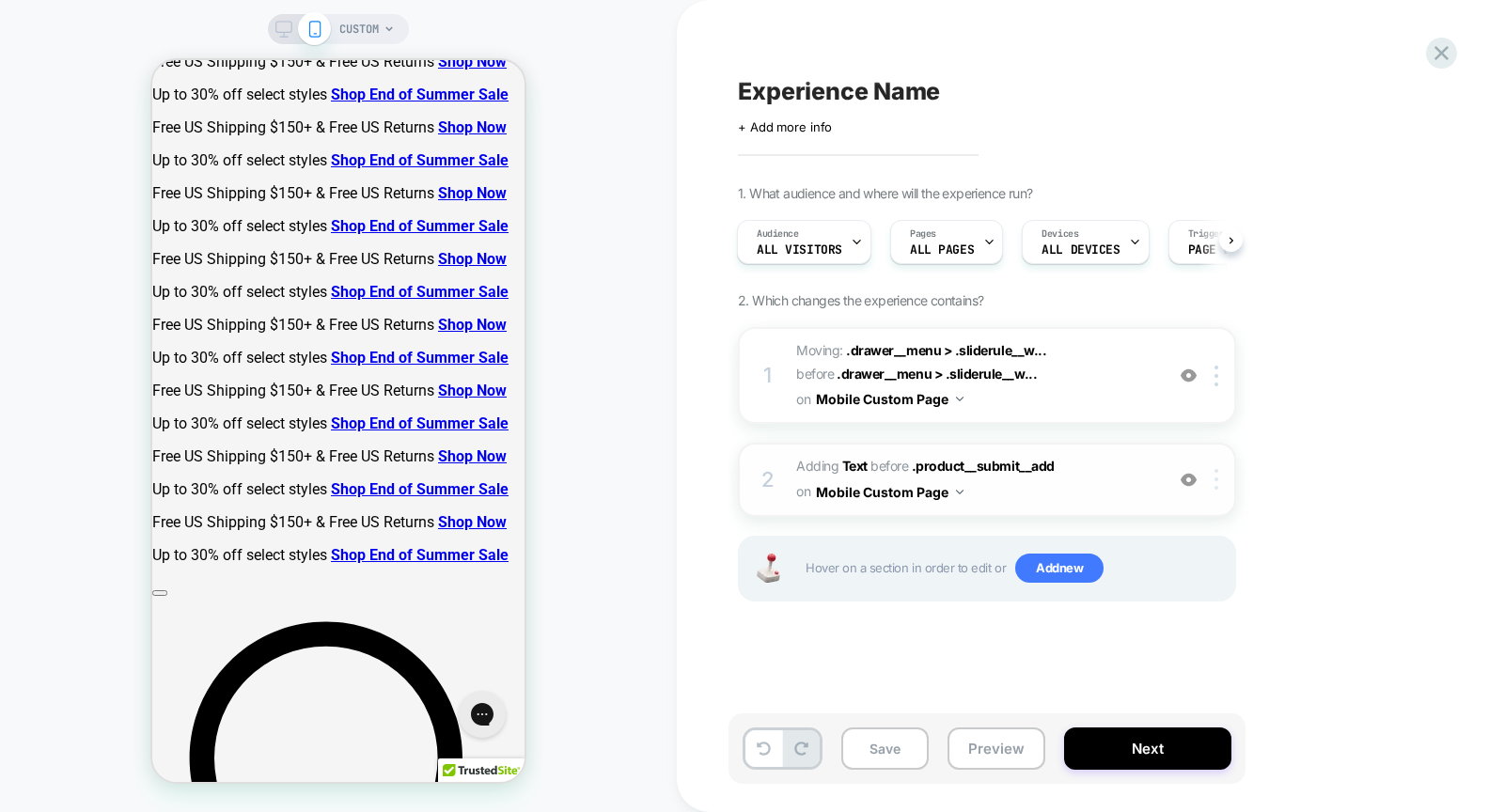 click at bounding box center [1219, 479] 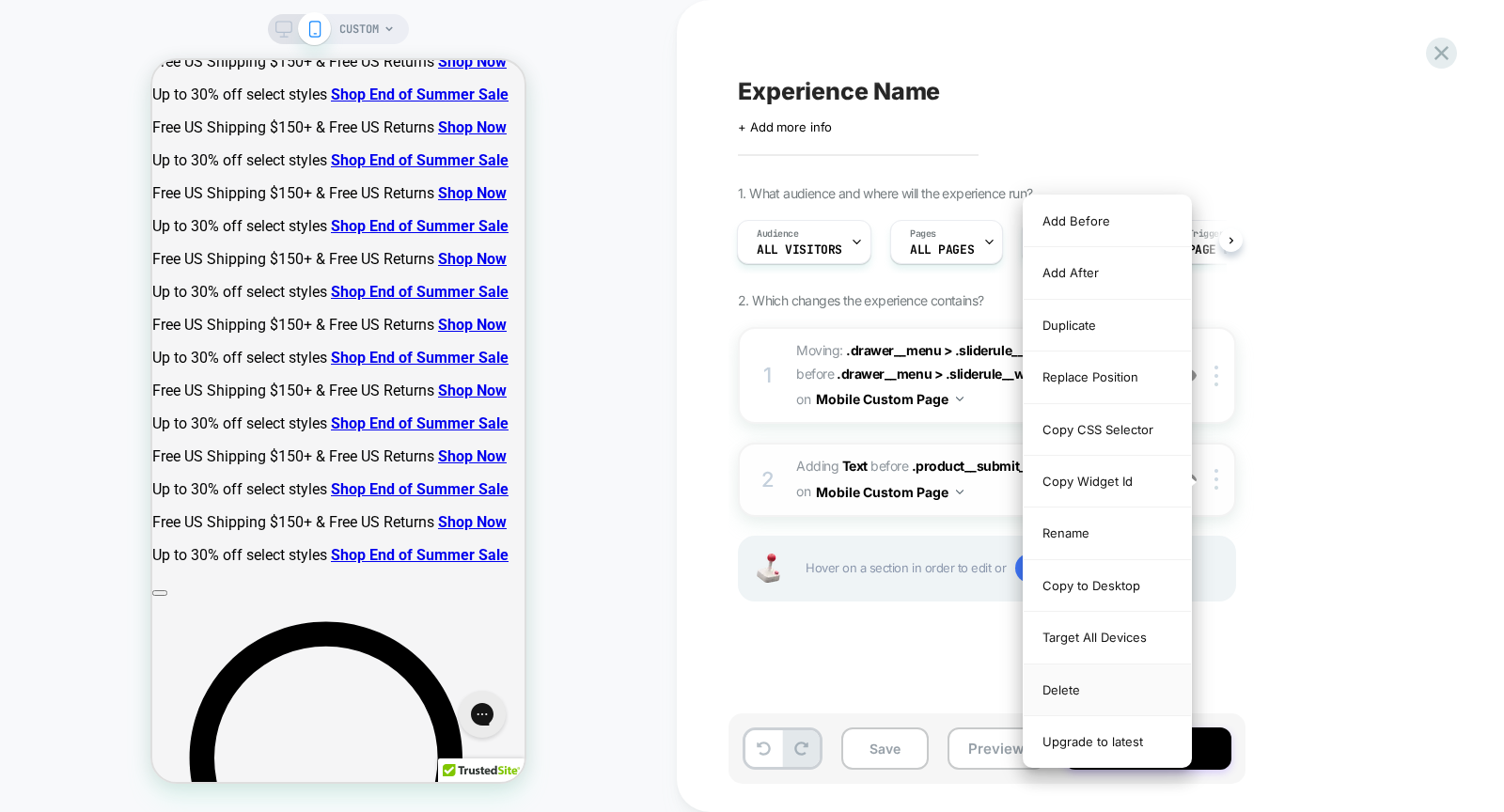 click on "Delete" at bounding box center [1107, 690] 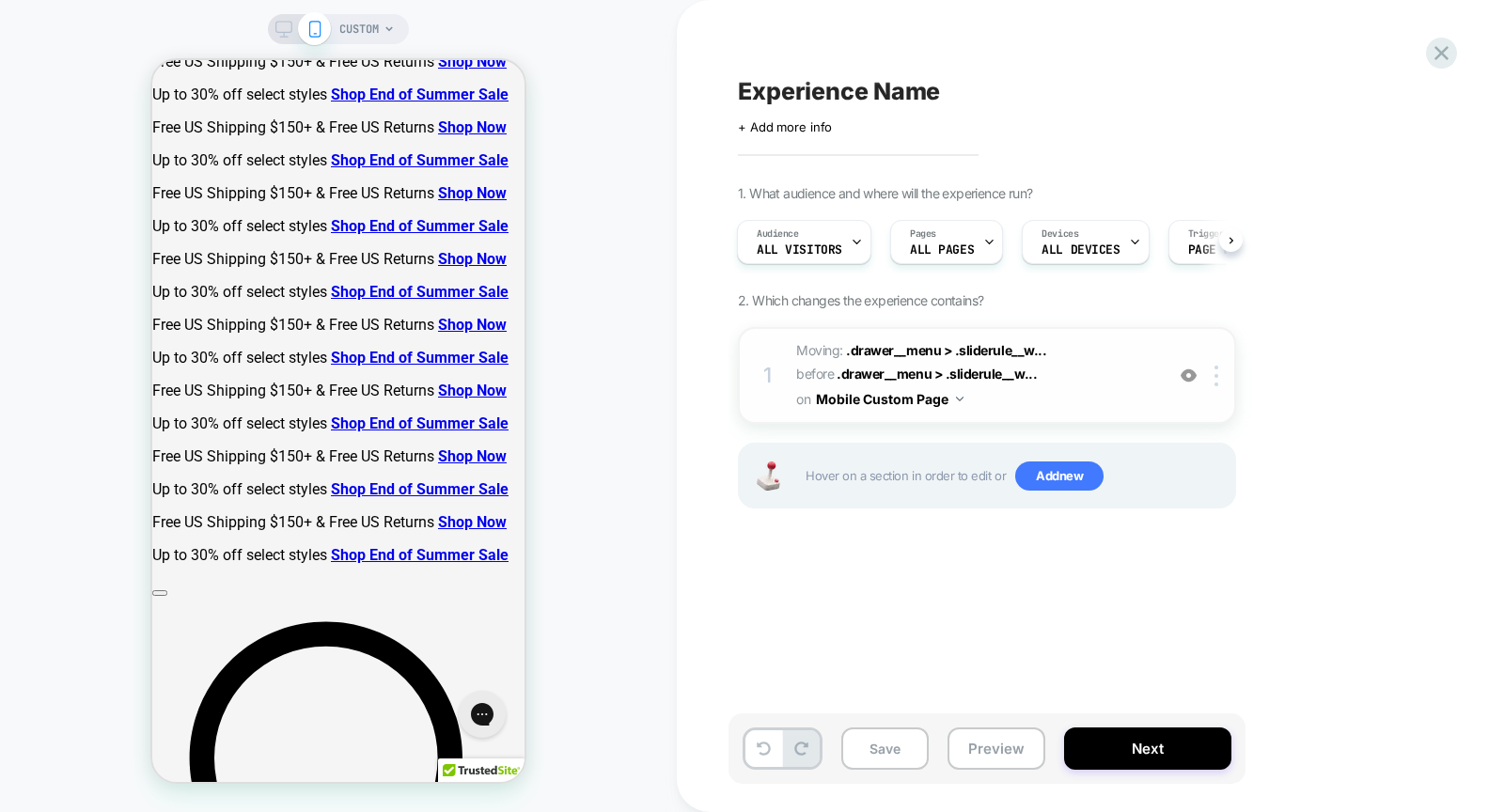 click on "1 Moving: .drawer__menu > .sliderule__w... .drawer__menu > .sliderule__wrapper:nth-child(8) before .drawer__menu > .sliderule__w... .drawer__menu > .sliderule__wrapper:nth-child(1) on Mobile Custom Page Add Before Add After Delete" at bounding box center [987, 375] 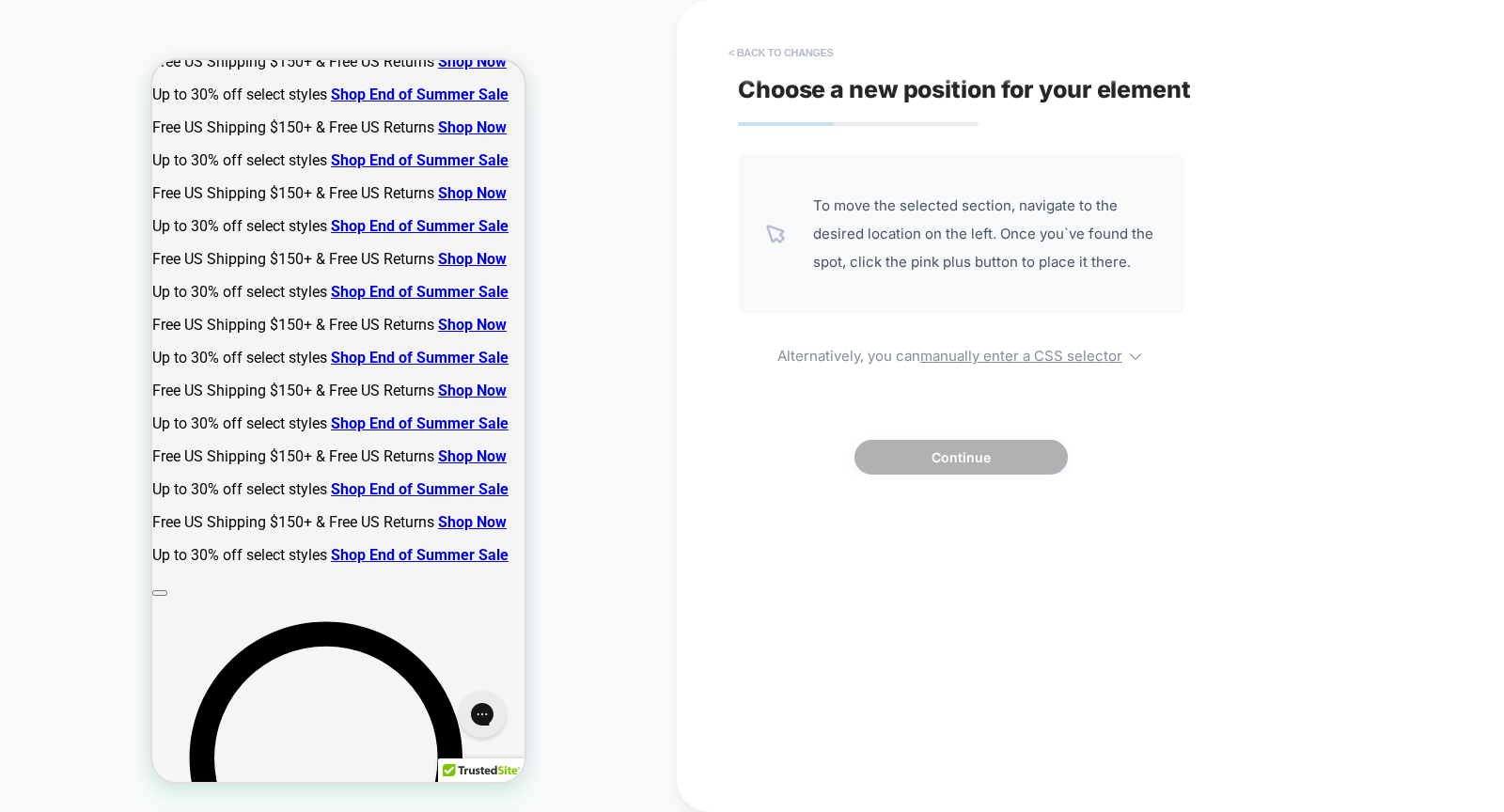 click on "< Back to changes" at bounding box center [781, 53] 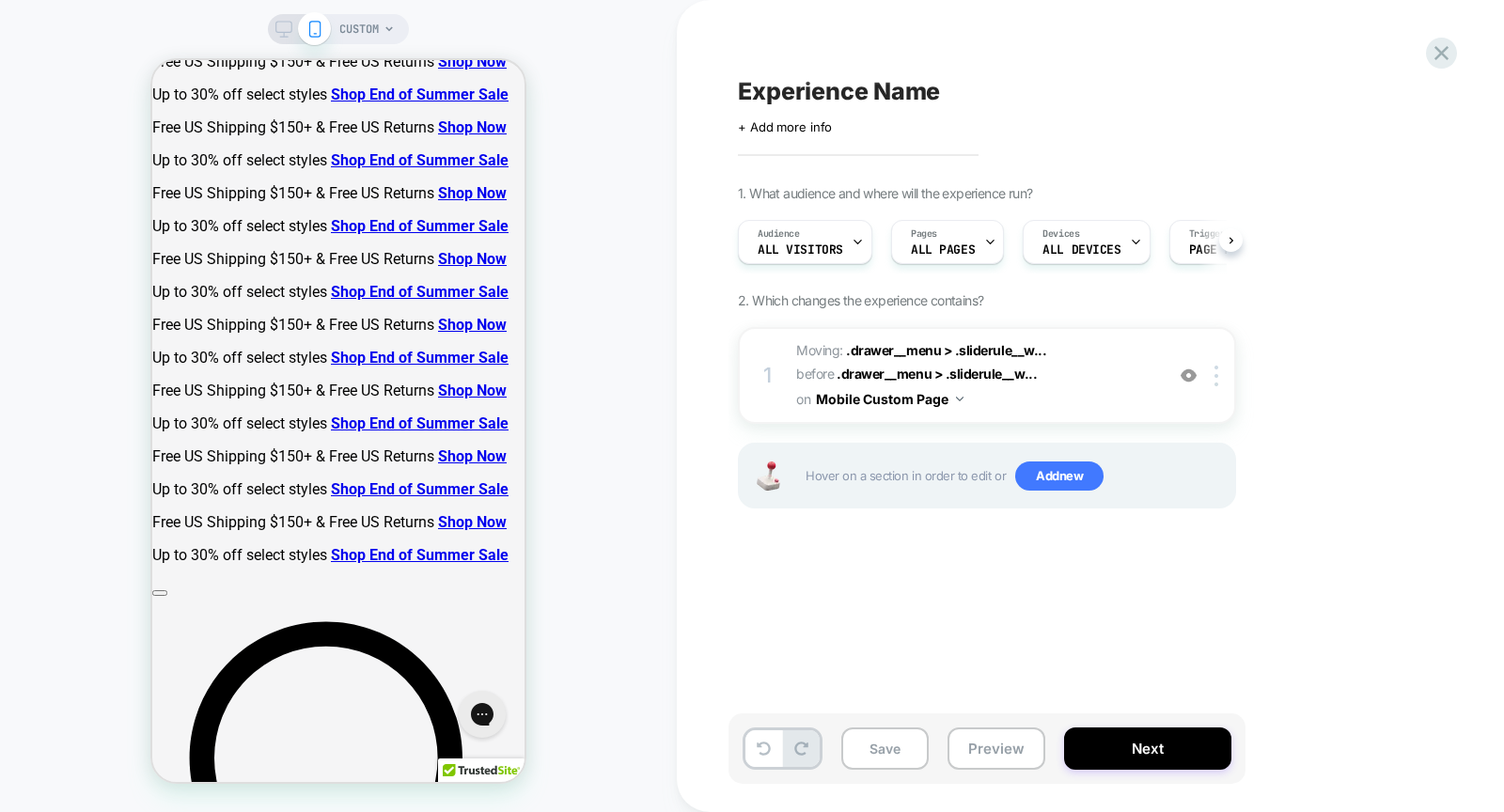 scroll, scrollTop: 0, scrollLeft: 1, axis: horizontal 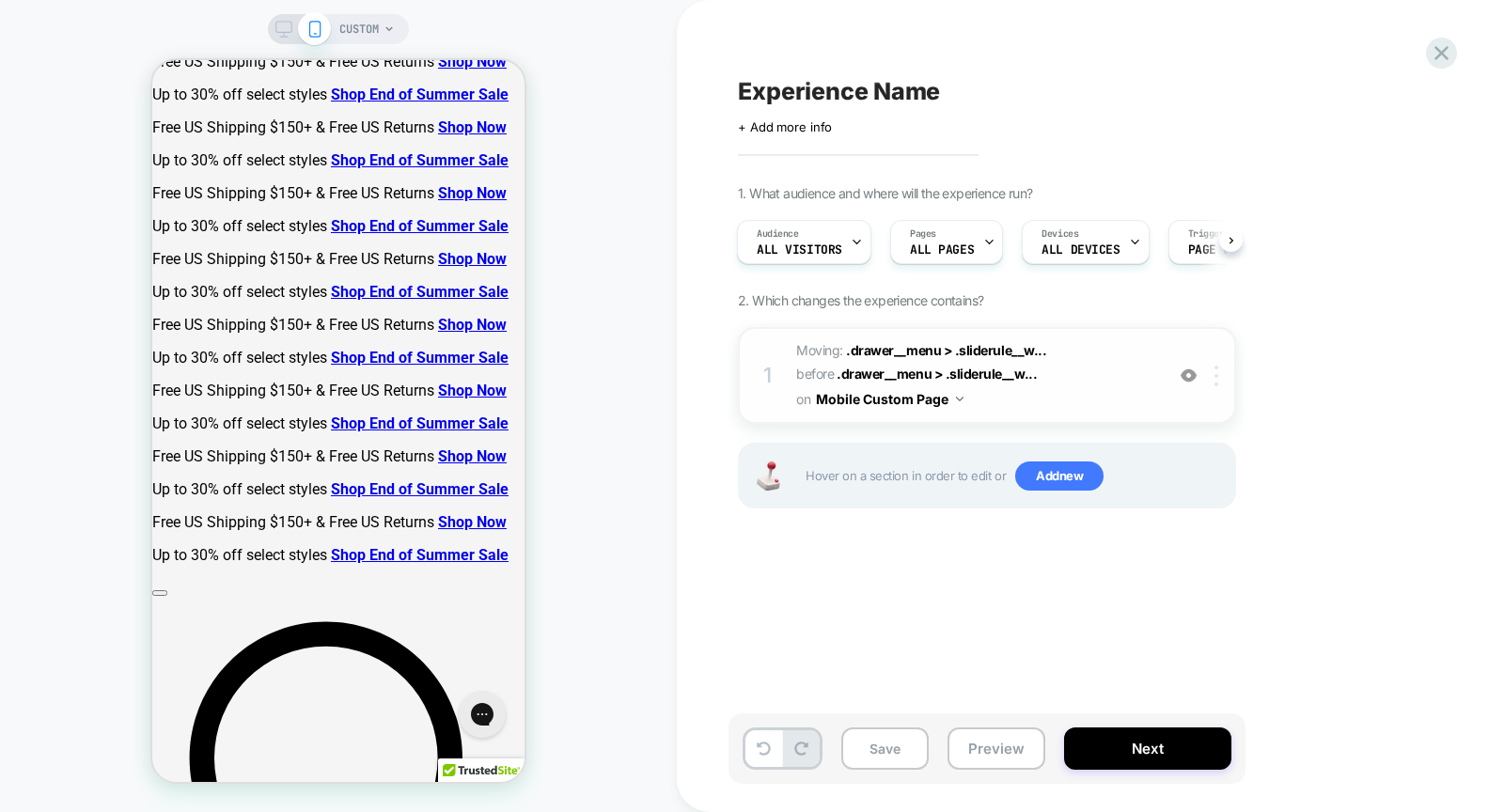click at bounding box center (1216, 376) 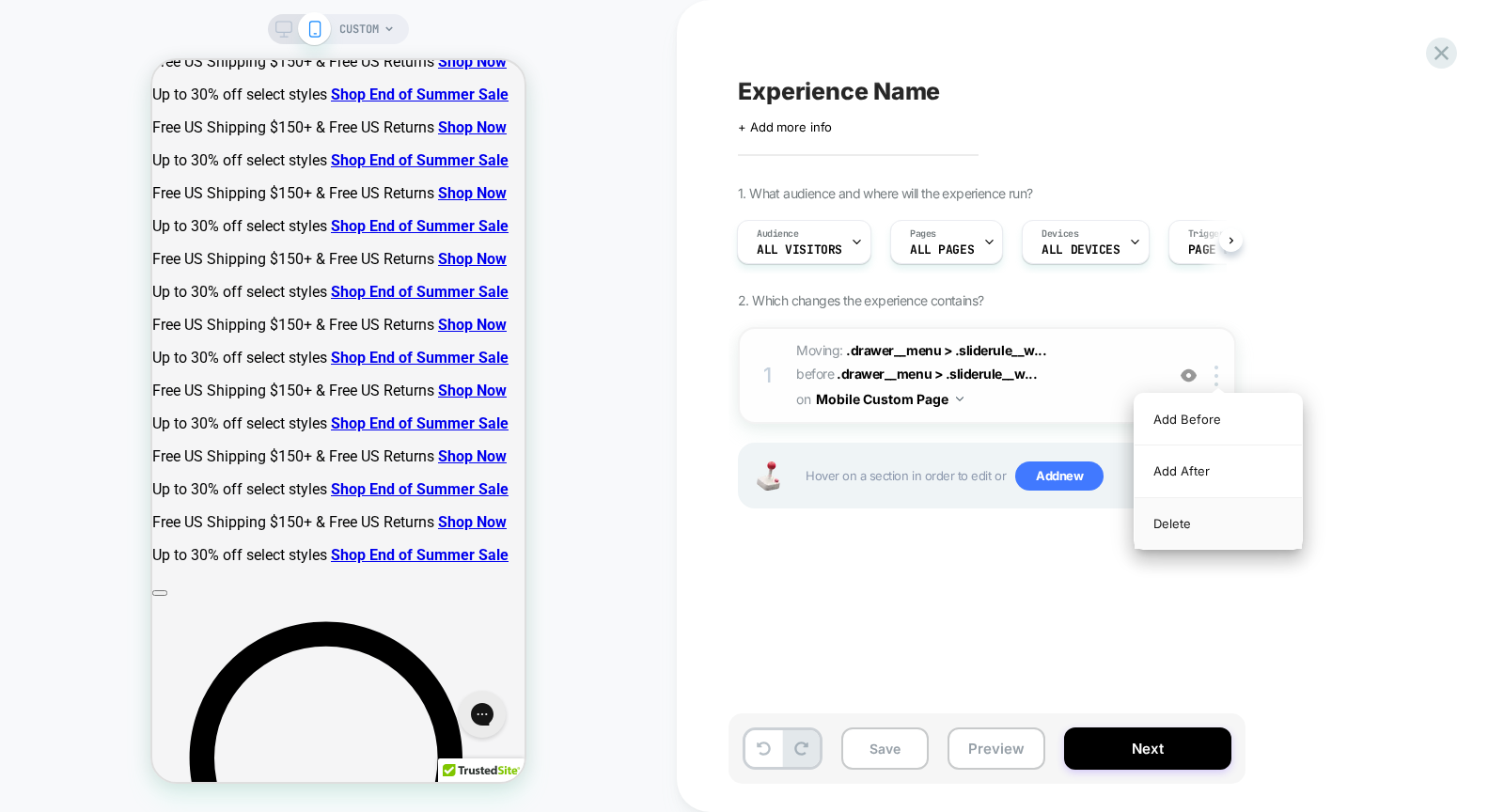 click on "Delete" at bounding box center [1218, 523] 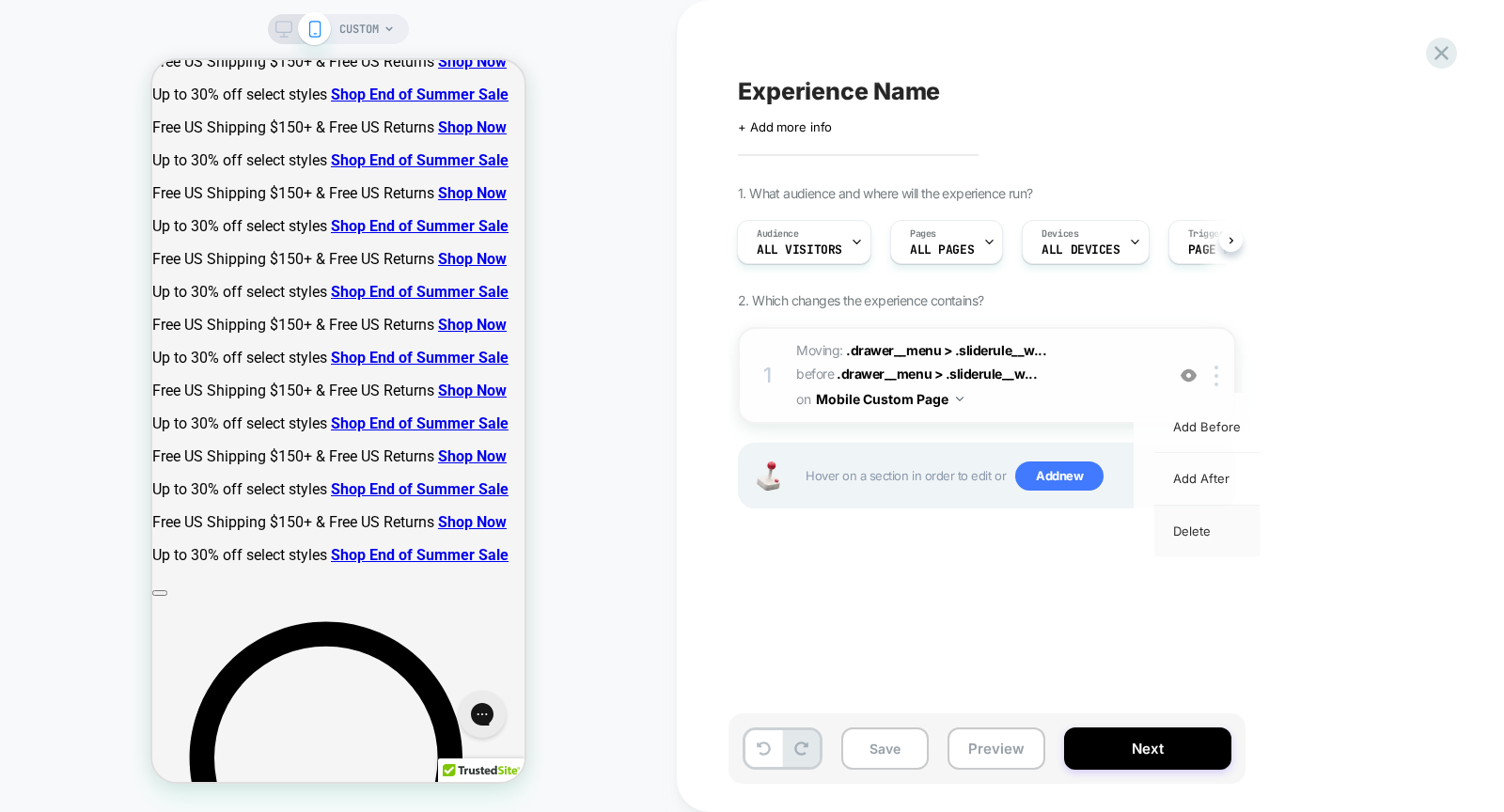 scroll, scrollTop: 0, scrollLeft: 0, axis: both 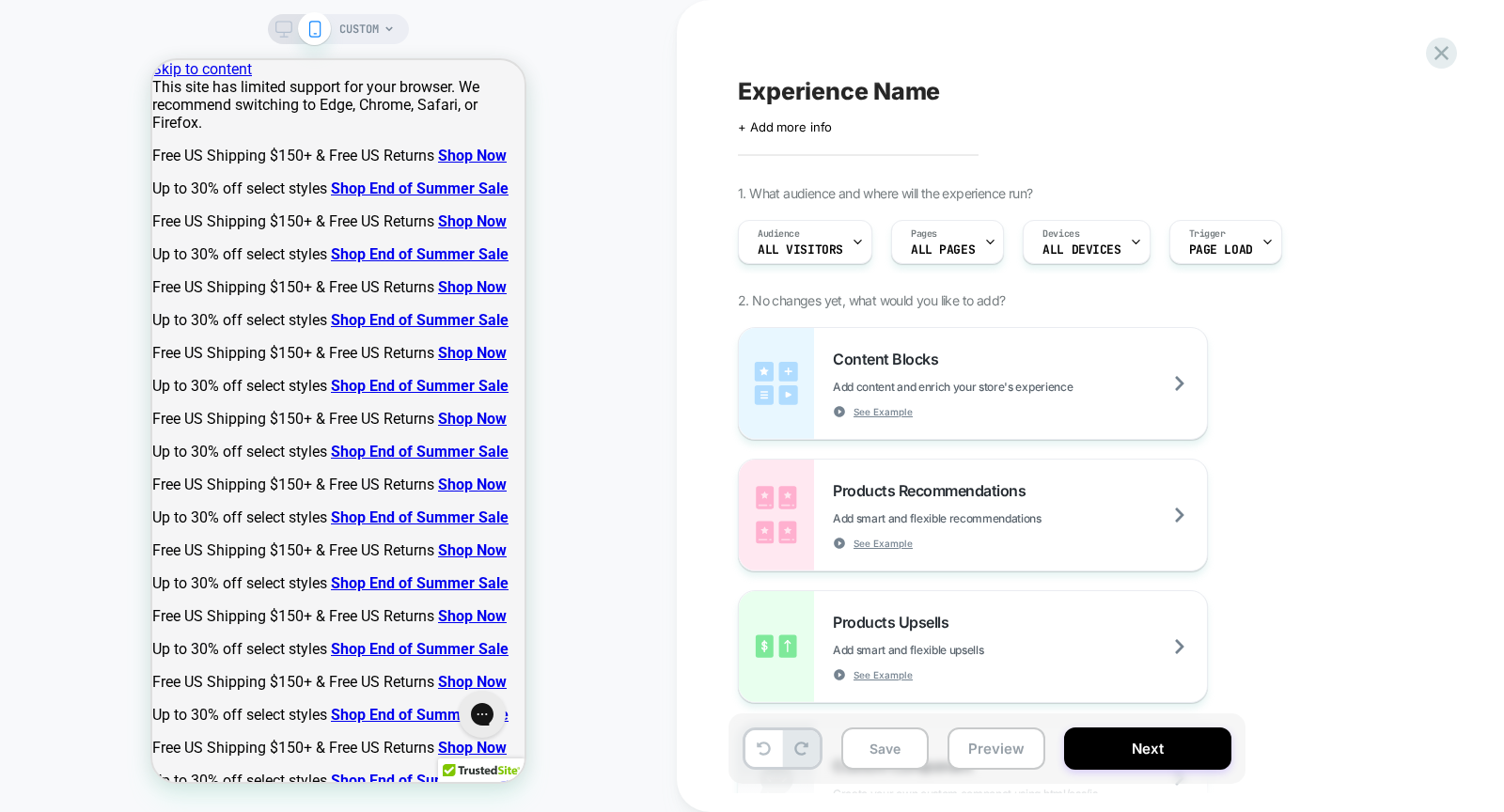 click on "Experience Name Click to edit experience details + Add more info 1. What audience and where will the experience run? Audience All Visitors Pages ALL PAGES Devices ALL DEVICES Trigger Page Load 2. No changes yet, what would you like to add? Content Blocks Add content and enrich your store's experience See Example Products Recommendations Add smart and flexible recommendations See Example Products Upsells Add smart and flexible upsells See Example Custom Component Create your own custom componet using html/css/js General Redirect Redirect users to different URLs, compare performance and optimize conversions Theme Test Test and optimize themes Price Test Request a pricing test by either manually selecting products or creating a matching rule to increase or decrease prices Fake Click Add powerful scenarios by recording and automating your interactions See Example Global CSS Add a global css file Global Javascript Add a global javascript file New Pages Add Post Purchase Page Save Preview Next" at bounding box center (1090, 406) 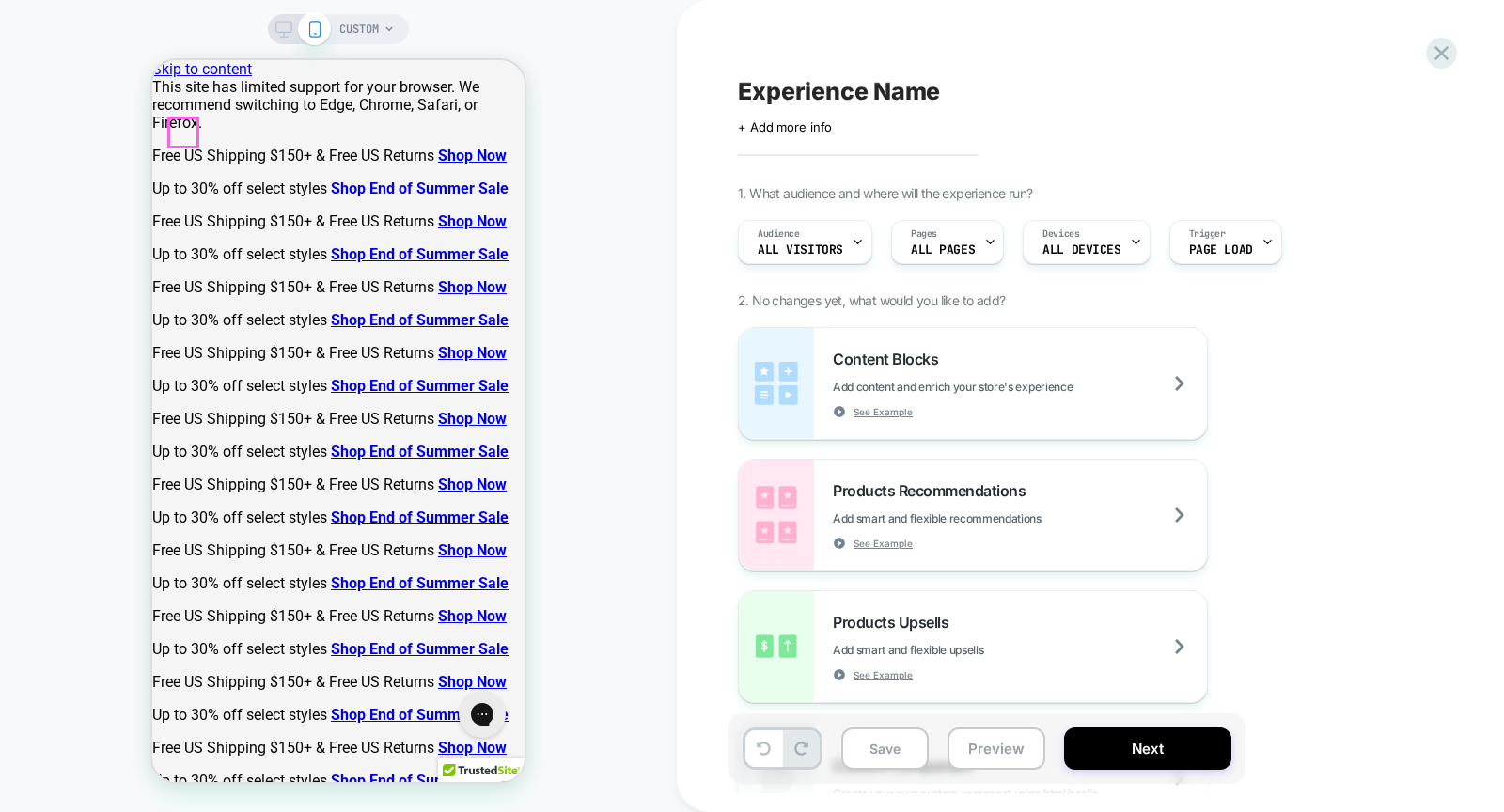 click at bounding box center (160, 1016) 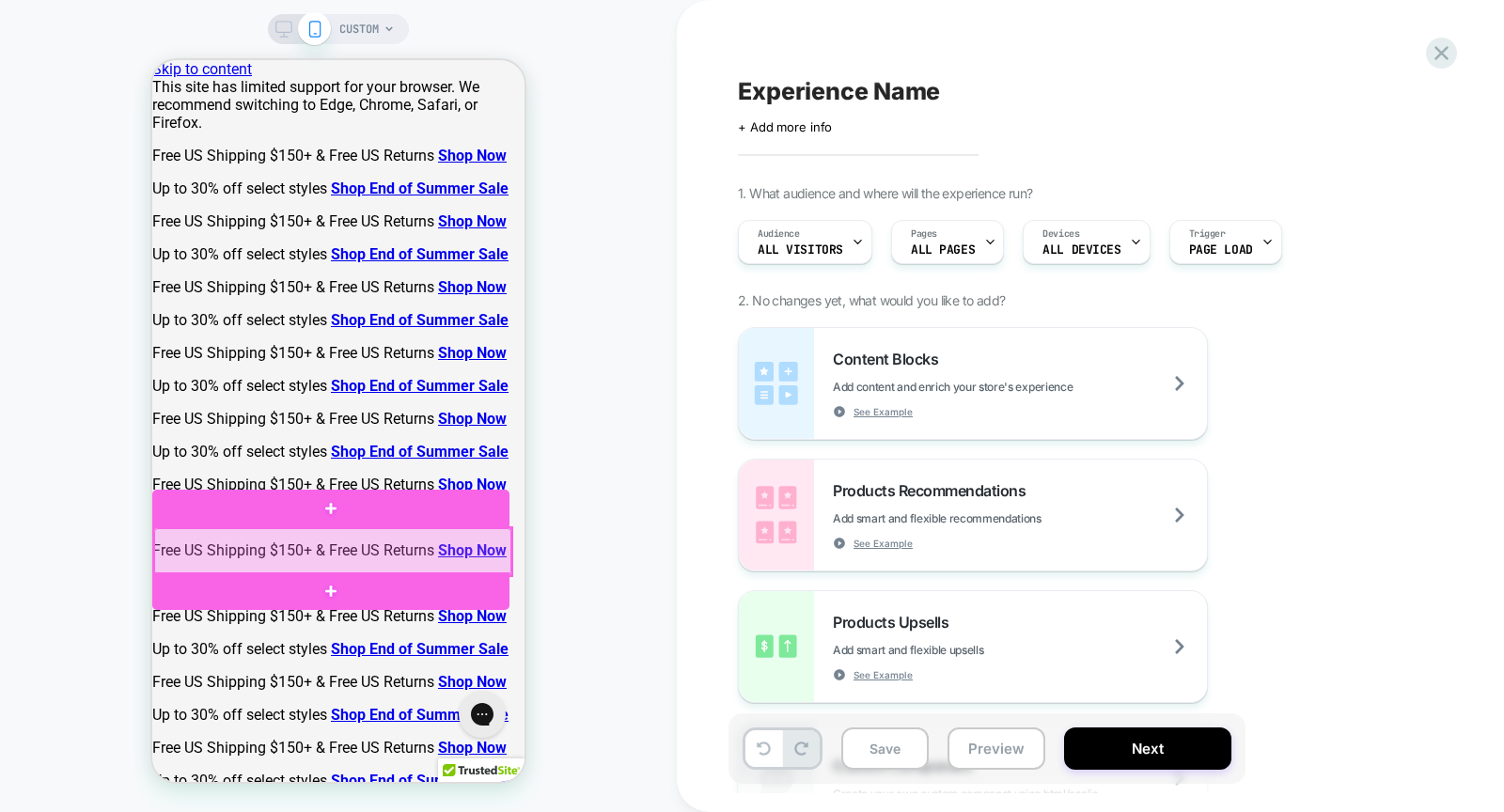 click at bounding box center (333, 552) 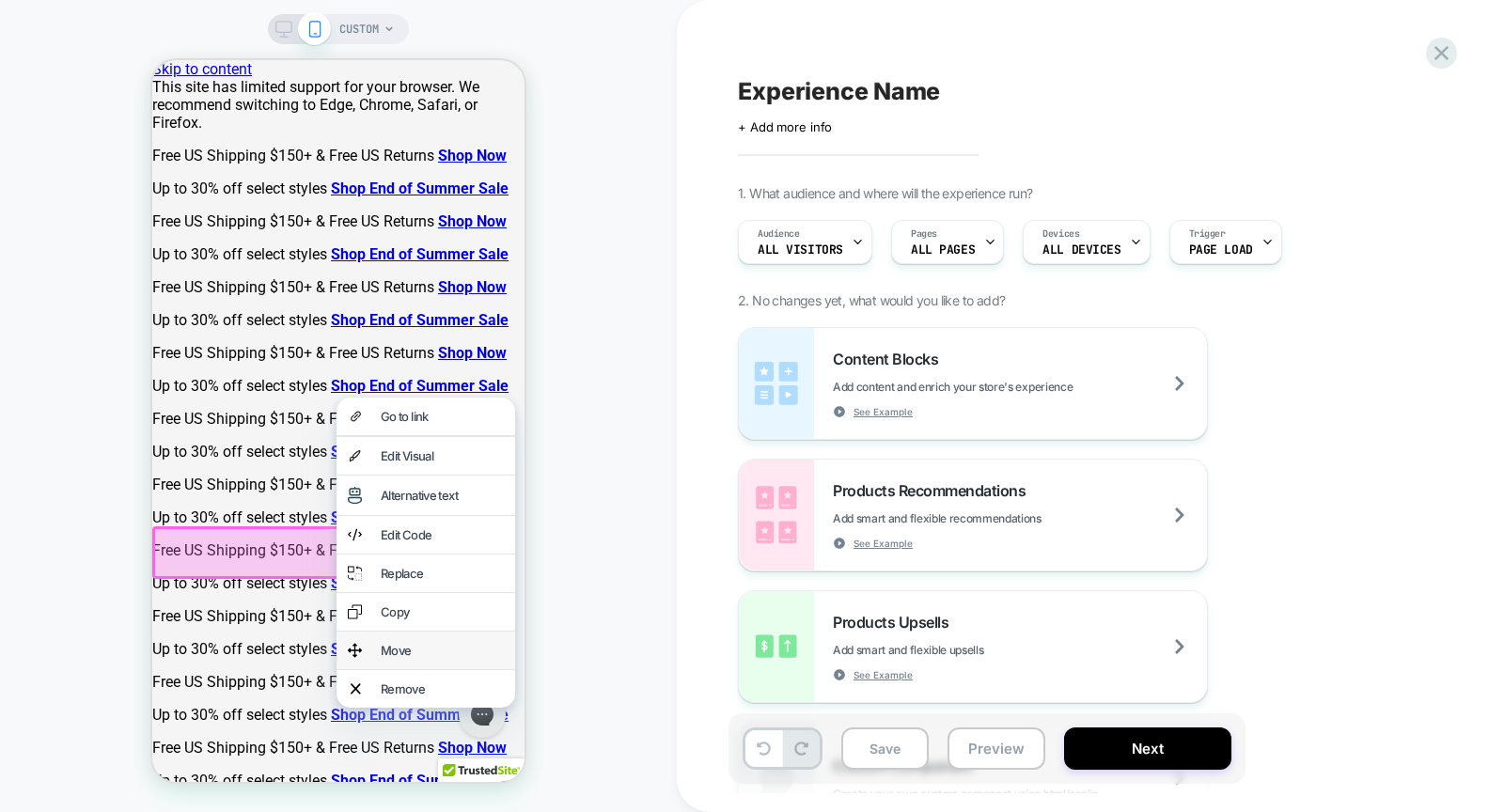 click on "Move" at bounding box center [442, 650] 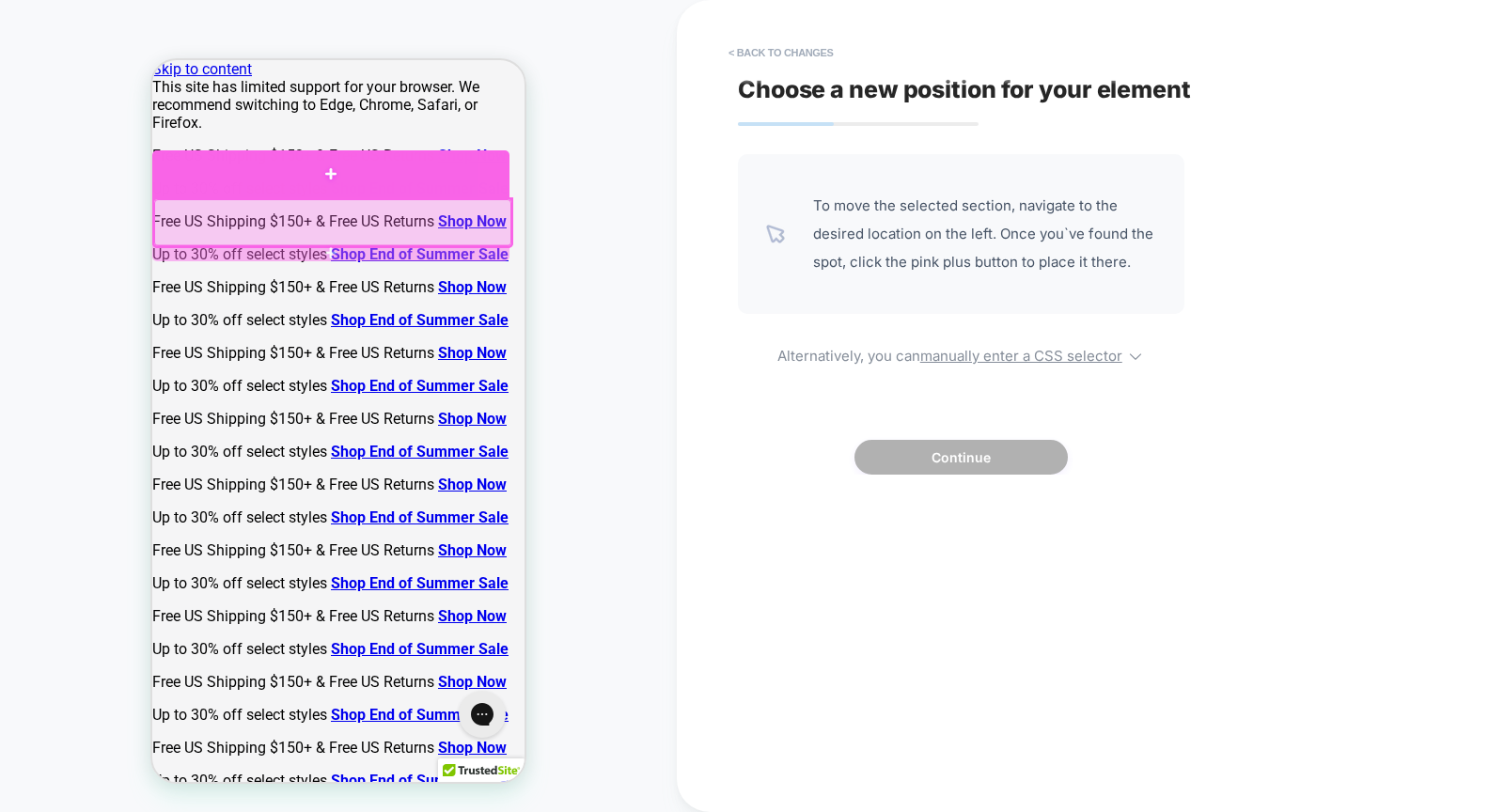 click at bounding box center [331, 174] 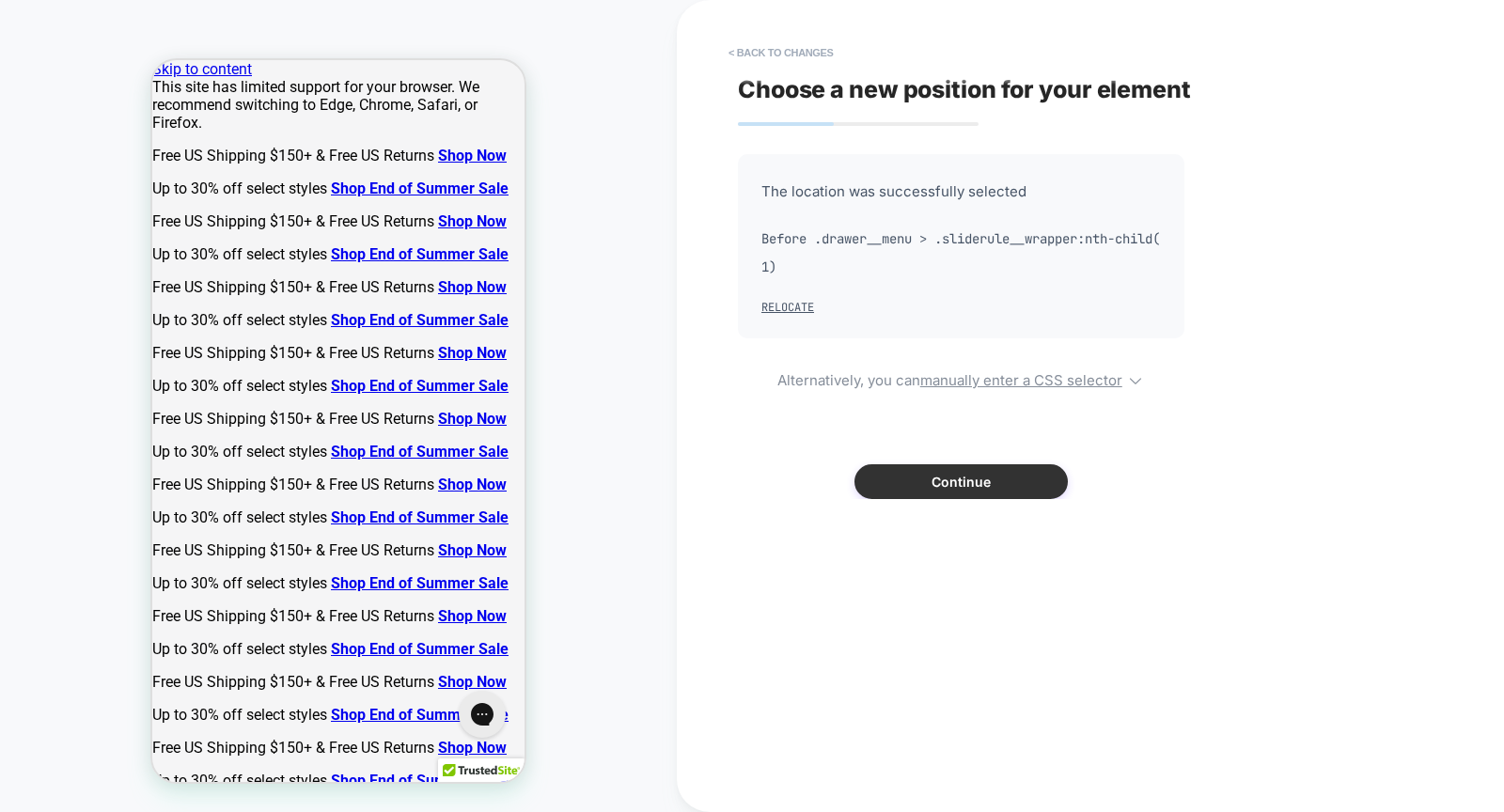 click on "Continue" at bounding box center (961, 481) 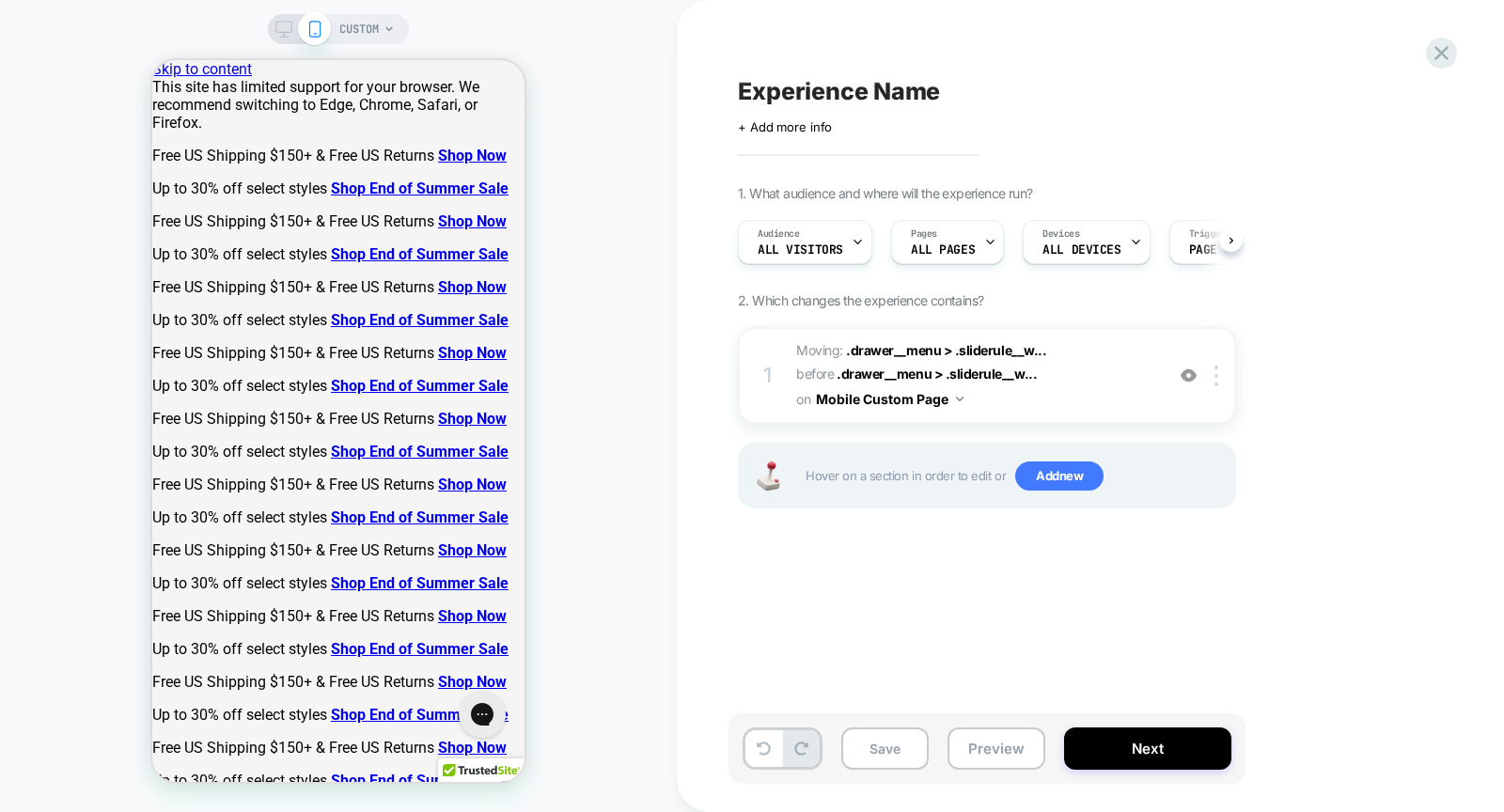 scroll, scrollTop: 0, scrollLeft: 1, axis: horizontal 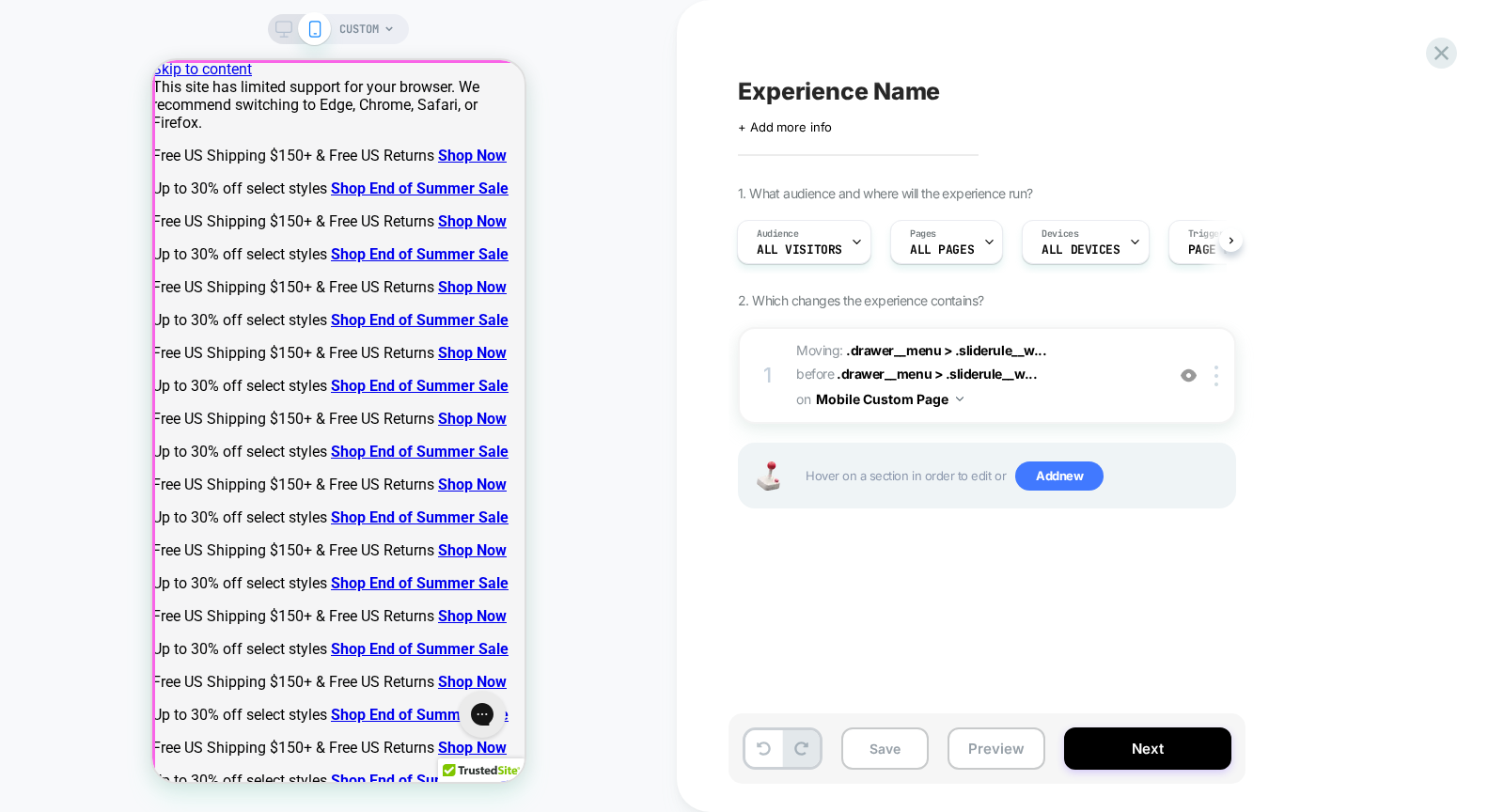 click at bounding box center [152, 10541] 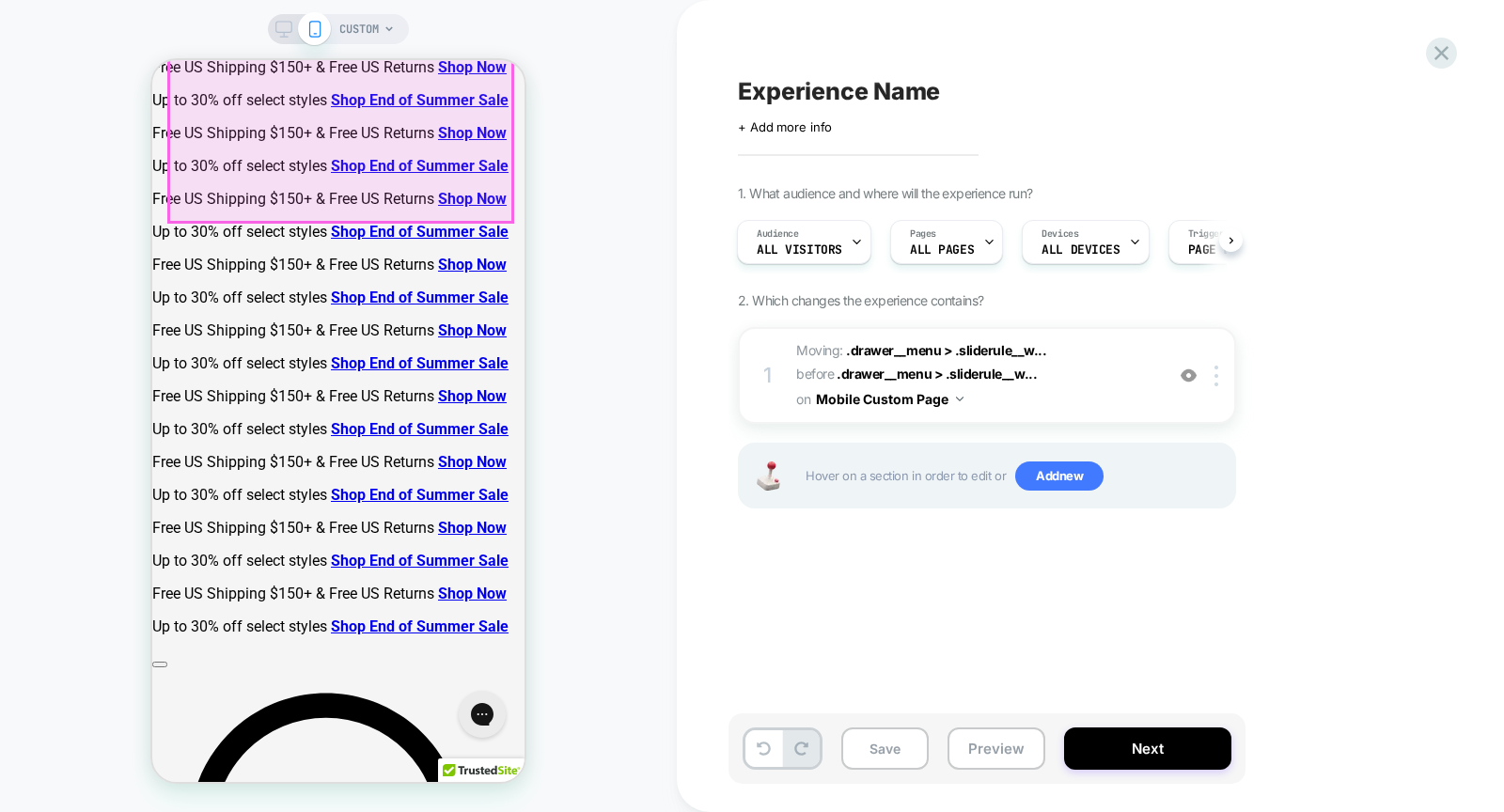 scroll, scrollTop: 0, scrollLeft: 0, axis: both 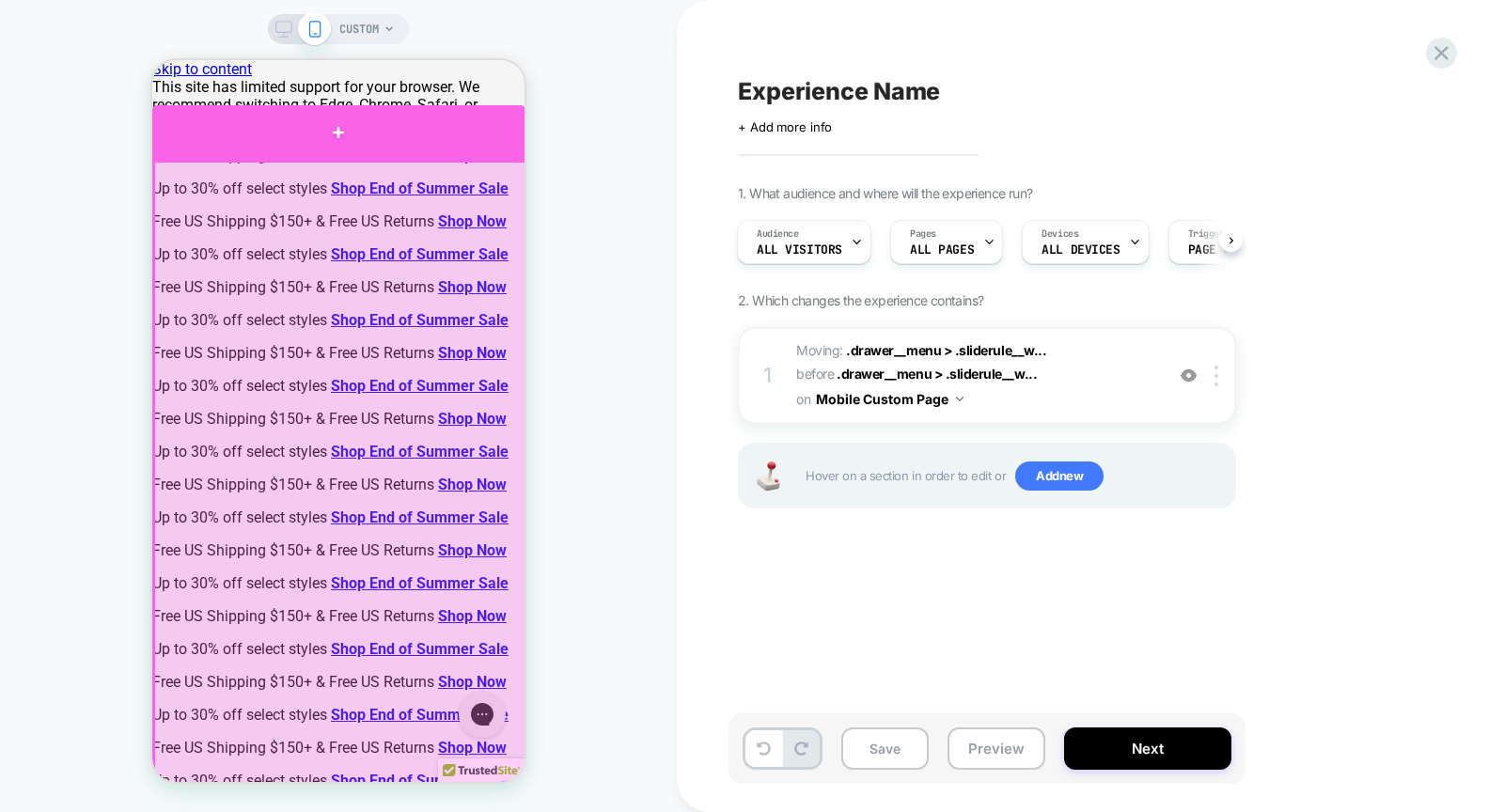 click at bounding box center (338, 133) 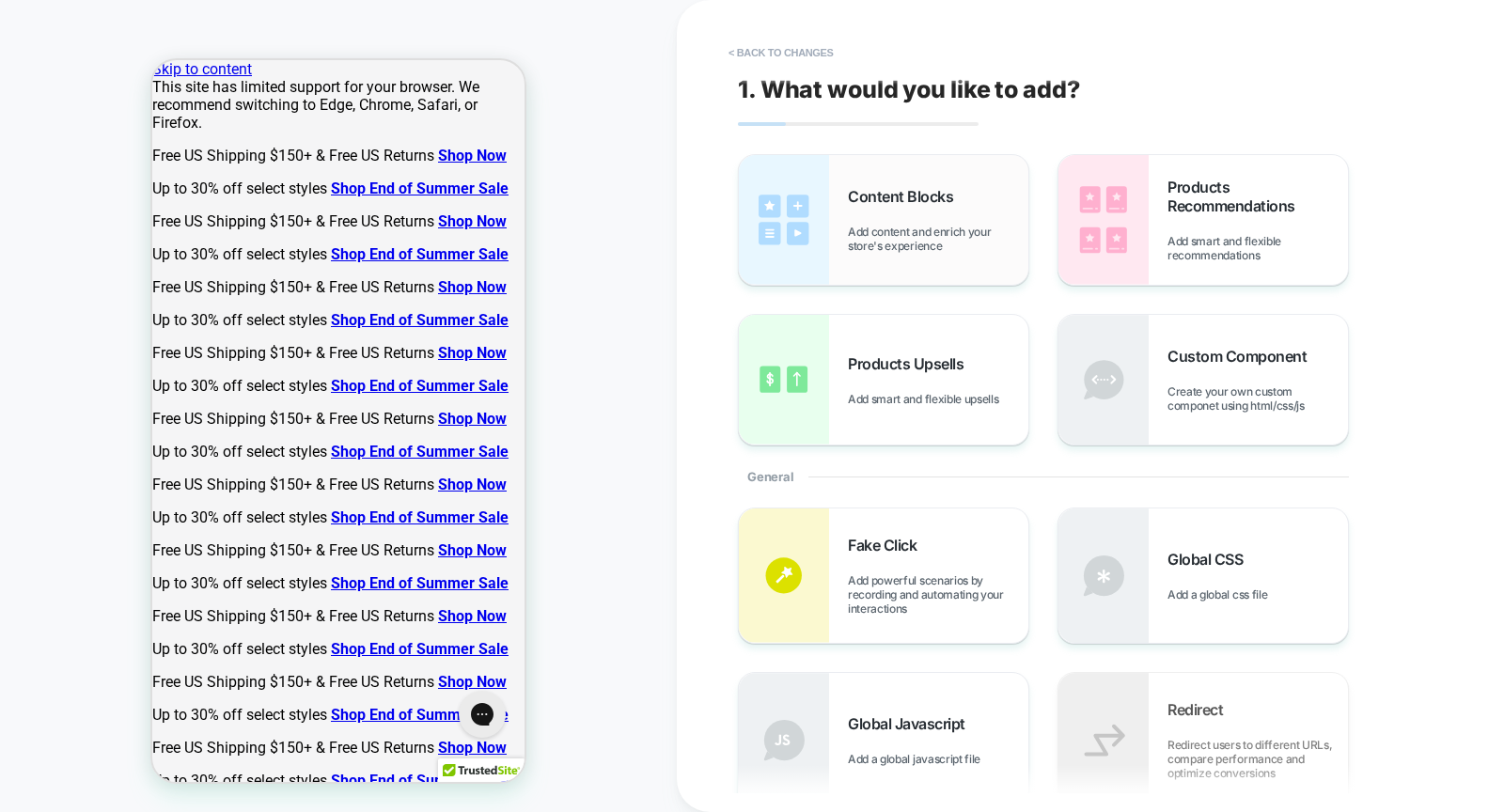 click on "Content Blocks Add content and enrich your store's experience" at bounding box center [884, 220] 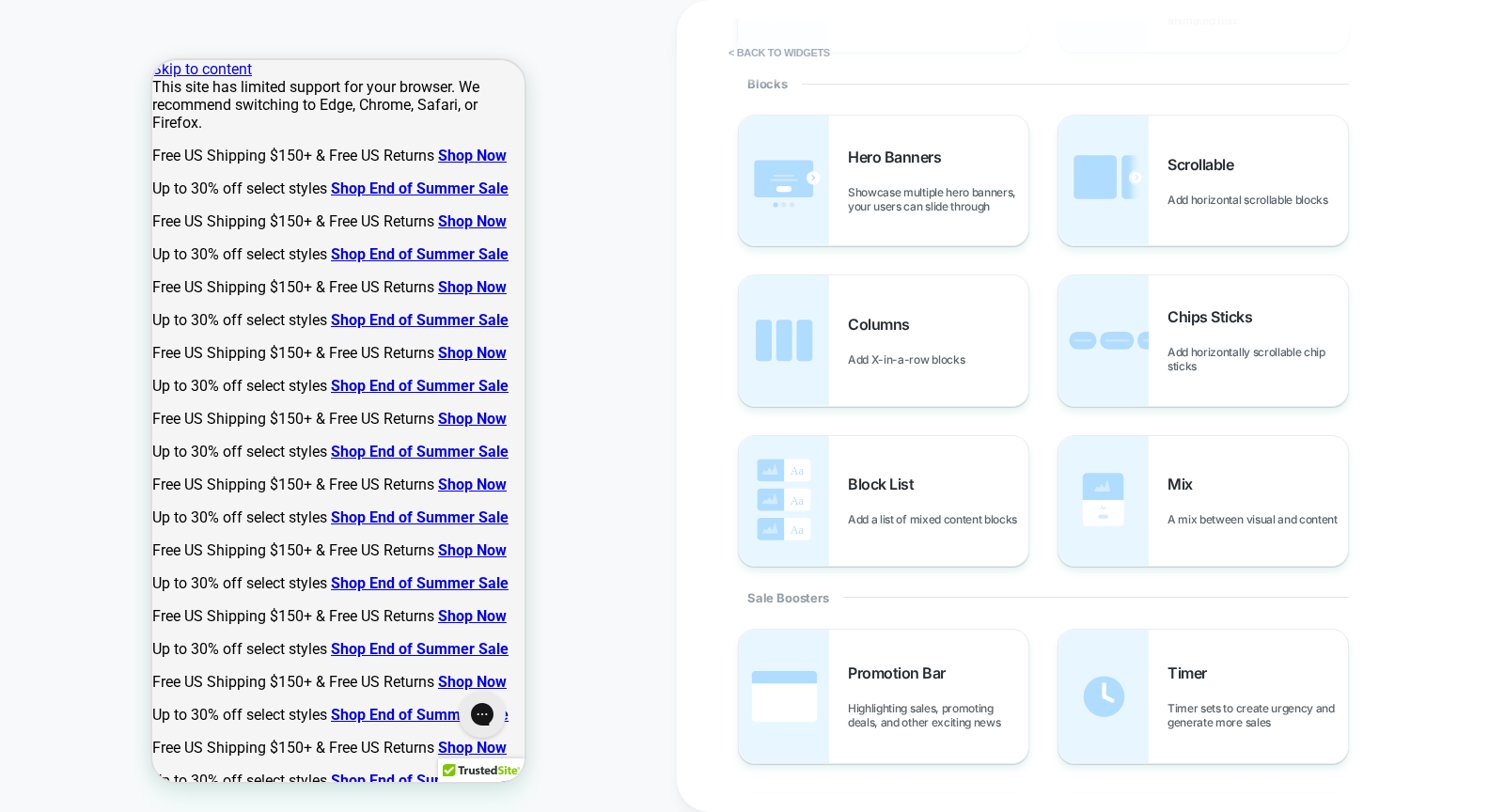 scroll, scrollTop: 397, scrollLeft: 0, axis: vertical 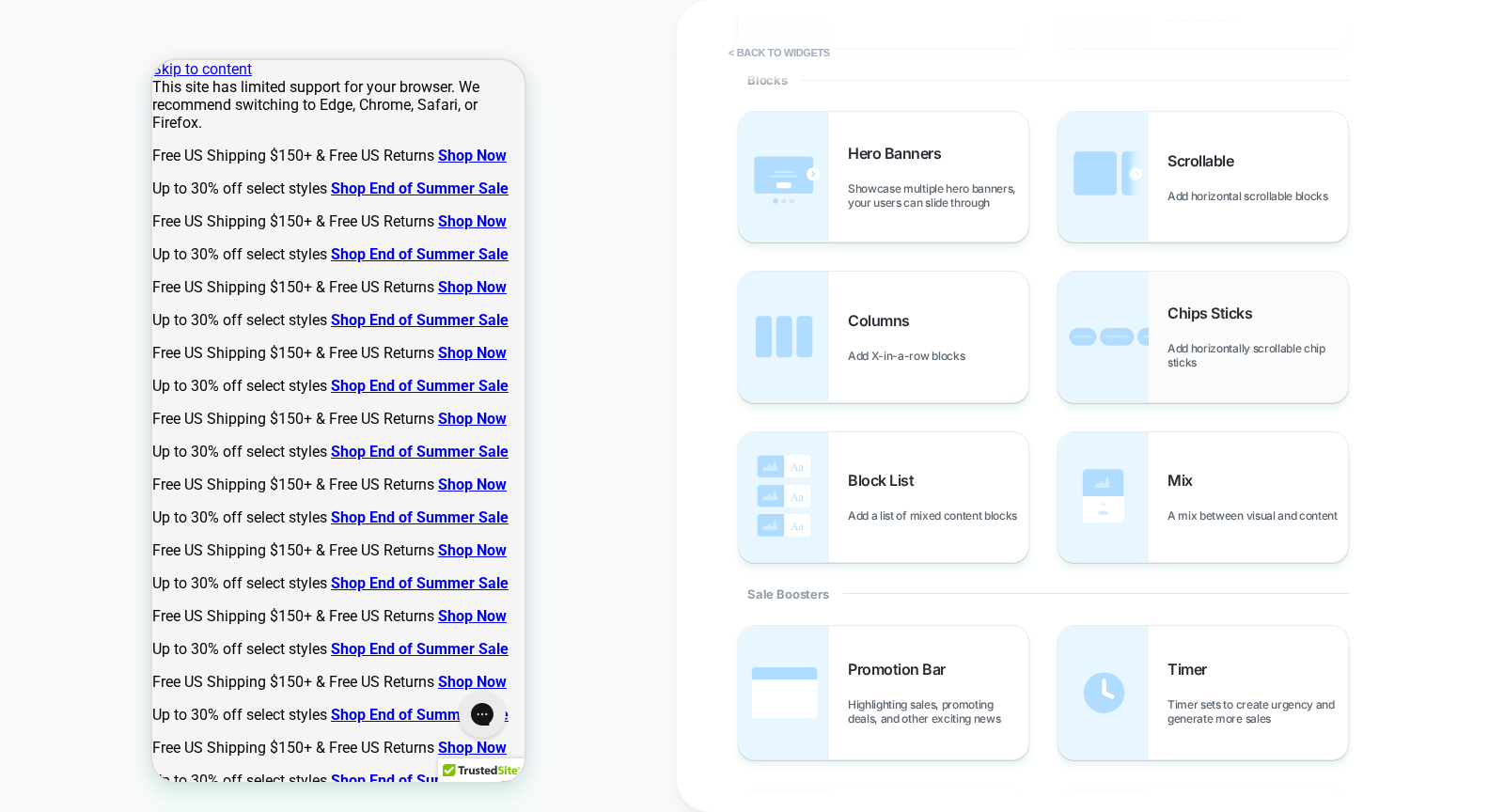 click on "Chips Sticks Add horizontally scrollable chip sticks" at bounding box center [1203, 336] 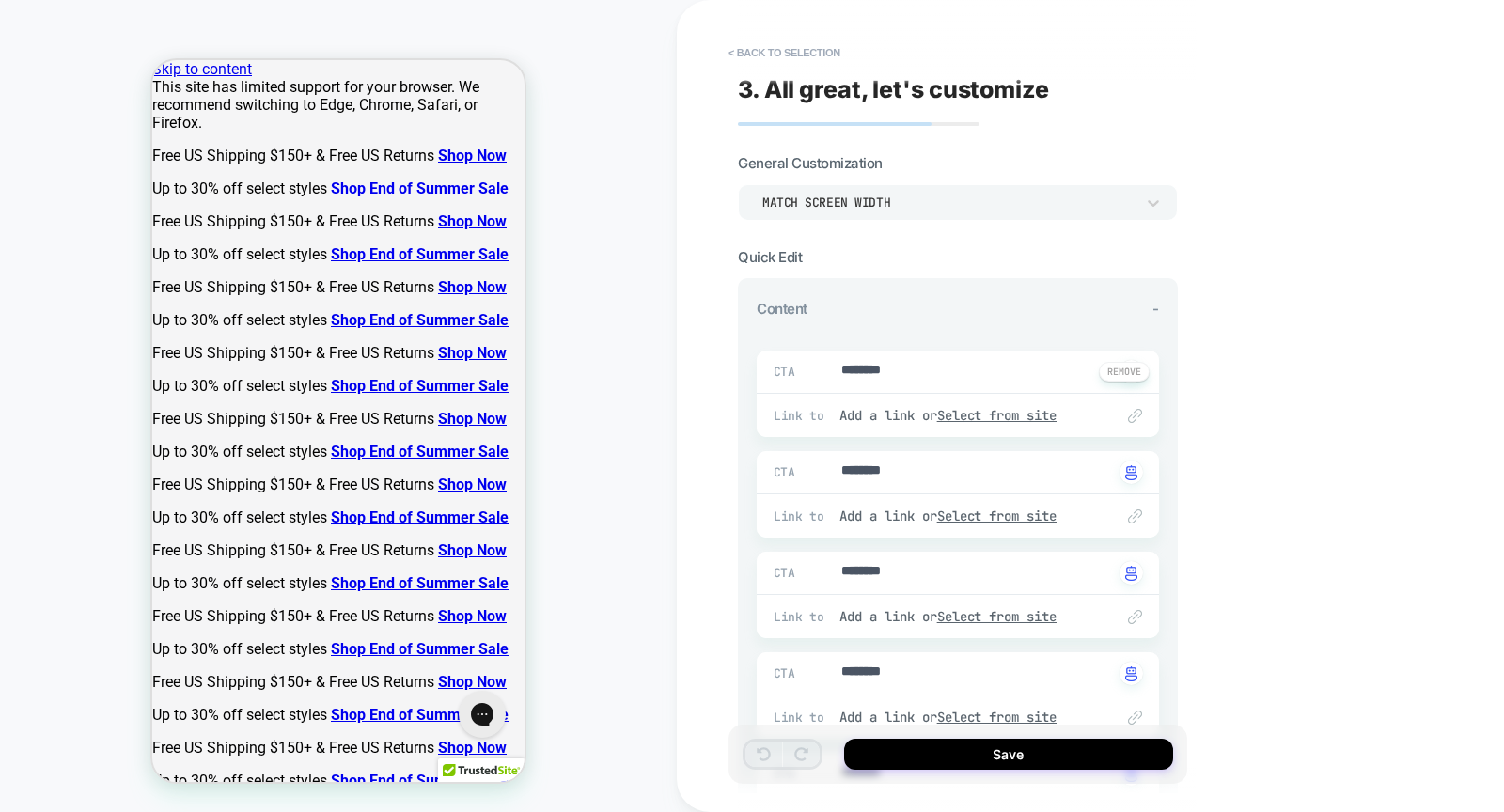 click on "CTA ******** Click to change to  alternative text" at bounding box center (958, 371) 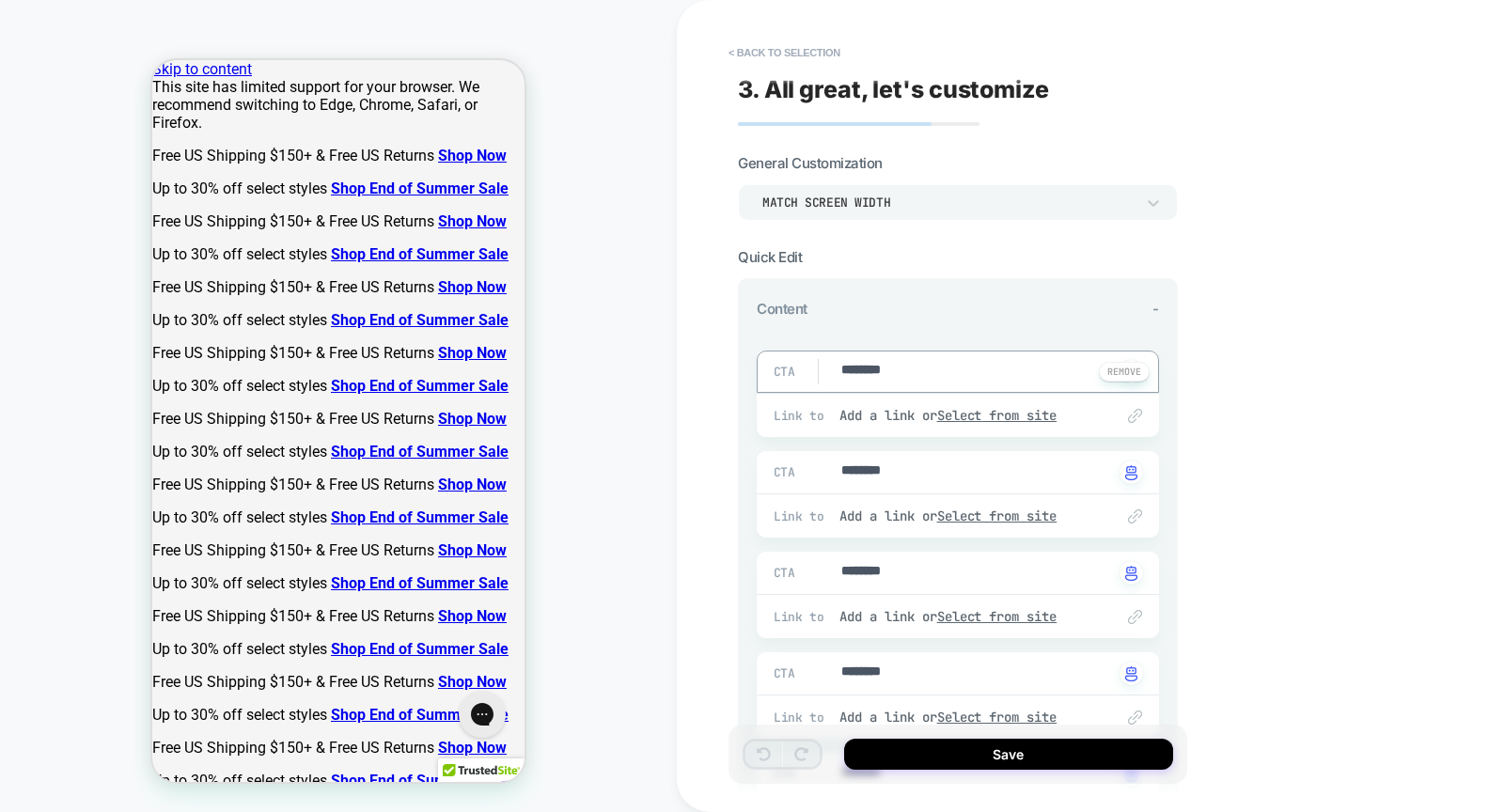 click on "********" at bounding box center (977, 371) 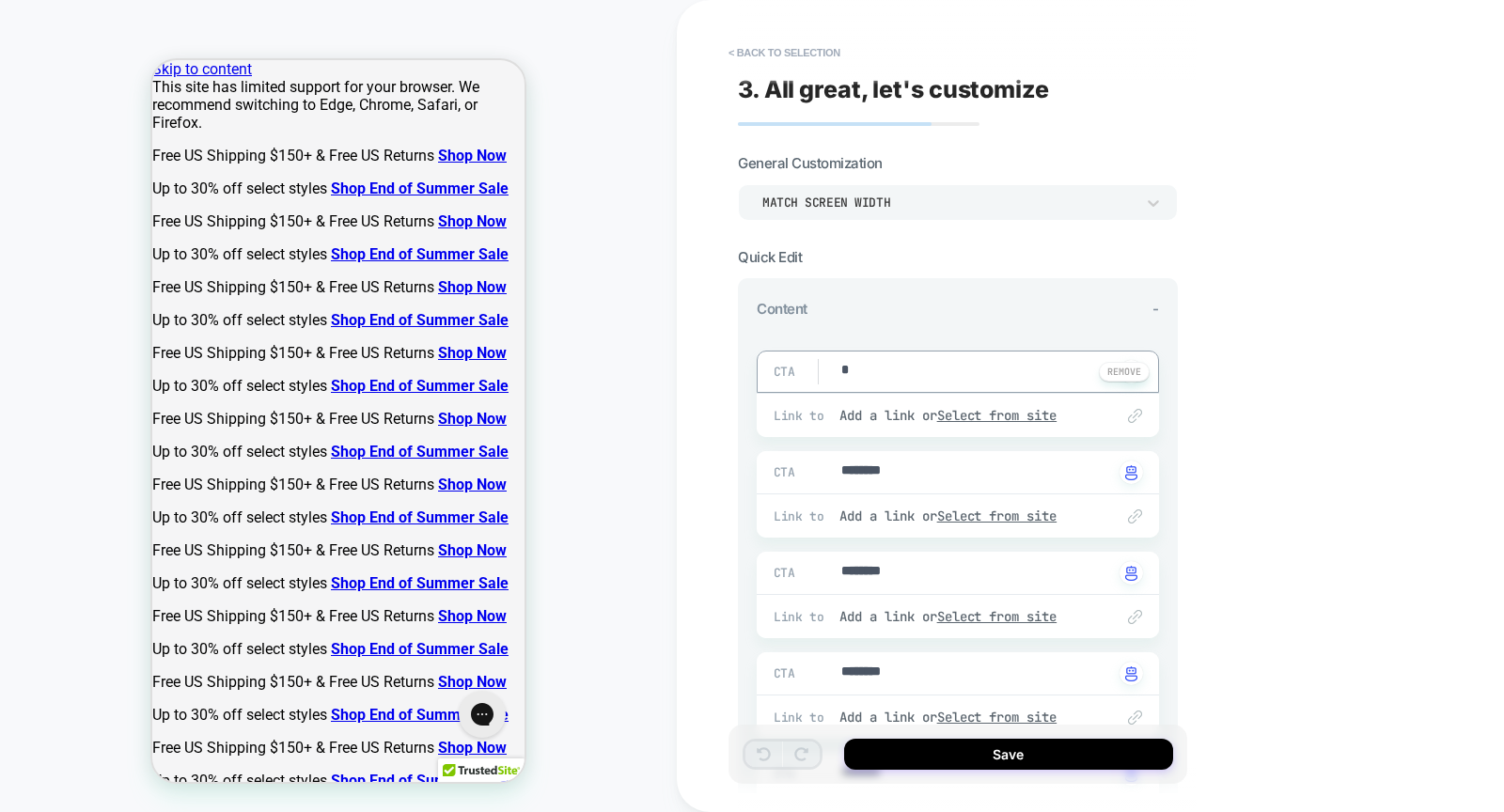 type on "*" 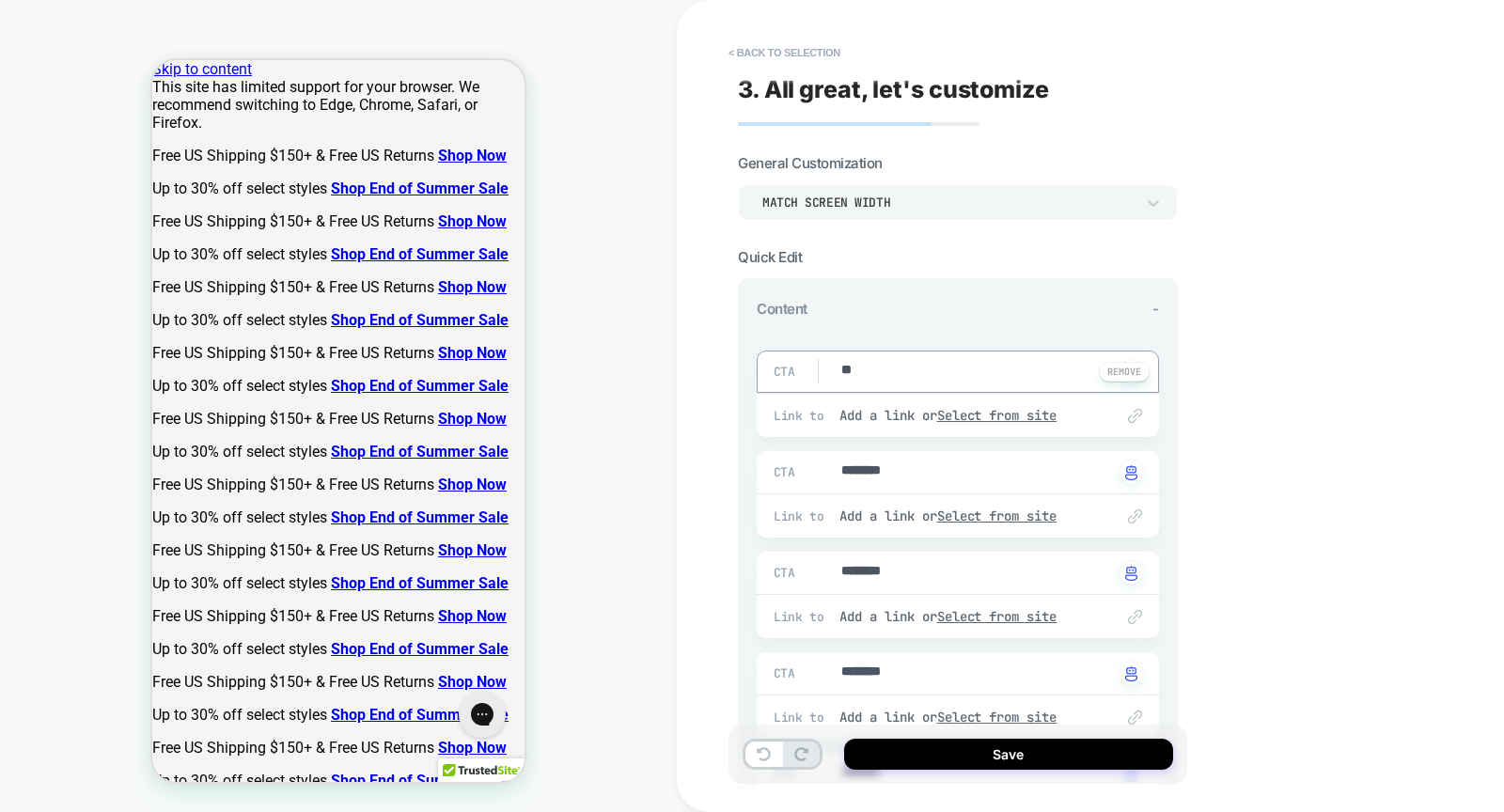 type on "*" 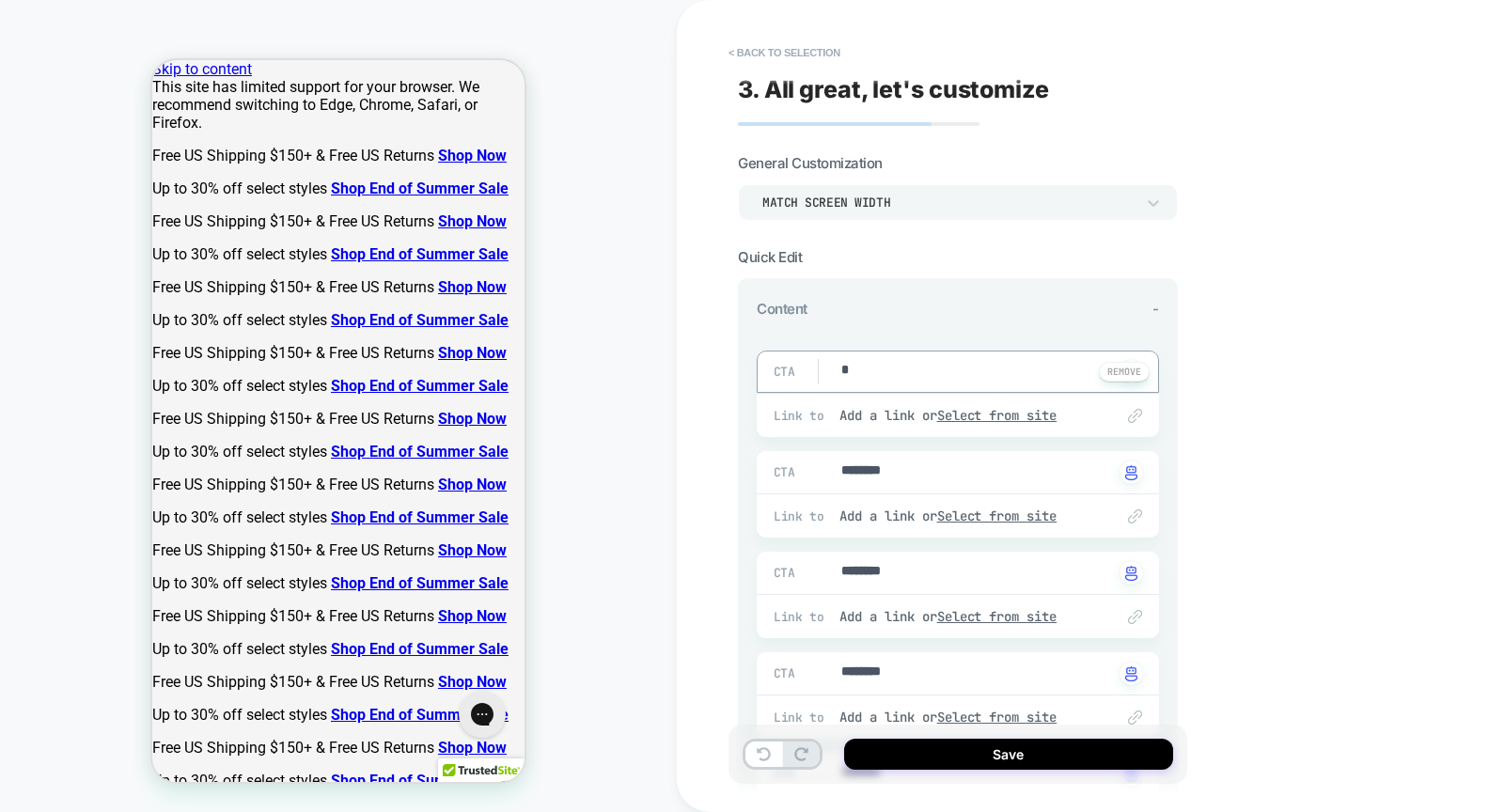 type on "*" 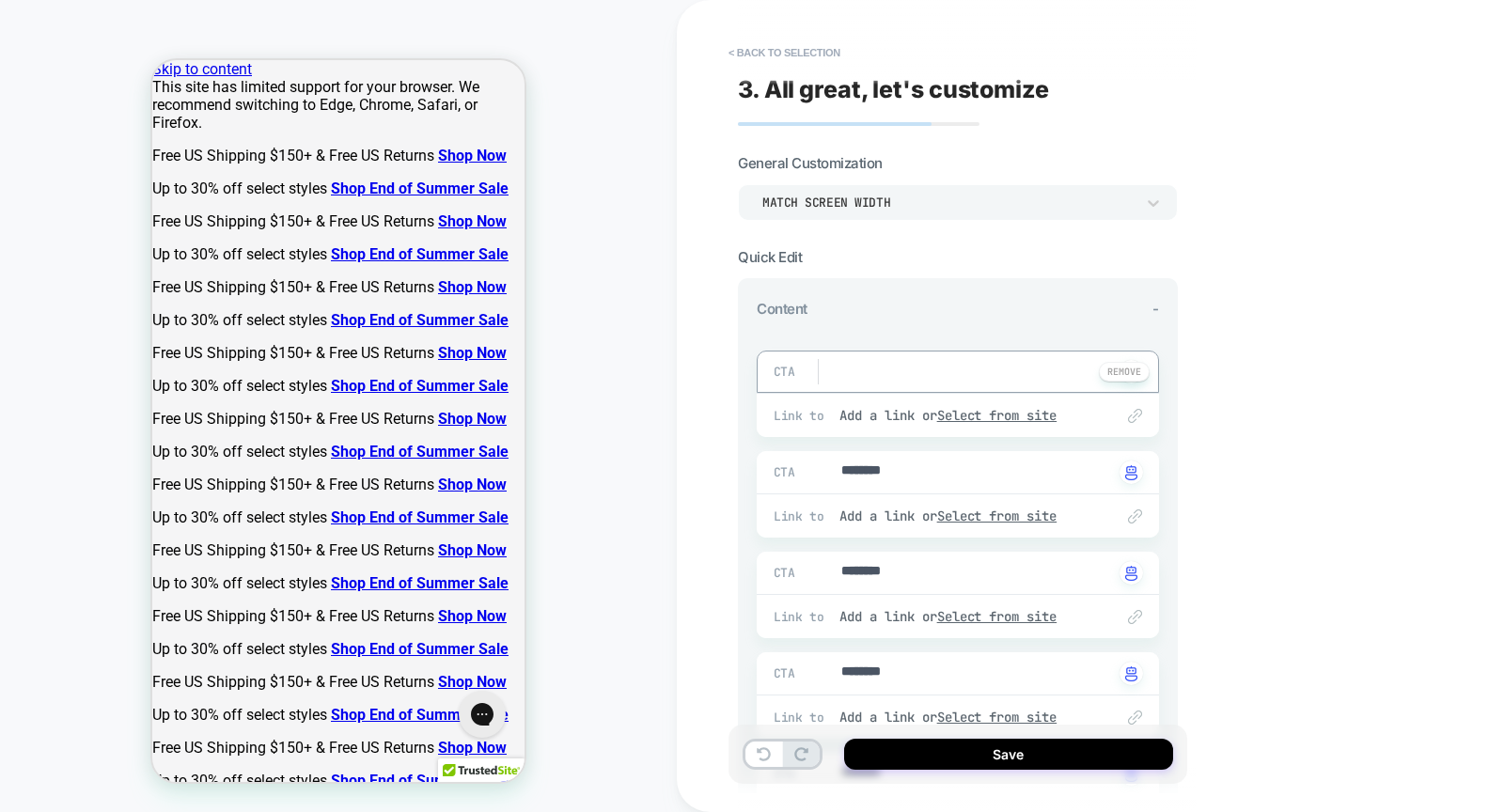 type on "*" 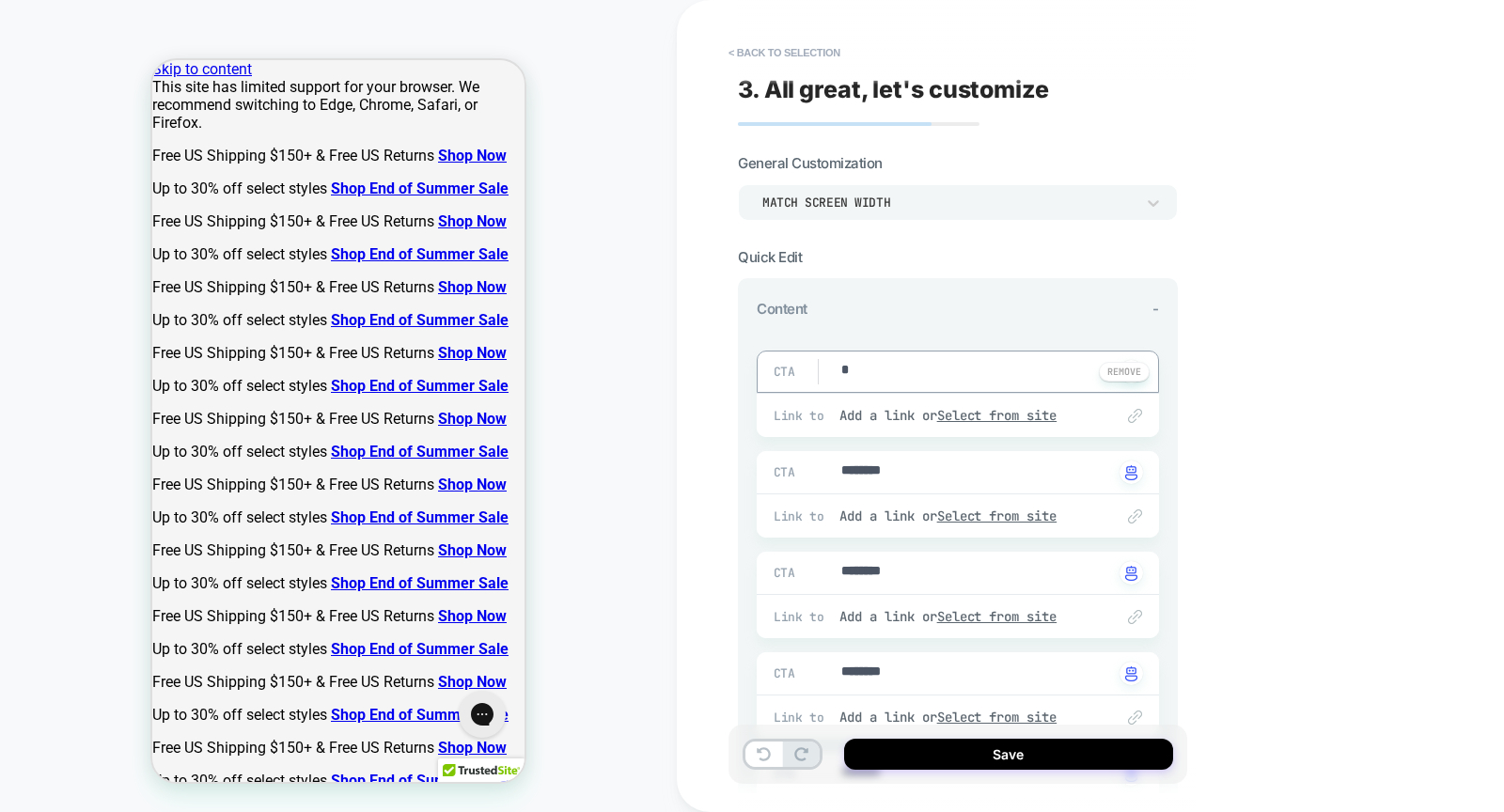 type on "*" 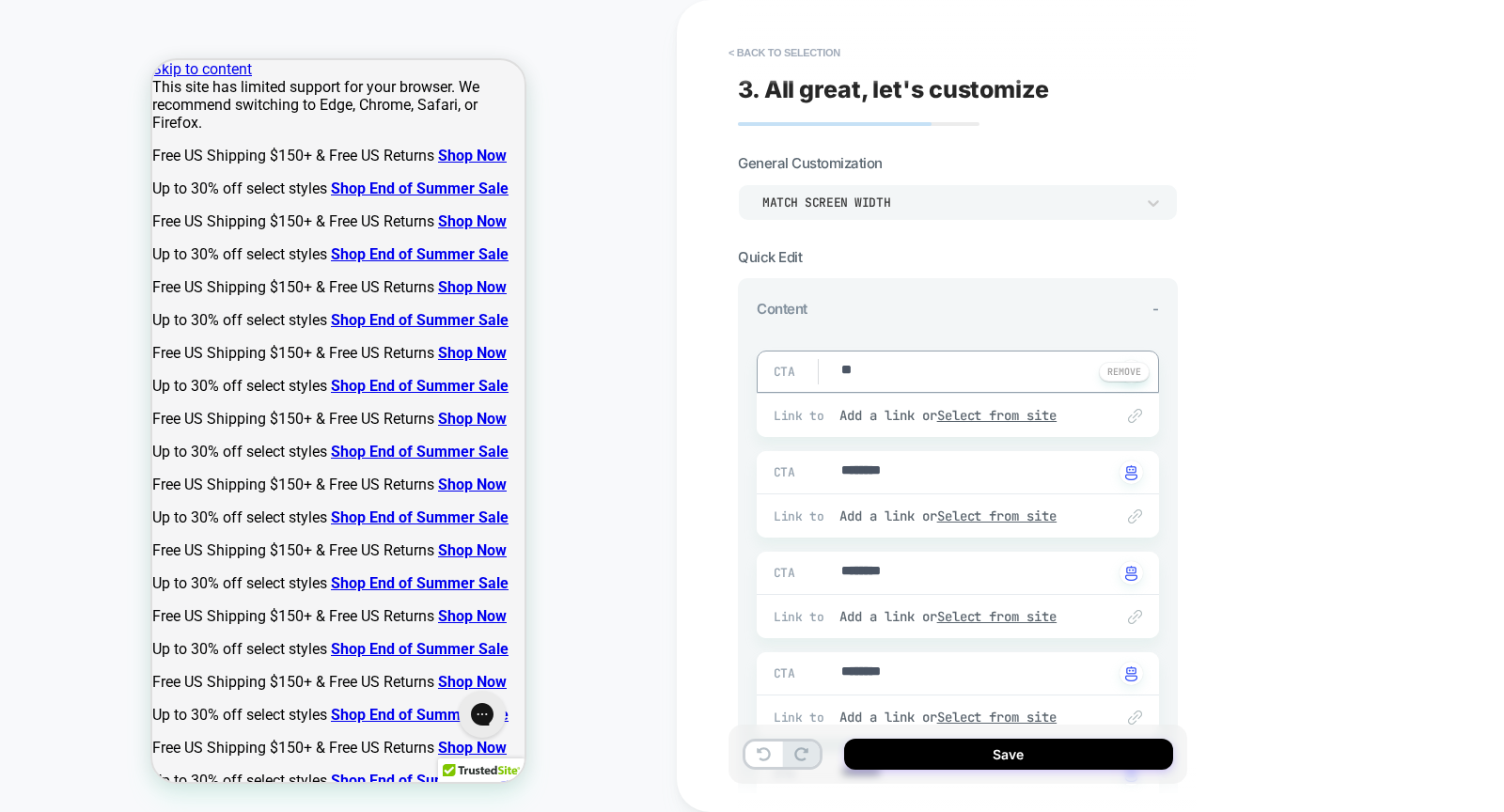 type on "*" 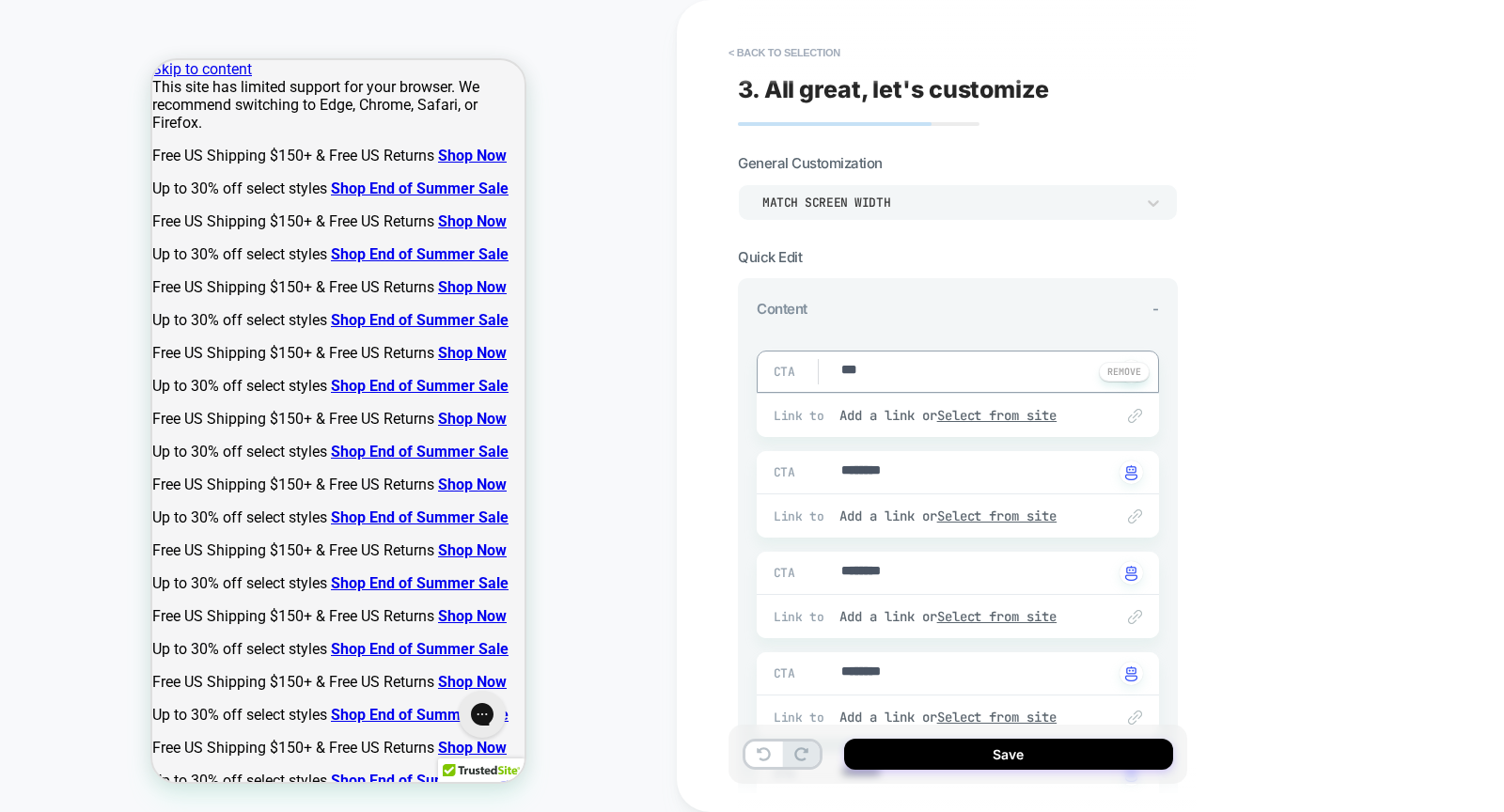 type on "*" 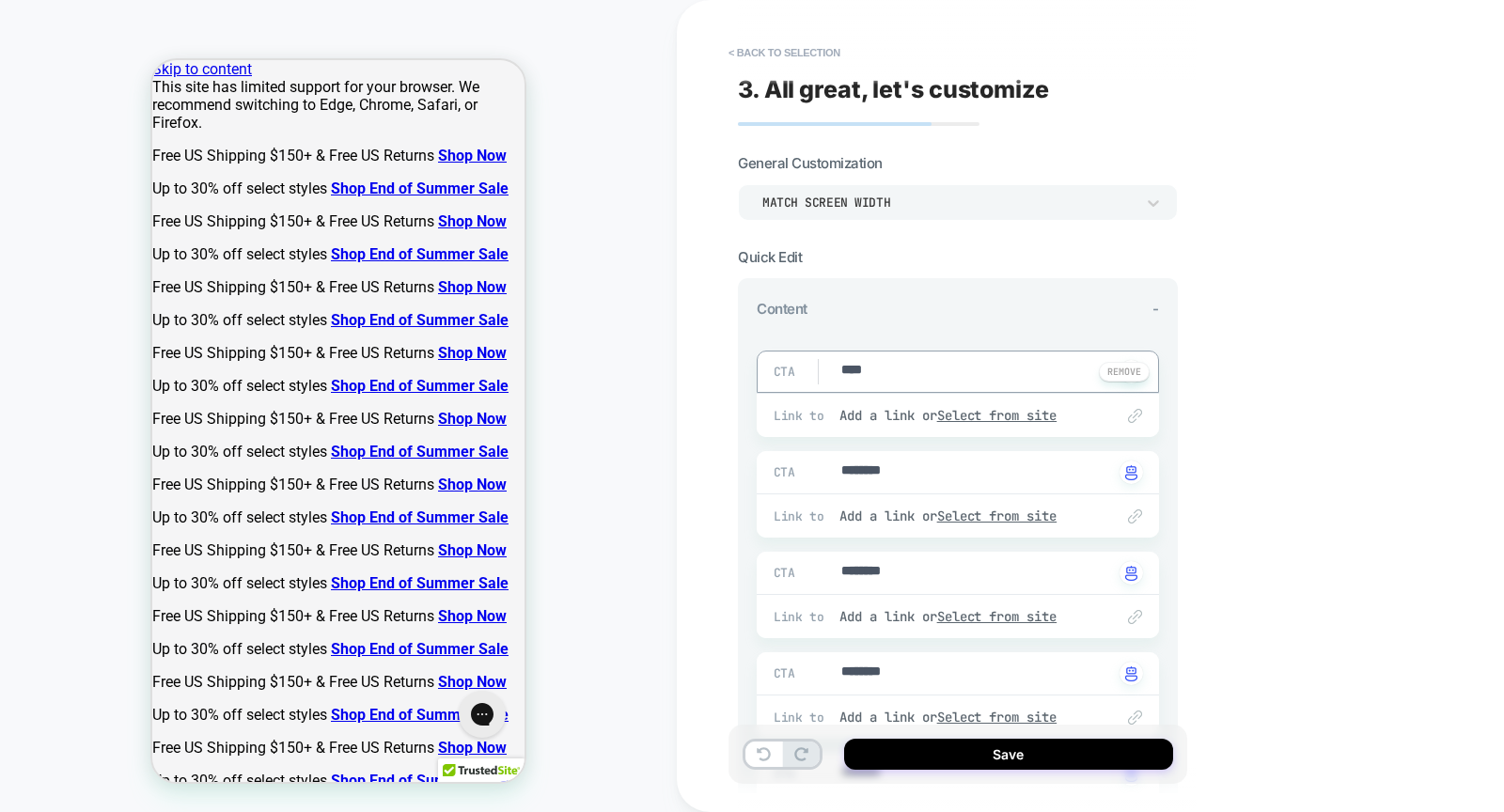 type on "*" 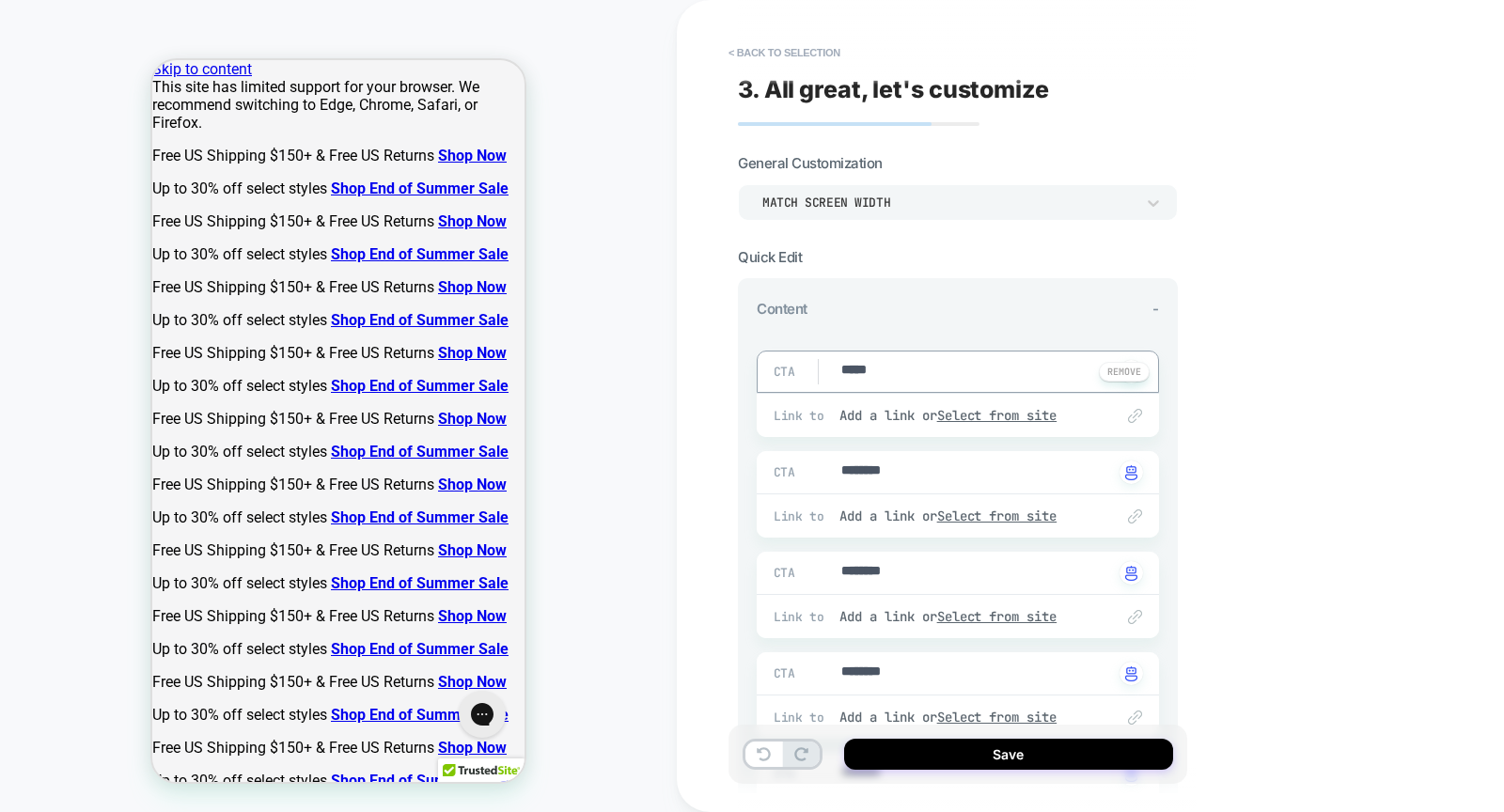 type on "*" 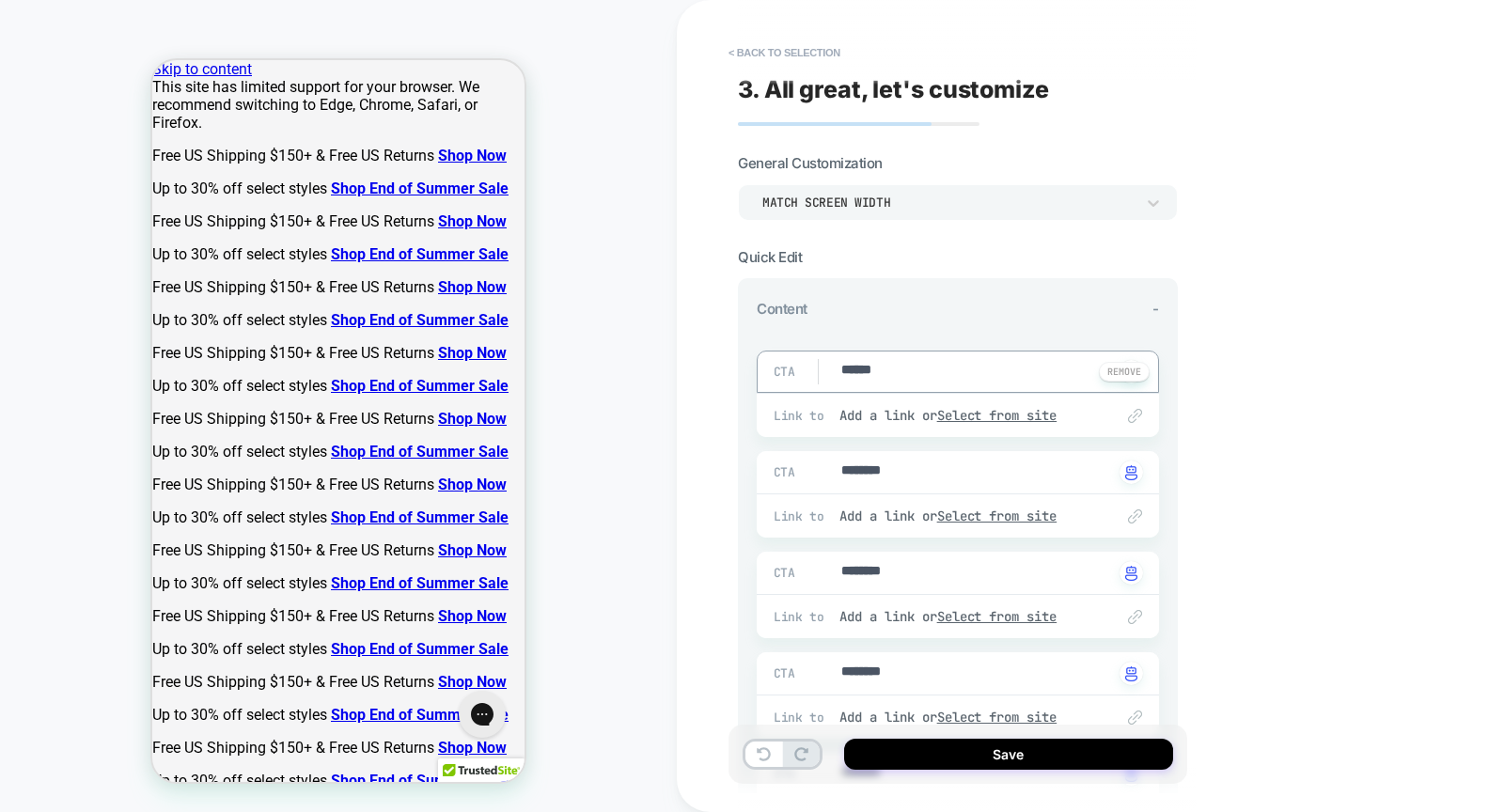 type on "*" 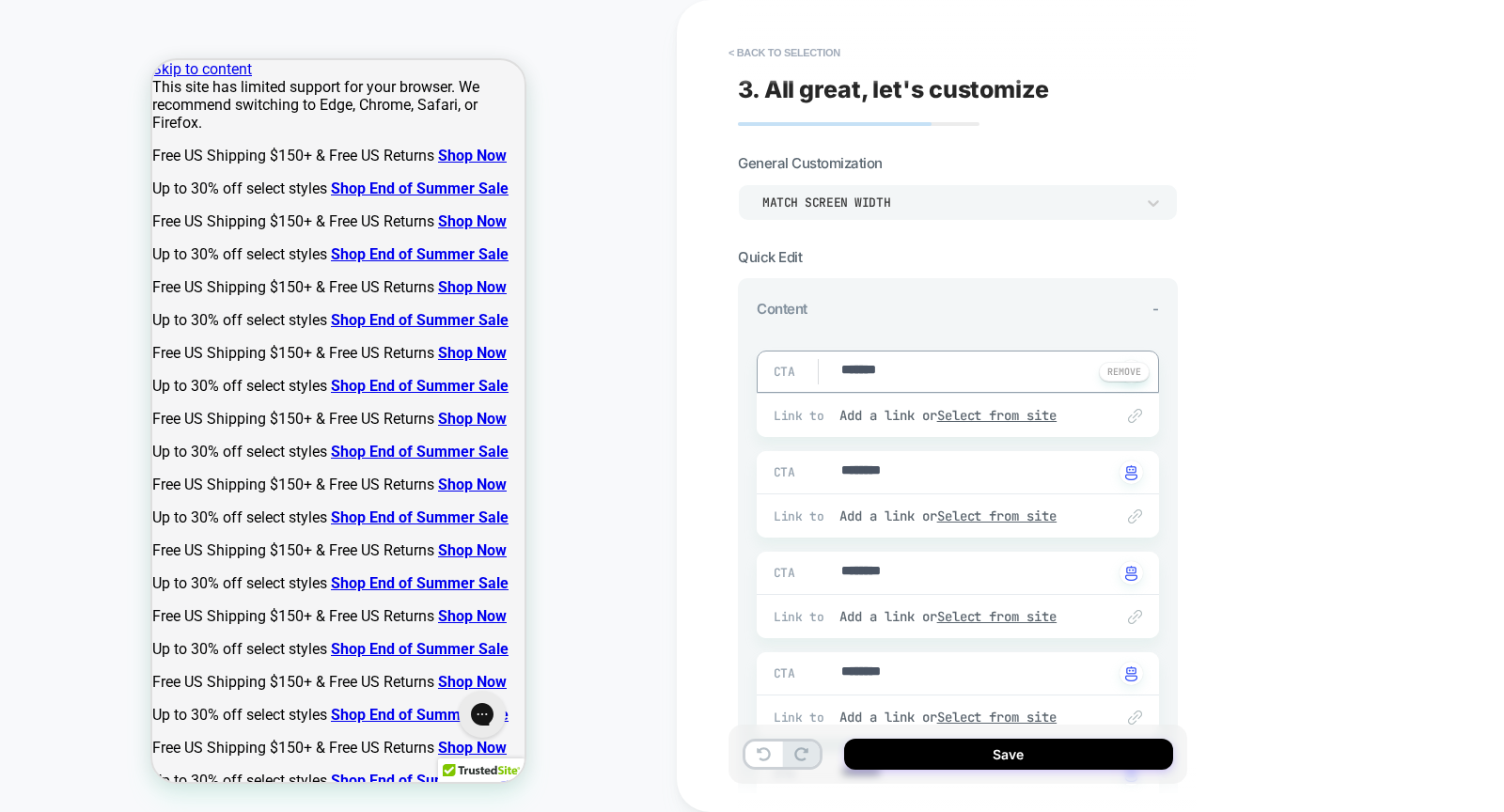 type on "*" 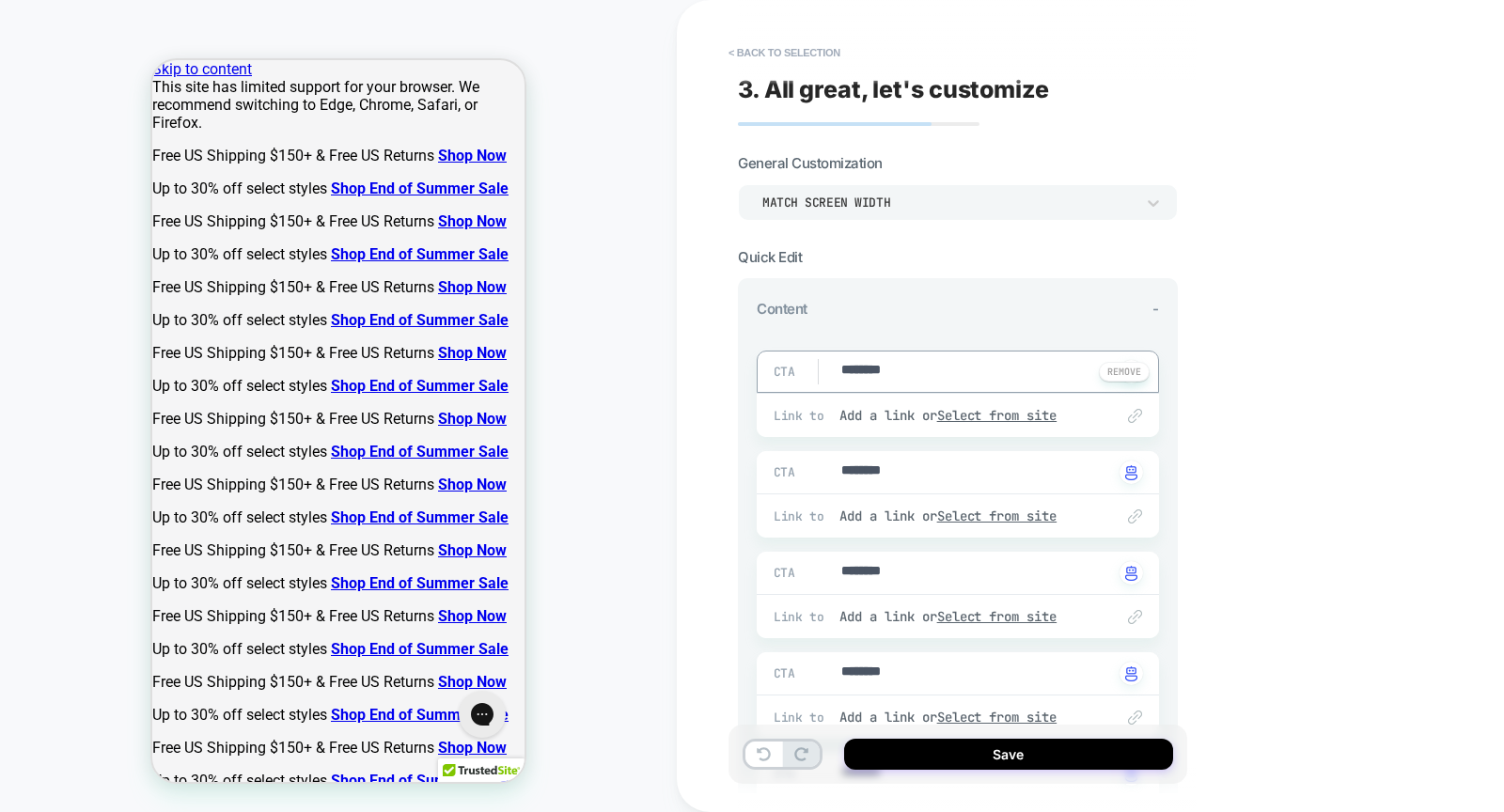 type on "*" 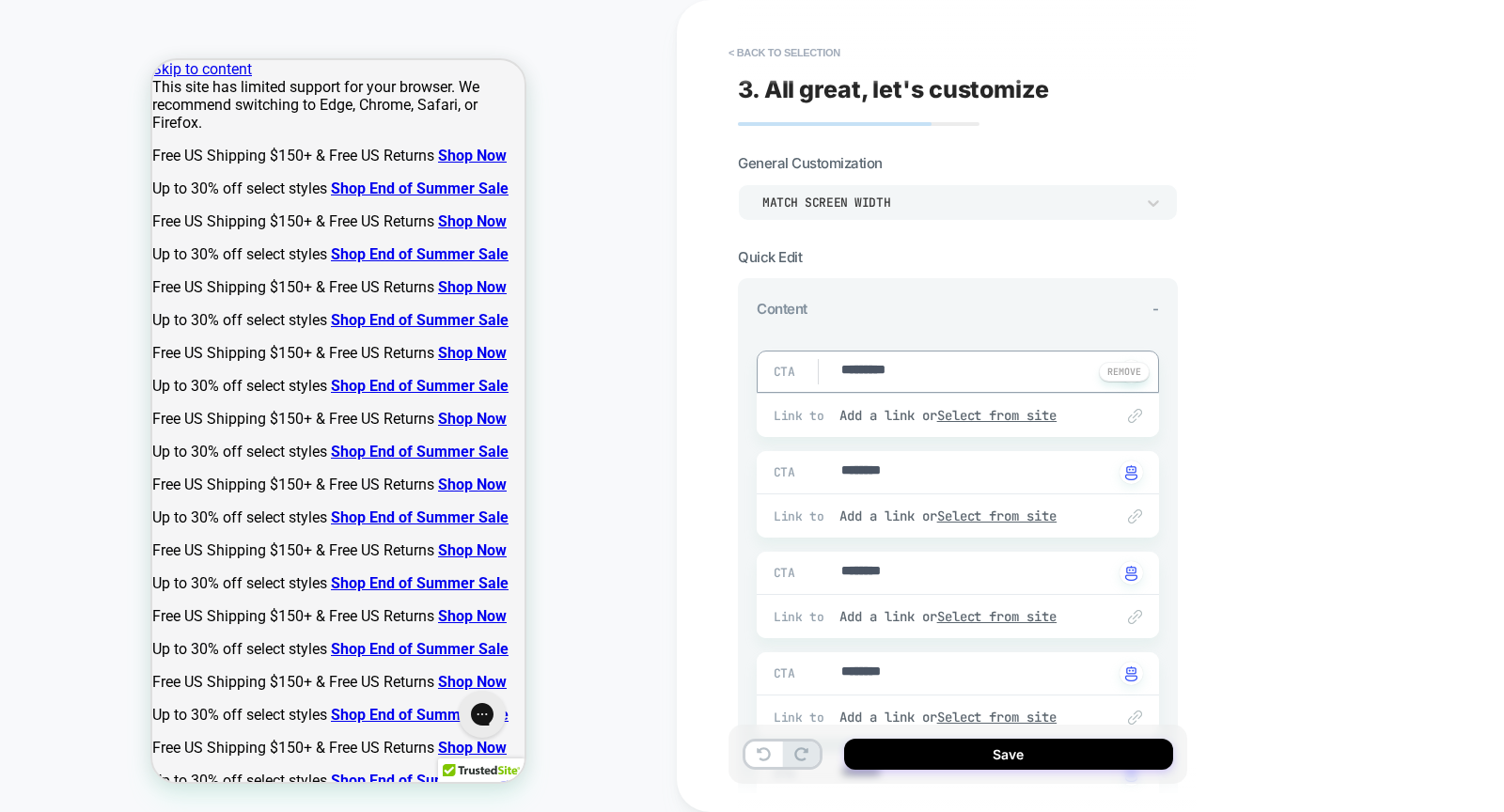 type on "*" 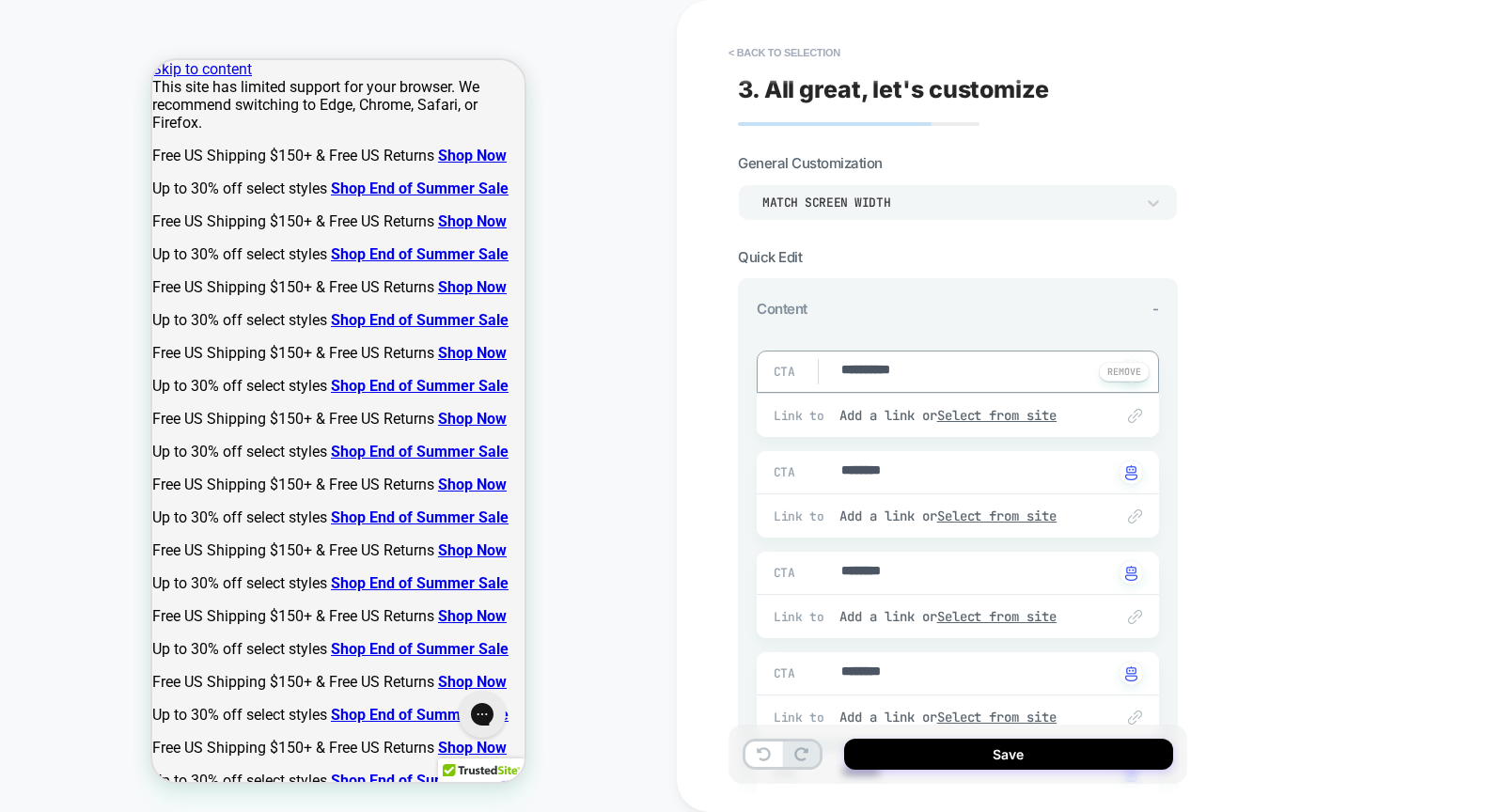 type on "*" 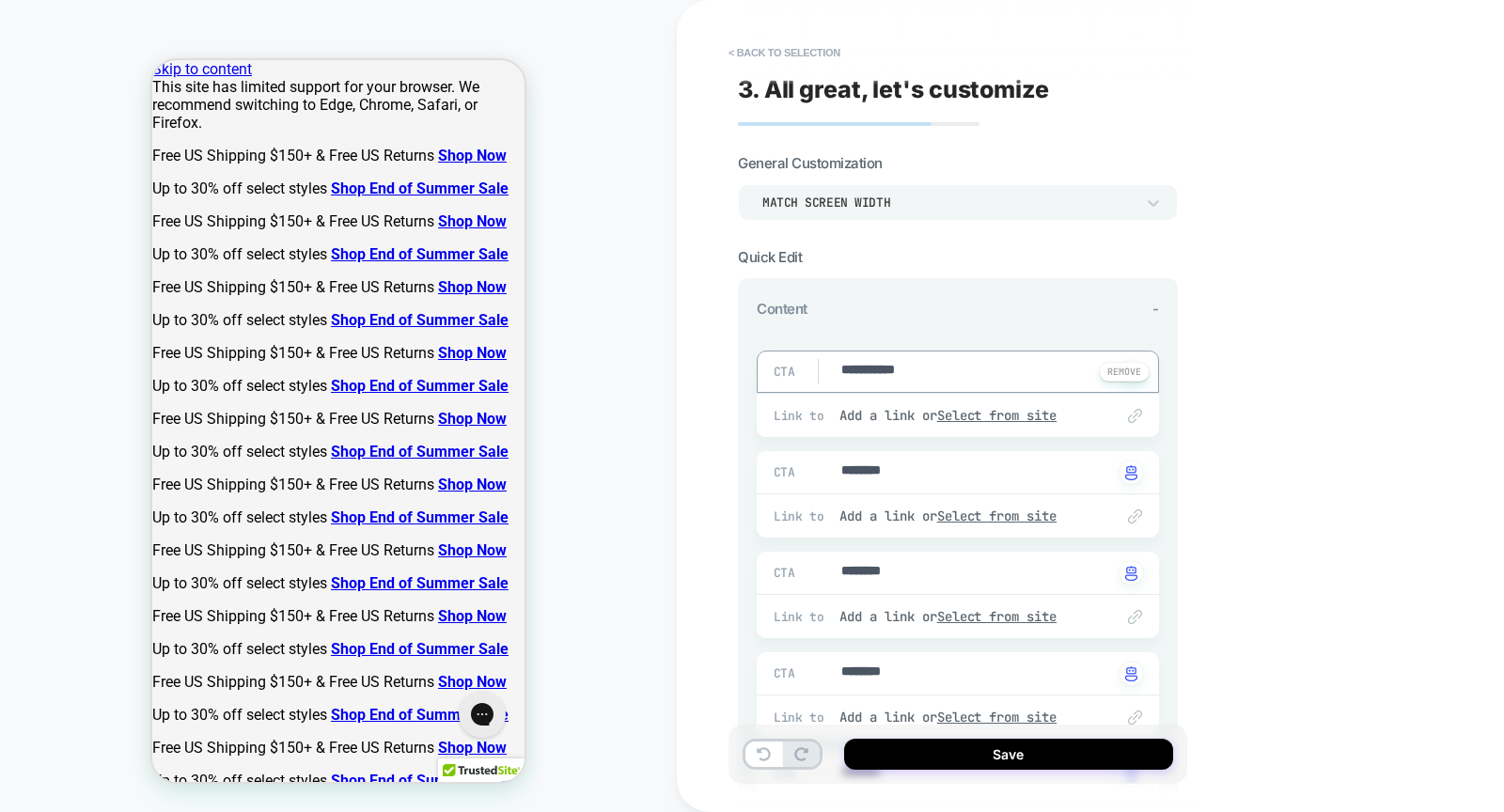 type on "*" 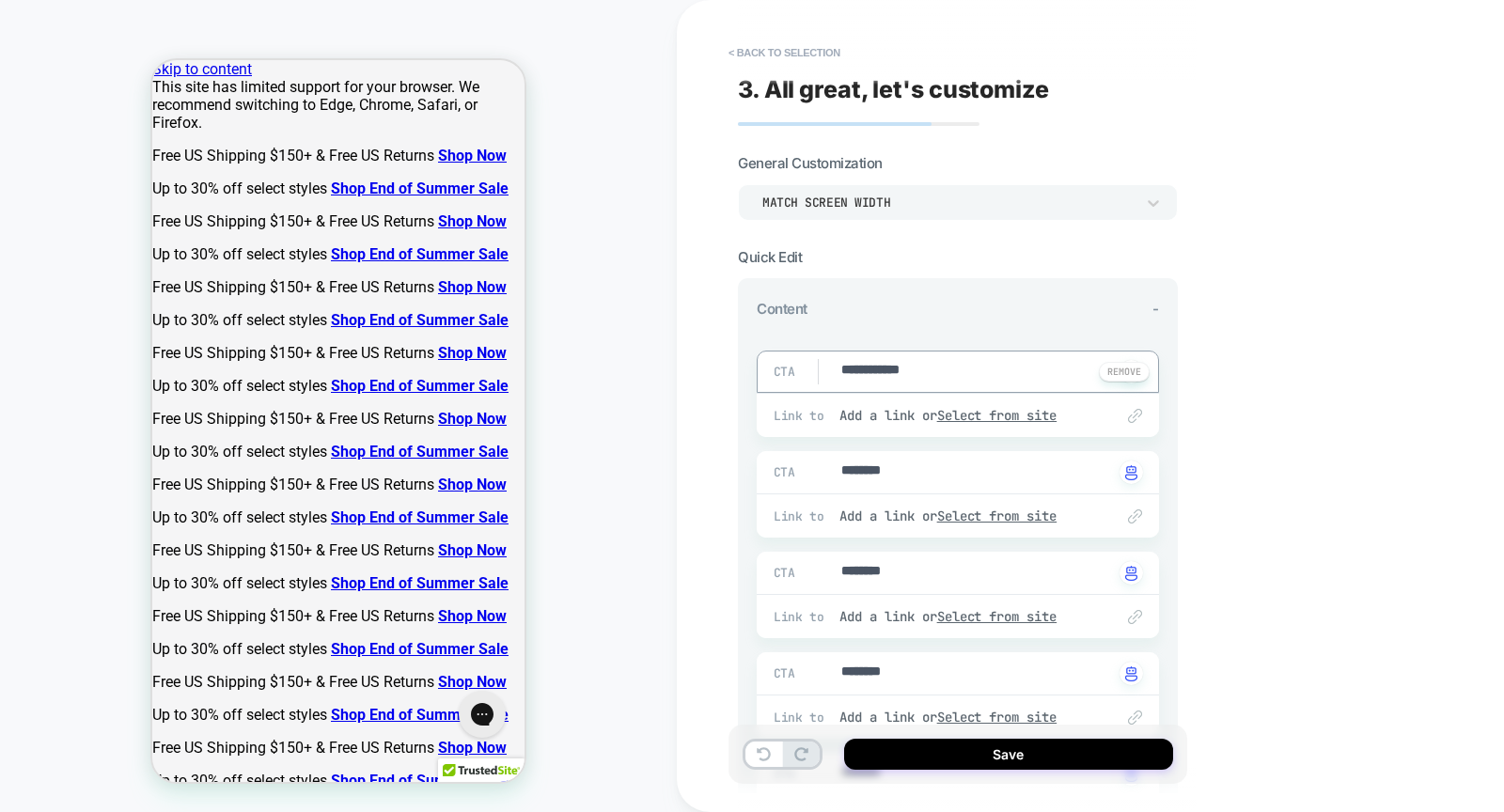 type on "*" 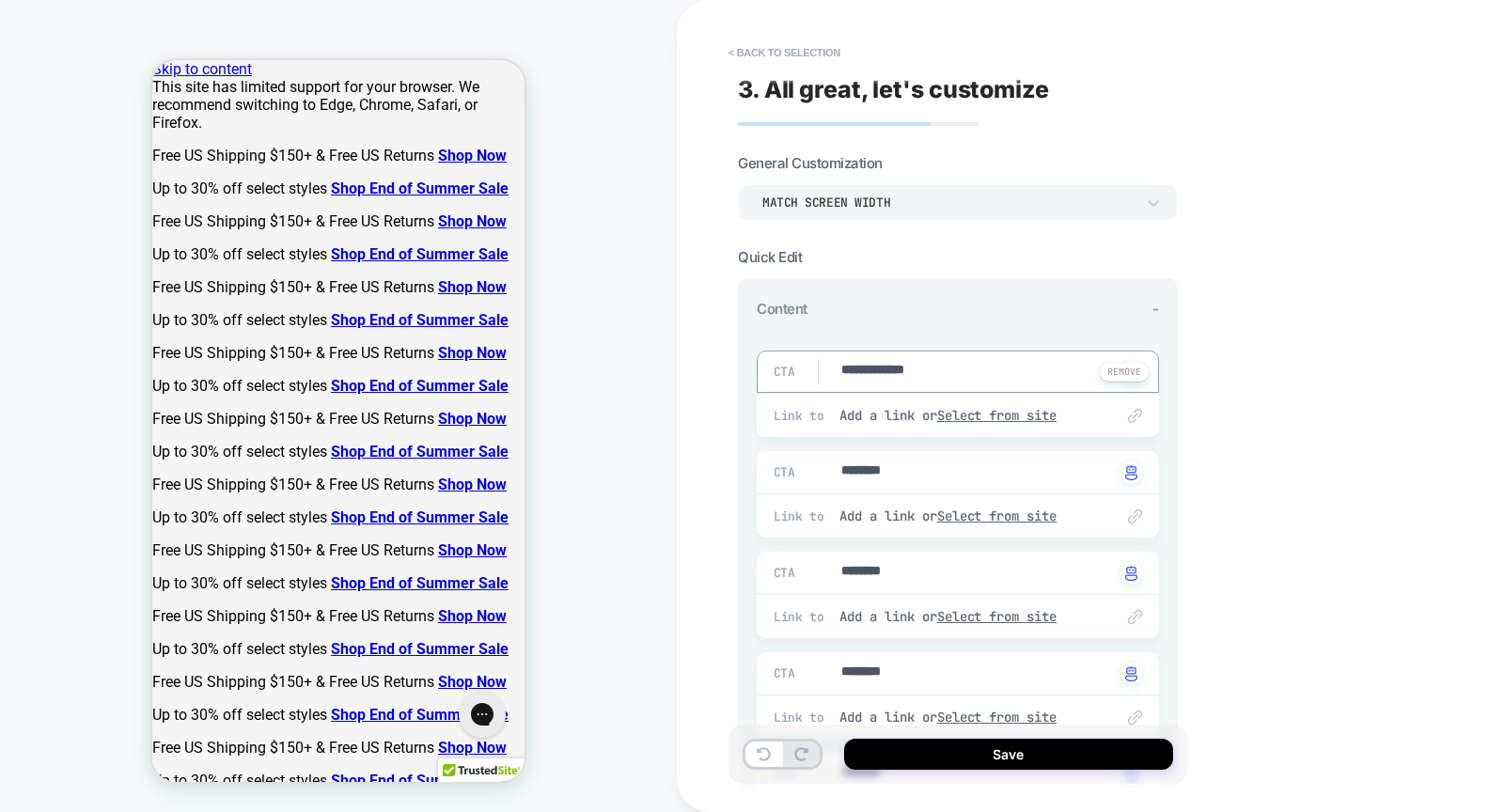type on "*" 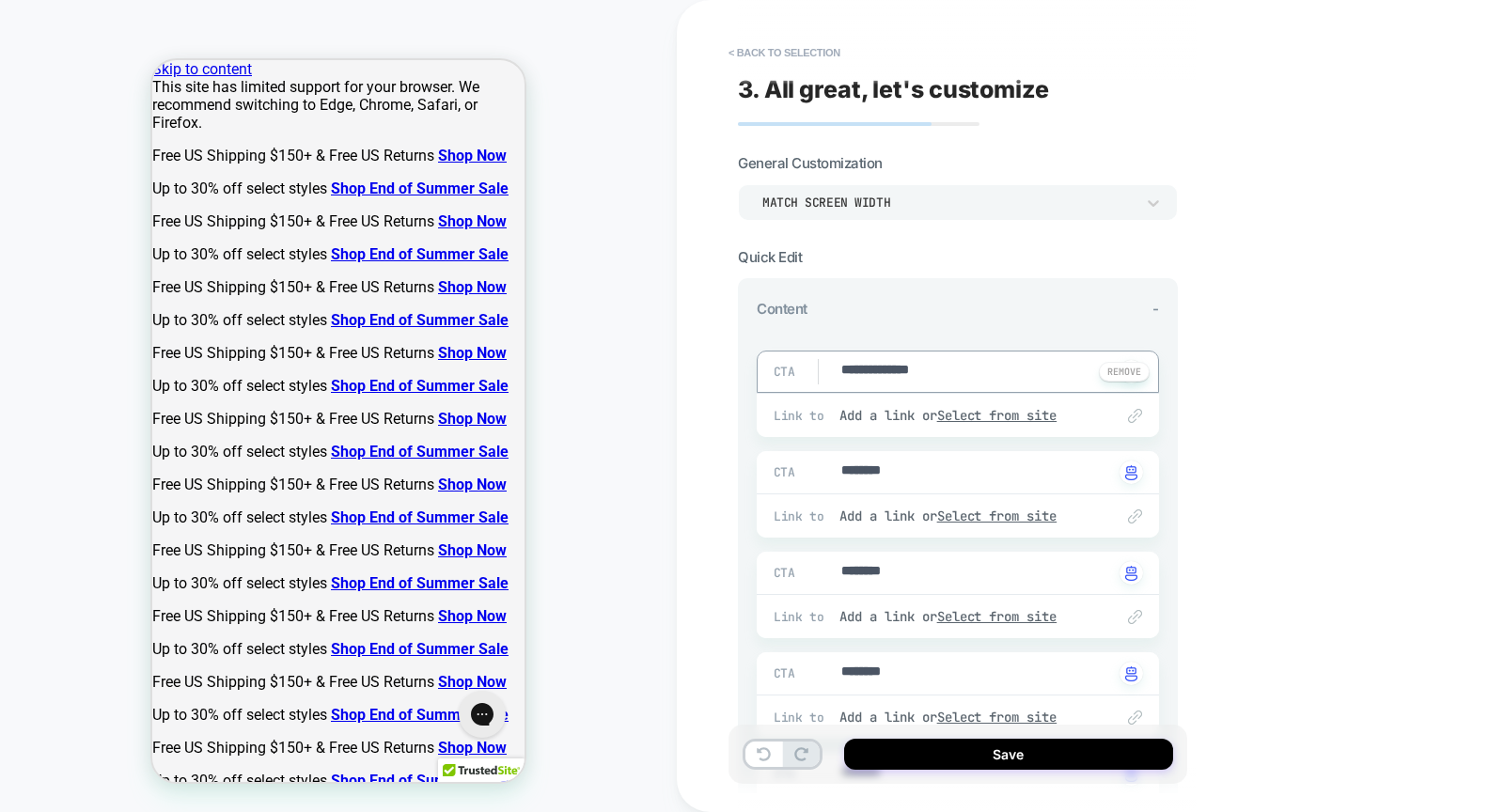 type on "*" 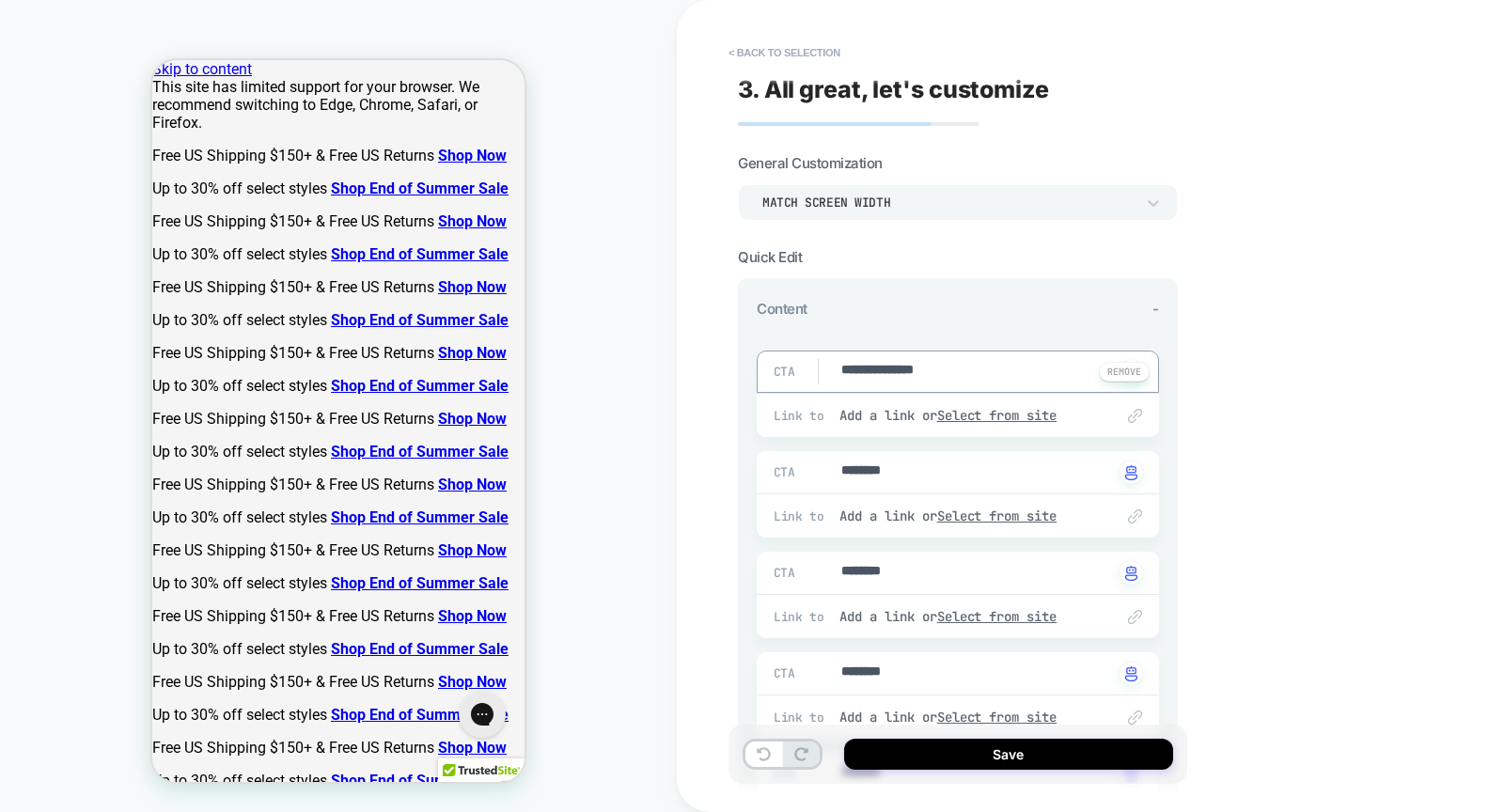 type on "*" 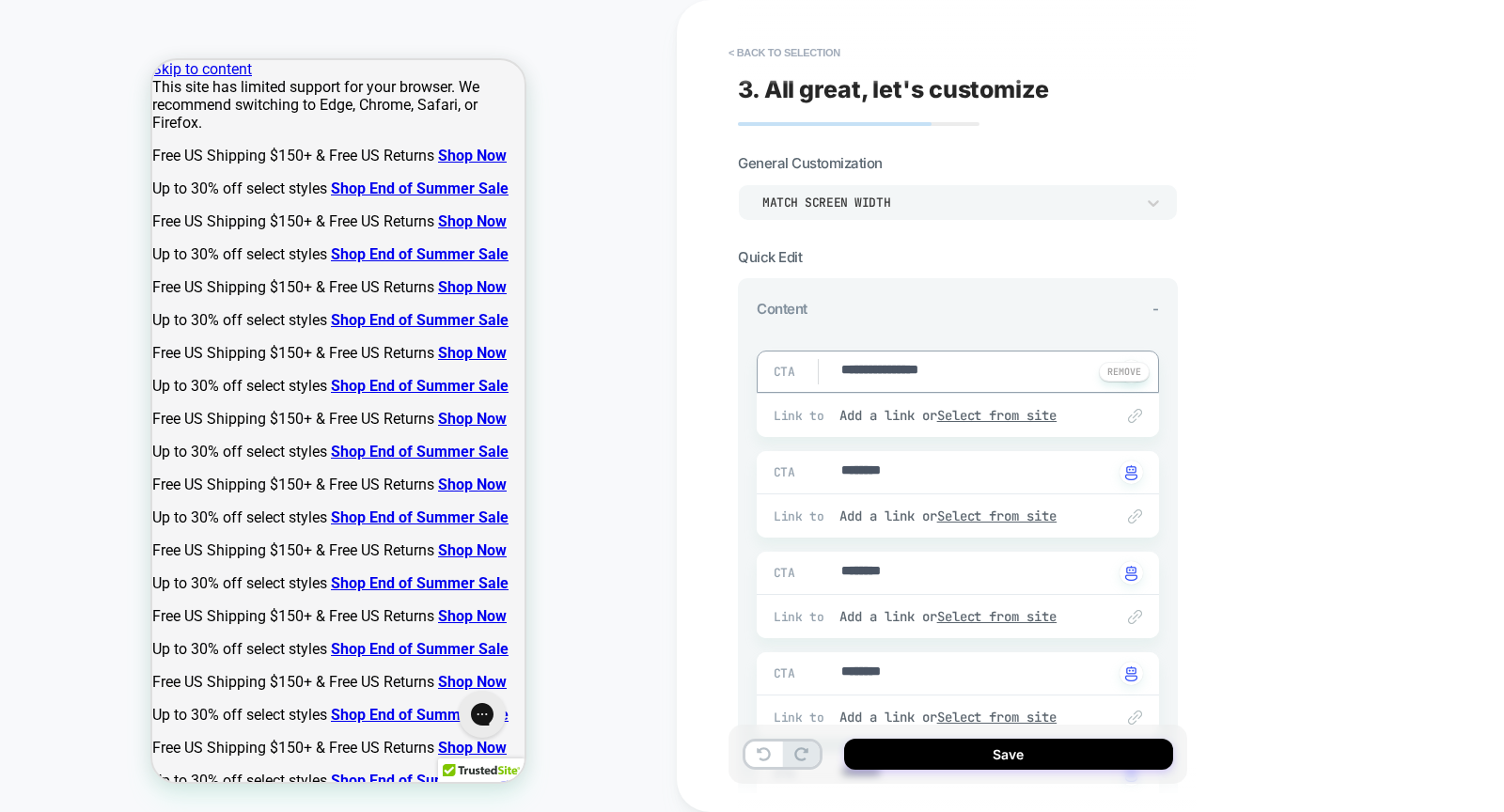 type on "*" 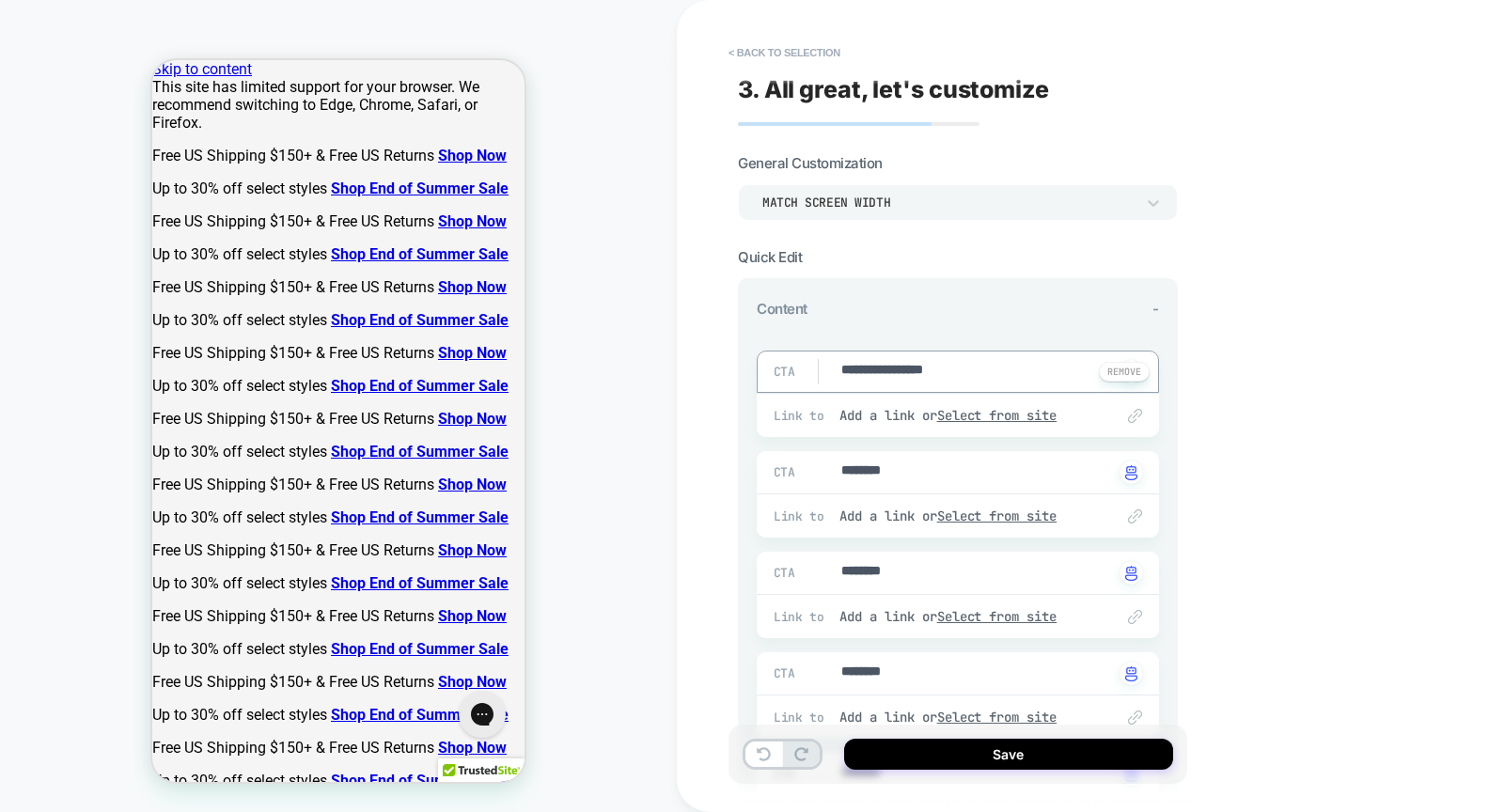 type on "*" 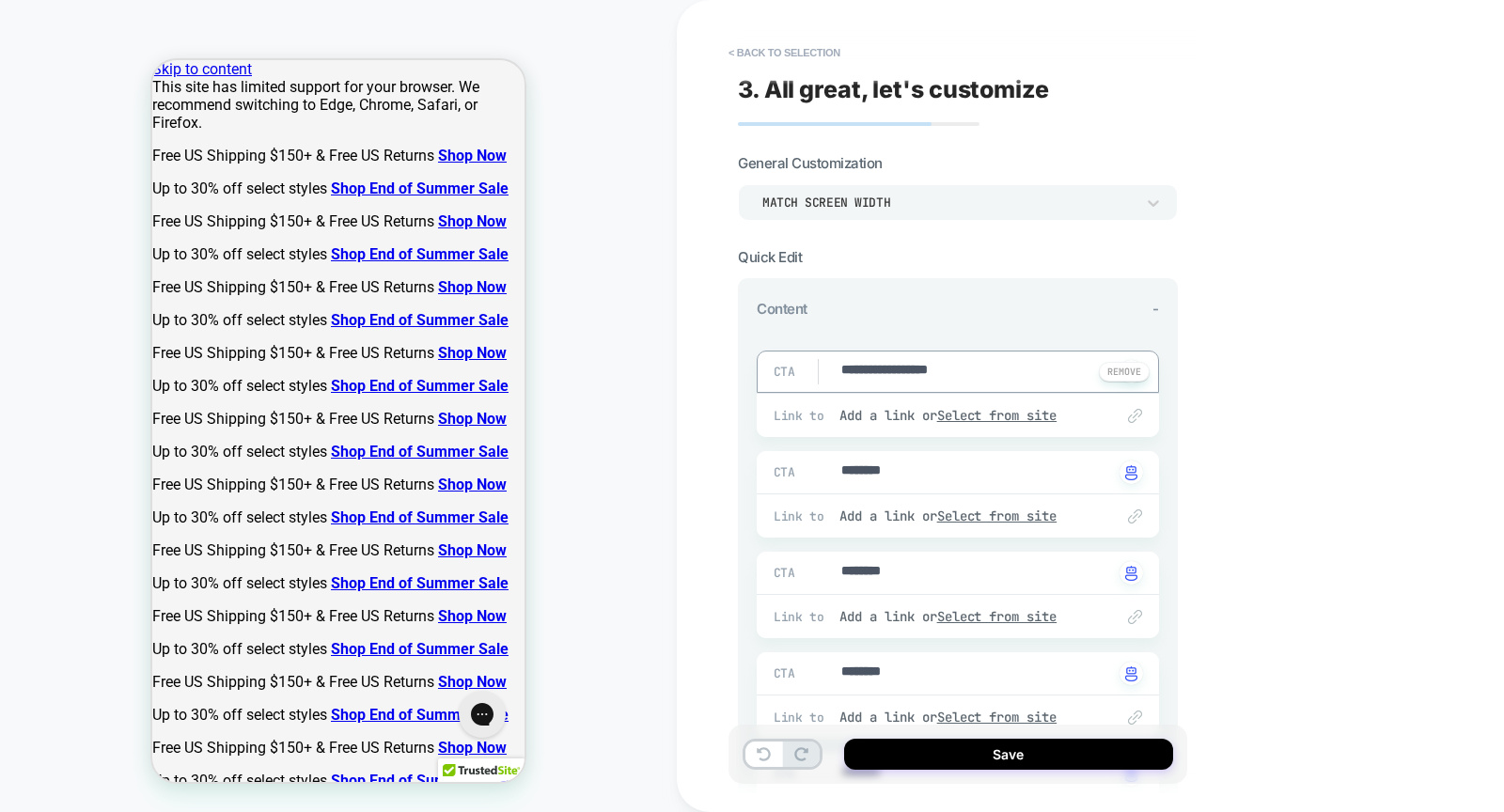 type on "*" 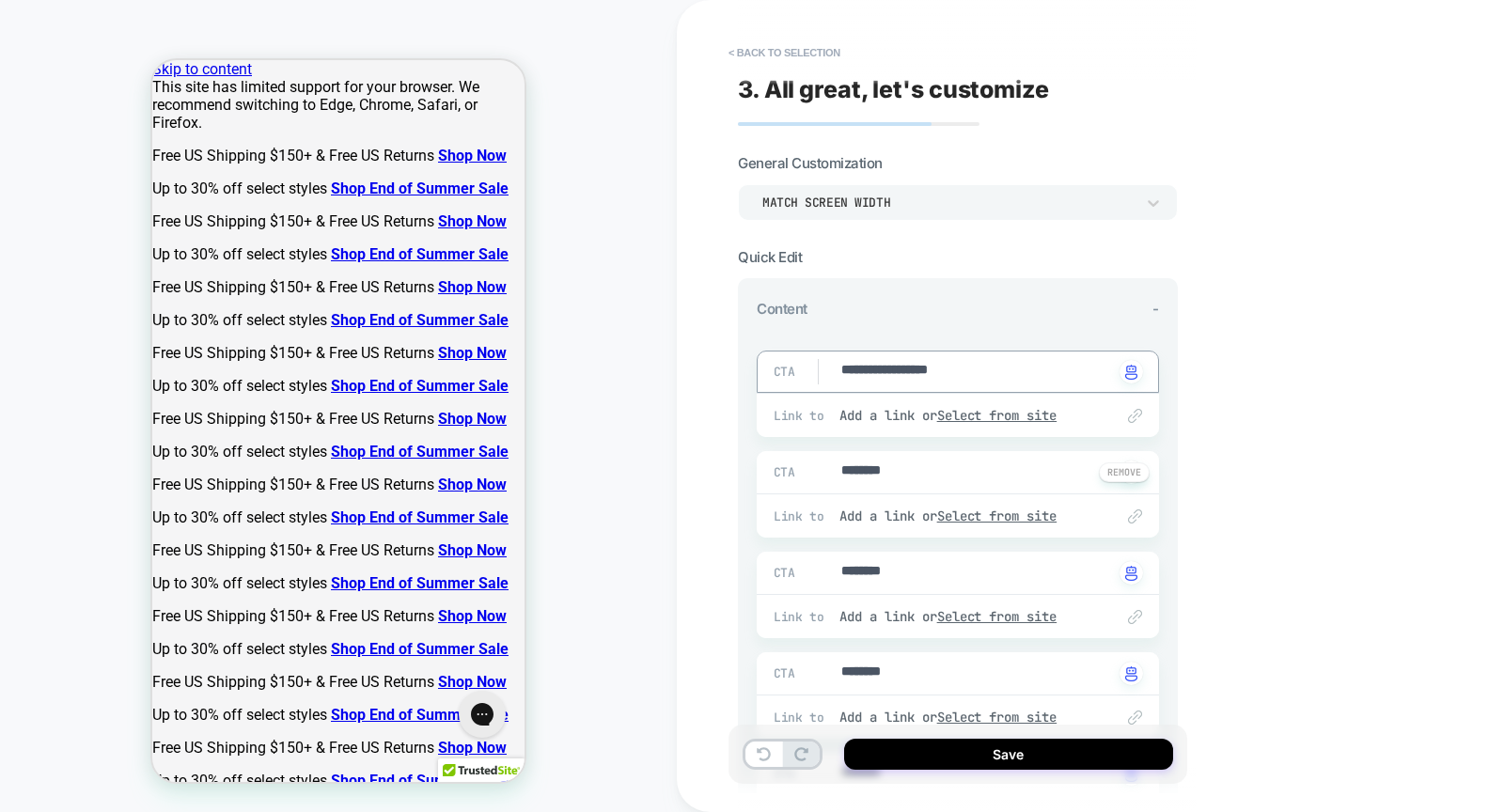 type on "**********" 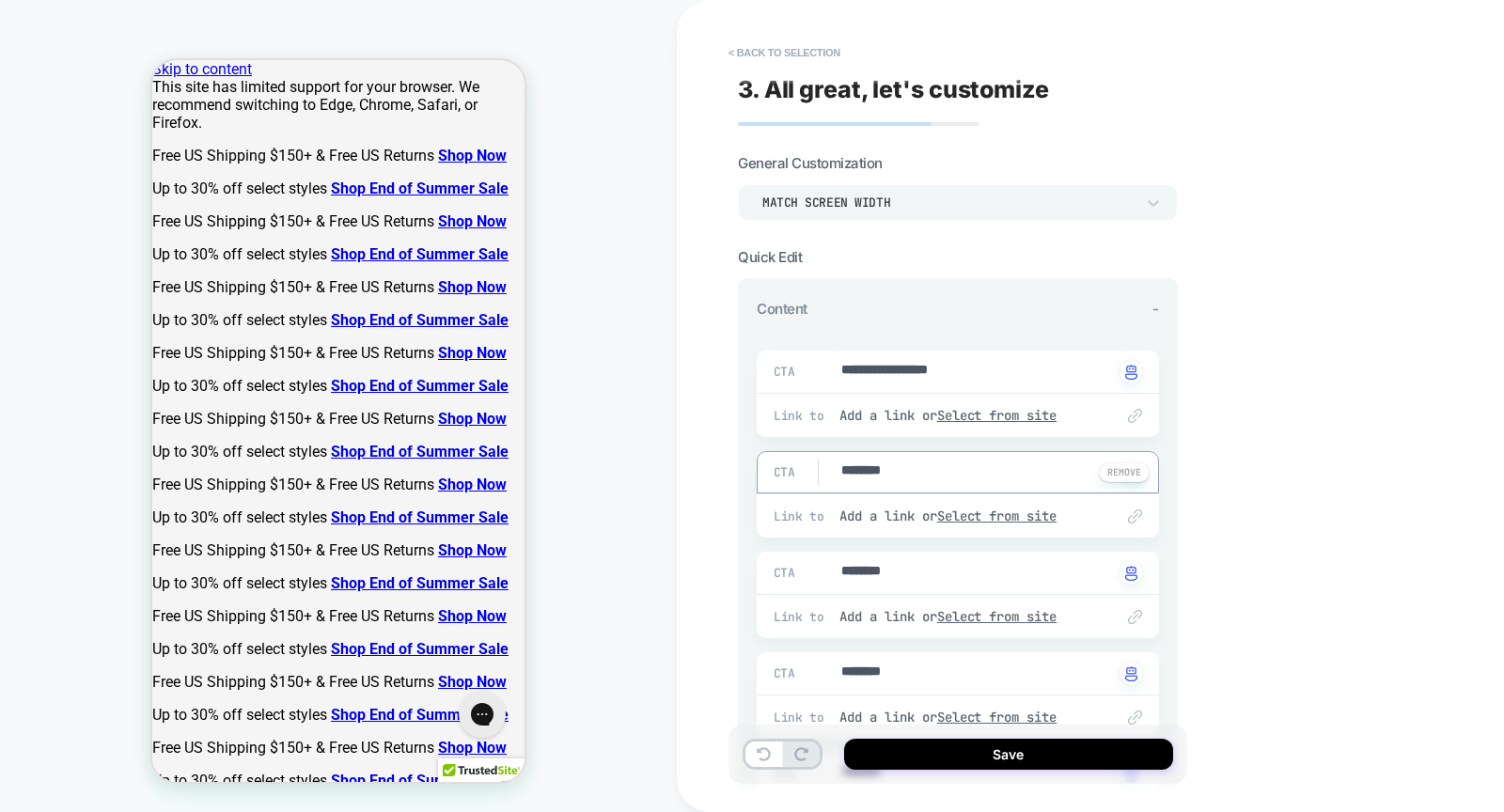 click on "********" at bounding box center [977, 472] 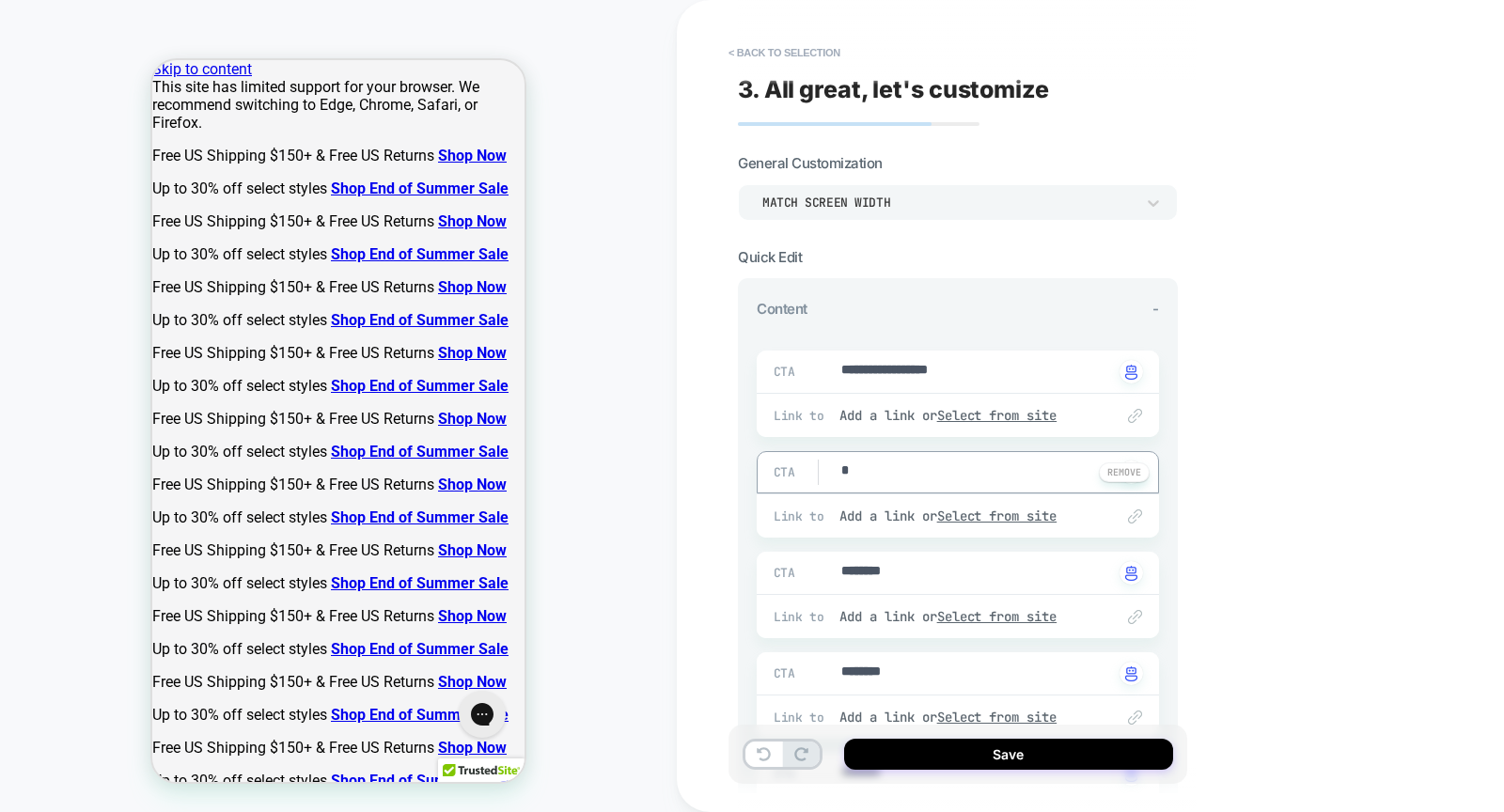 type on "*" 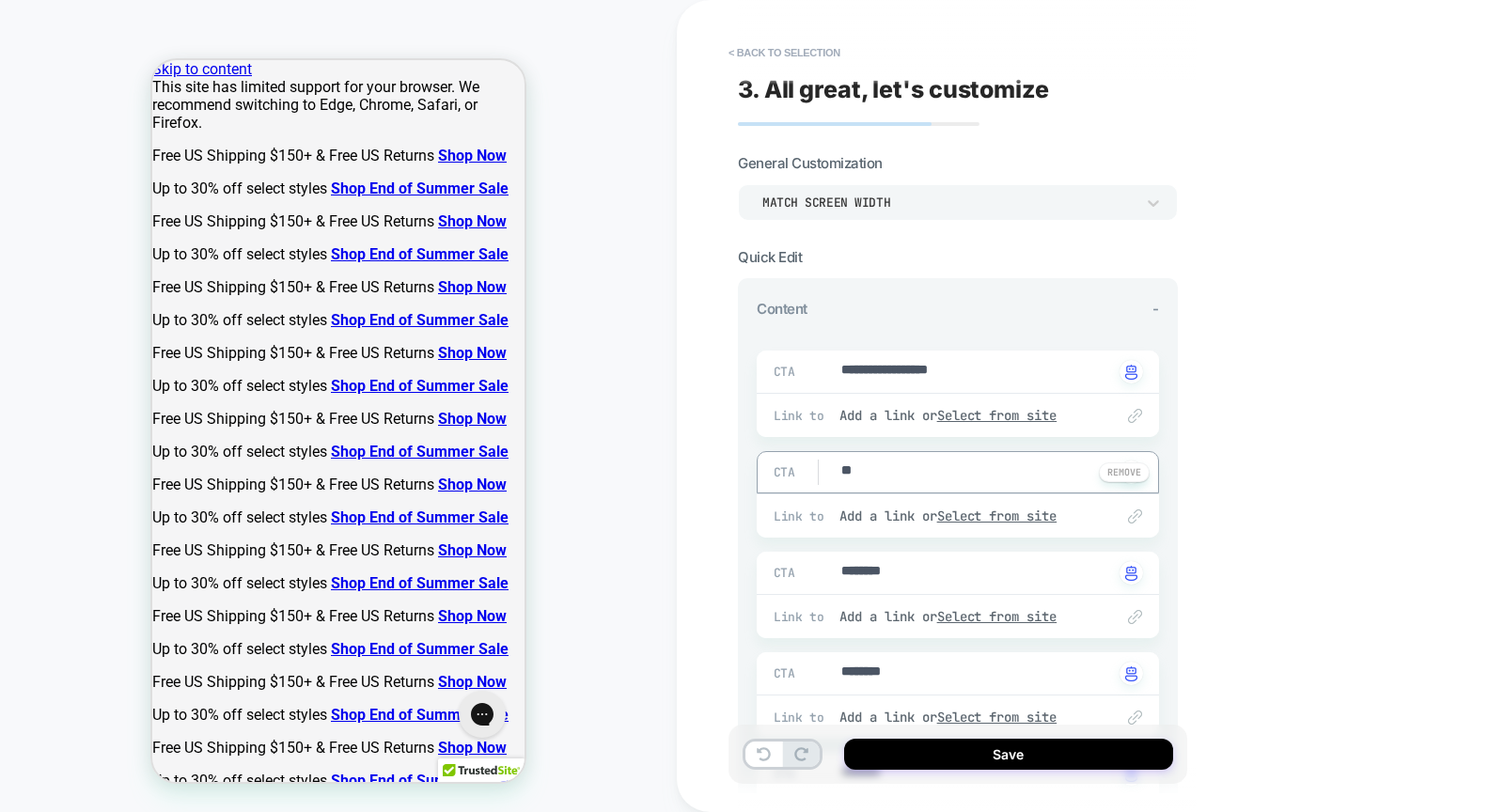 type on "*" 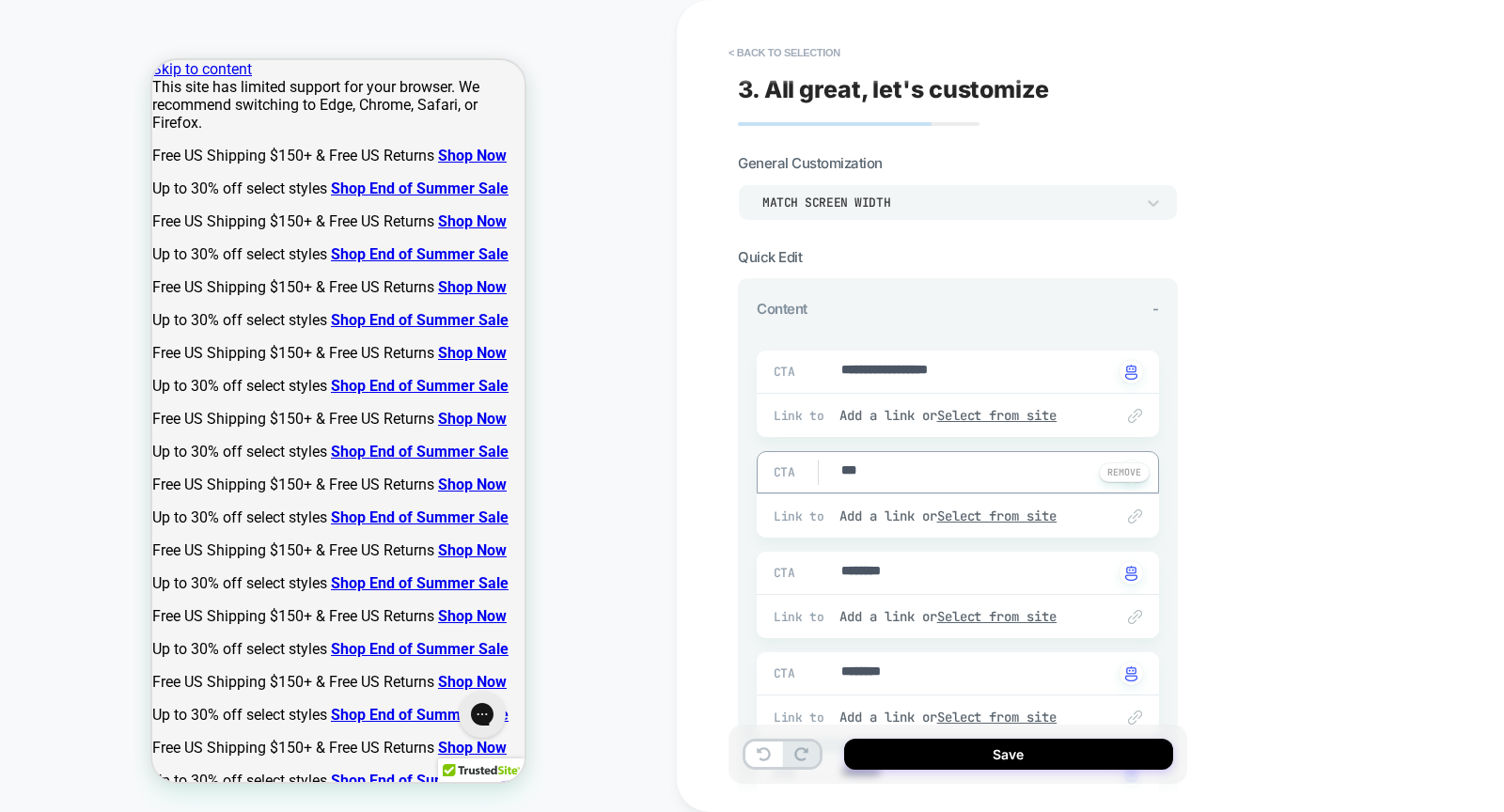type on "*" 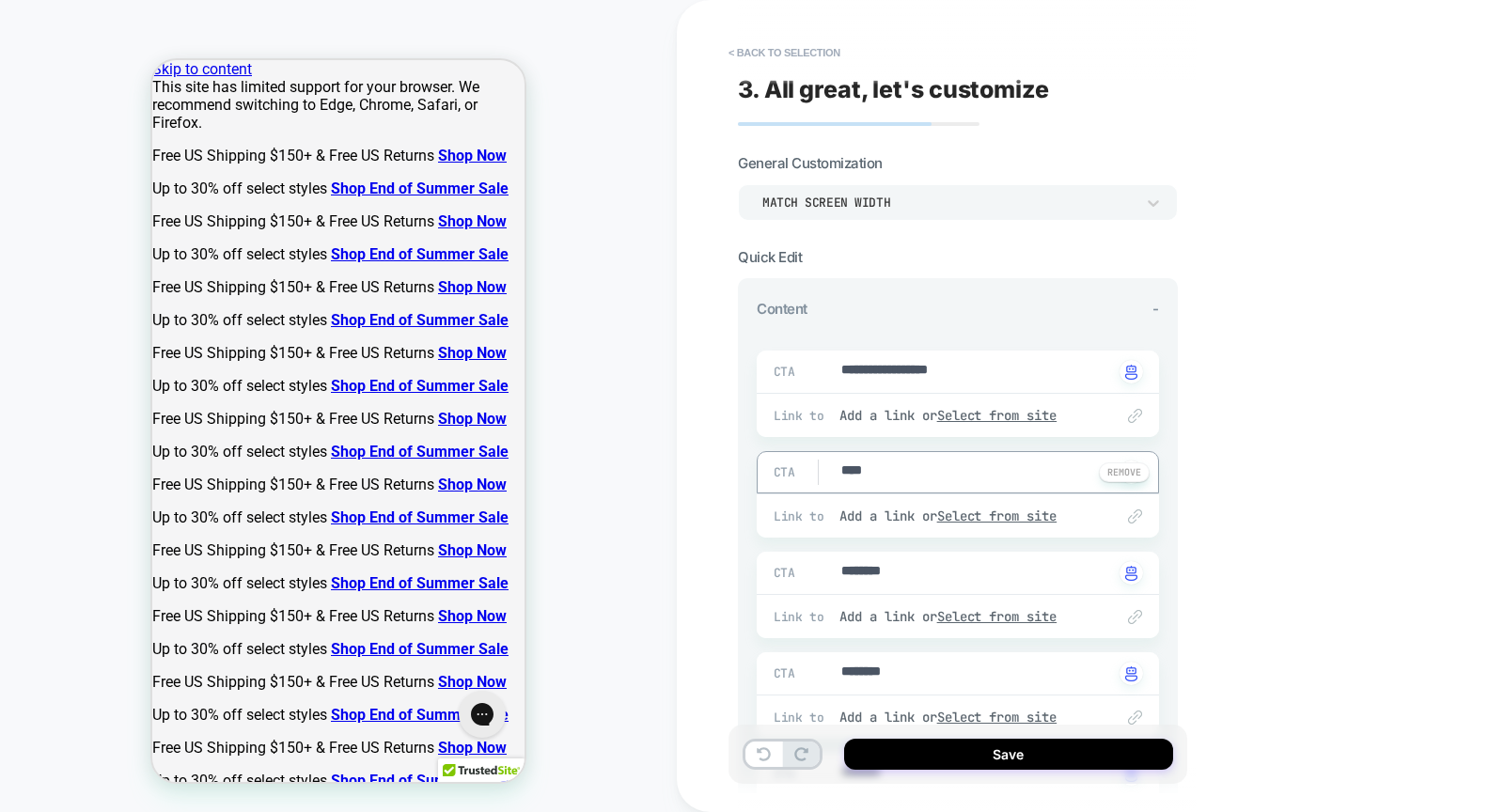 type on "*" 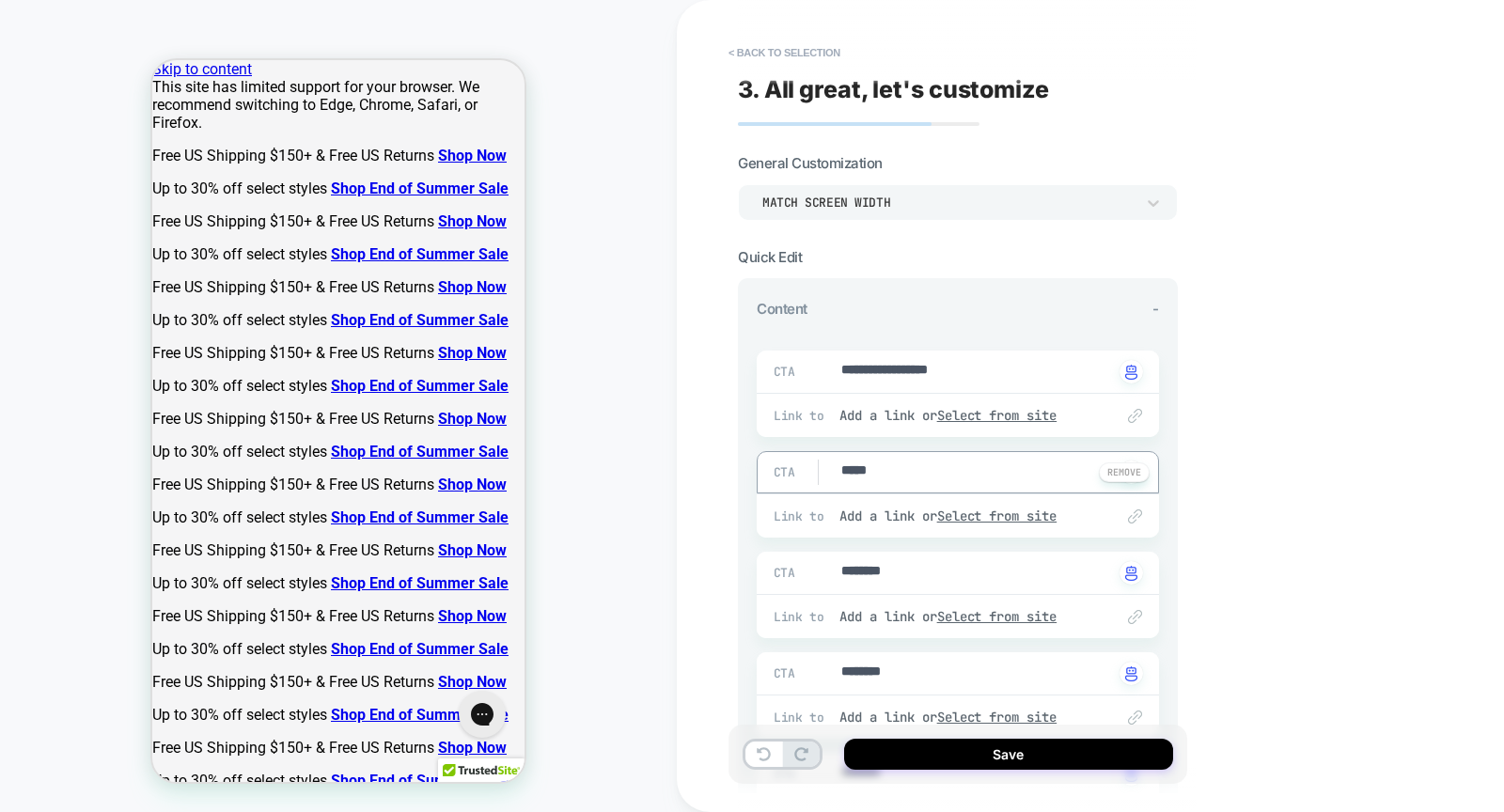 type on "*" 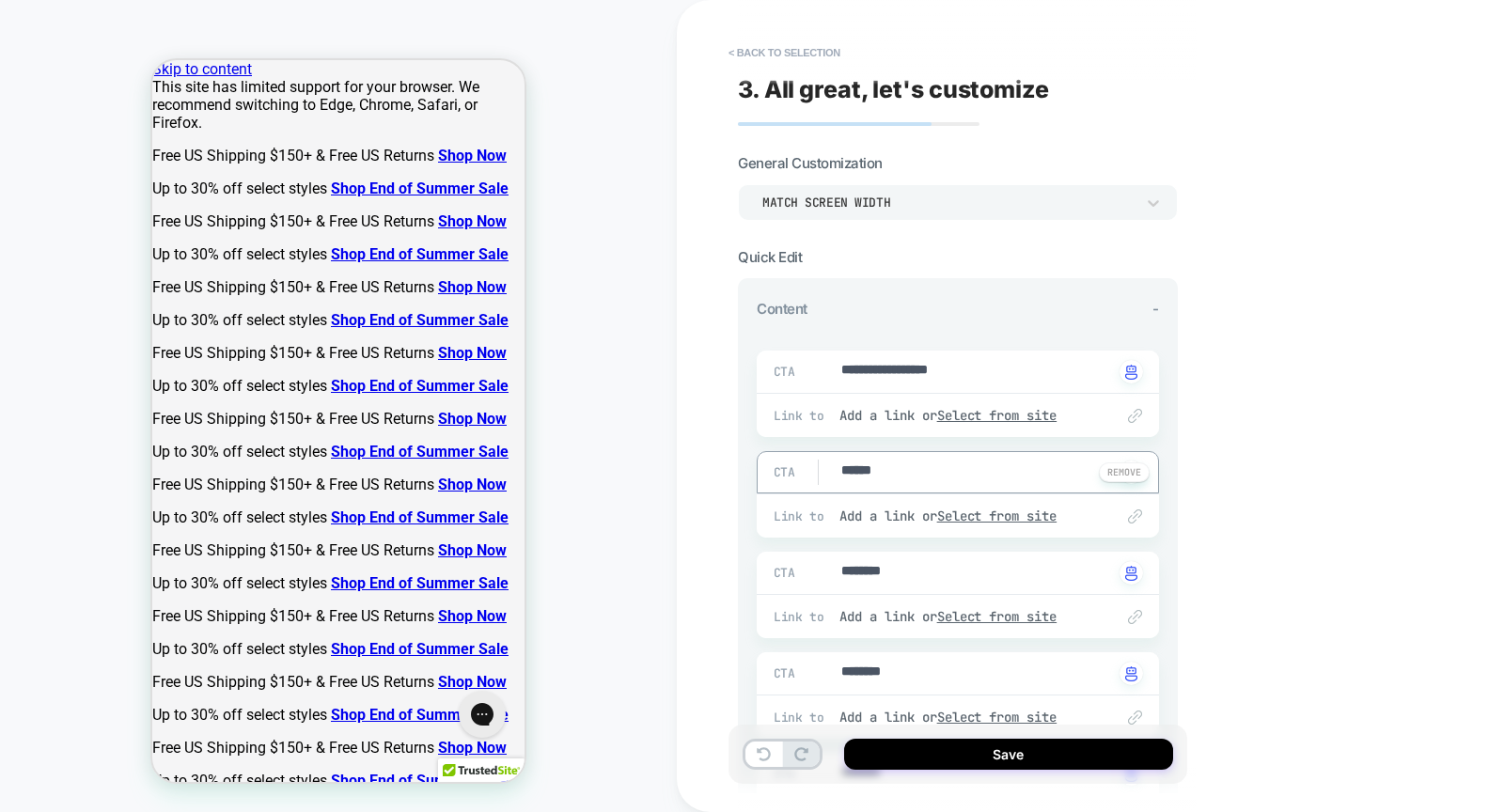 type on "*" 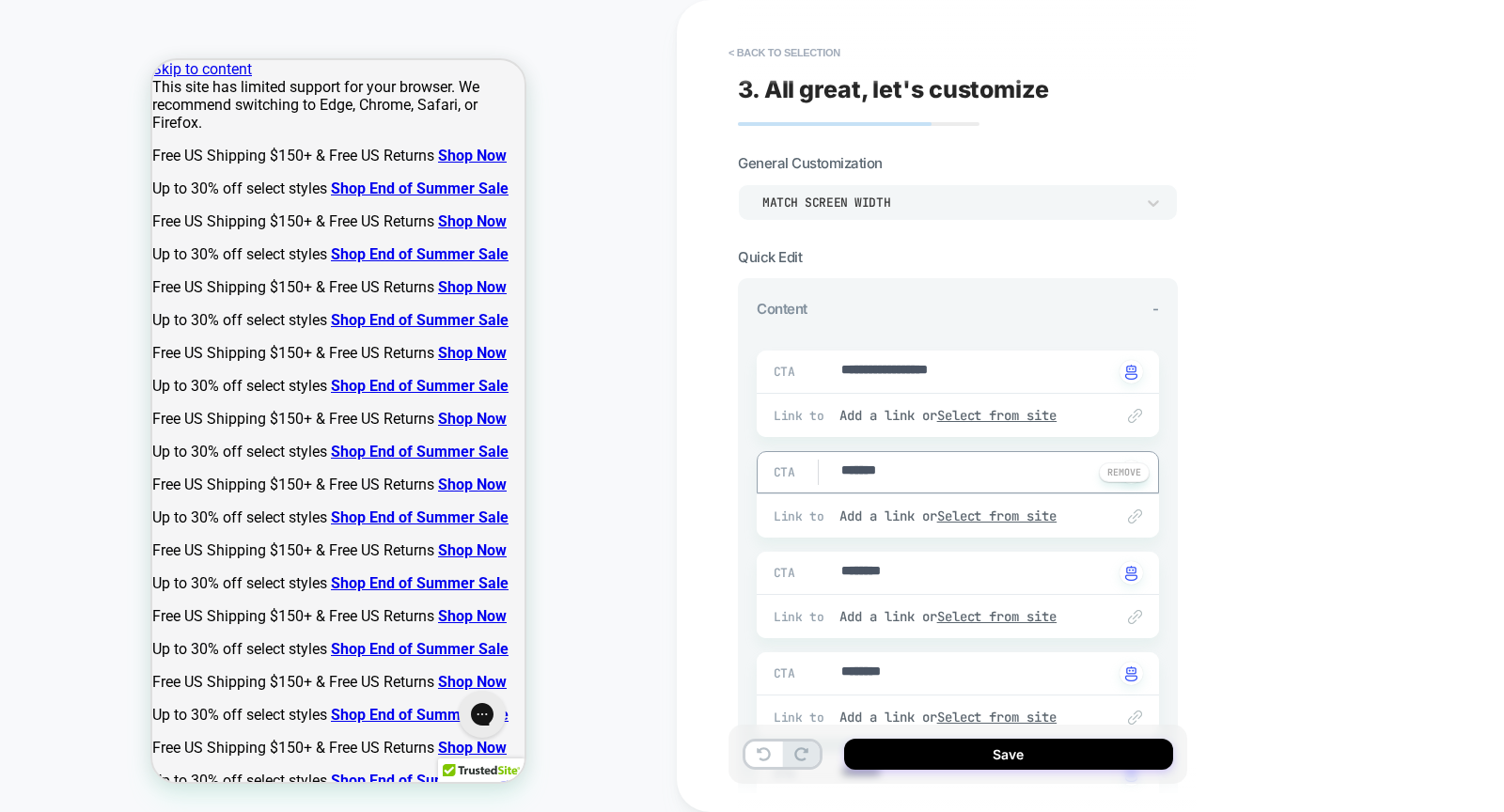 type on "*" 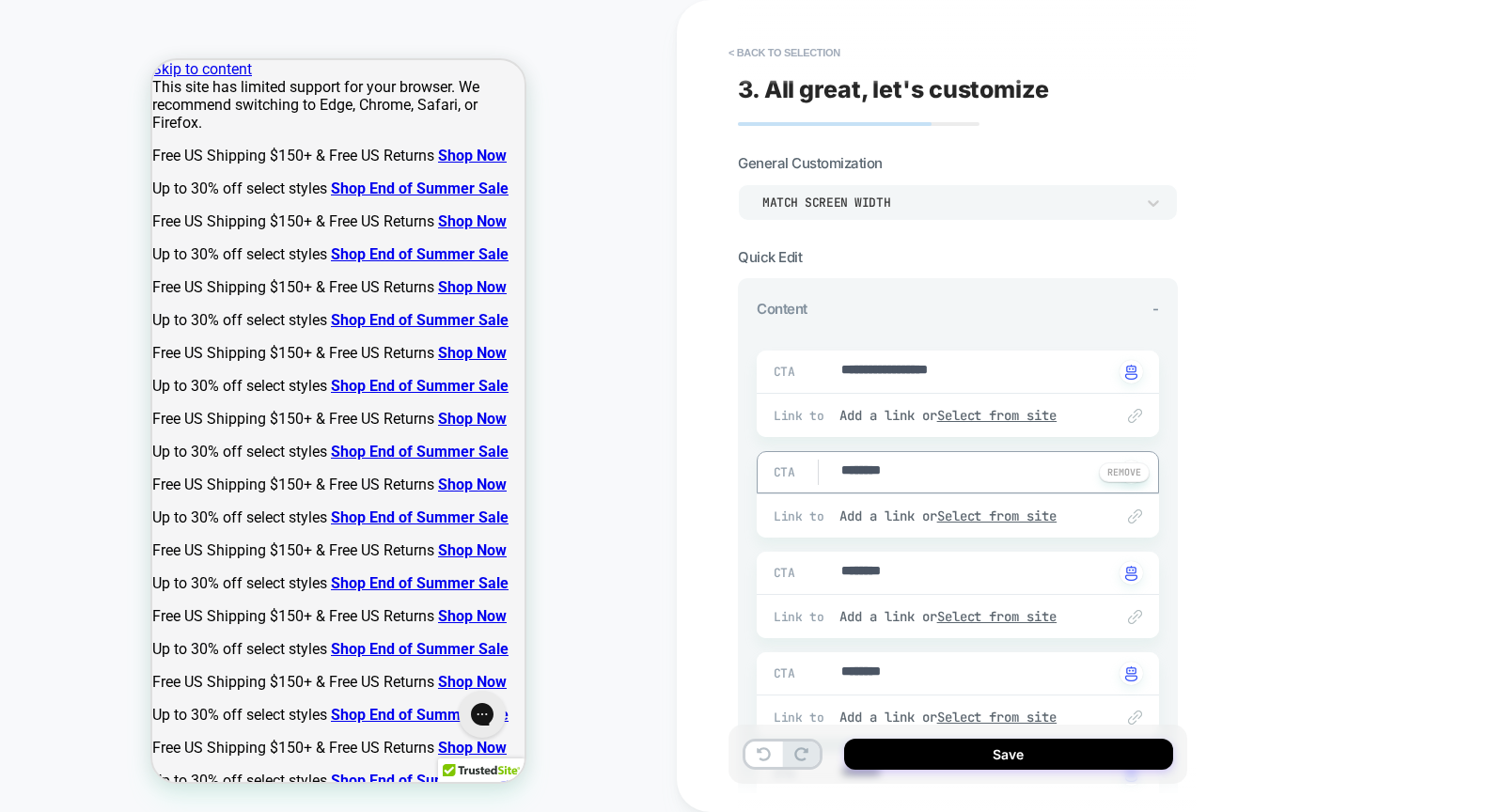 type on "*" 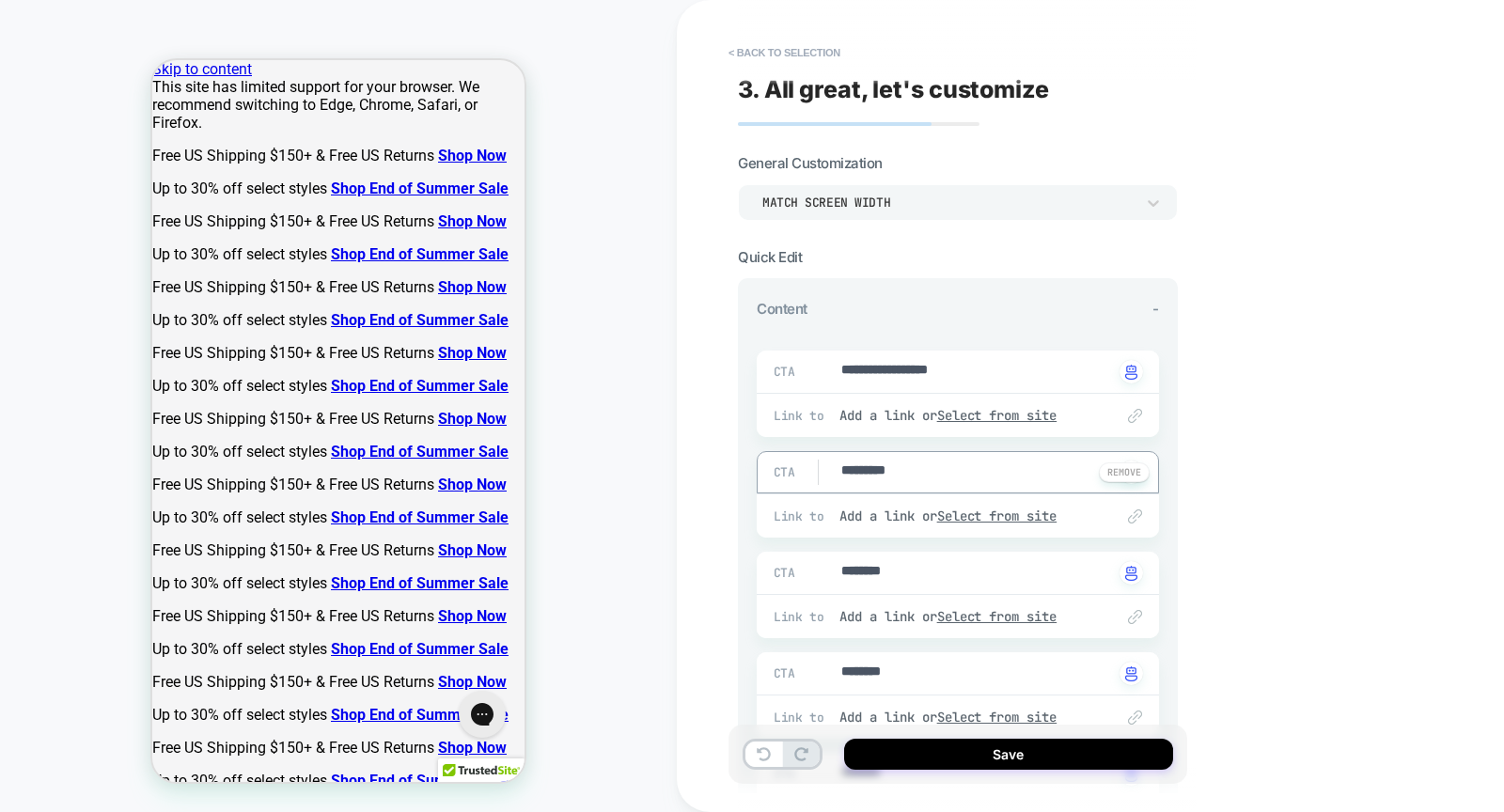 type on "*" 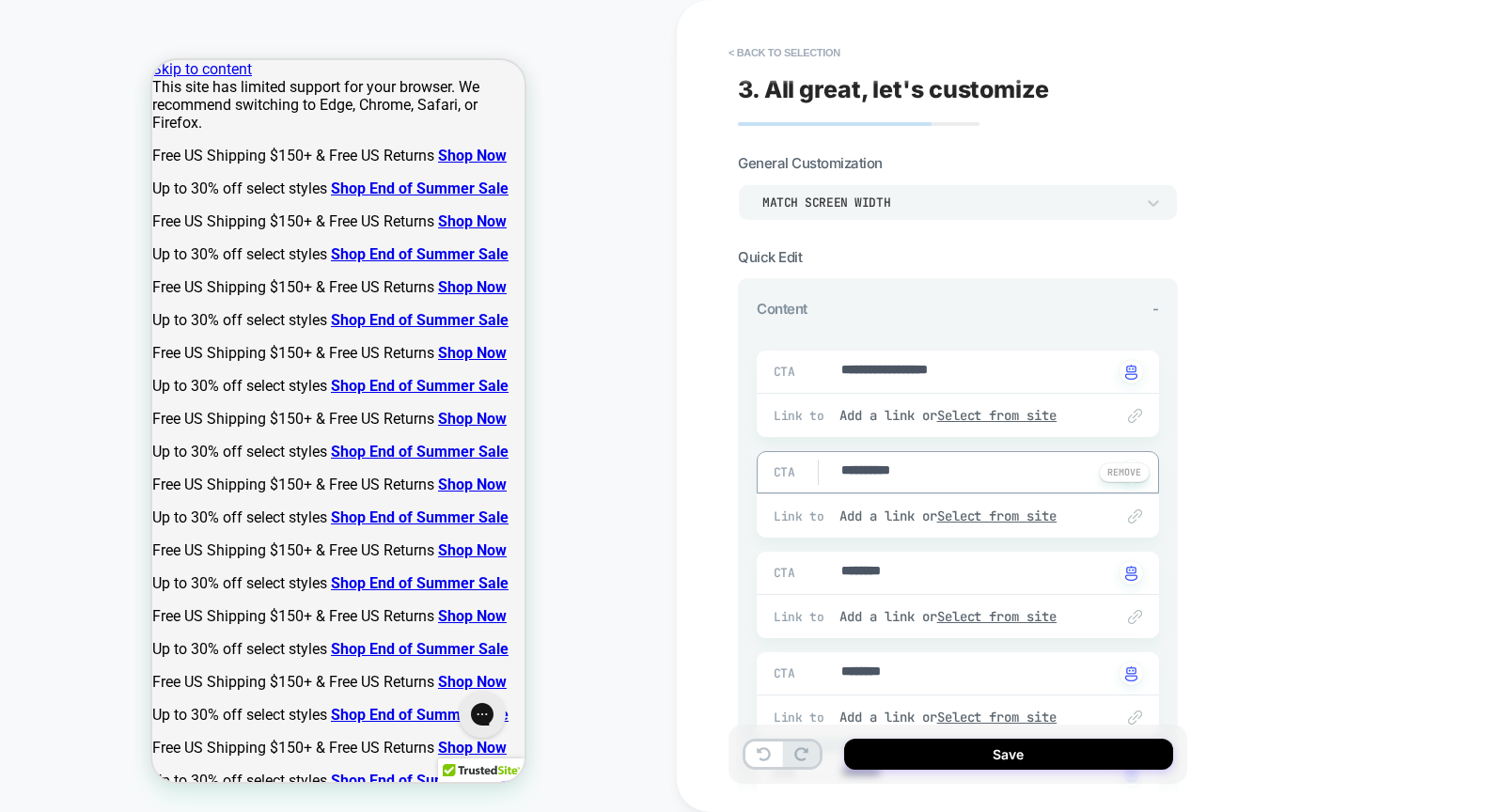 type on "*" 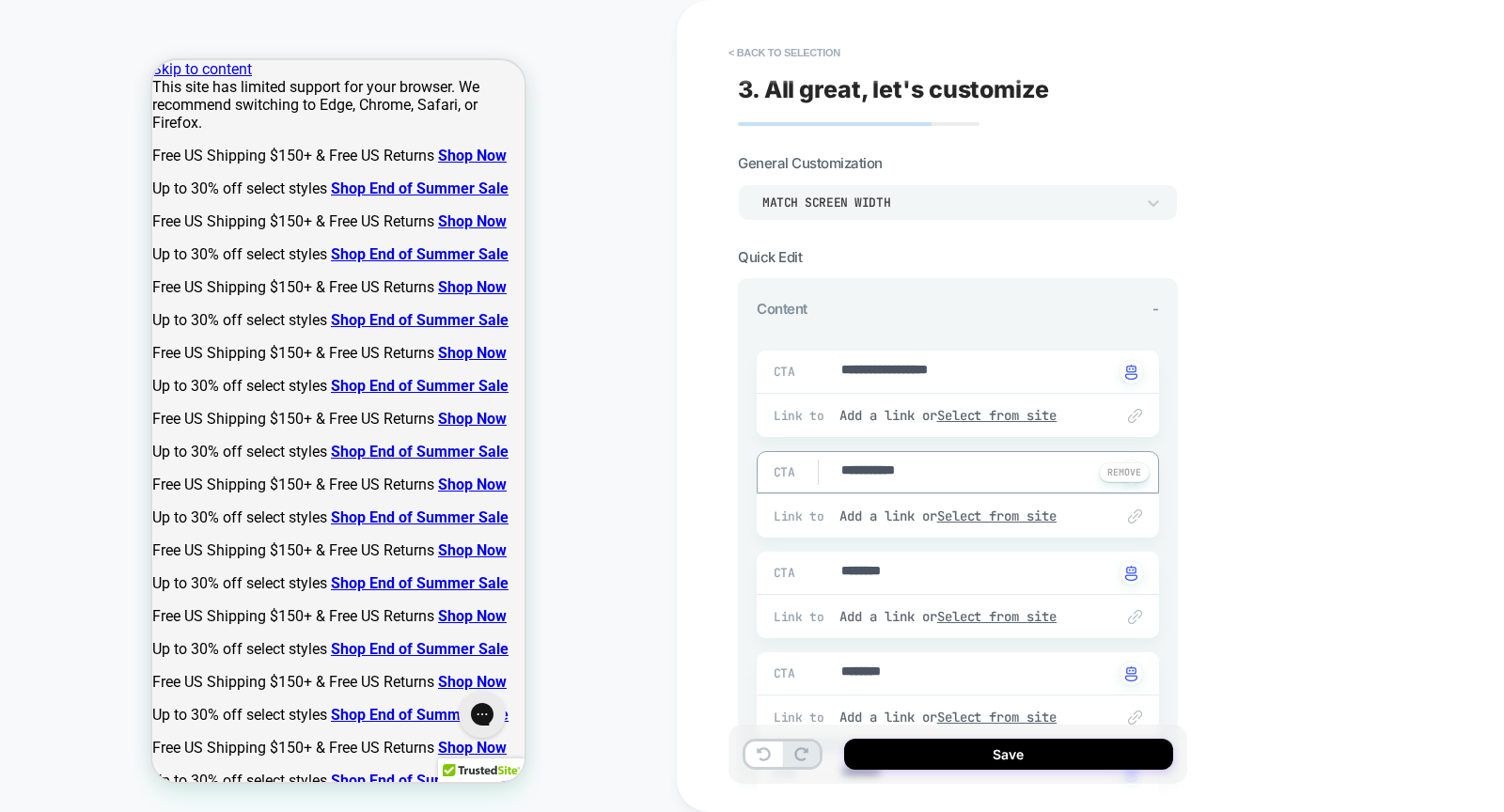 type on "*" 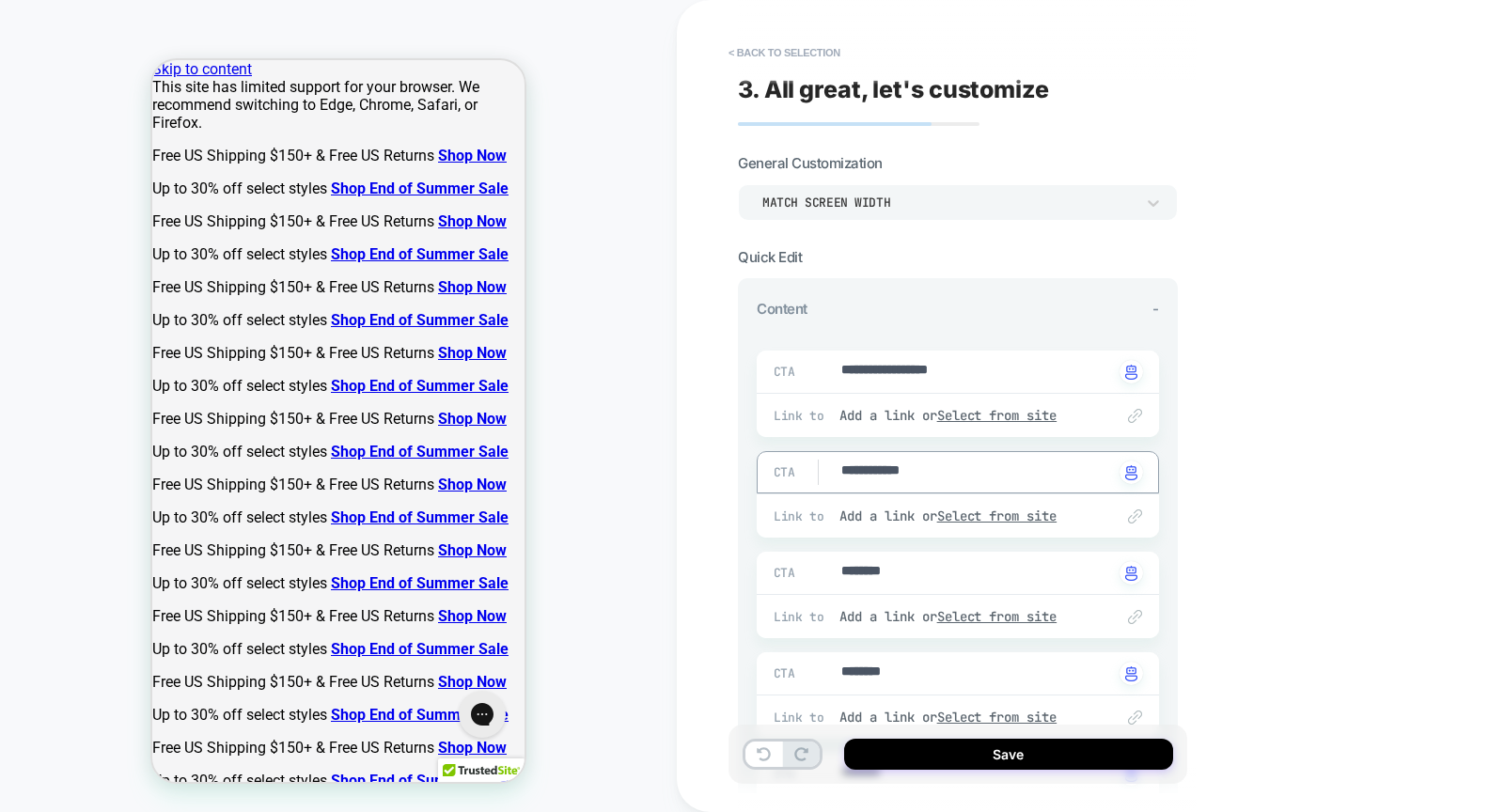type on "*" 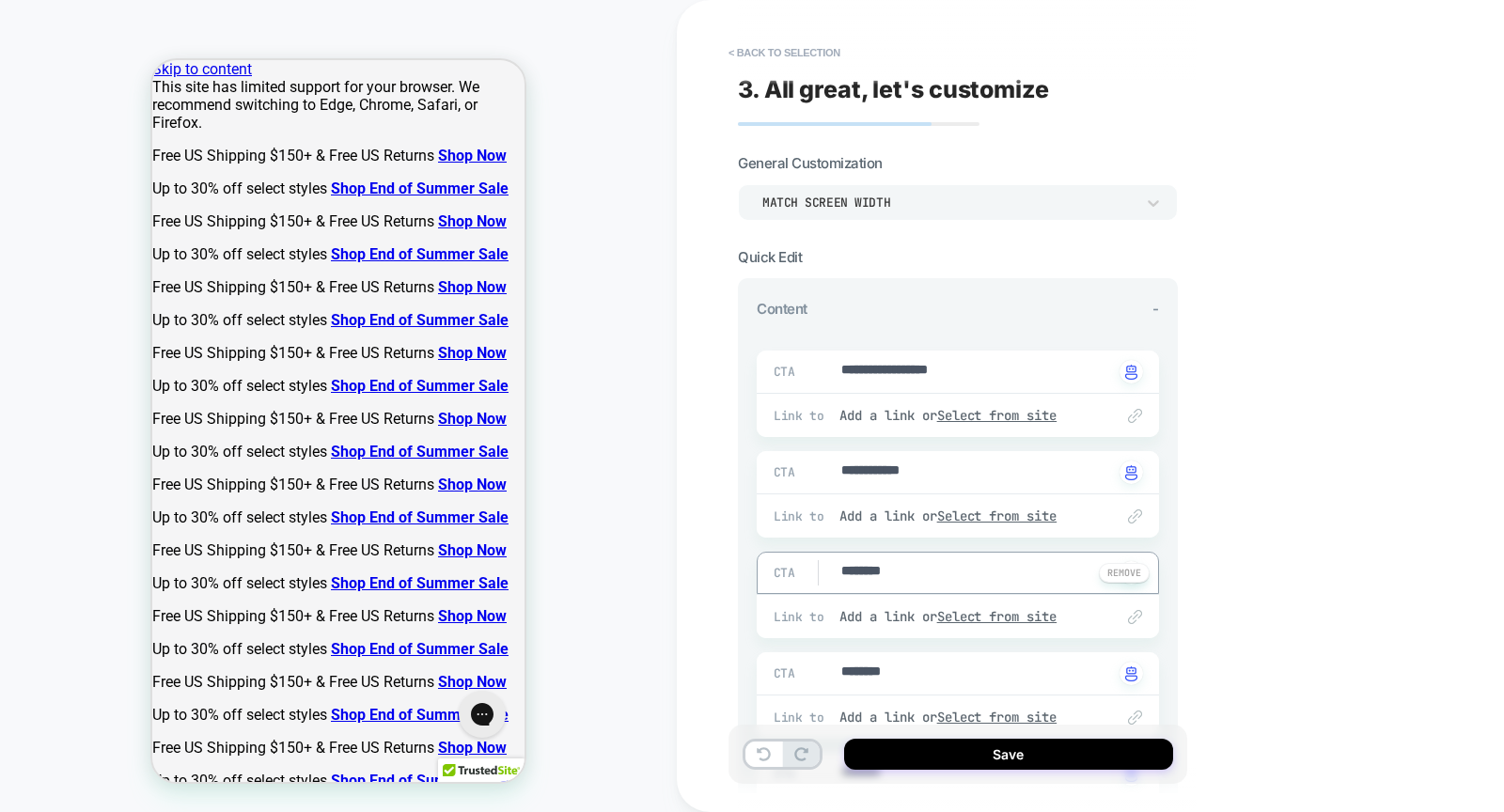 click on "********" at bounding box center [977, 572] 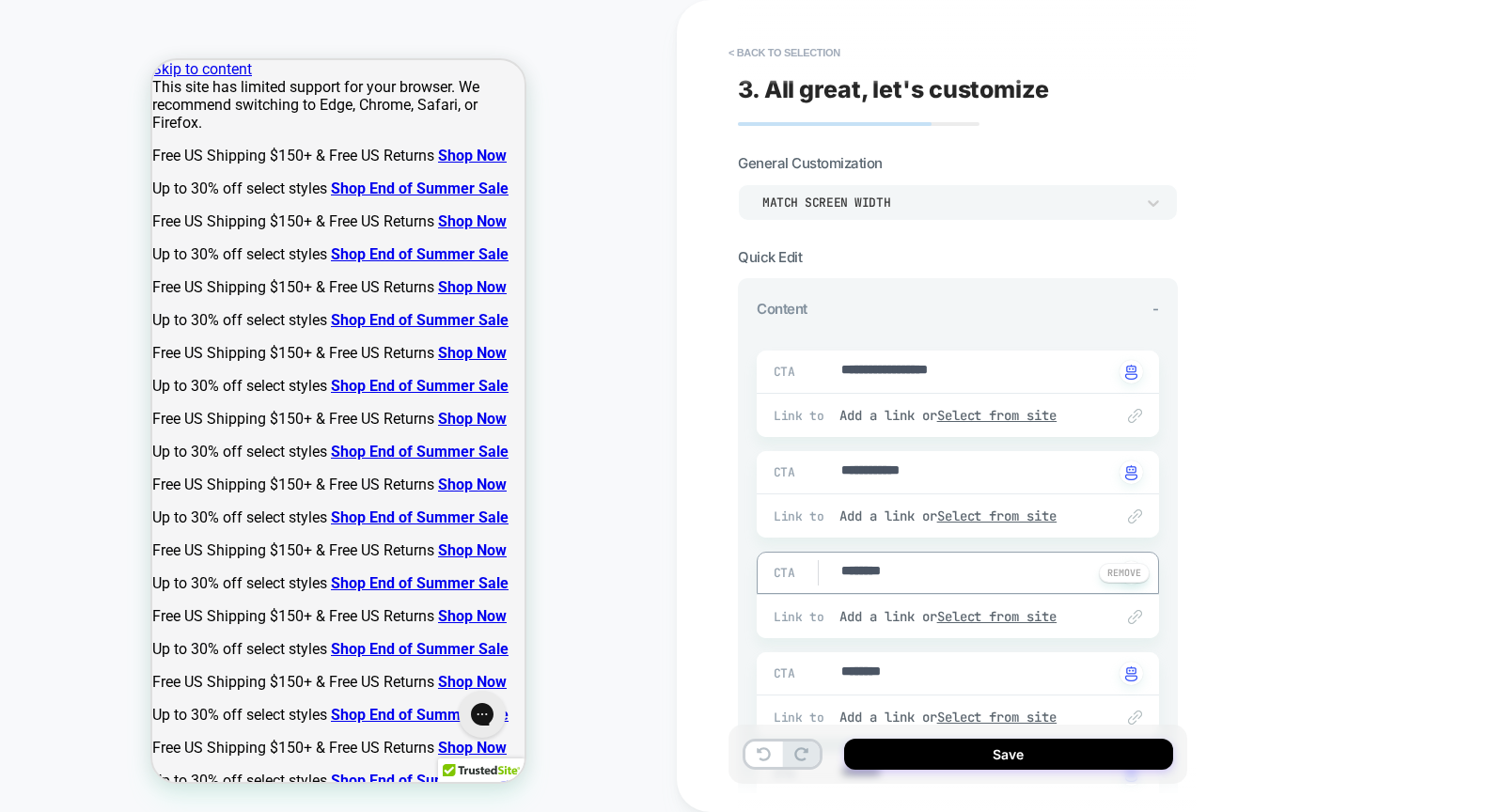 type on "*" 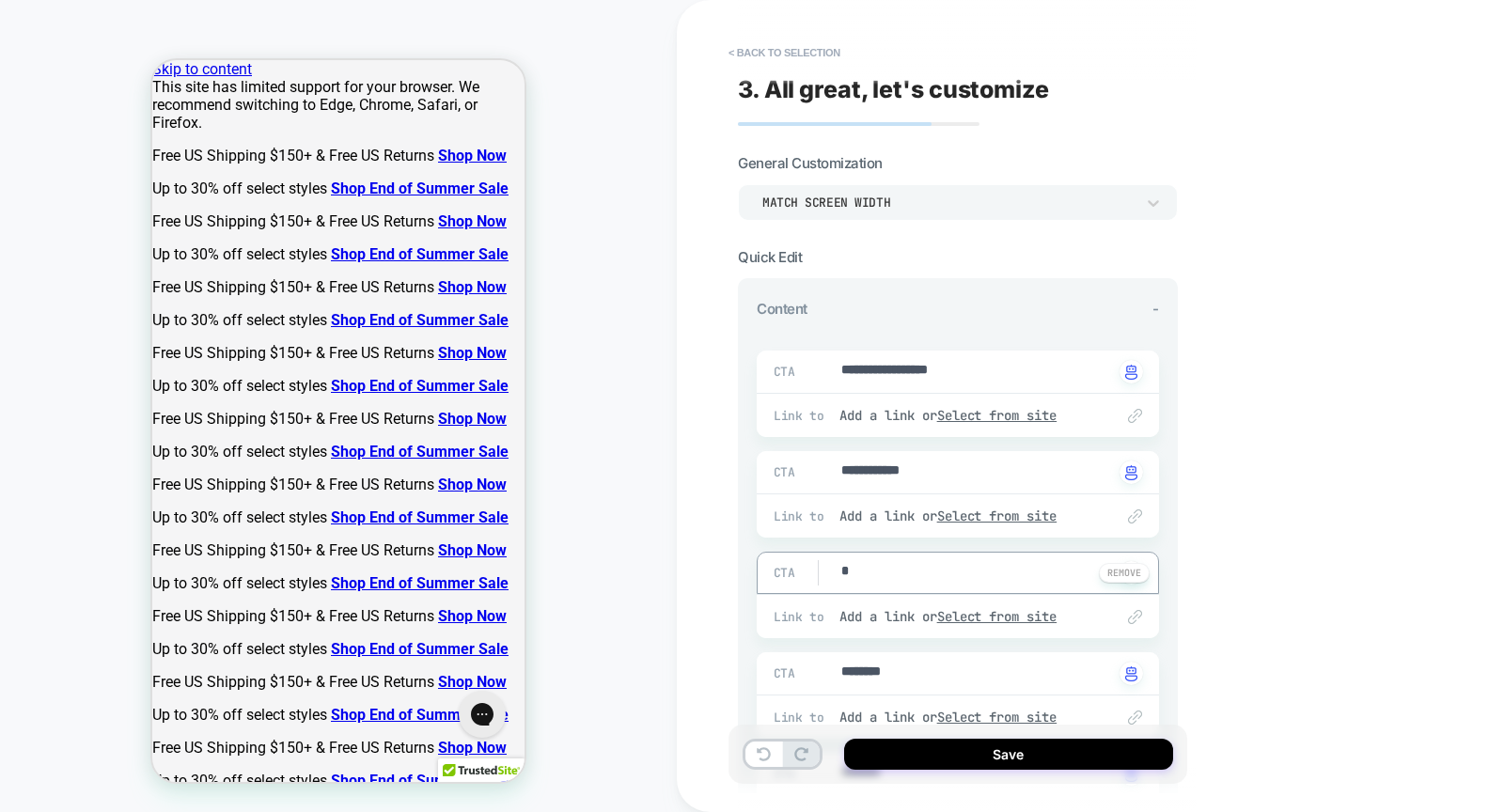 type on "*" 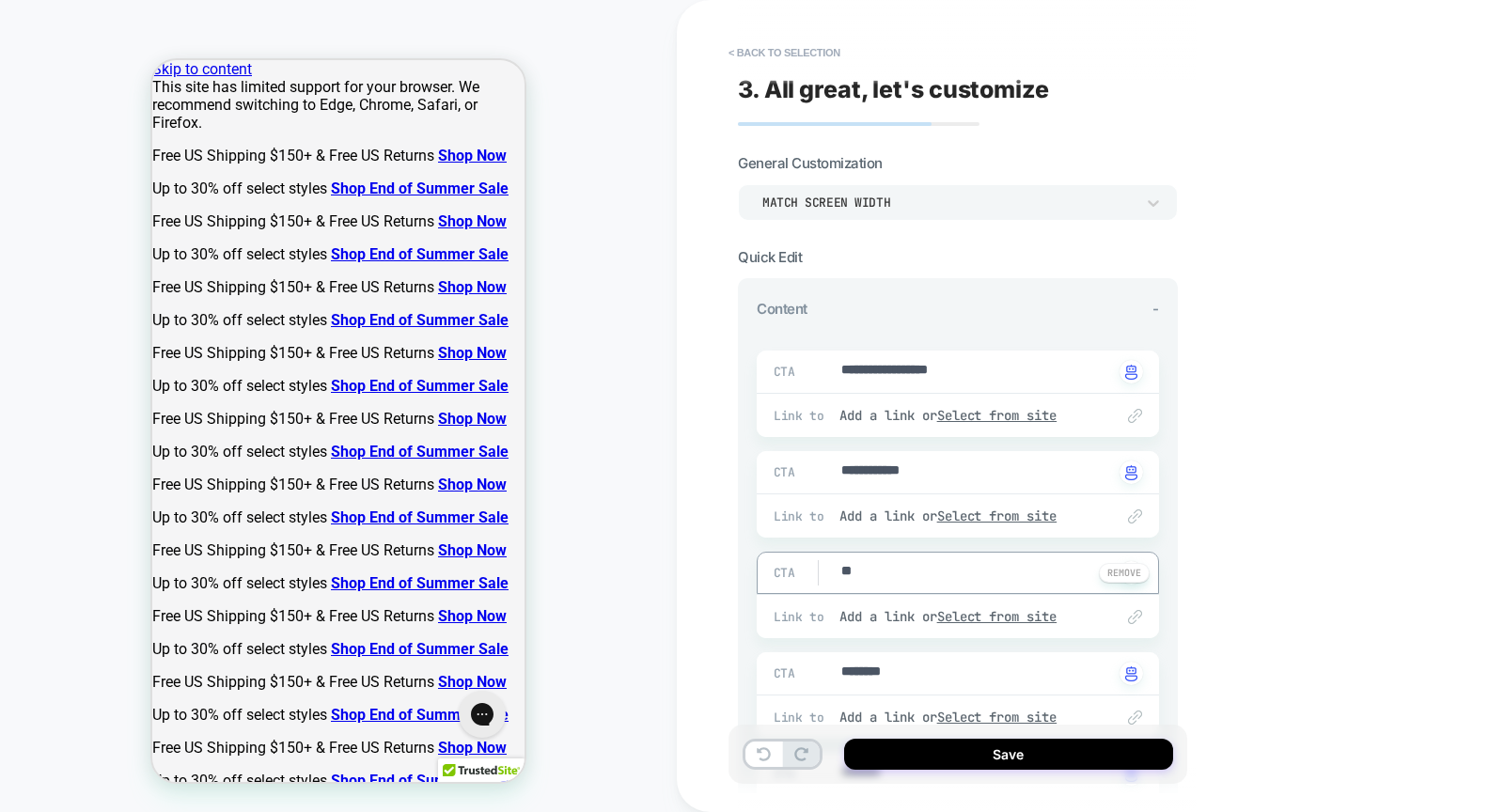 type on "*" 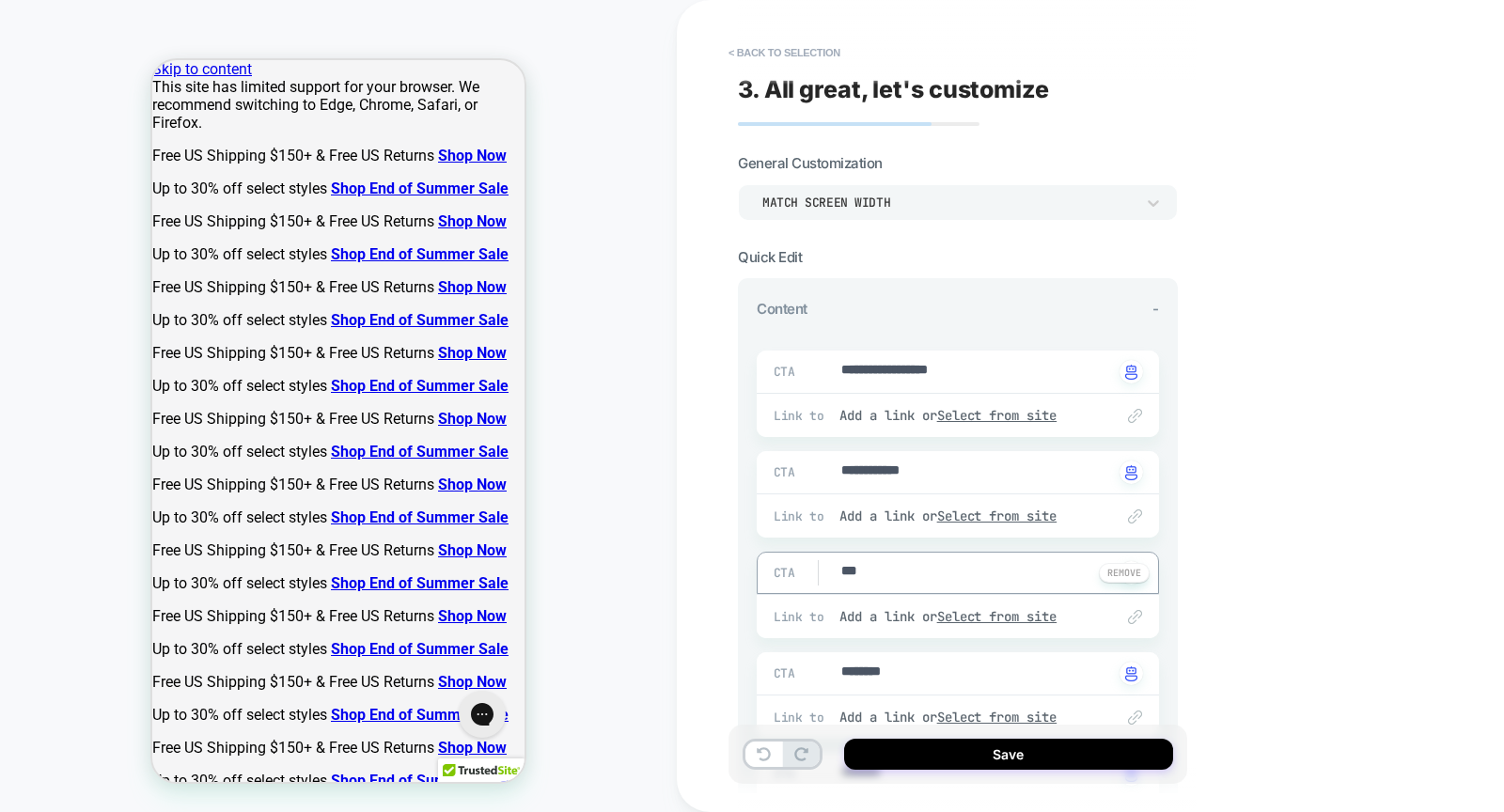 type on "*" 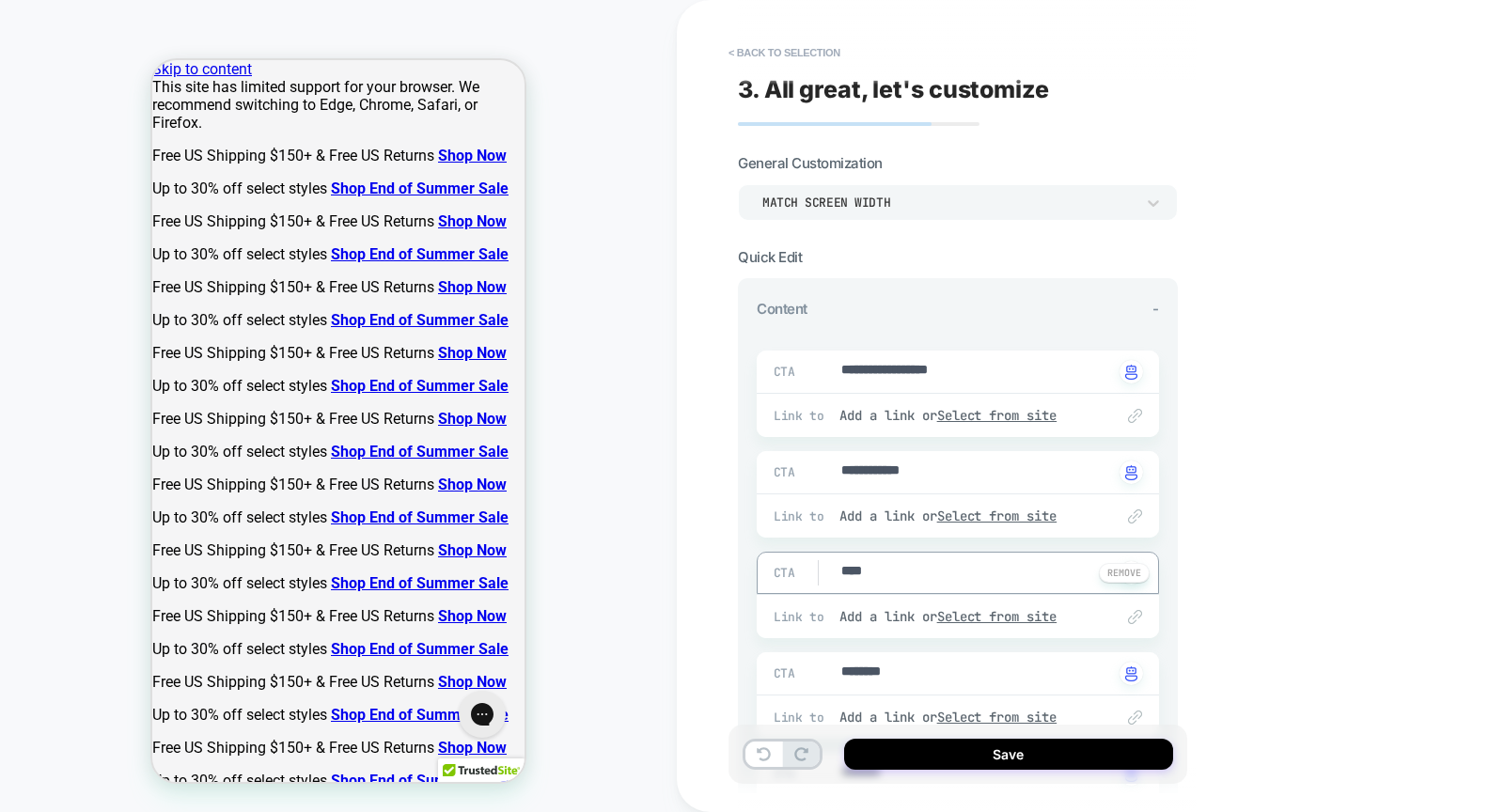 type on "*" 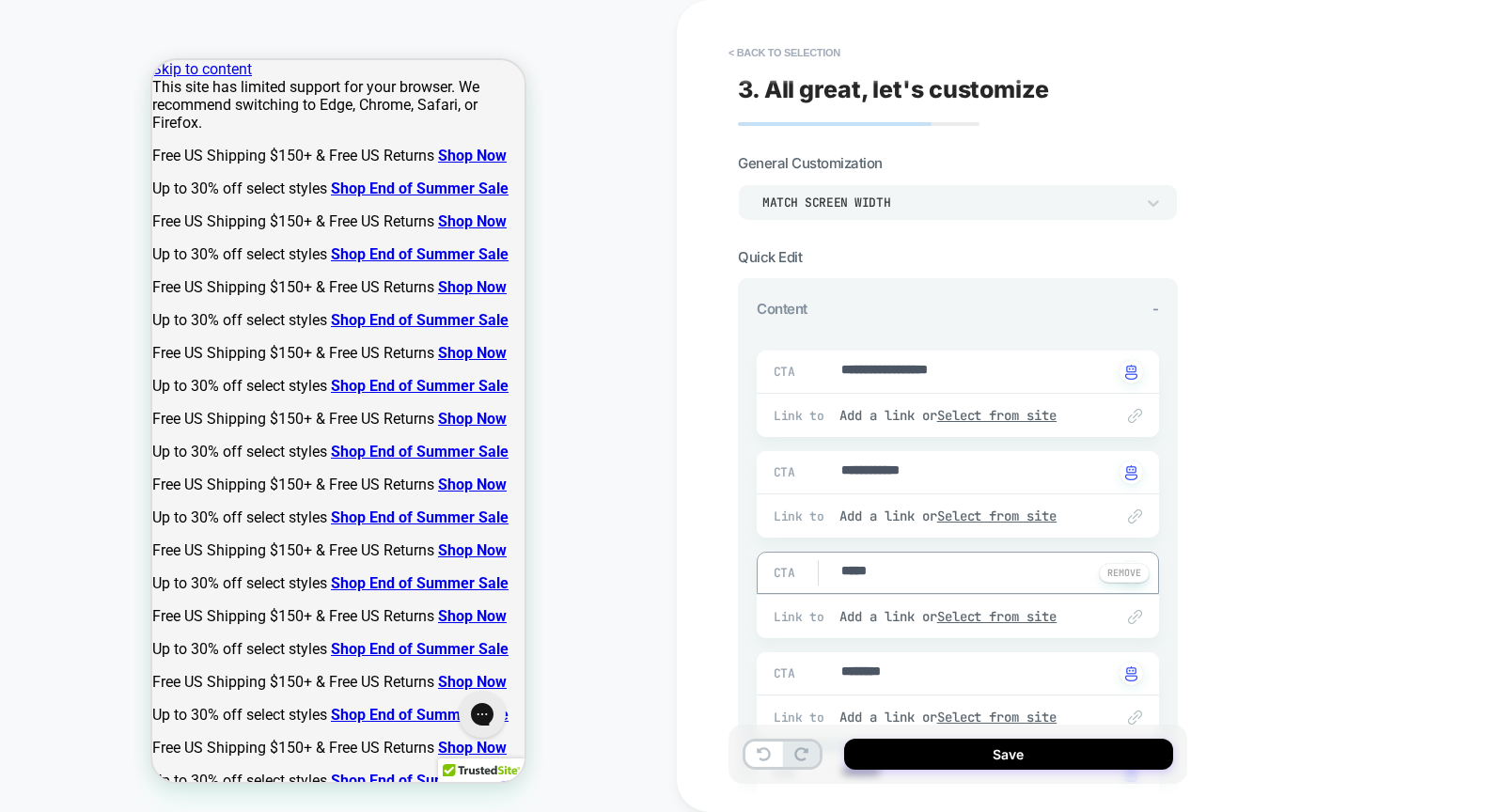 type on "*" 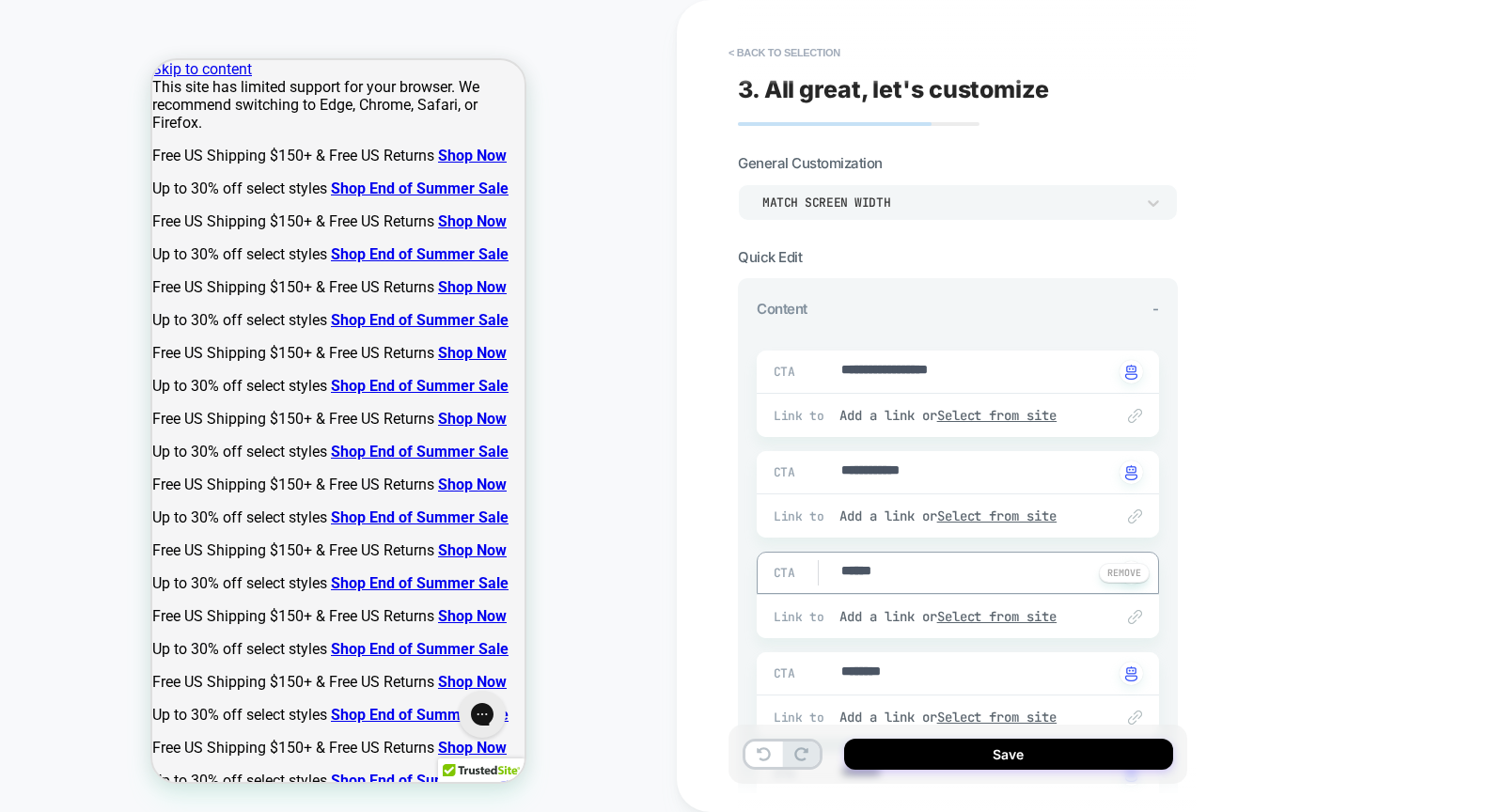 type on "*" 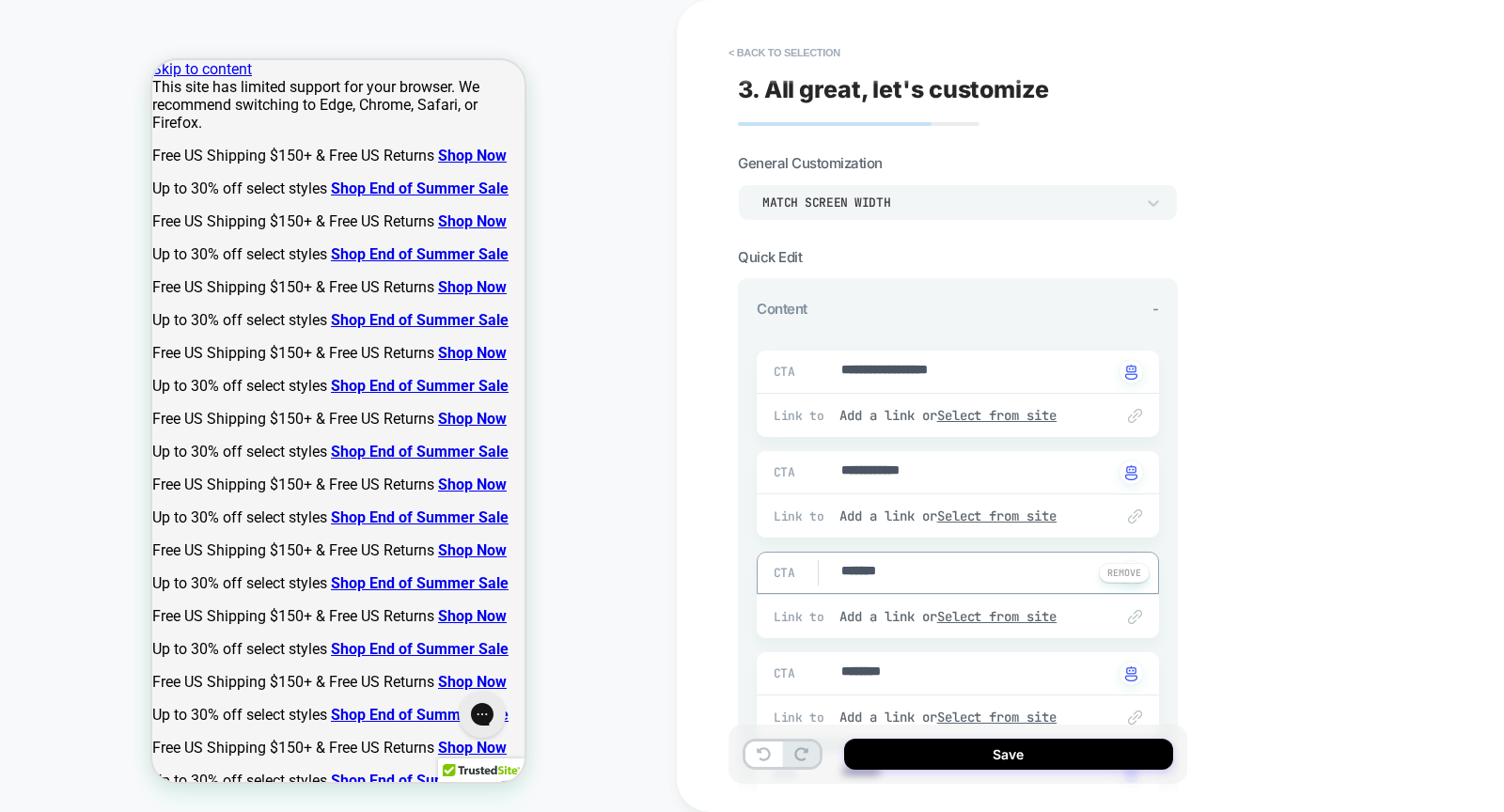 type on "*" 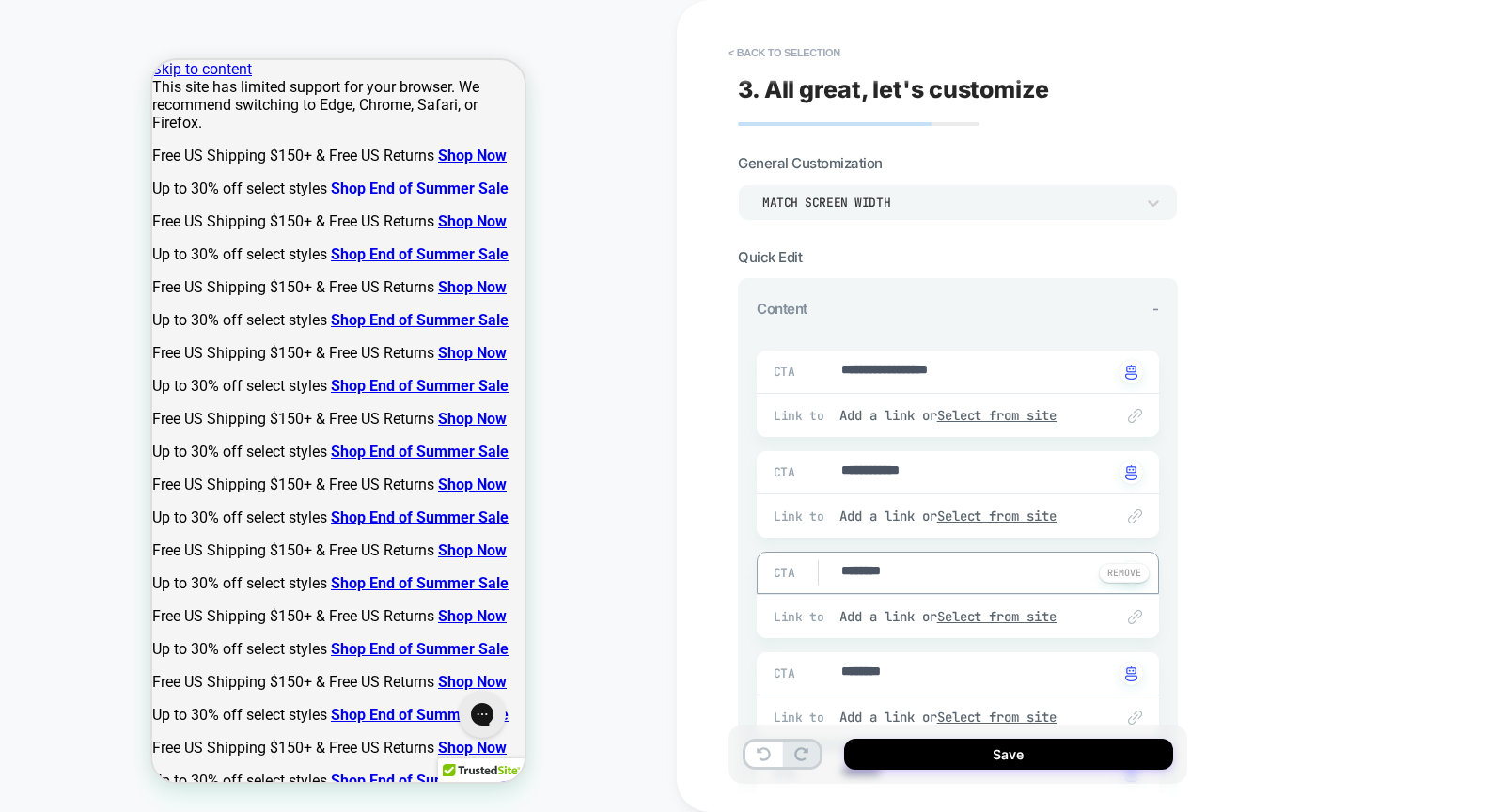 type on "*" 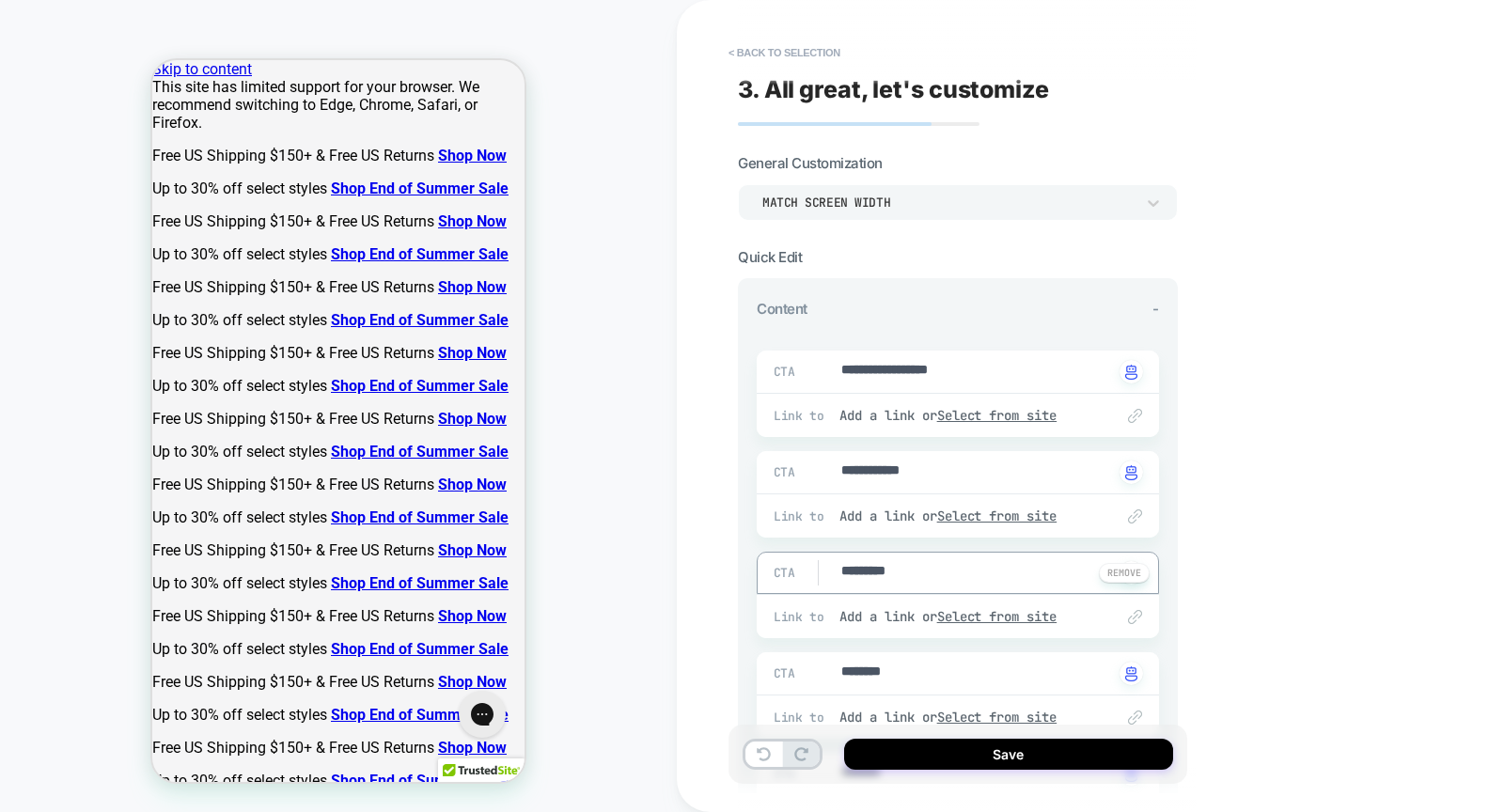 type on "*" 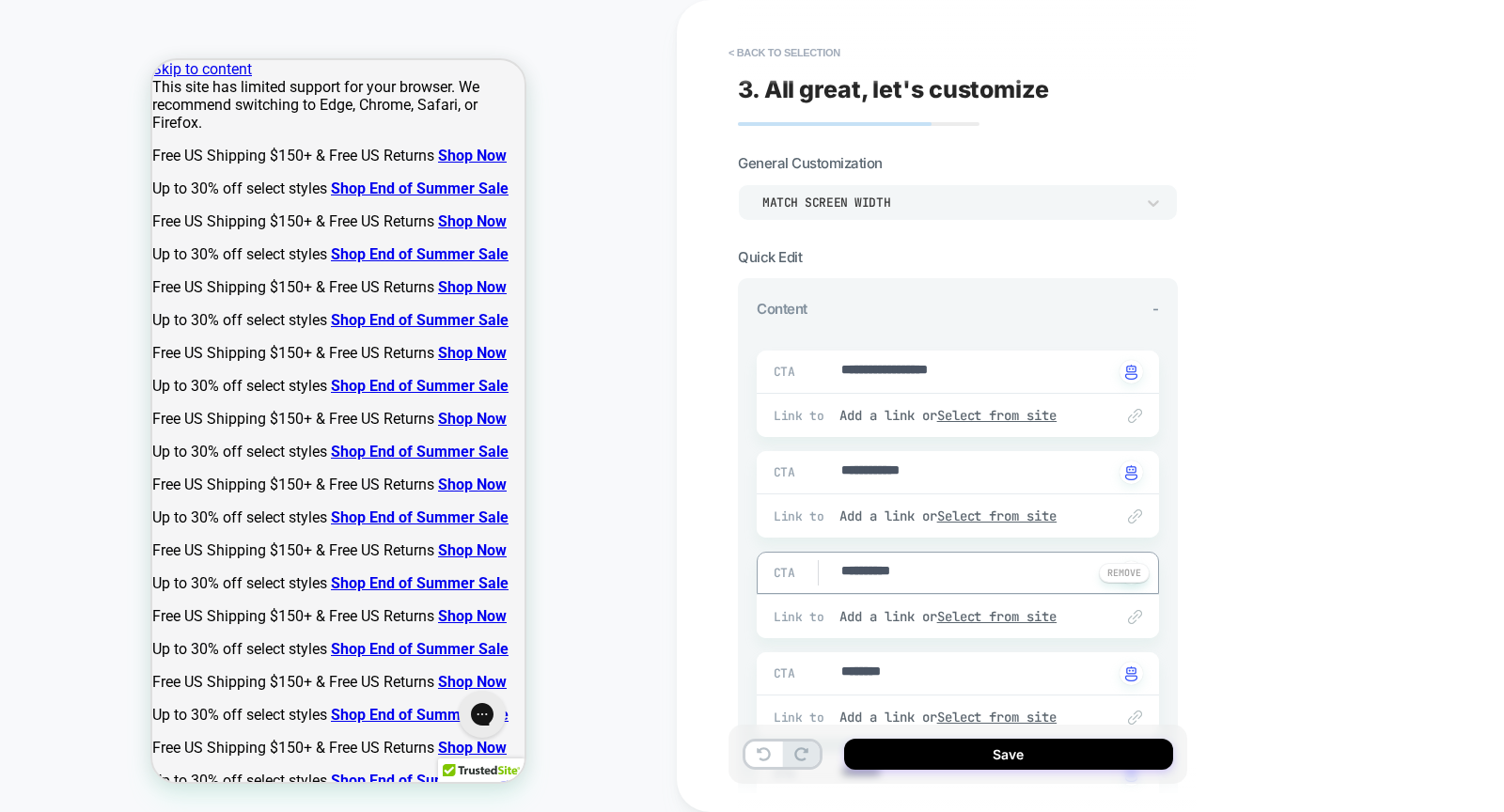 type on "*" 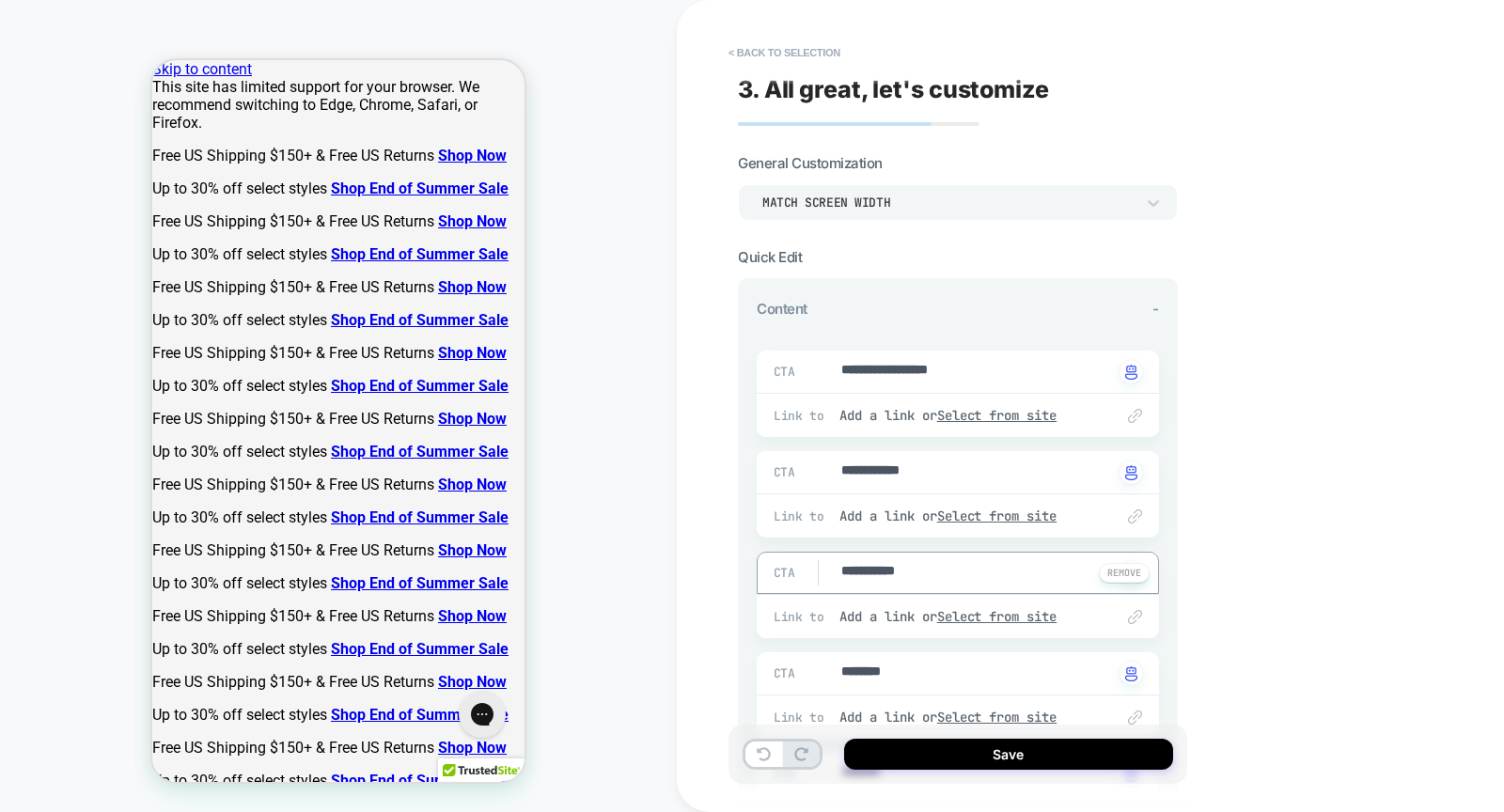 type on "*" 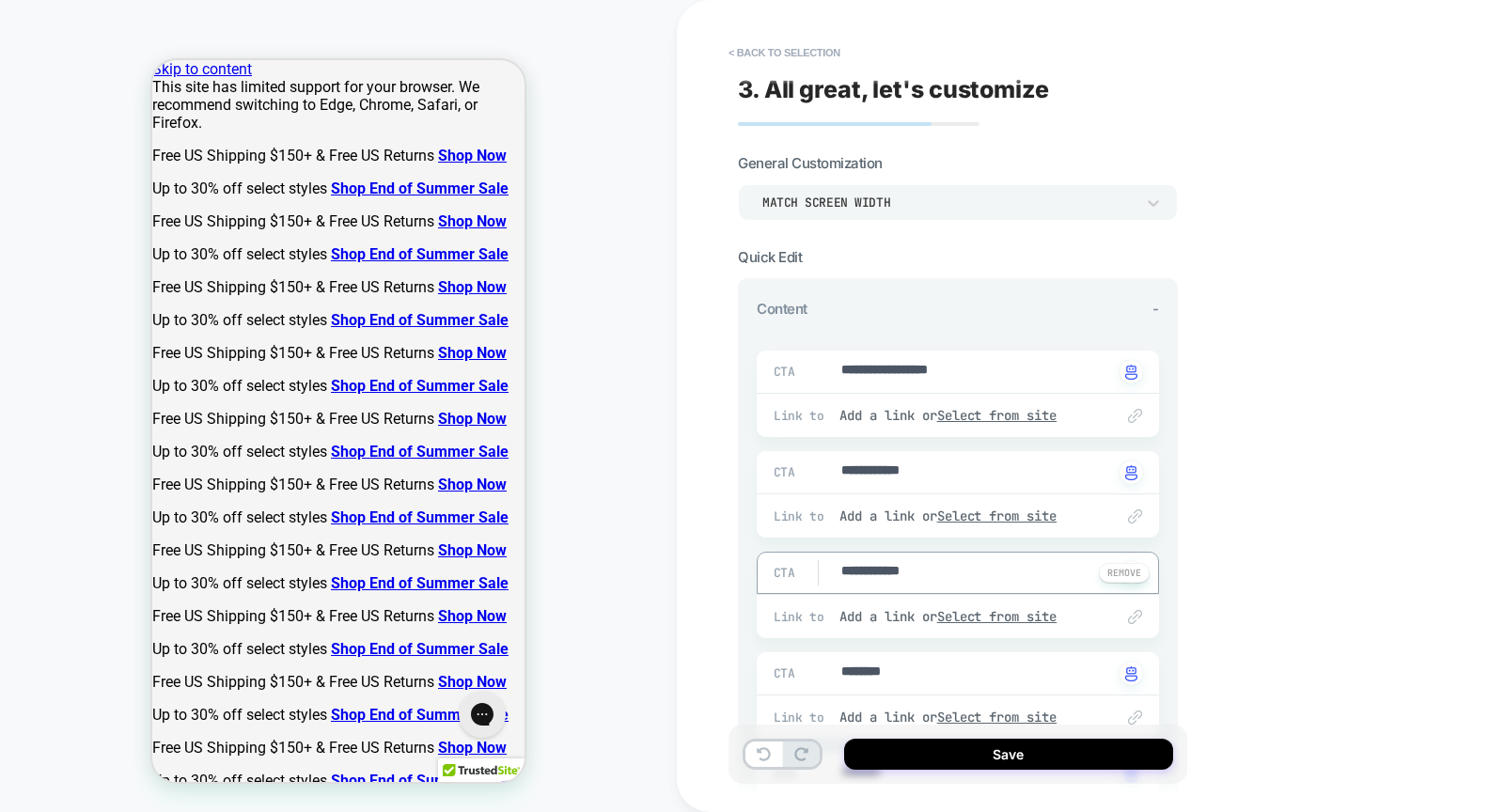 type on "*" 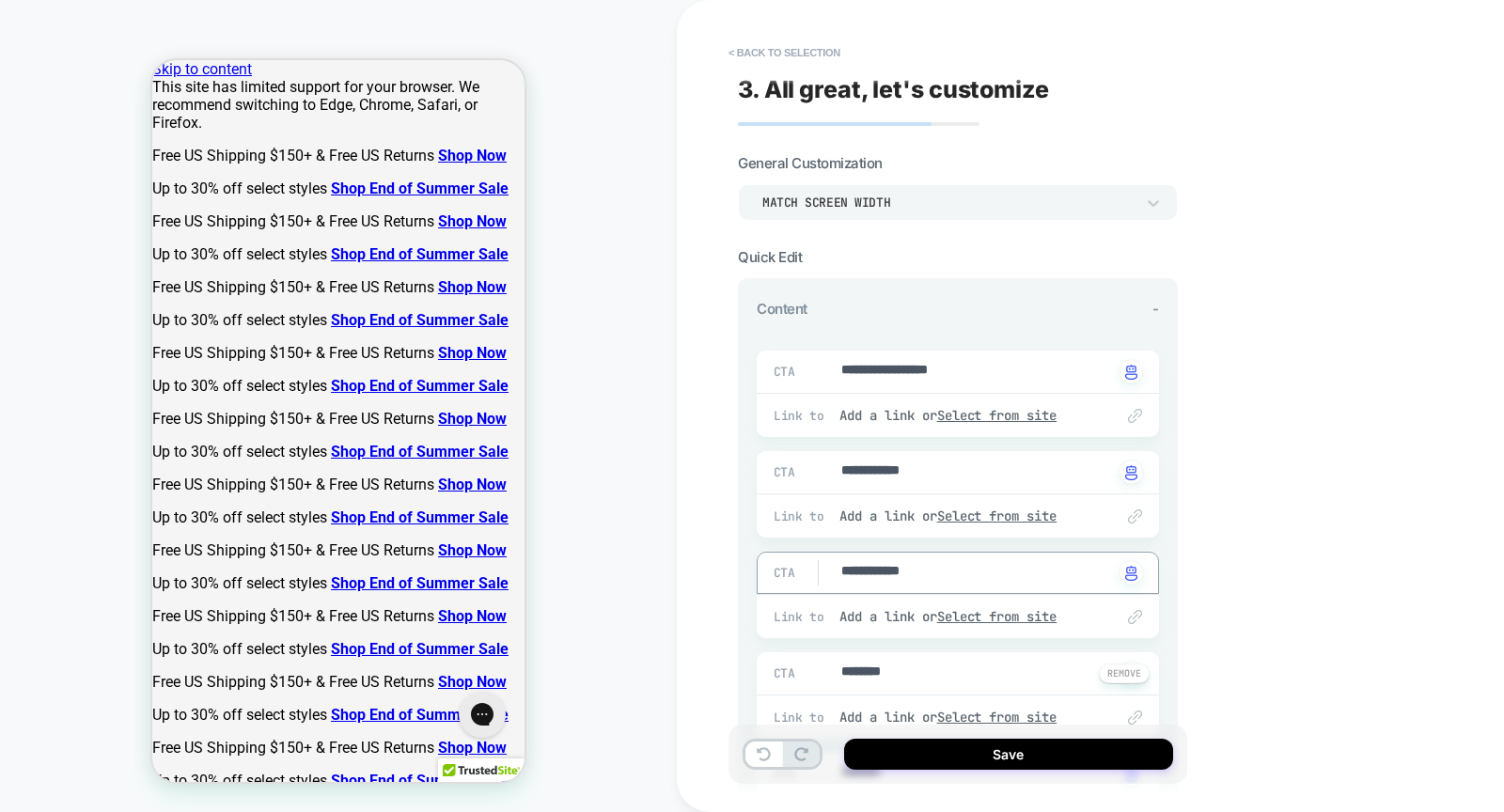 type on "**********" 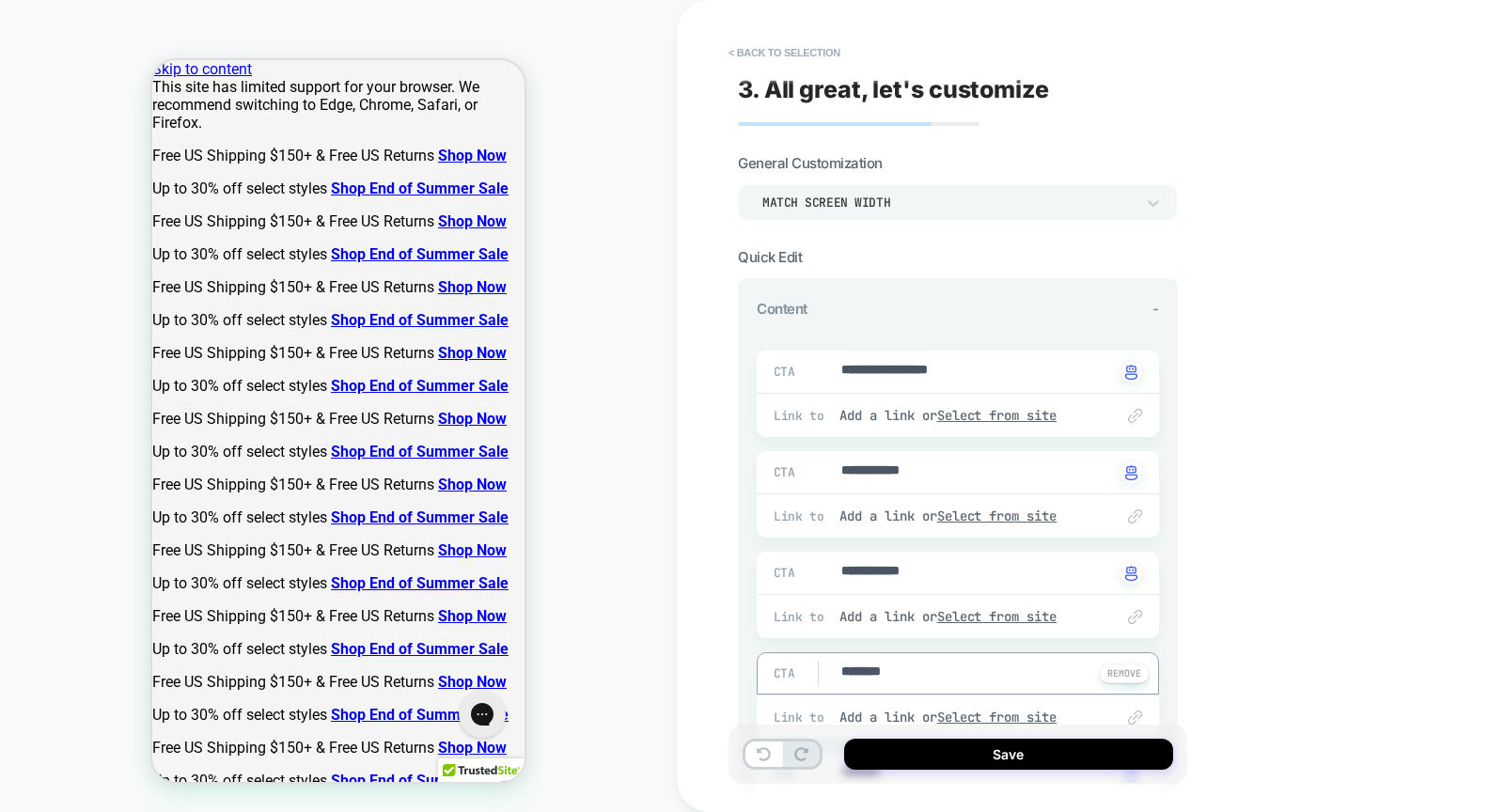 click on "********" at bounding box center [977, 673] 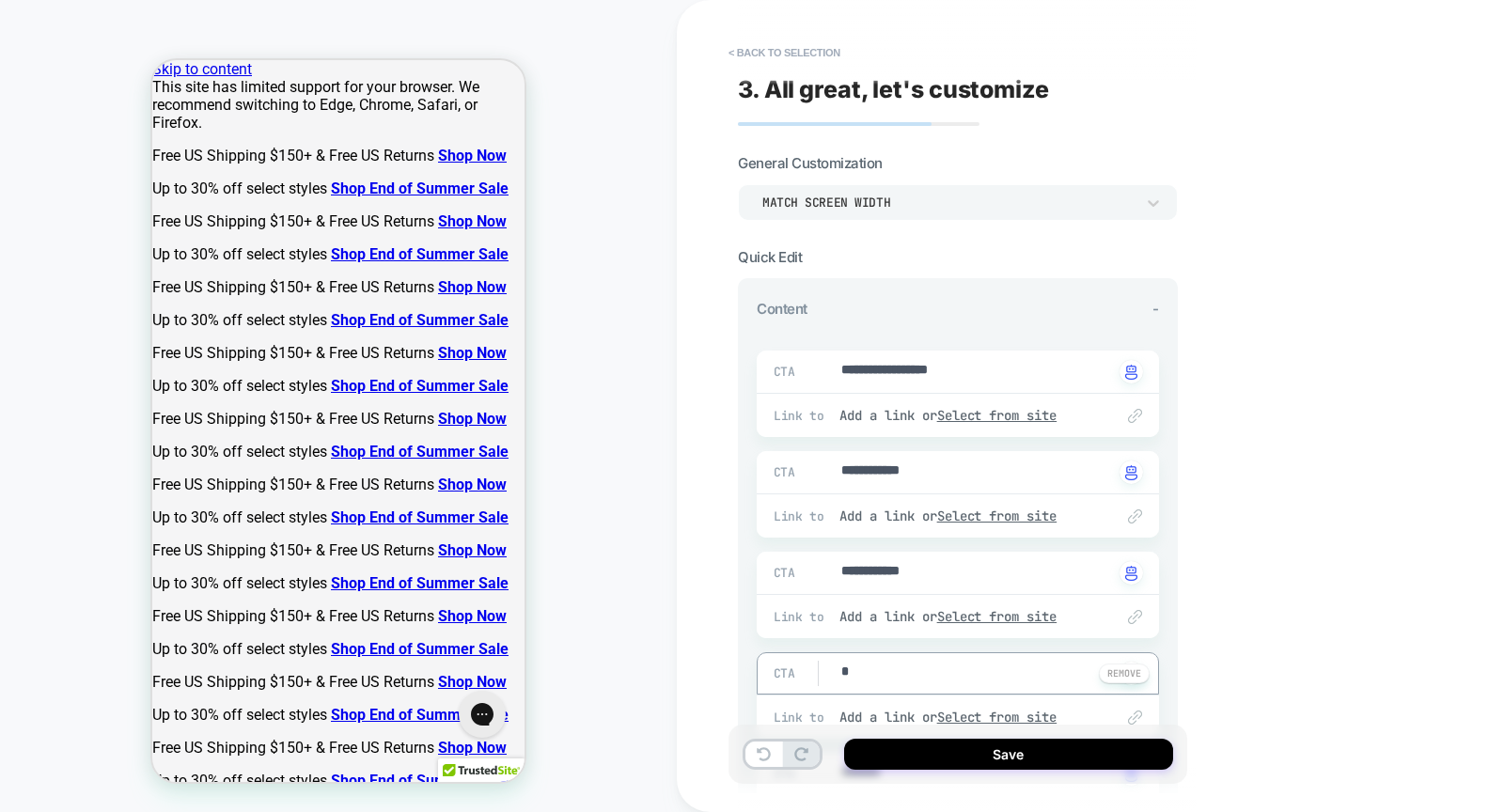 type on "*" 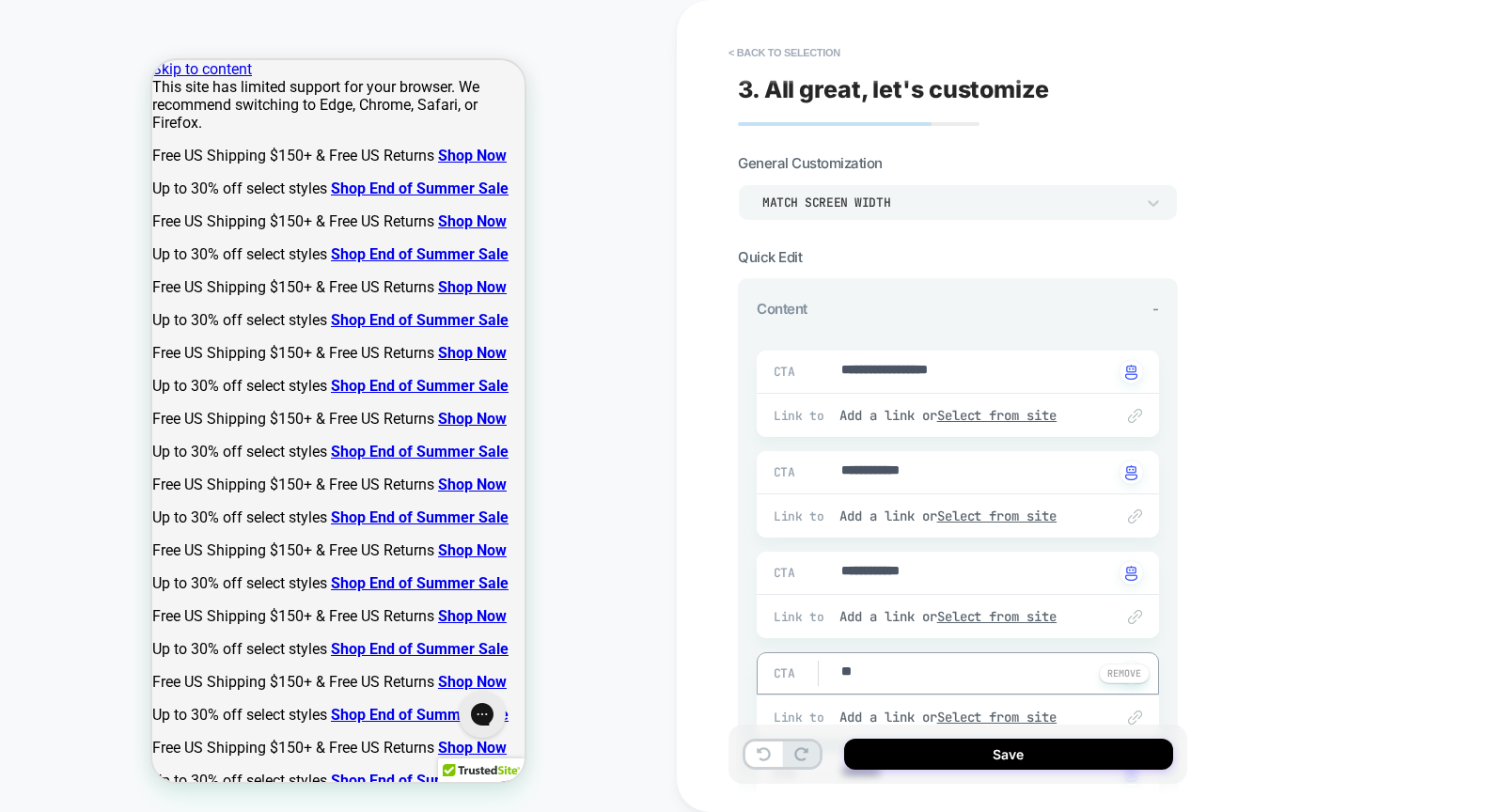 type on "*" 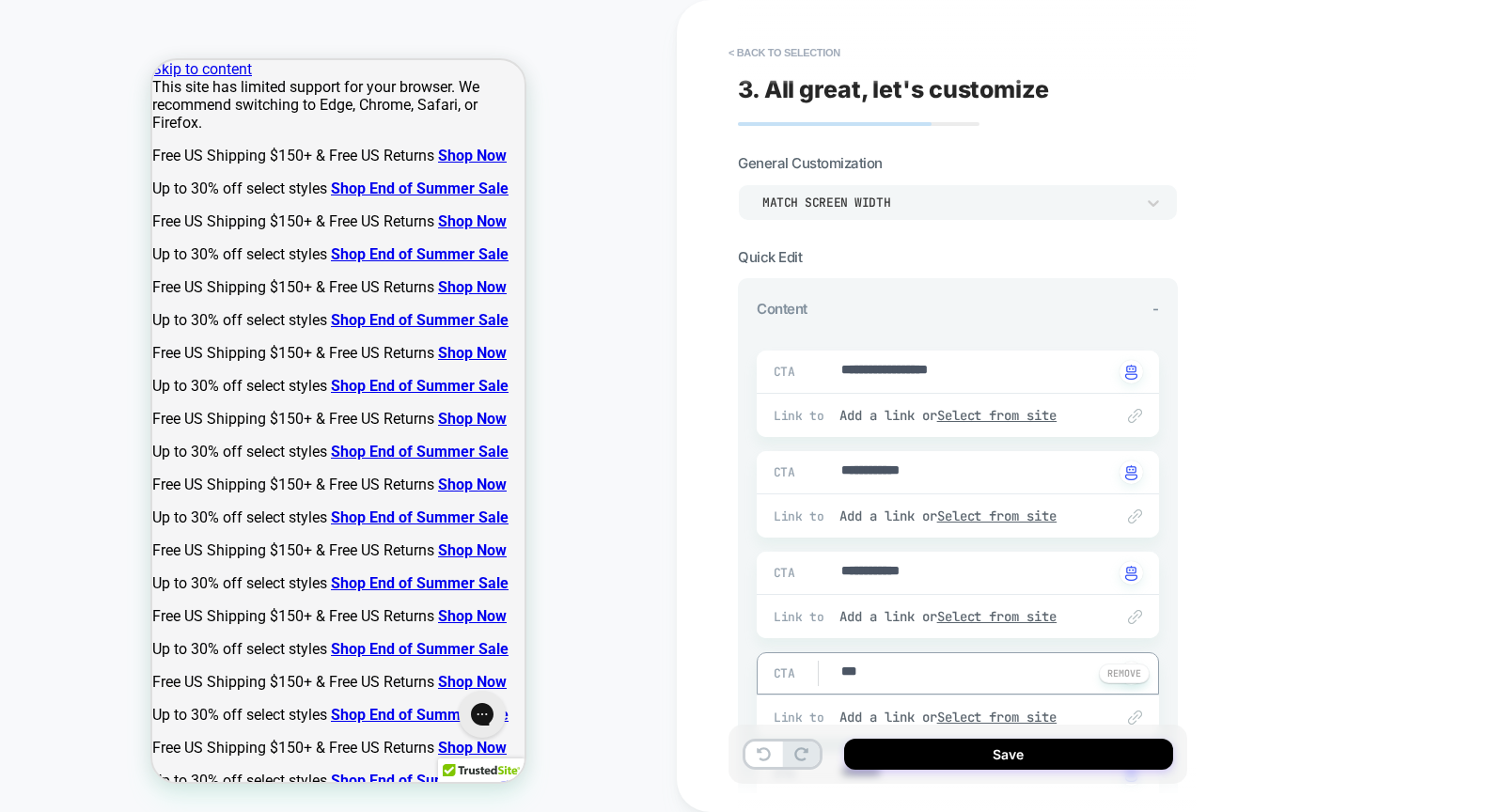 type on "*" 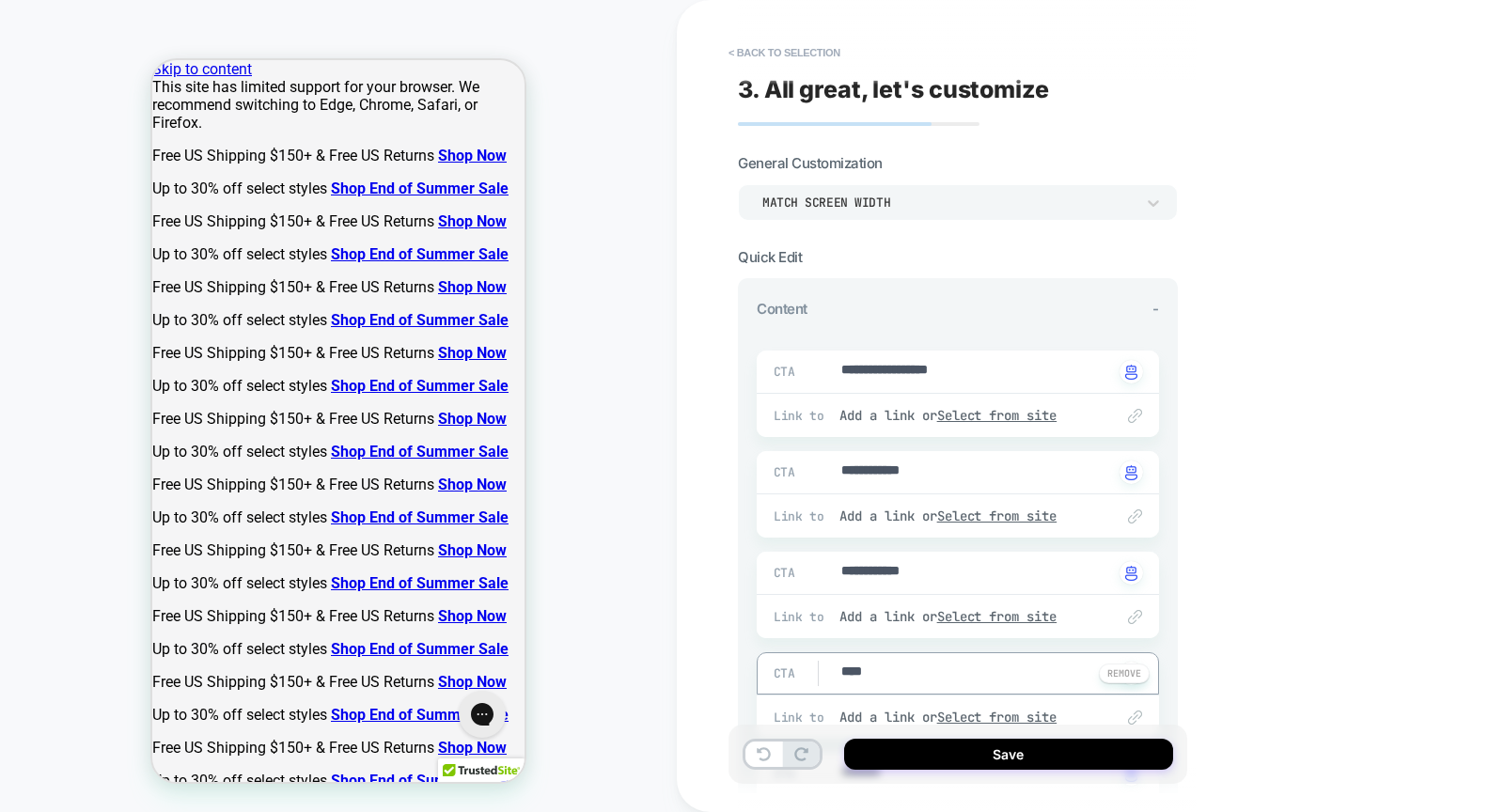 type on "*" 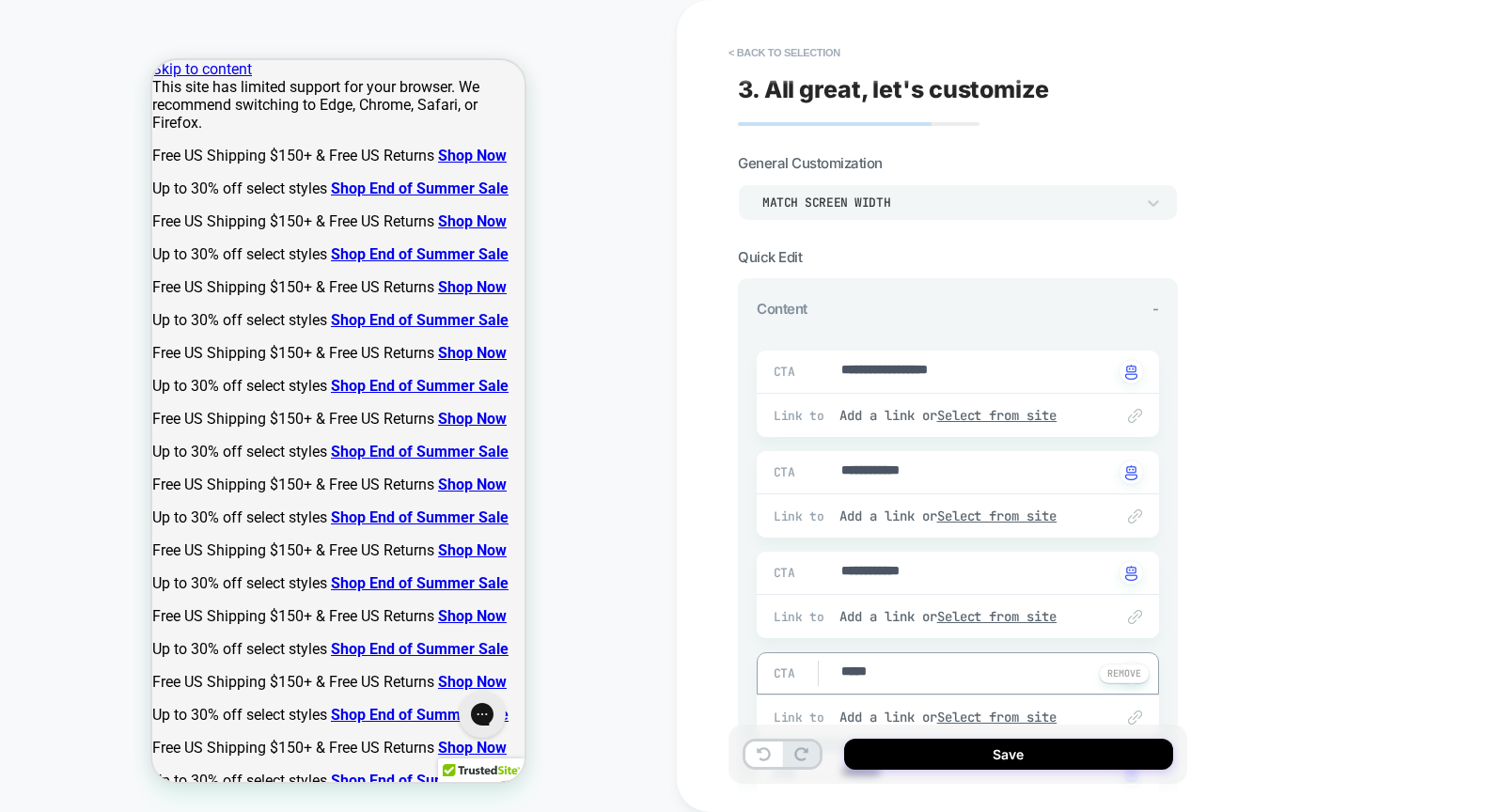 type on "*" 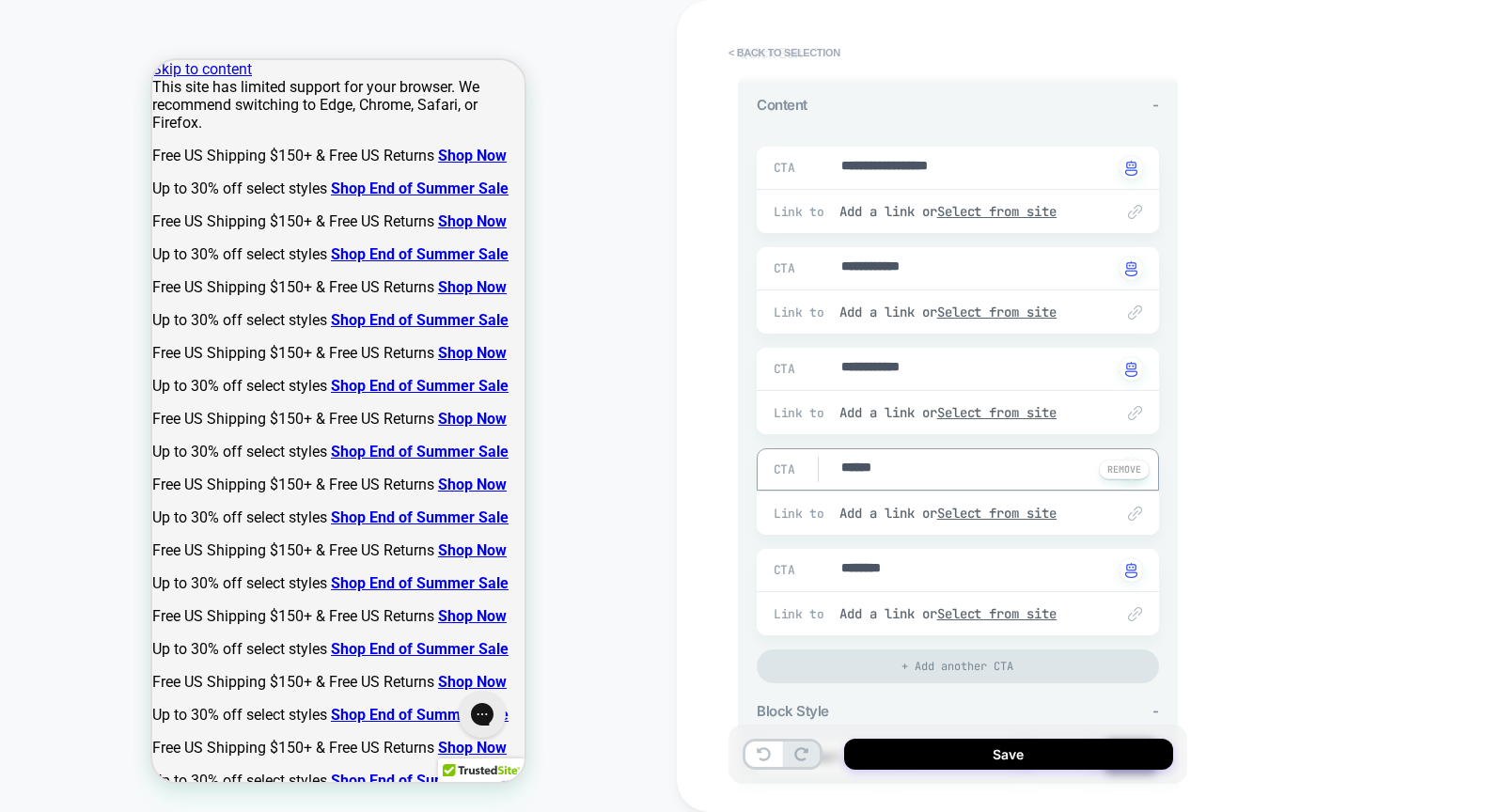 scroll, scrollTop: 207, scrollLeft: 0, axis: vertical 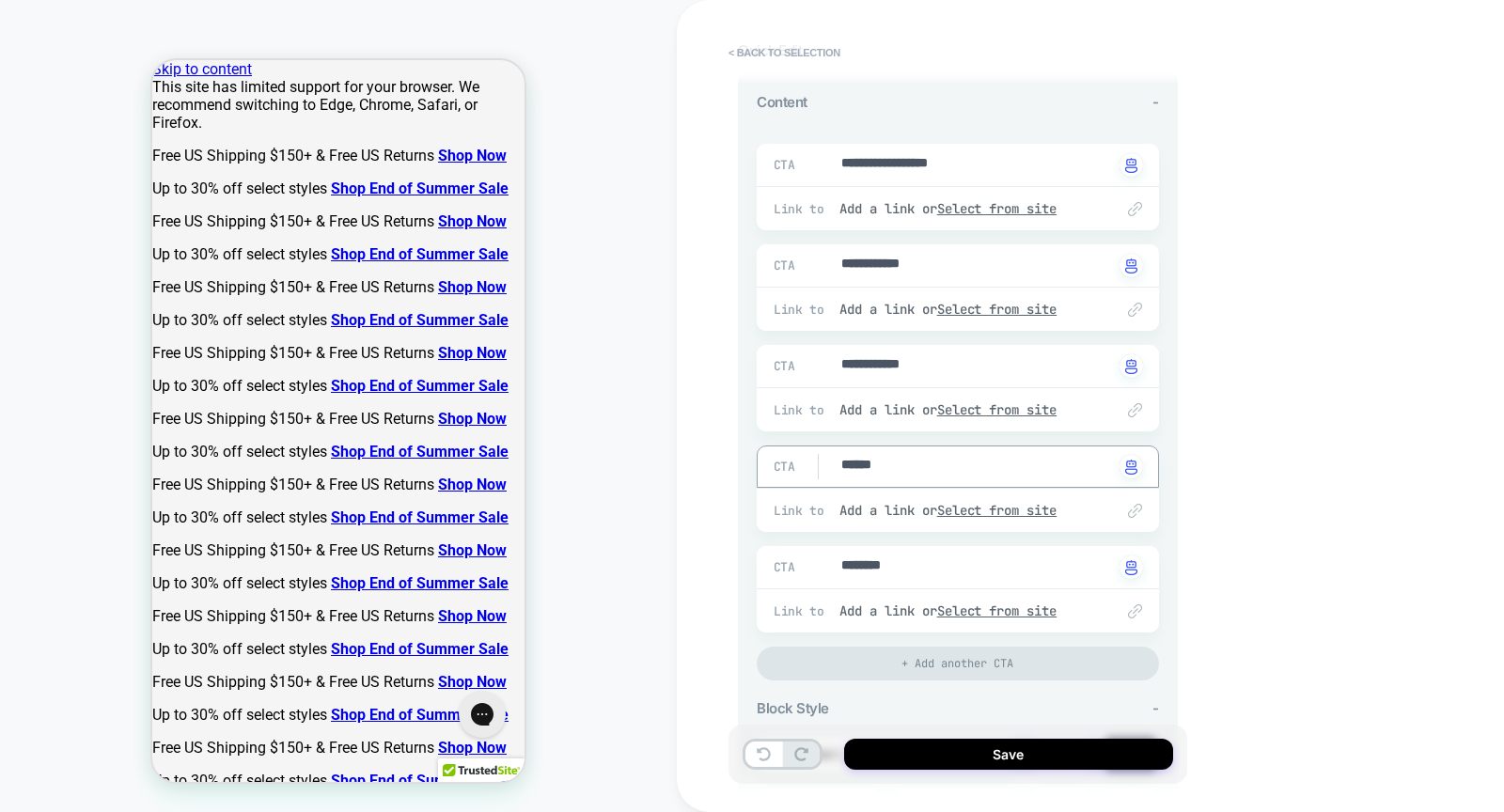 type on "*" 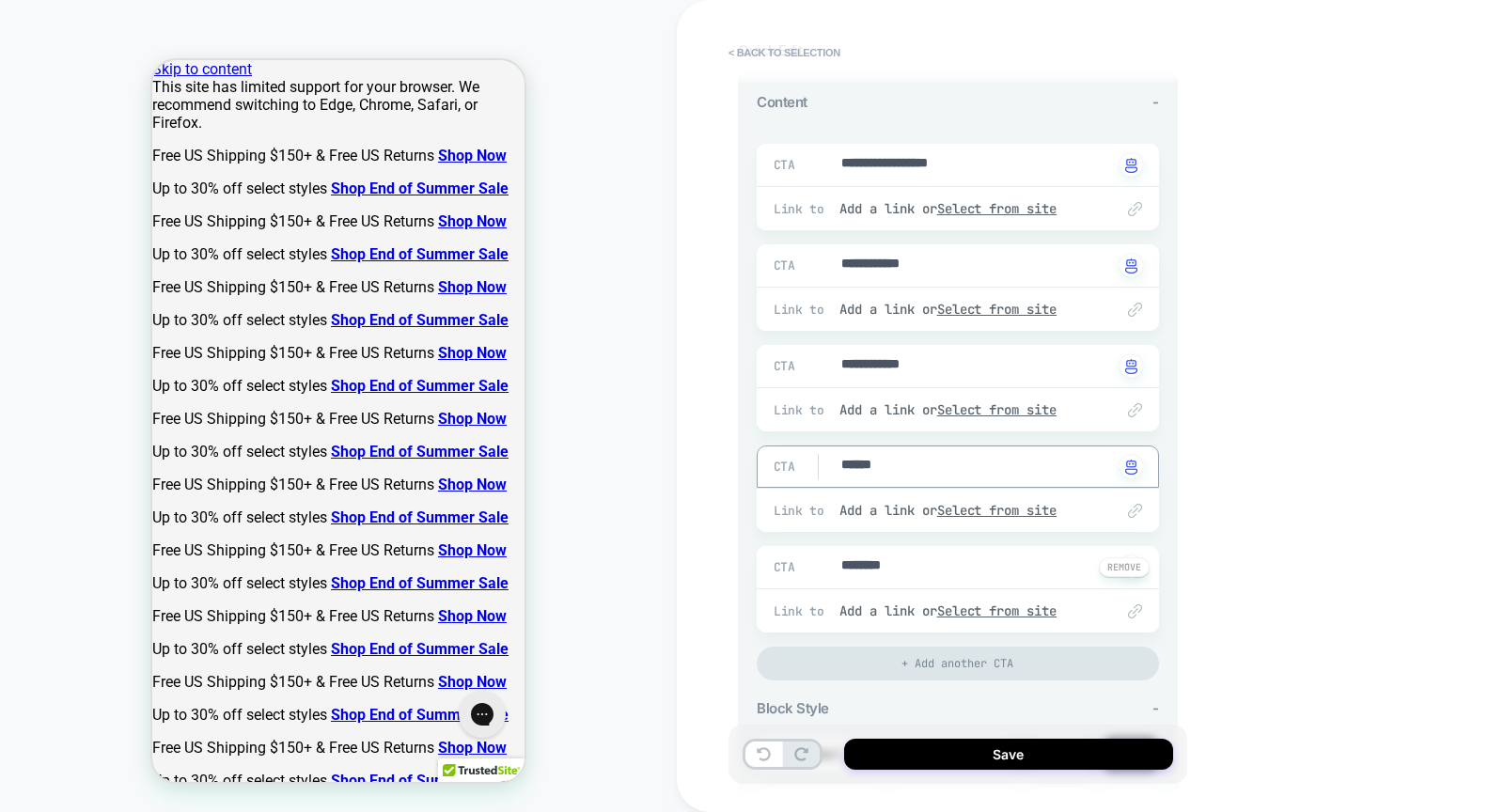 type on "******" 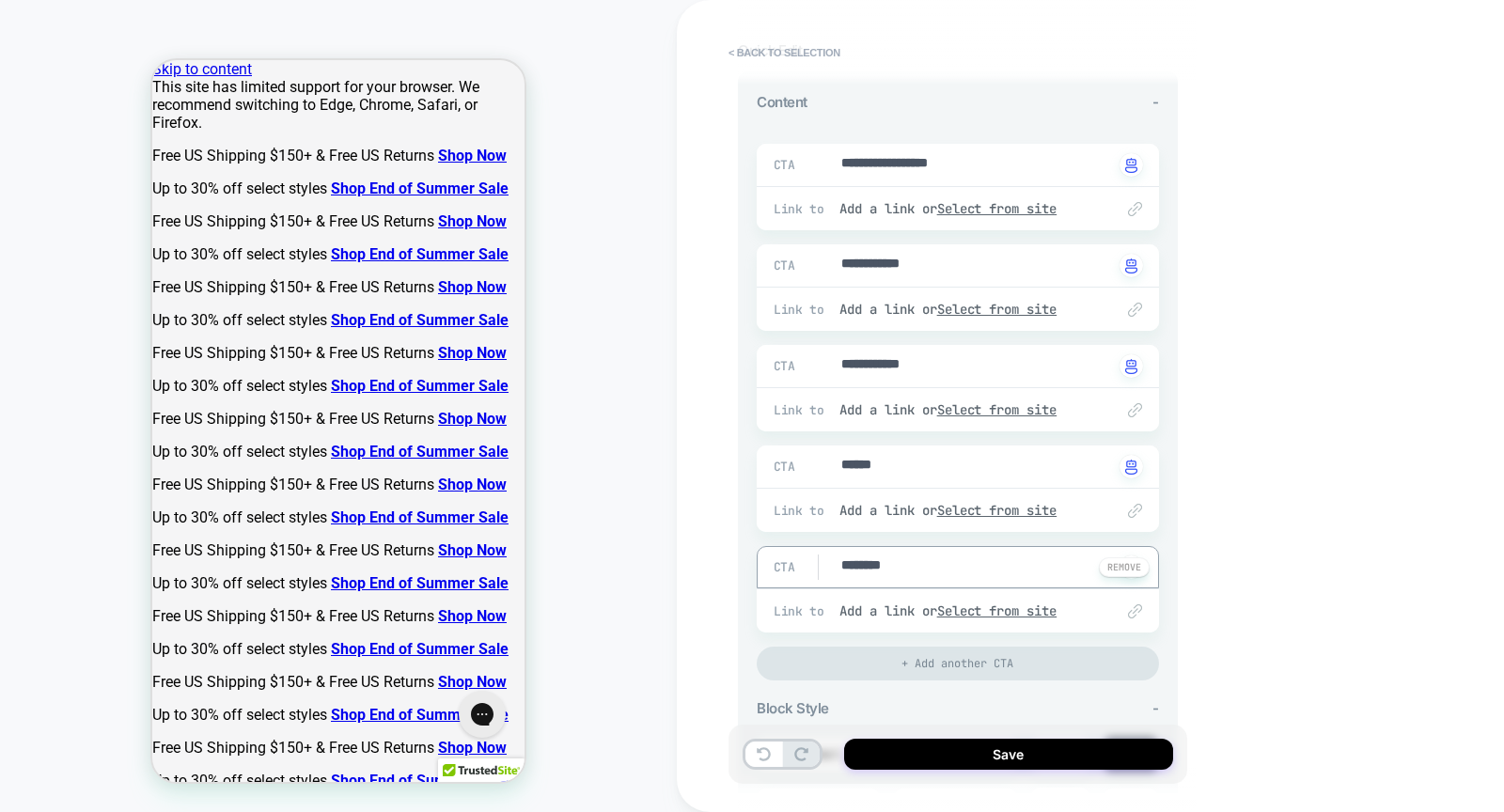 click on "********" at bounding box center (977, 567) 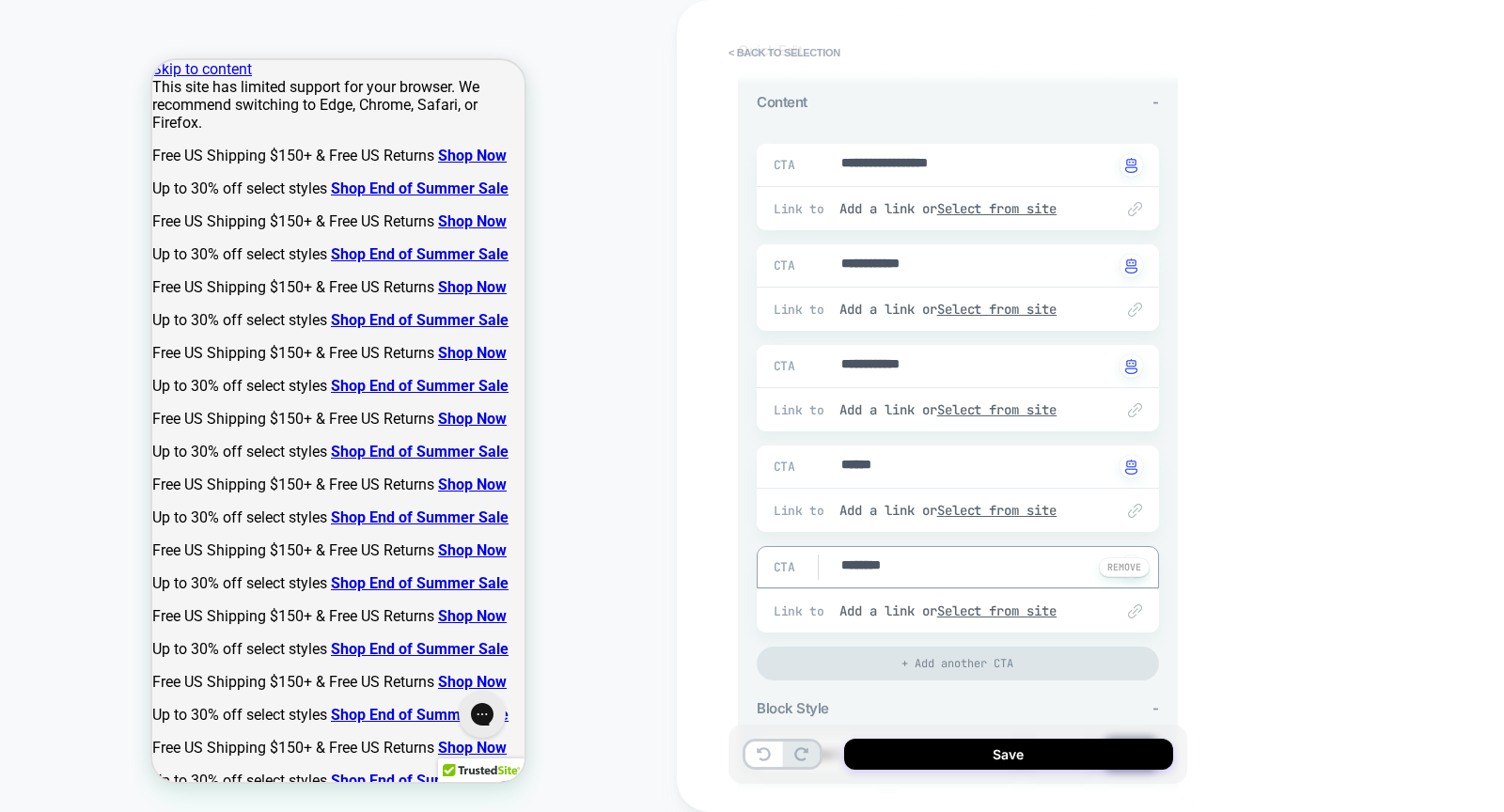 type on "*" 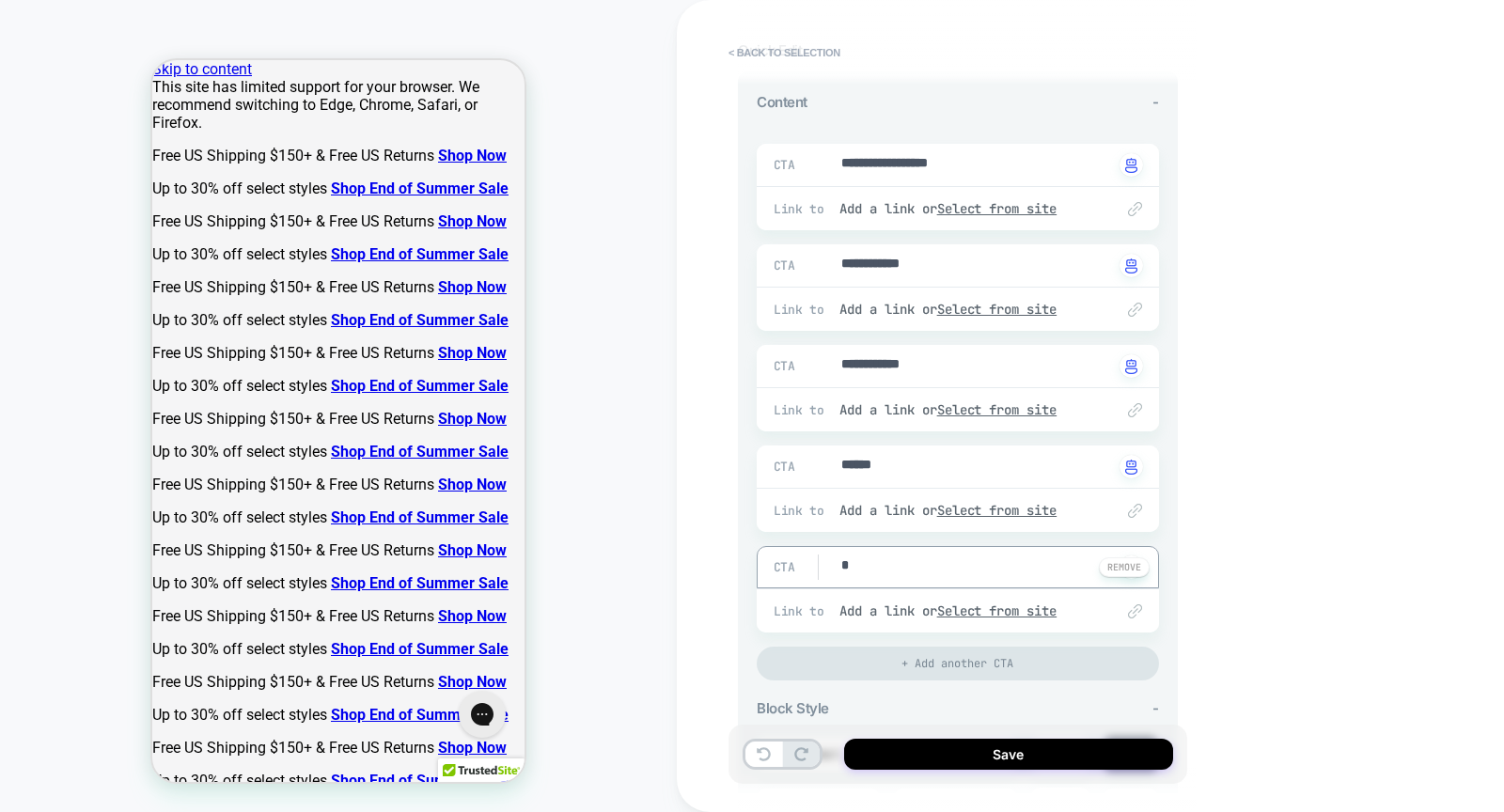 type on "*" 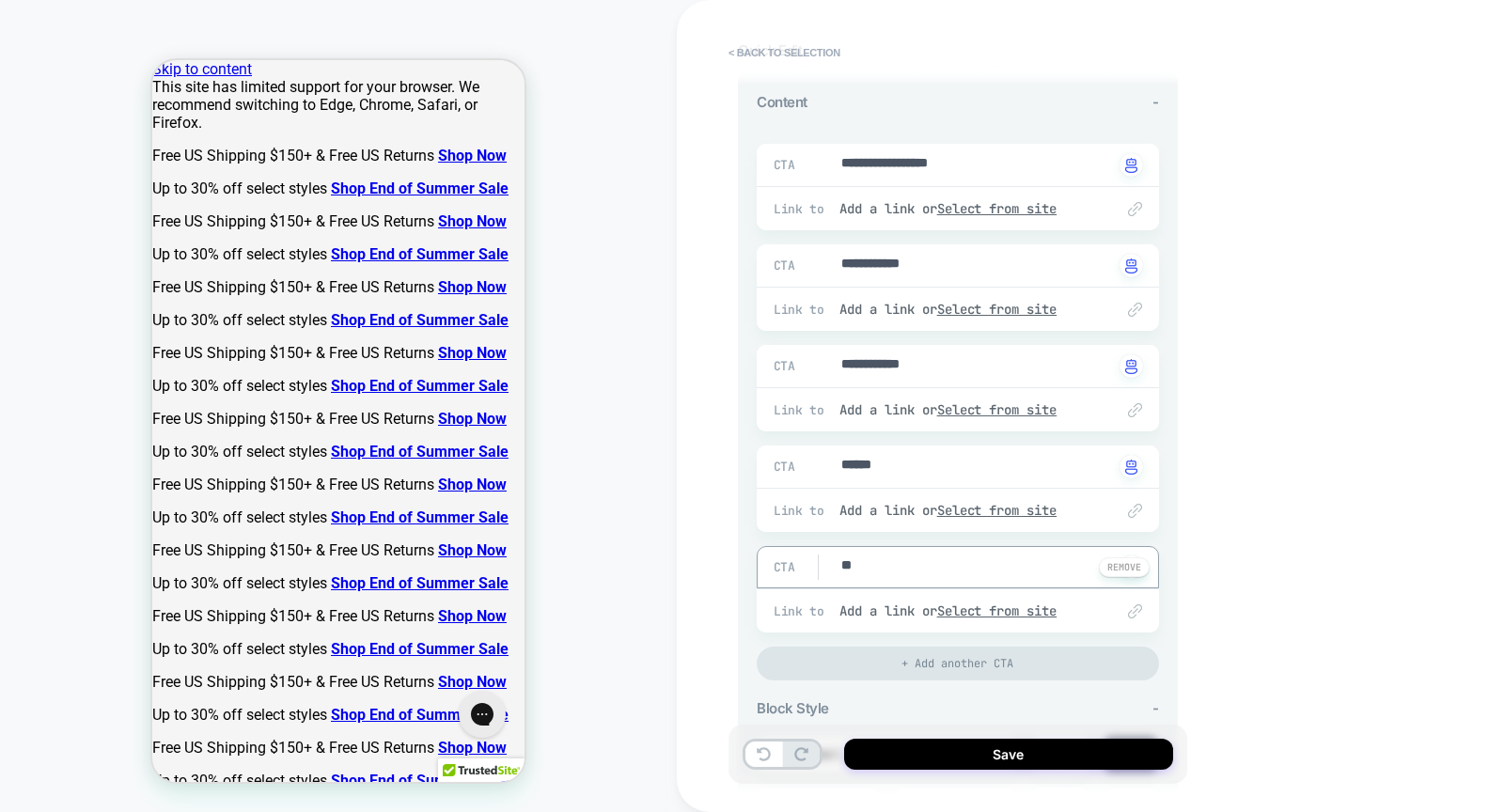 type on "*" 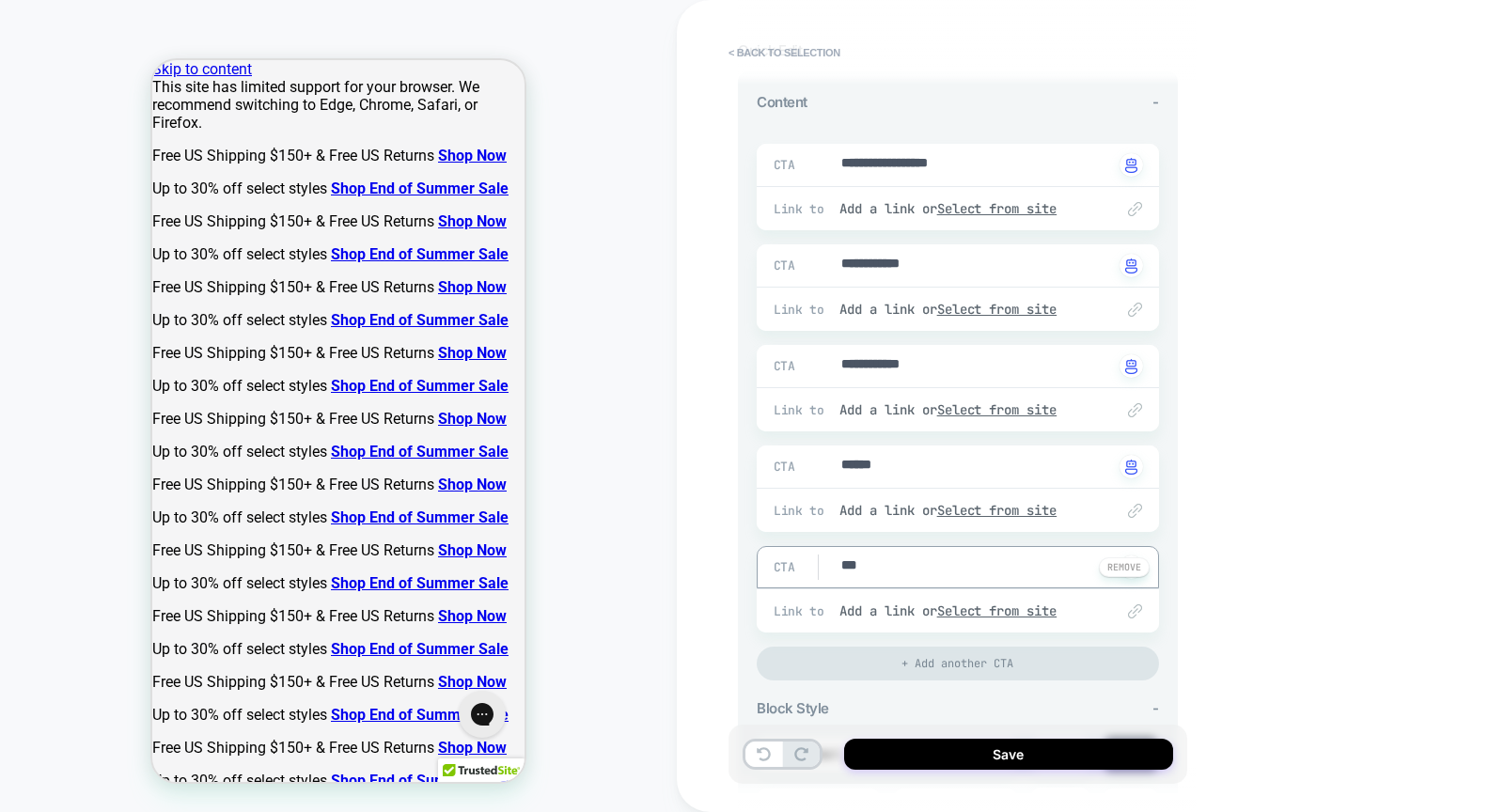 type on "*" 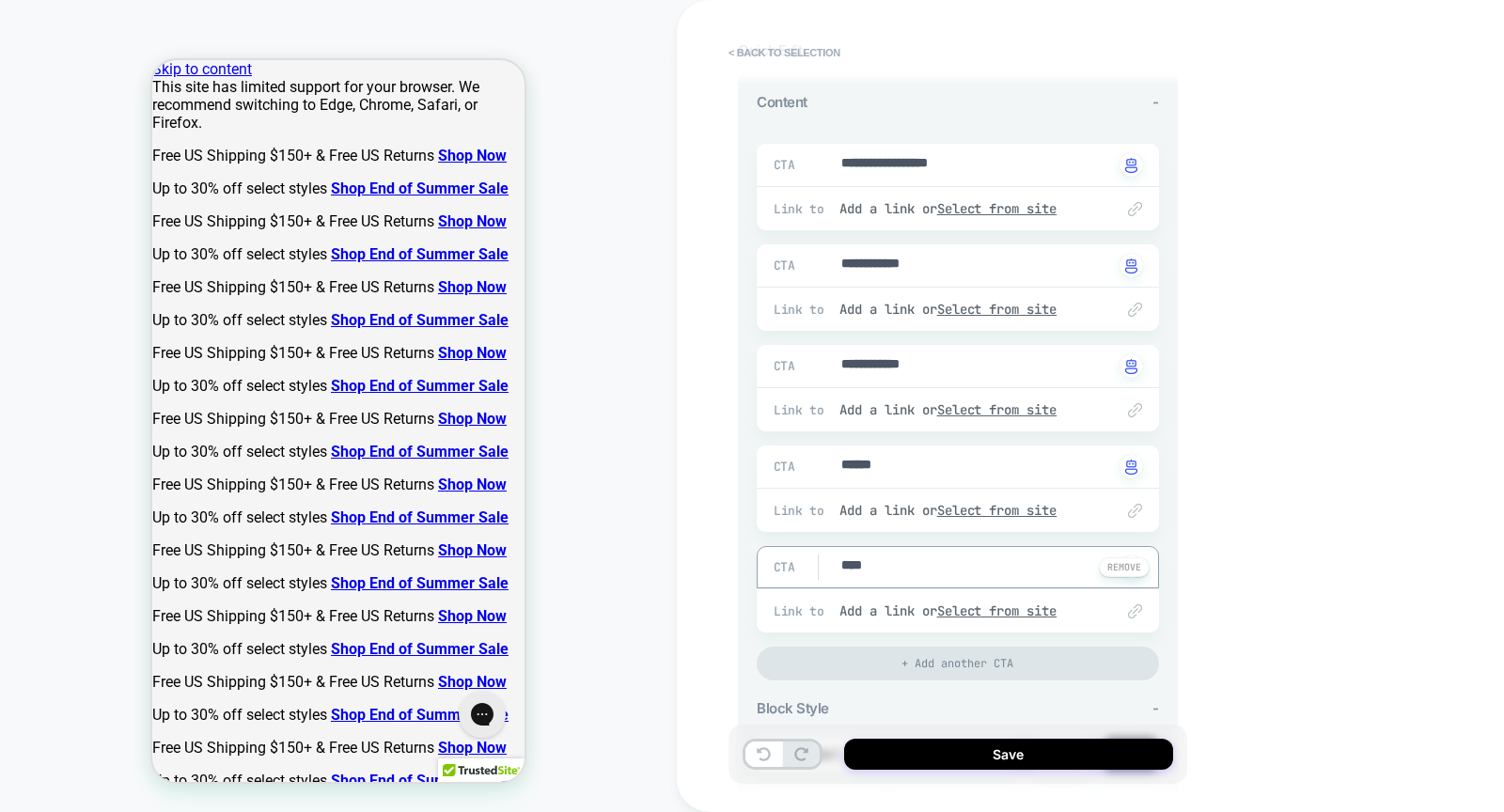 type on "*" 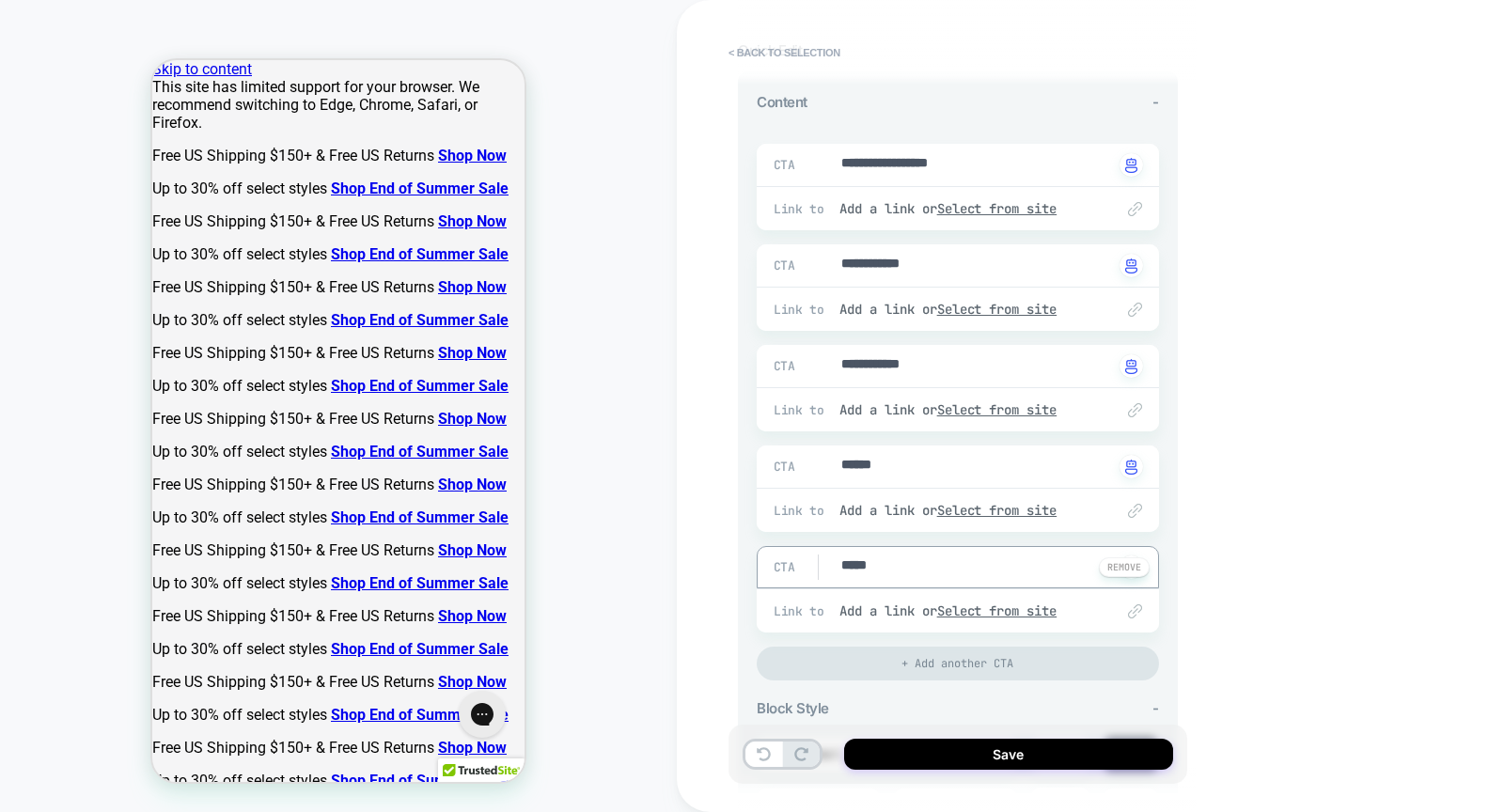 type on "*" 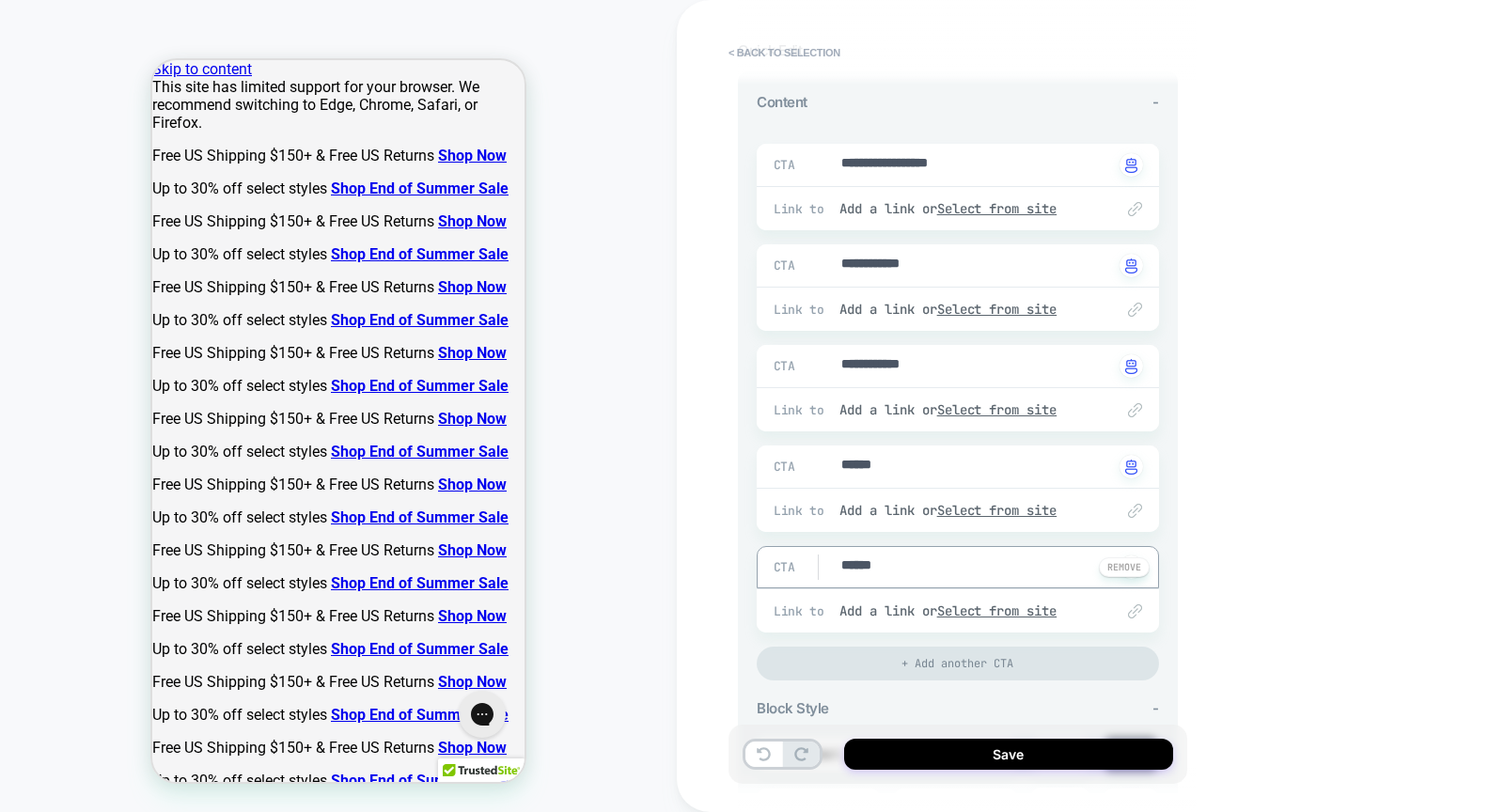 type on "*" 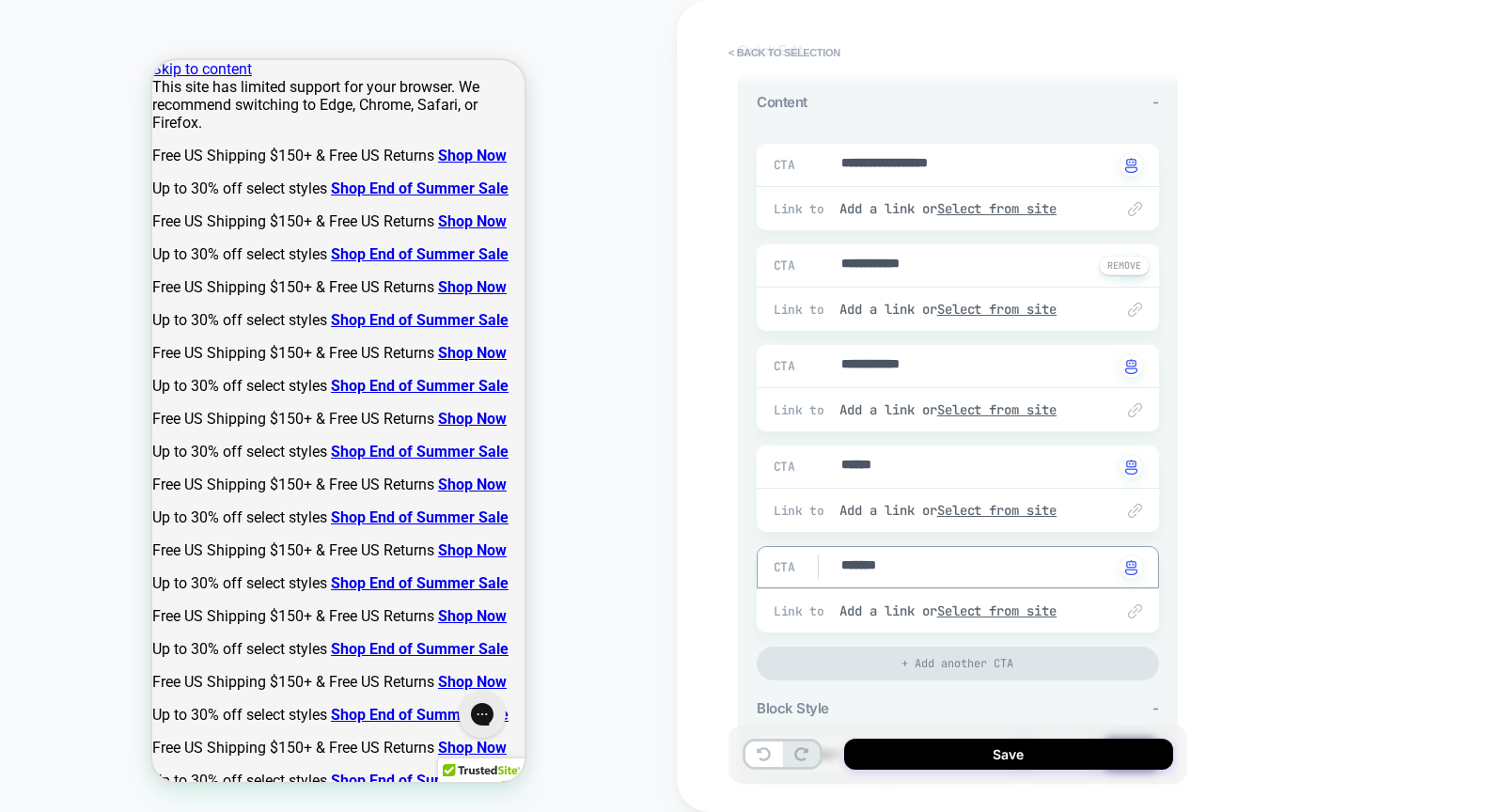 type on "*" 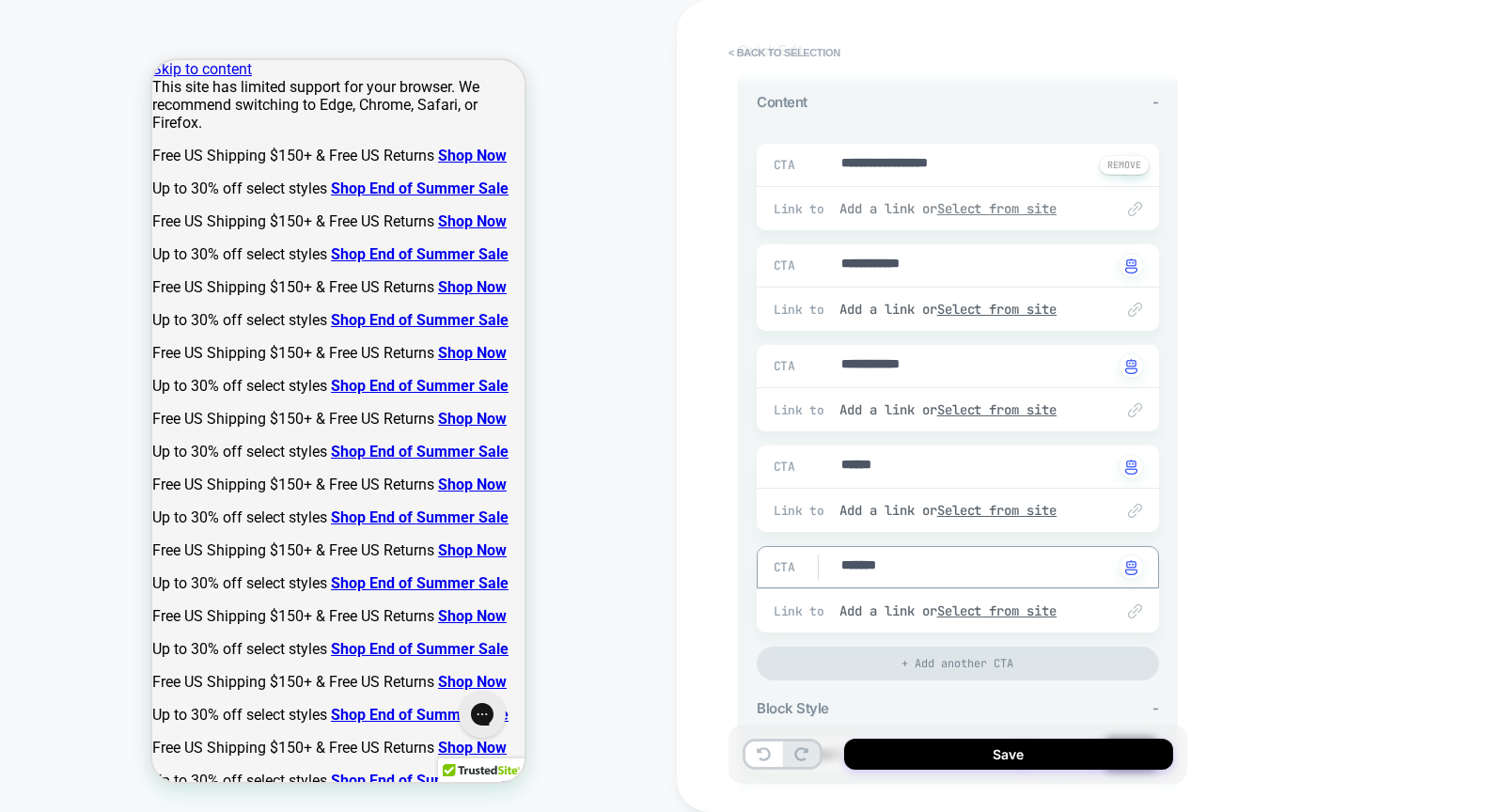 type on "*******" 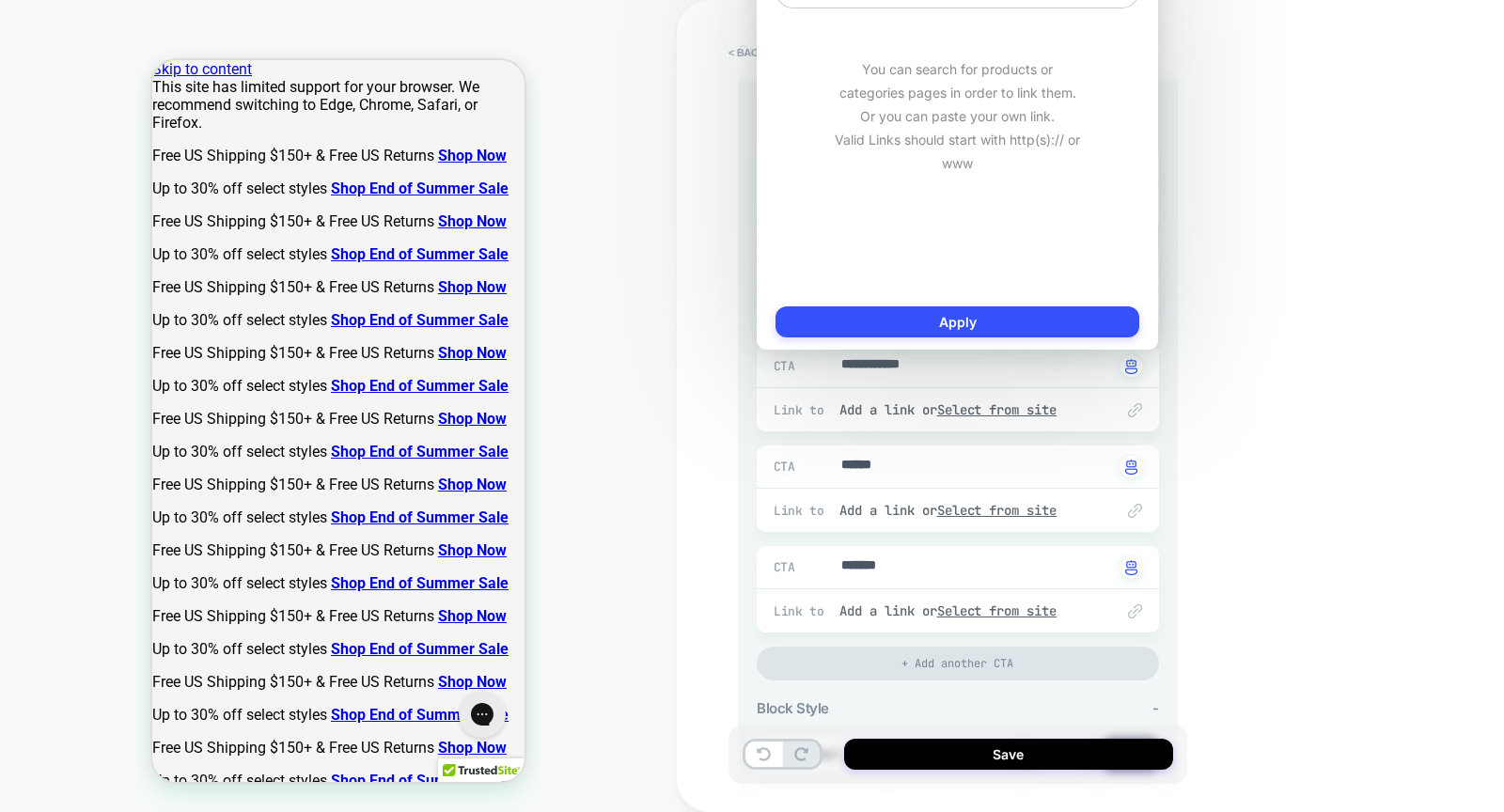 click on "**********" at bounding box center (1090, 406) 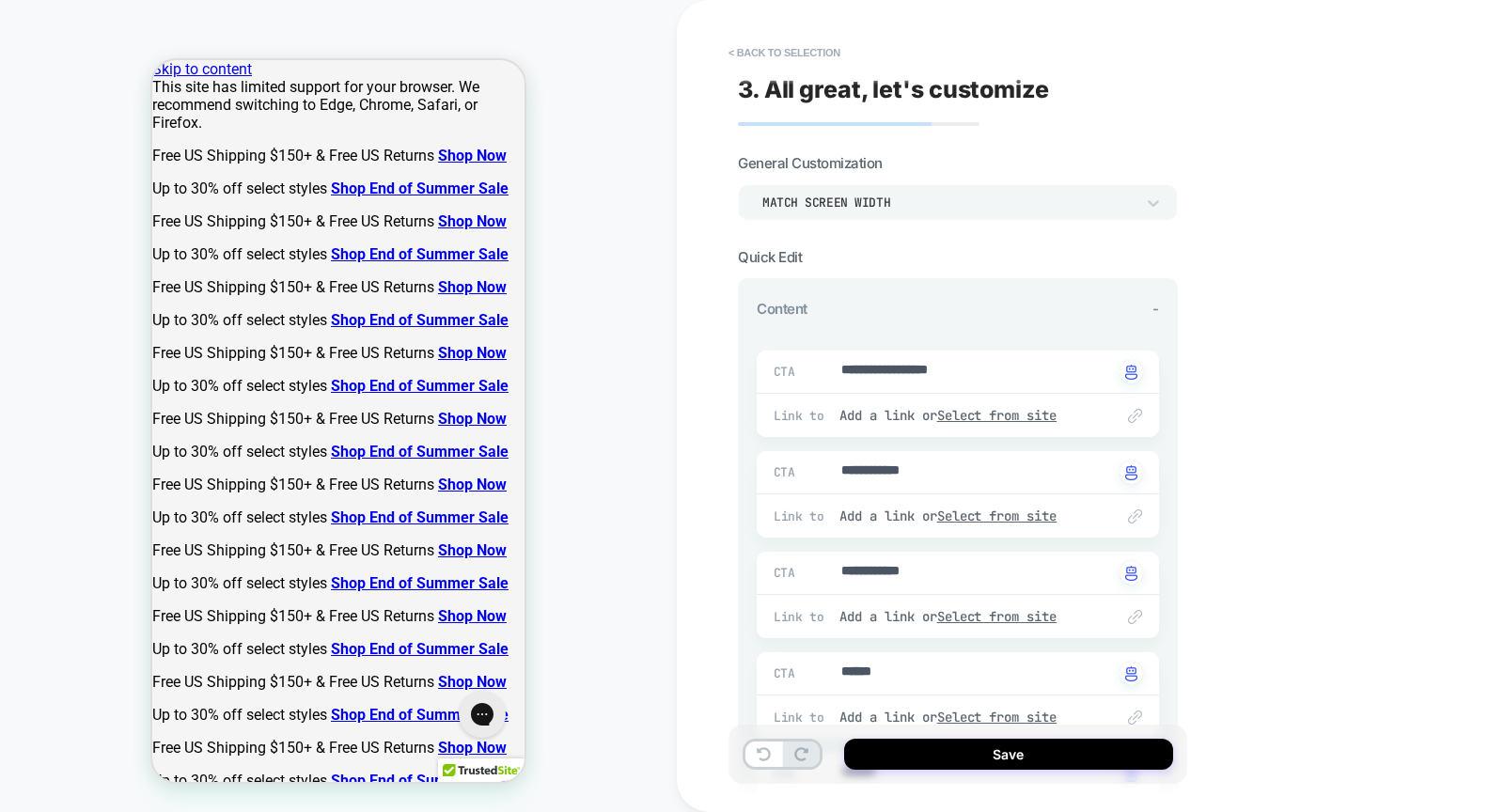 scroll, scrollTop: 1, scrollLeft: 0, axis: vertical 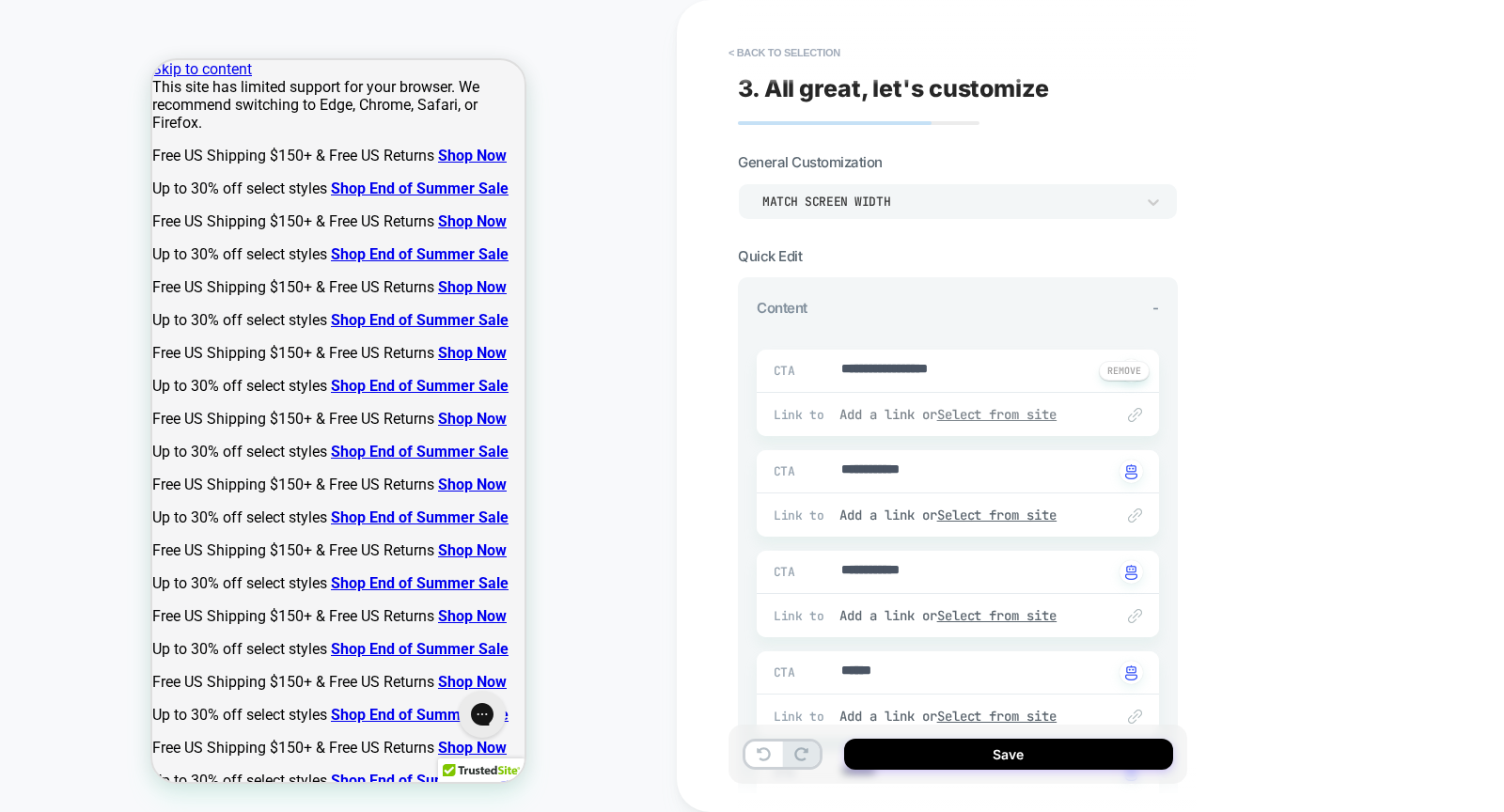 click on "Select from site" at bounding box center [997, 414] 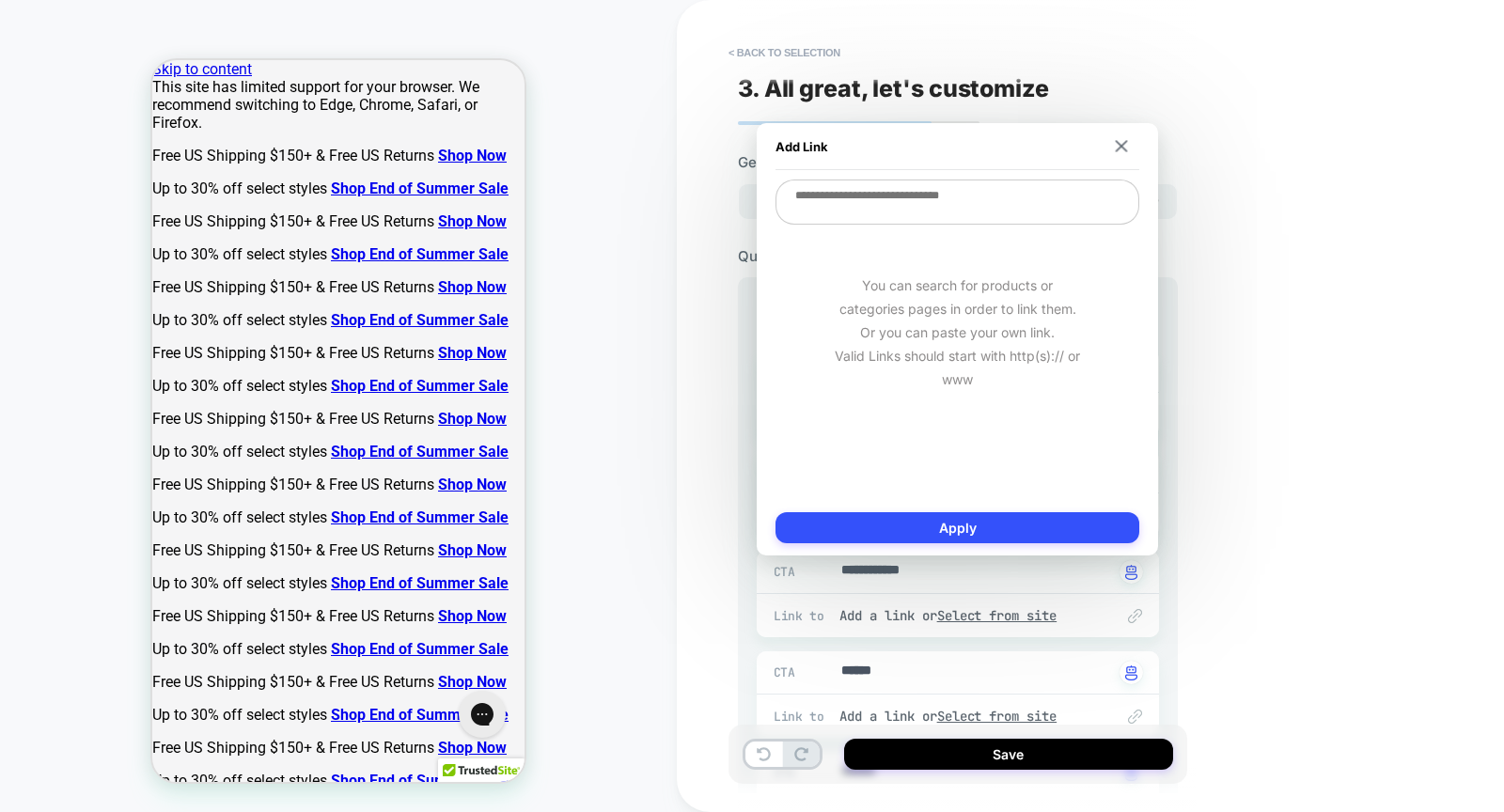 click at bounding box center [957, 202] 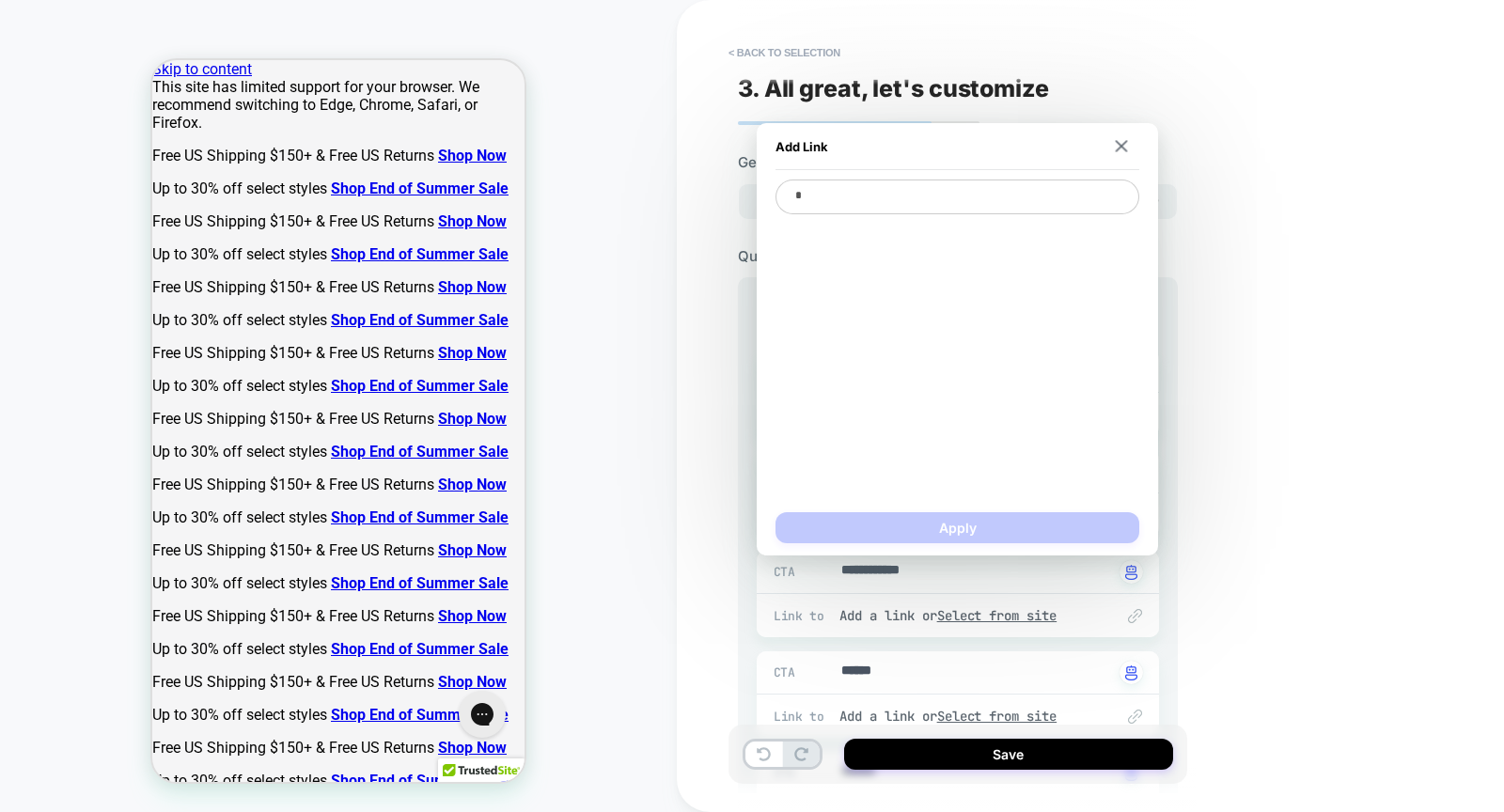 type on "*" 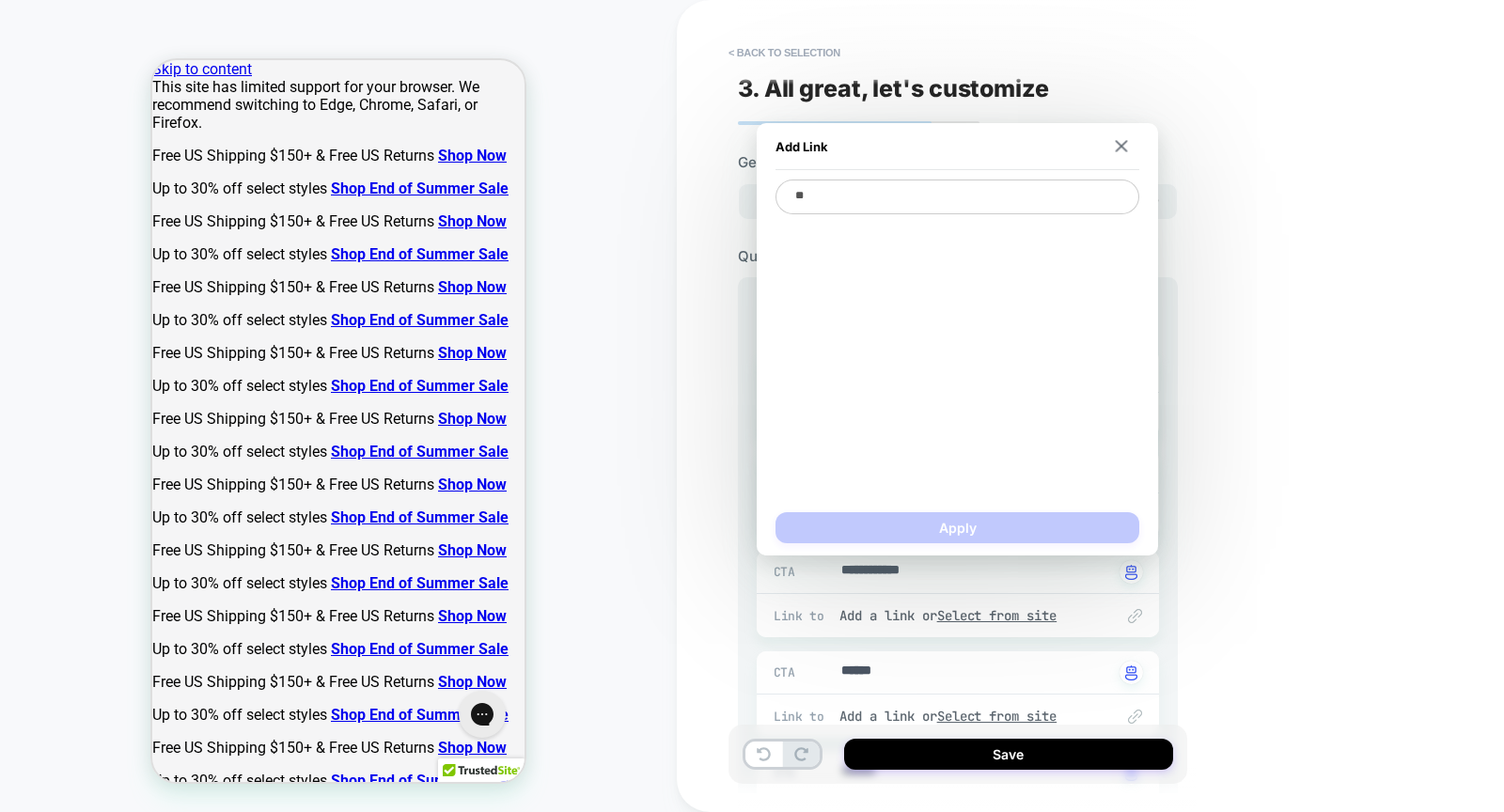 type on "*" 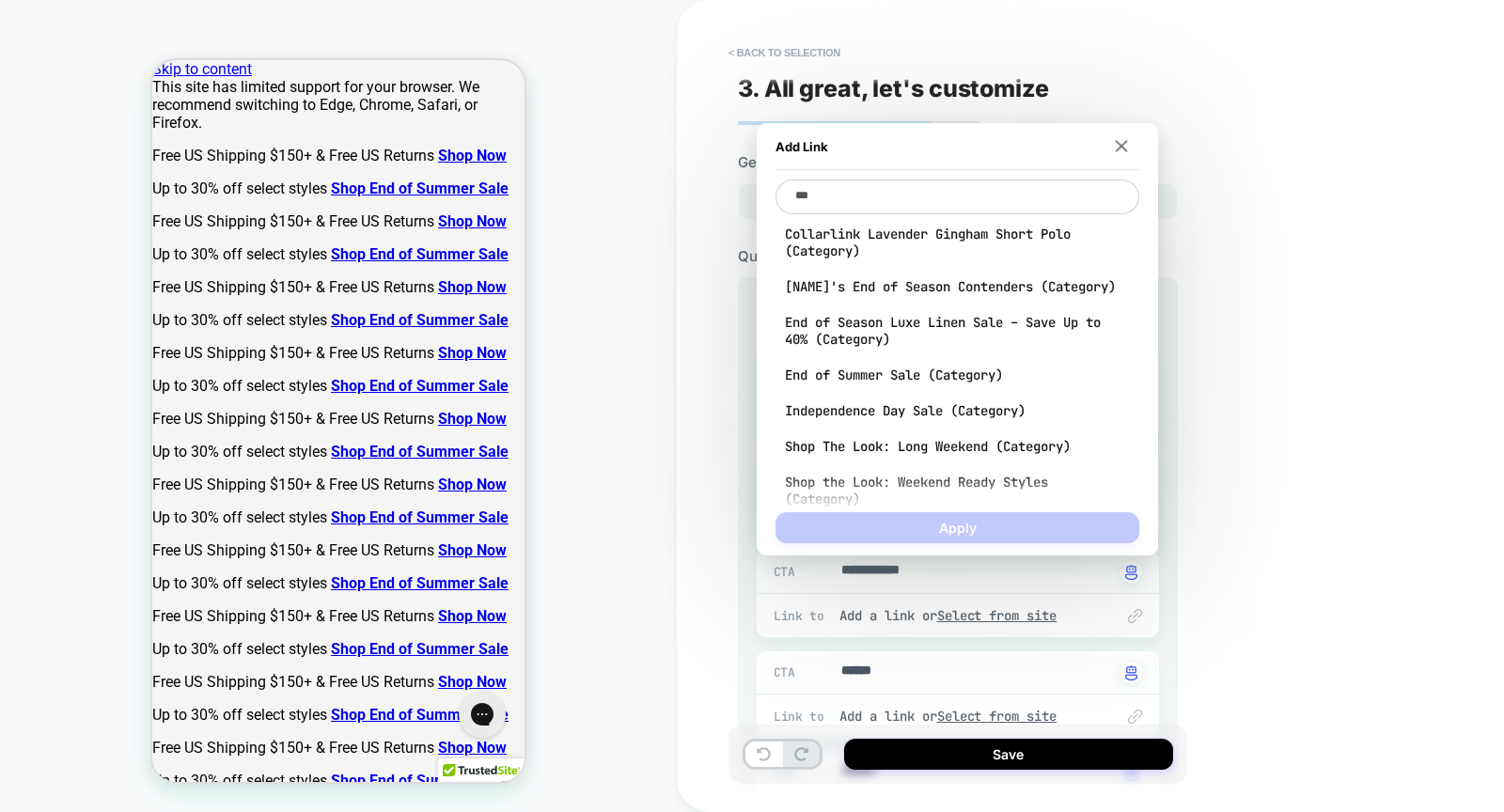 type on "*" 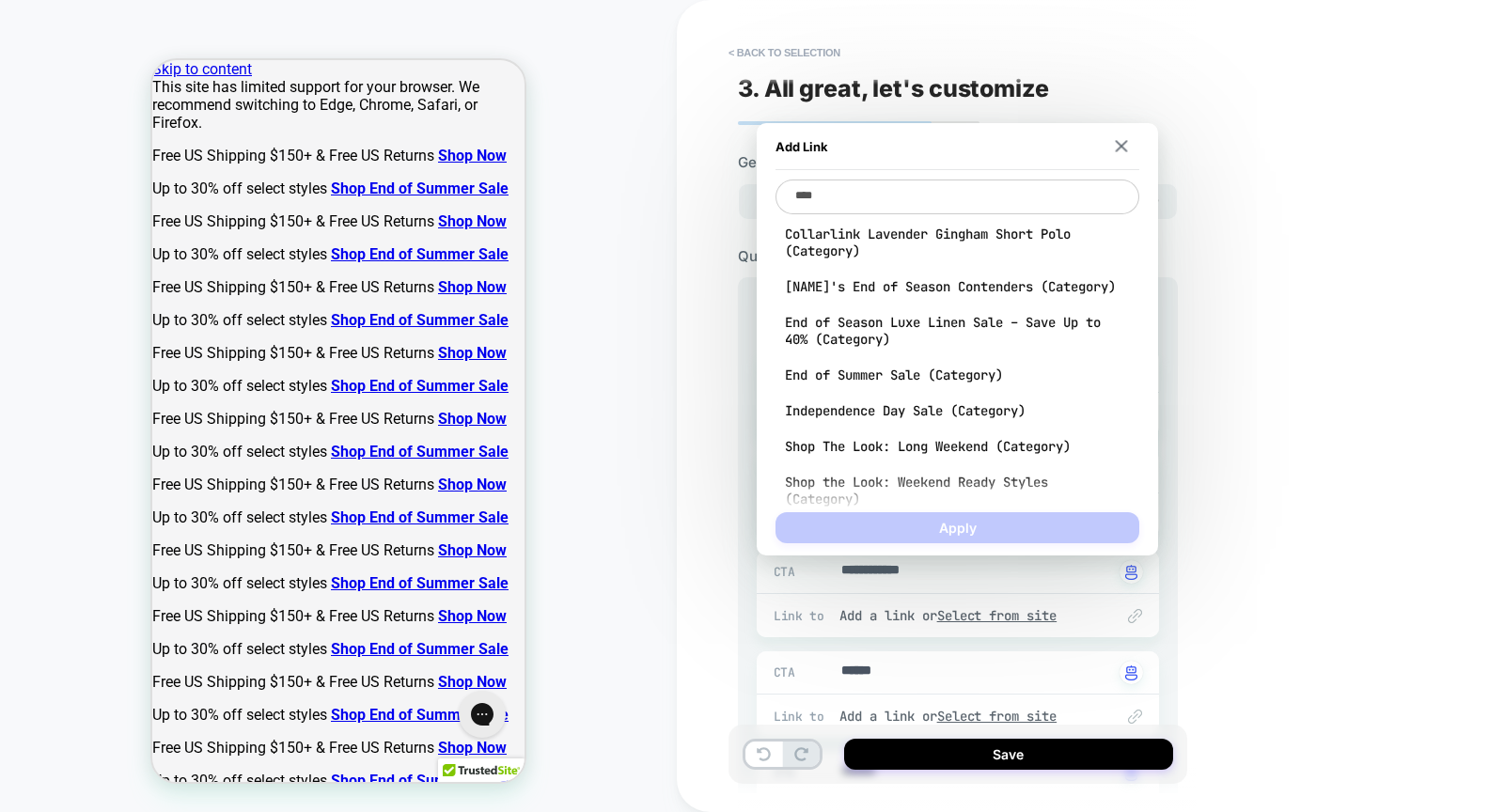 type on "*" 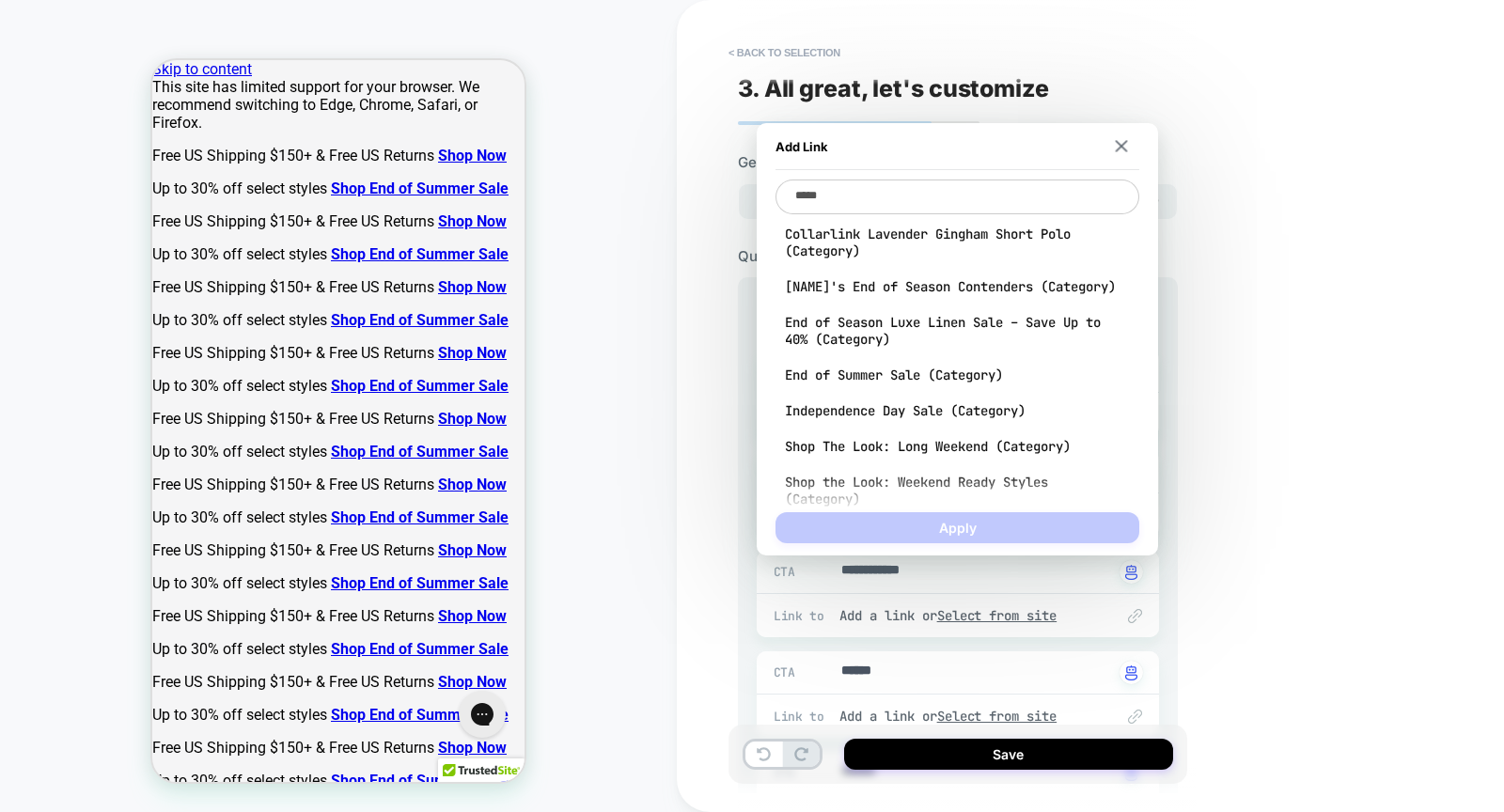type on "*" 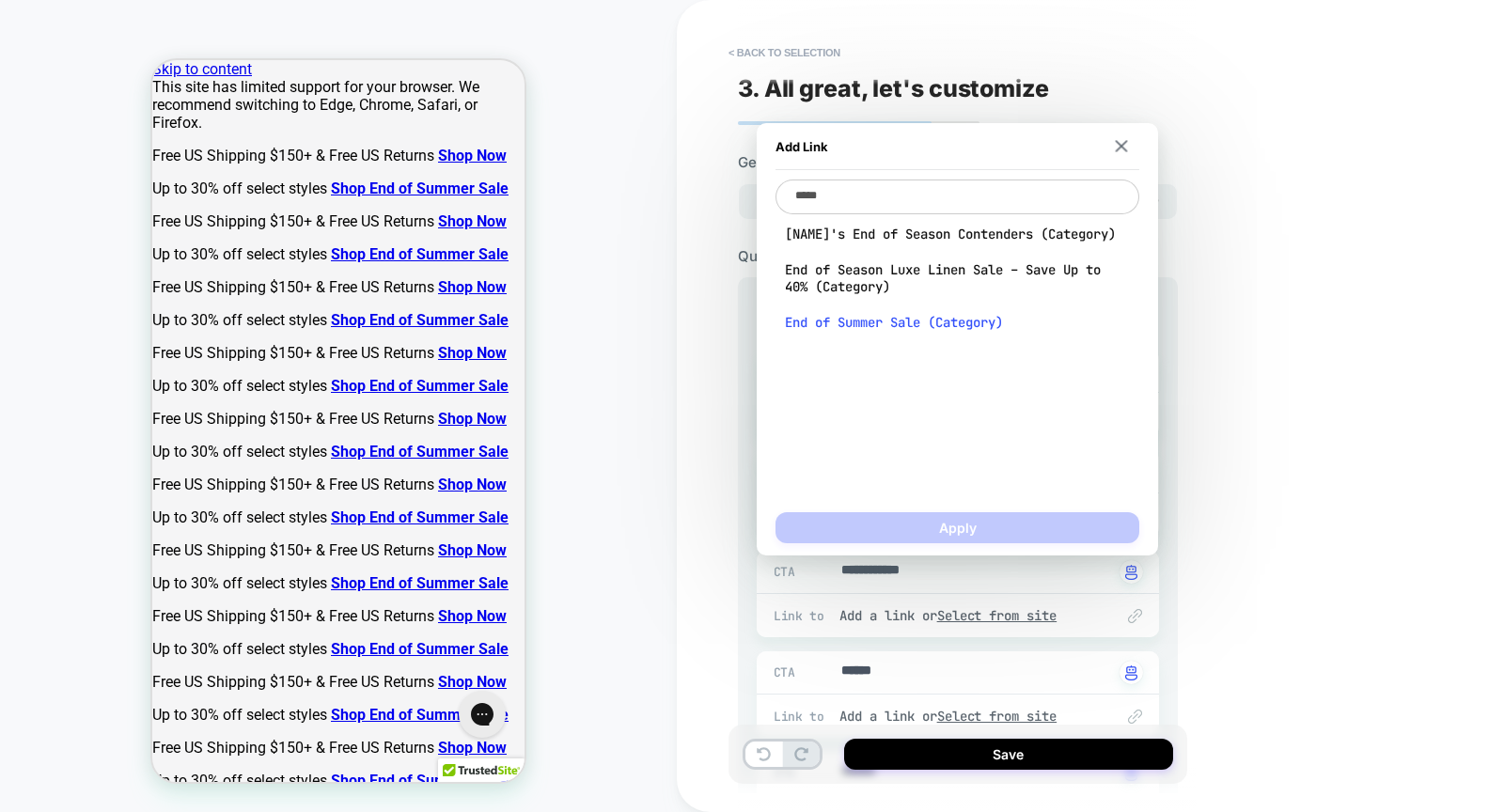 type on "*****" 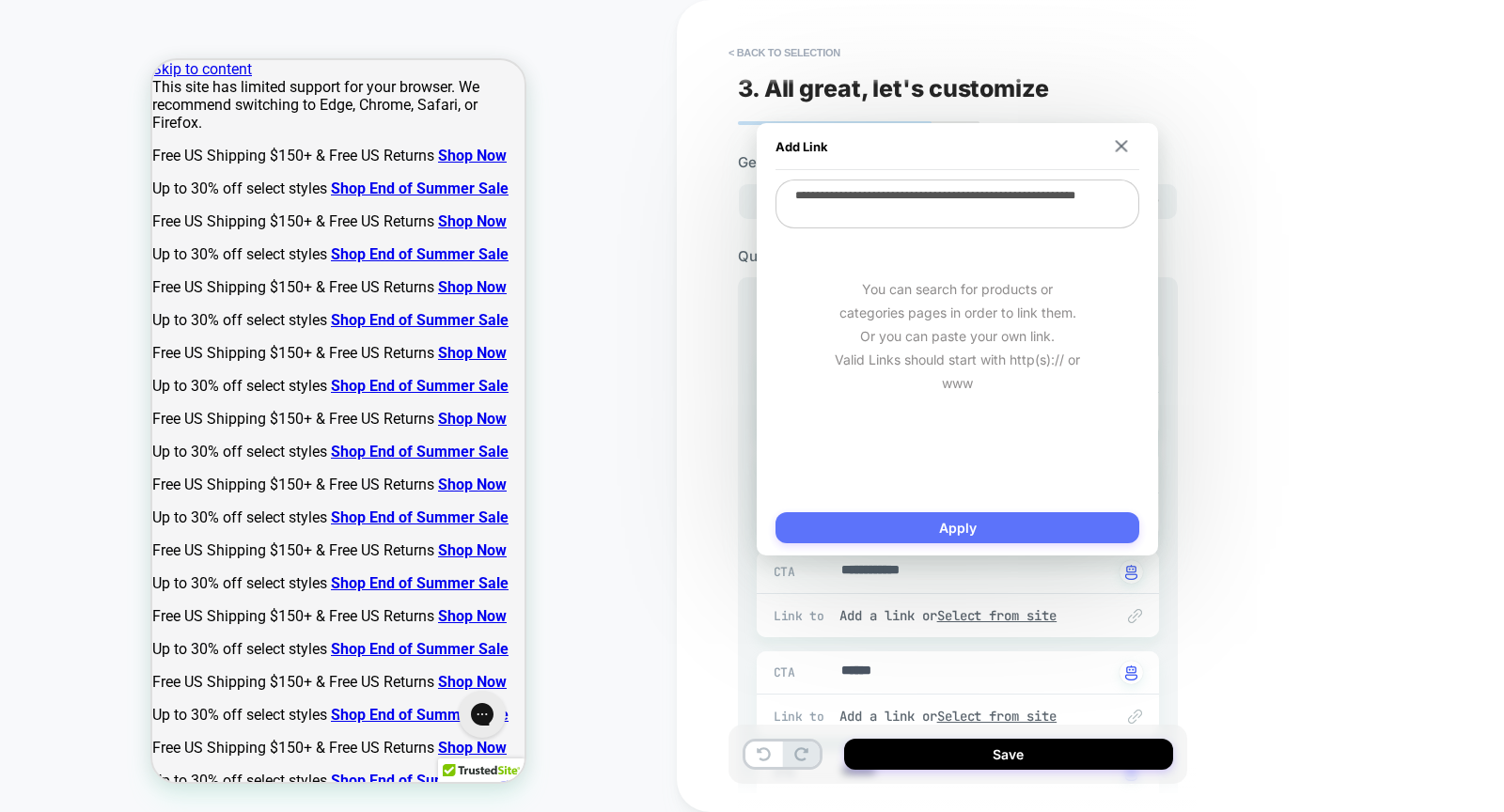click on "Apply" at bounding box center [957, 527] 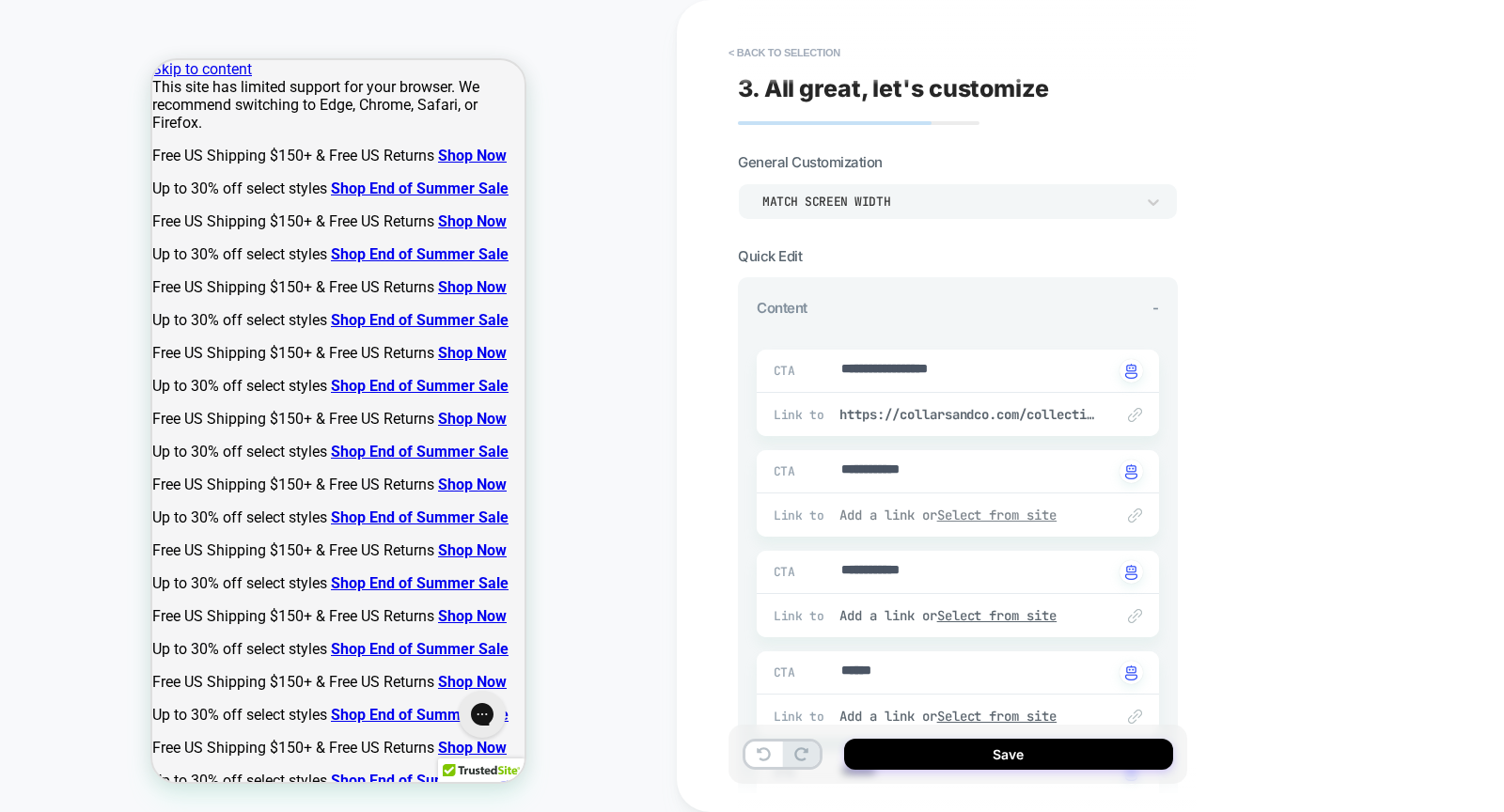 click on "Select from site" at bounding box center (997, 515) 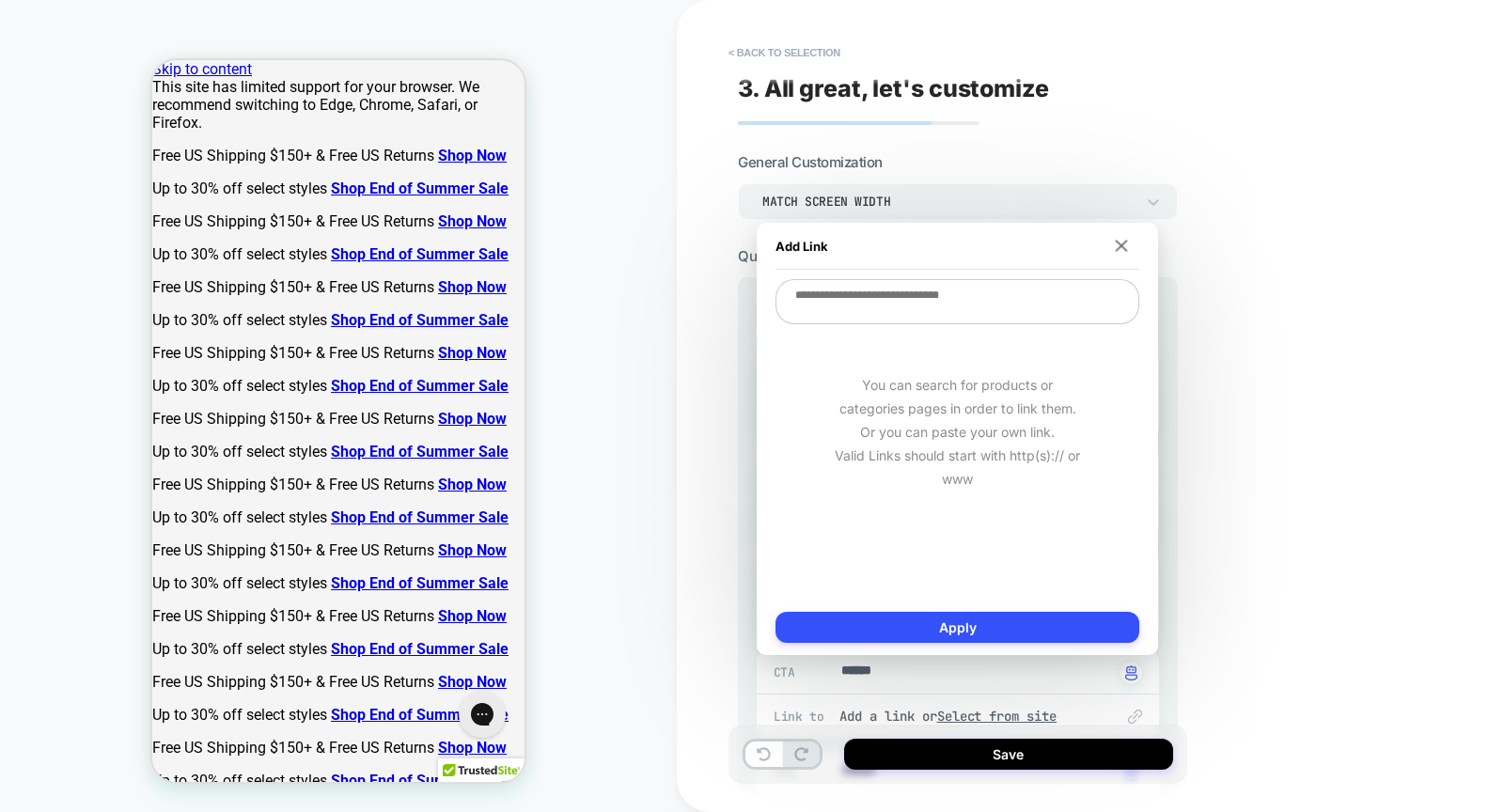 click at bounding box center (957, 302) 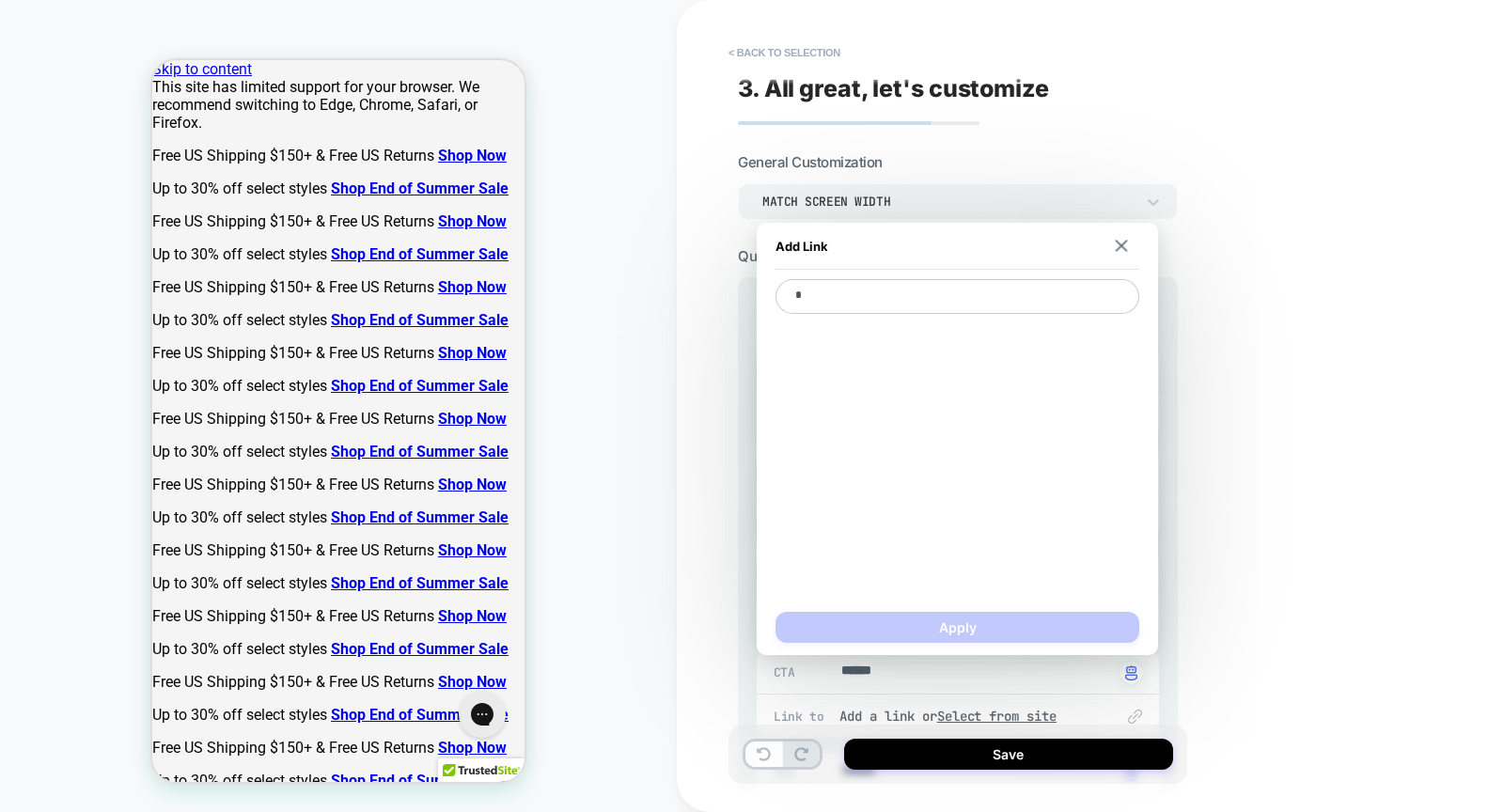 type on "*" 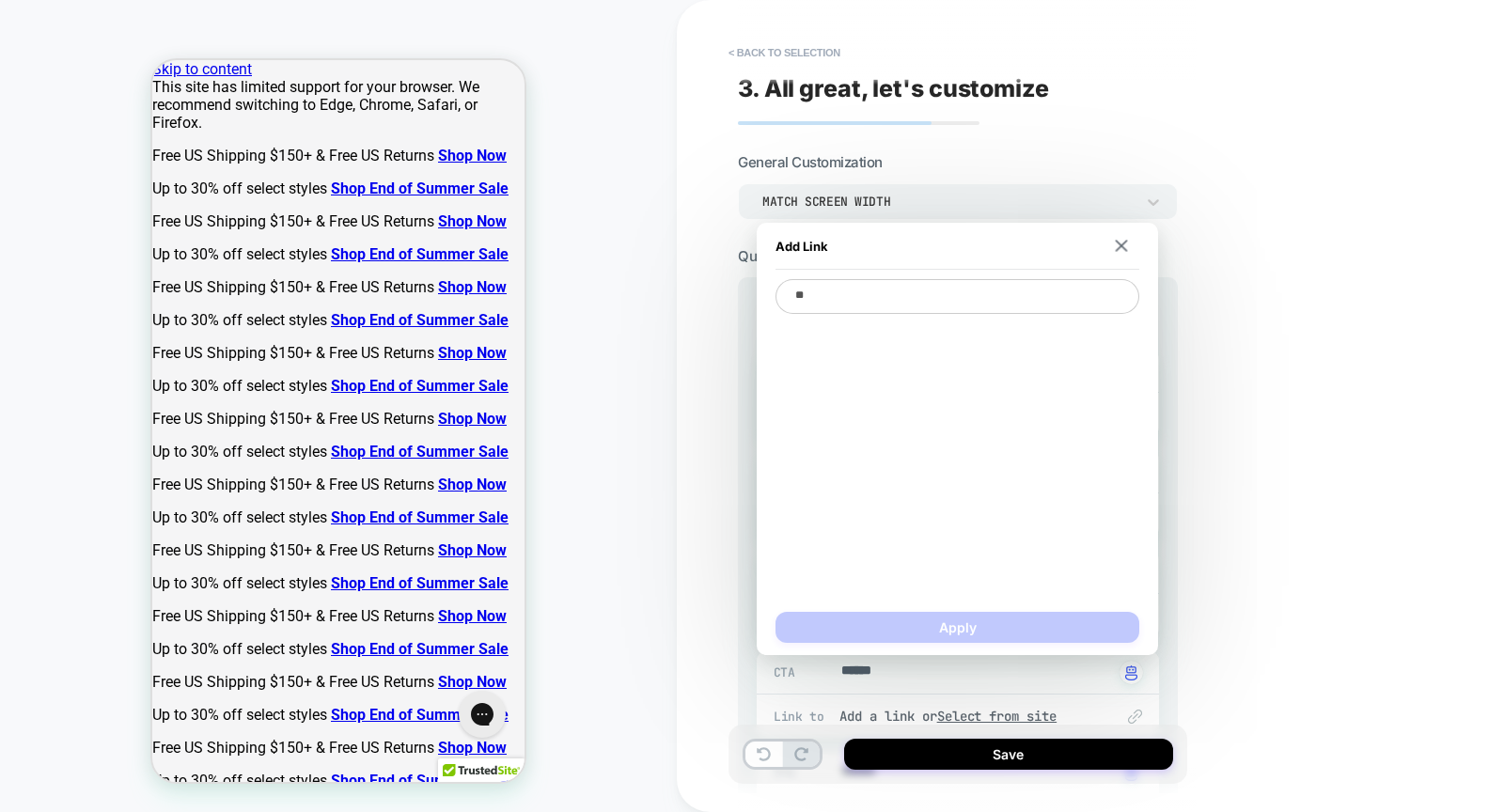 type on "*" 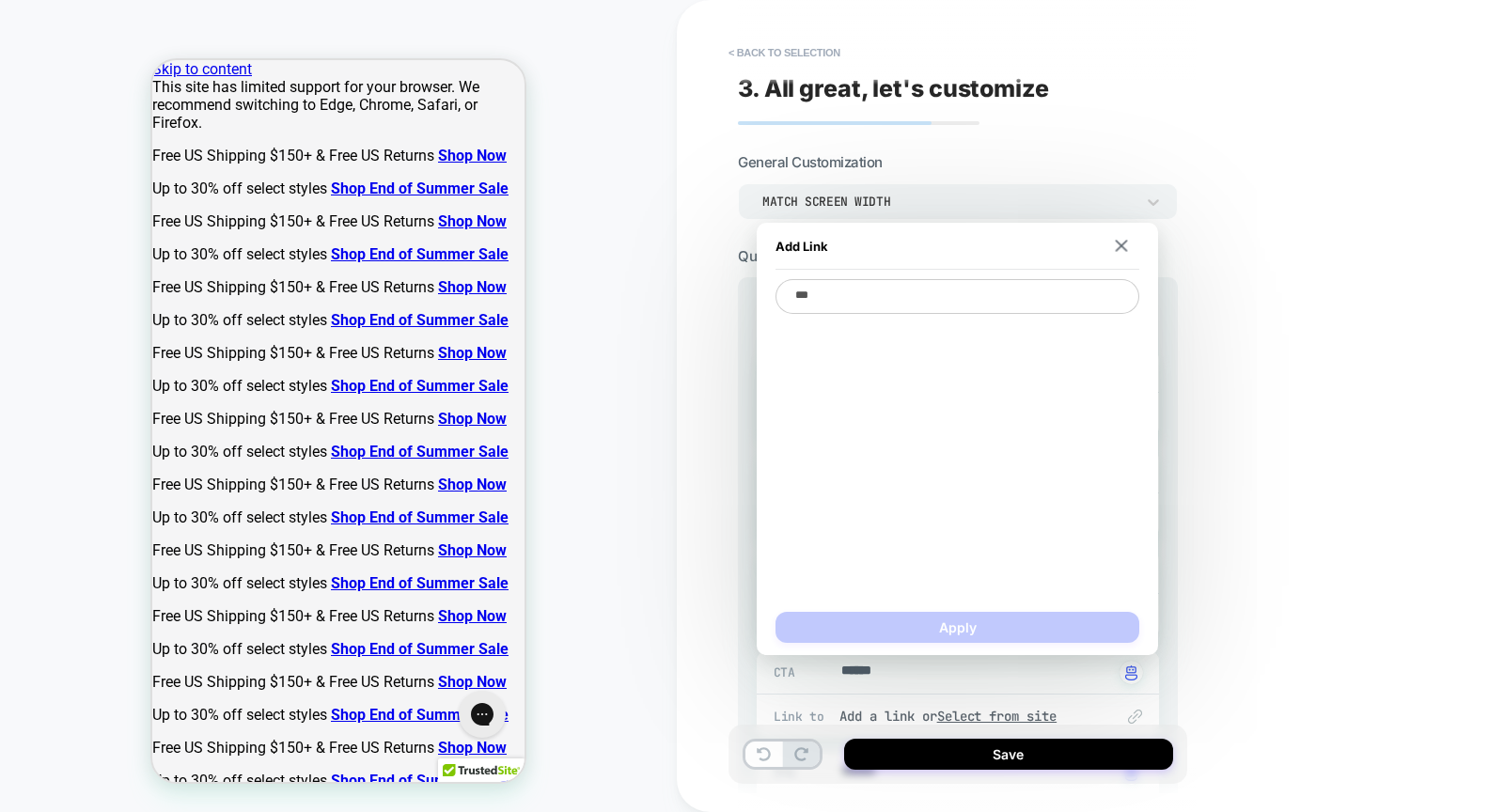 type on "*" 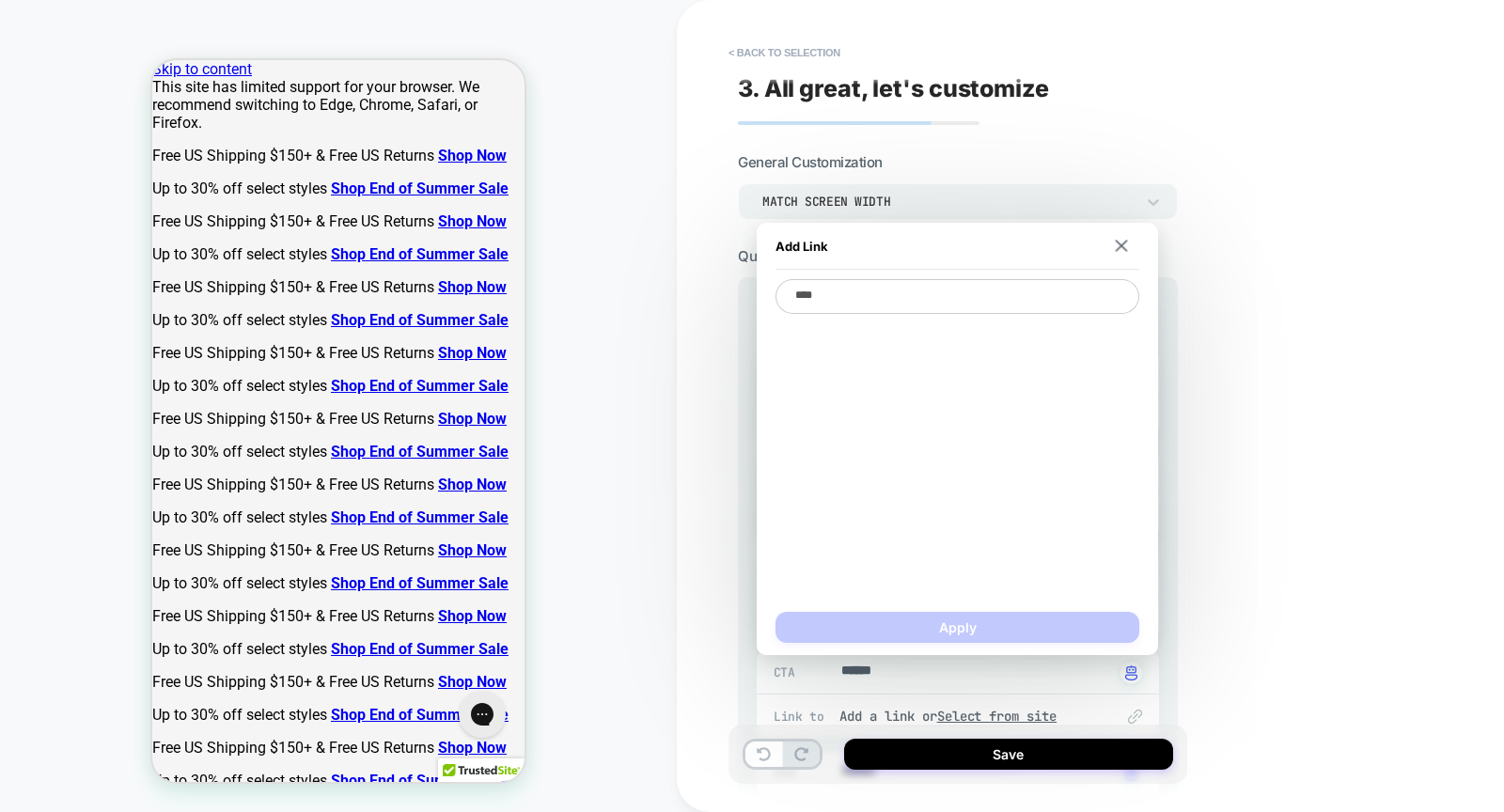 type on "*" 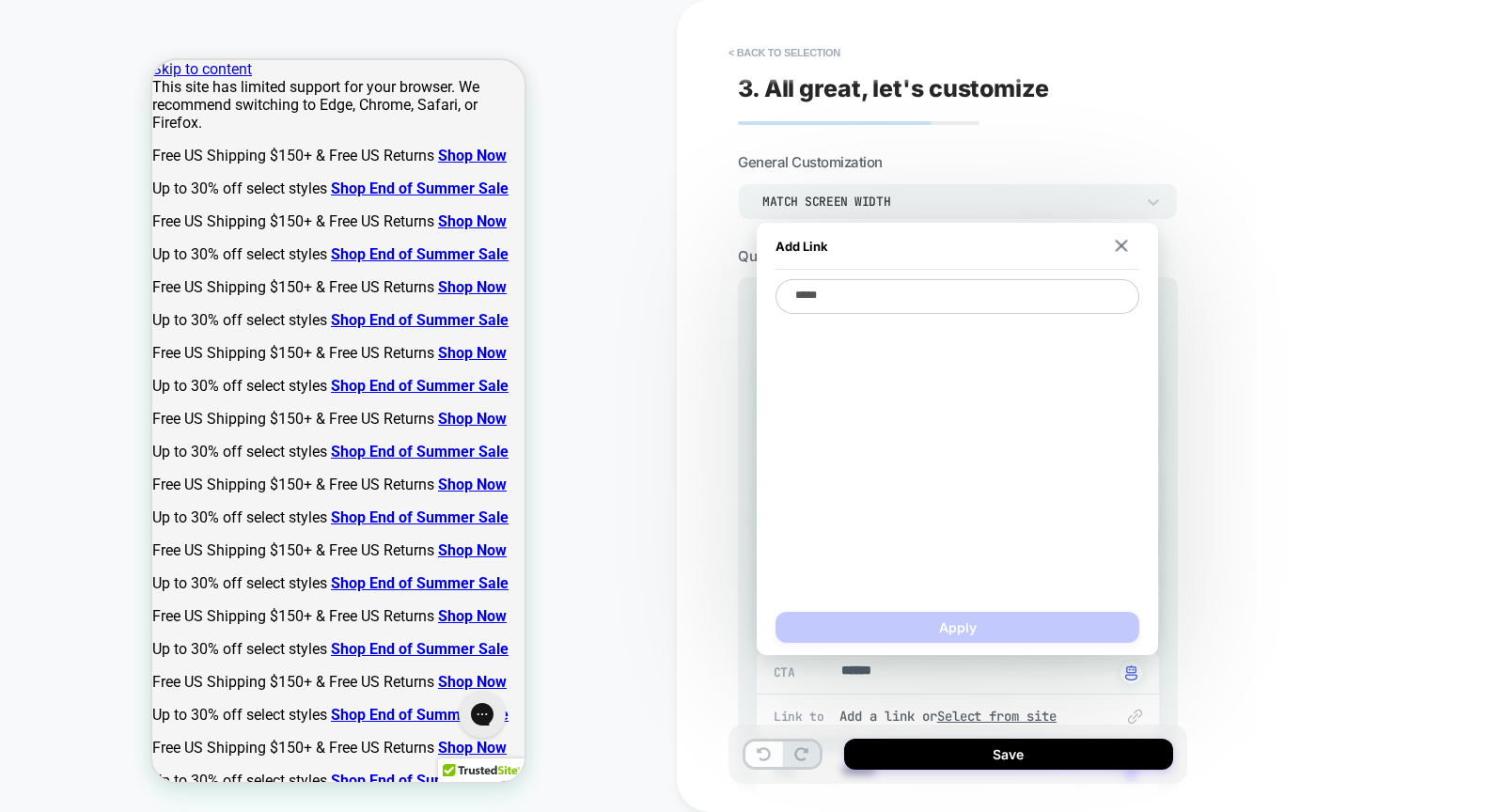 type on "*" 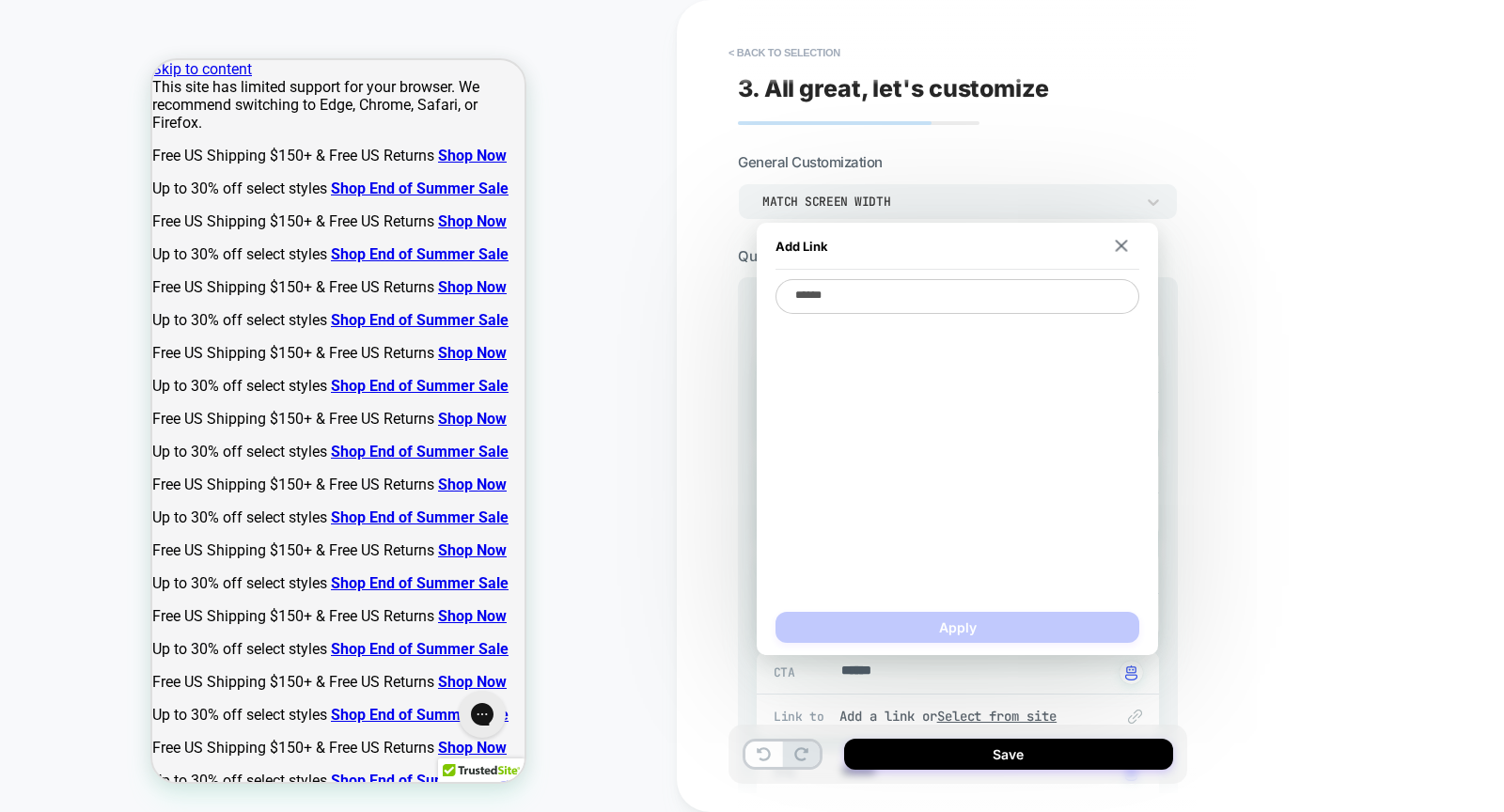 type on "*" 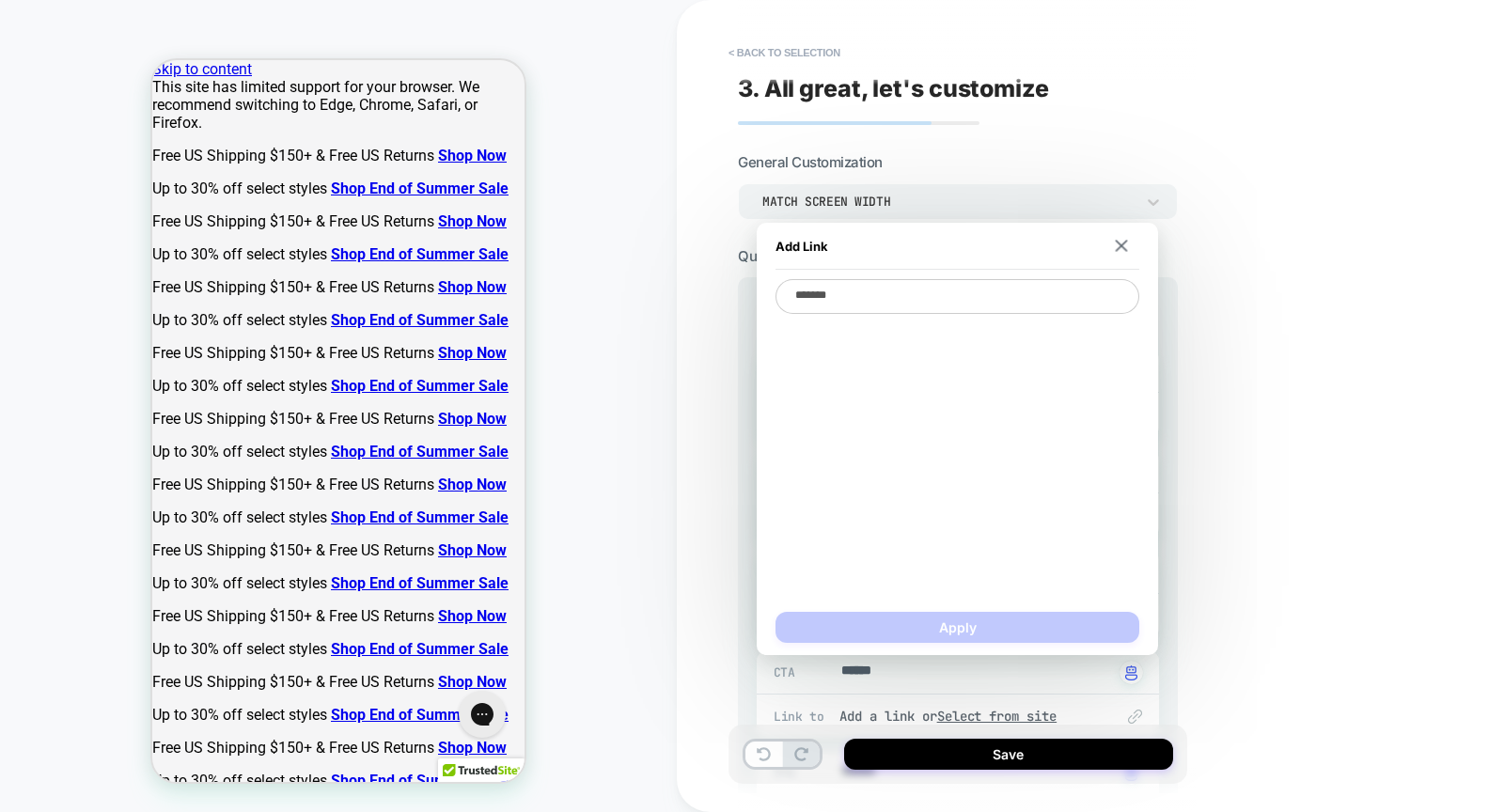 type on "*" 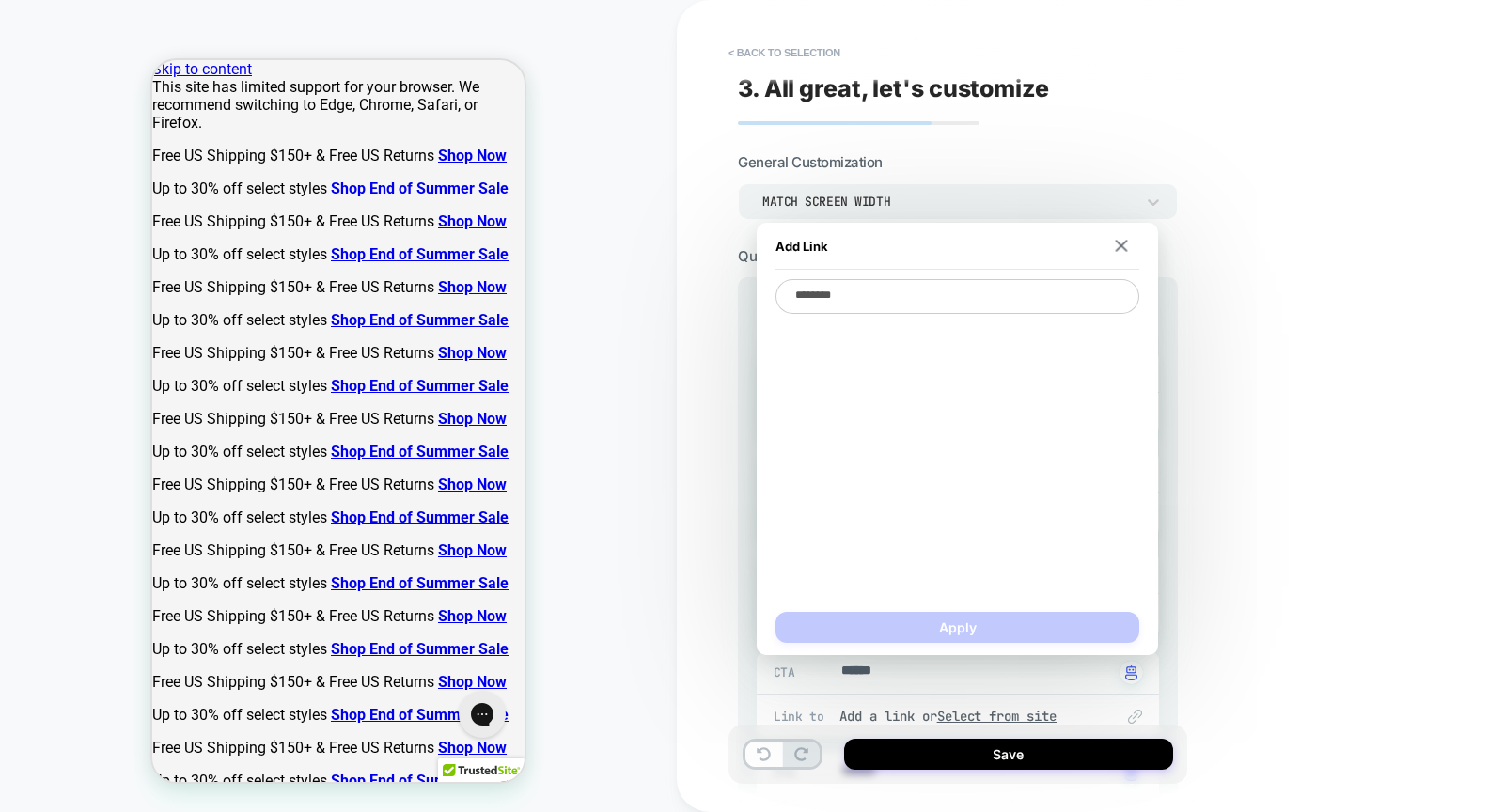 type on "*" 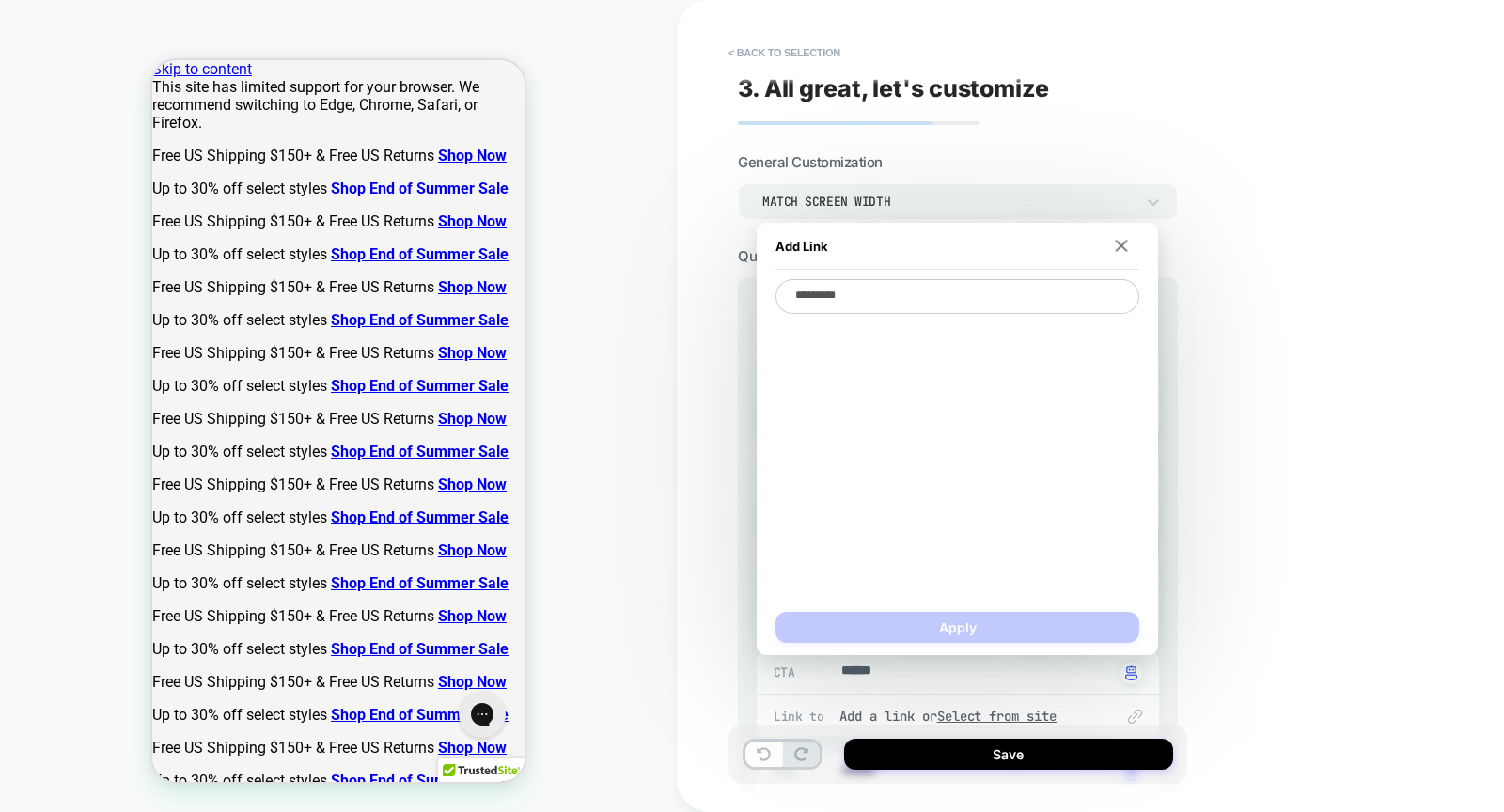 type on "*" 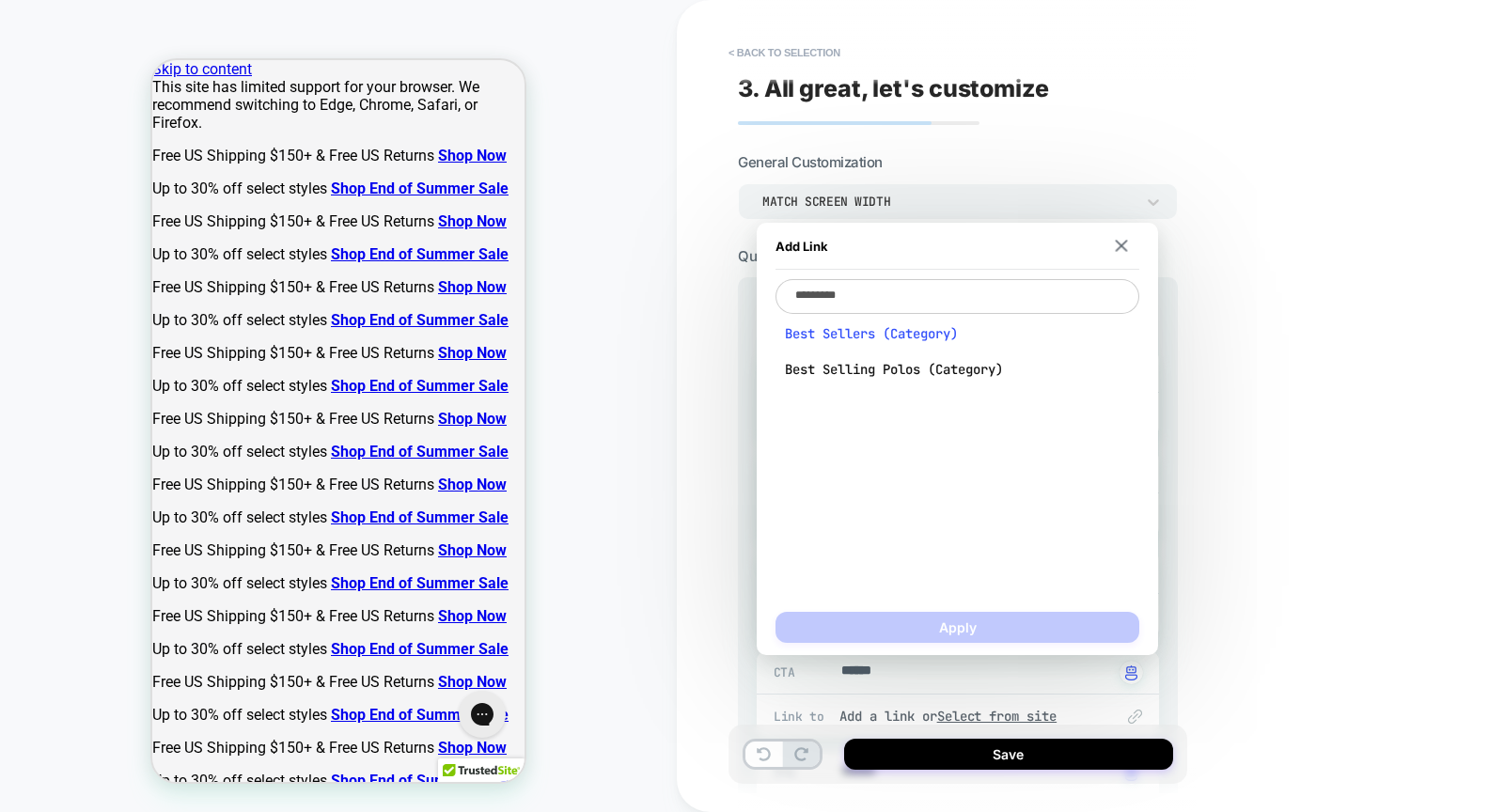 type on "*********" 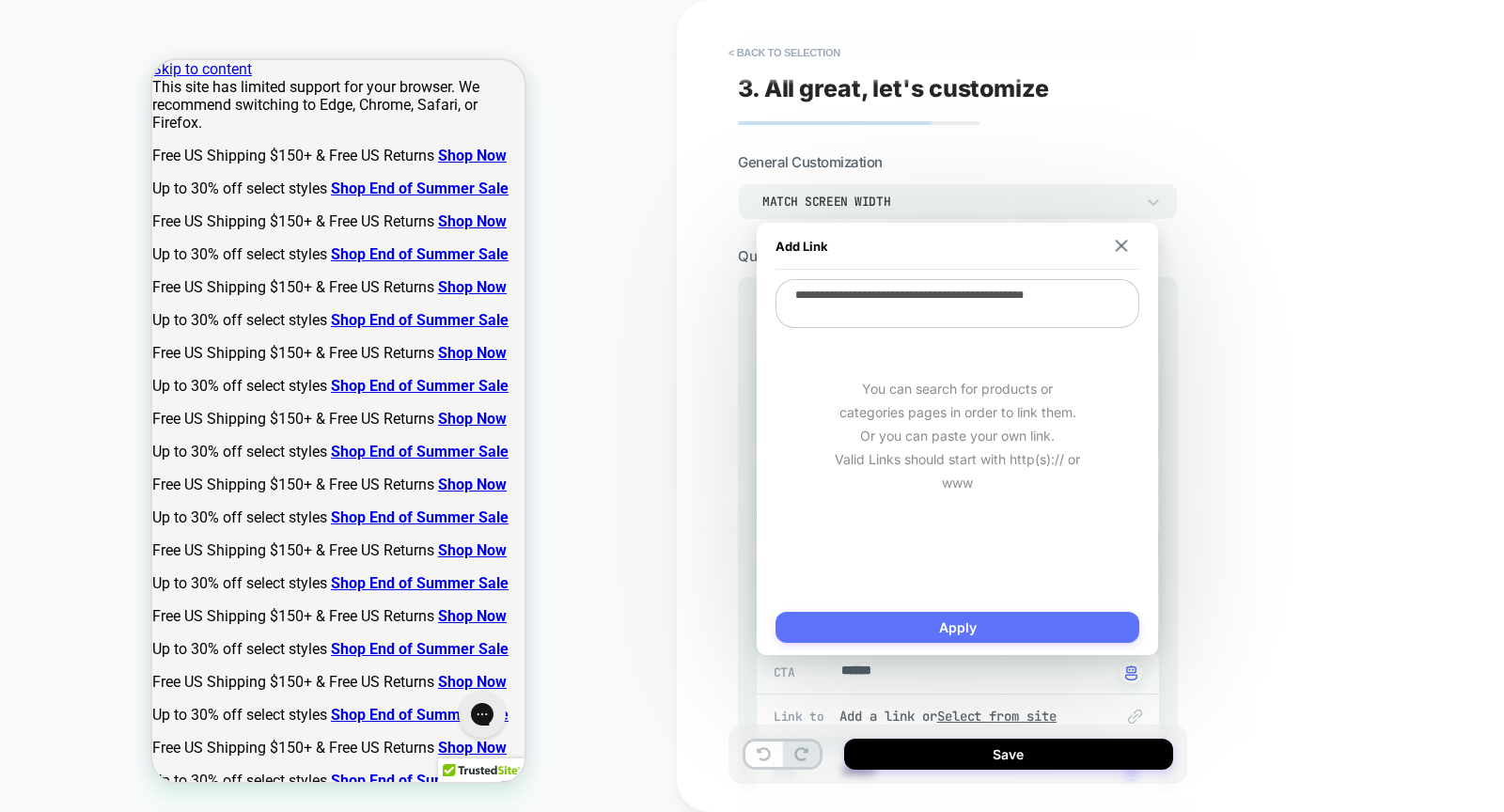 click on "Apply" at bounding box center [957, 627] 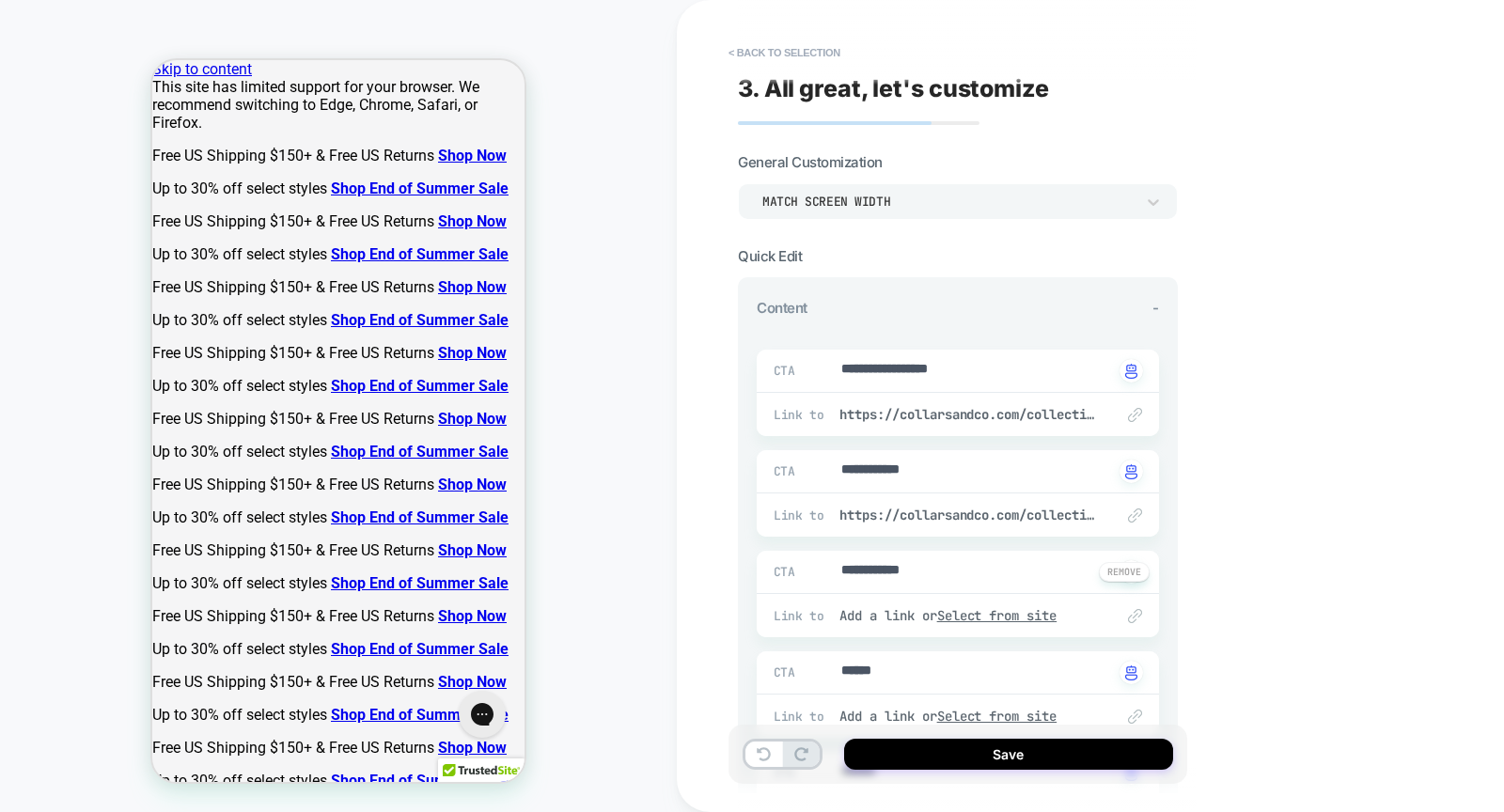 click on "Link to Add a link or  Select from site" at bounding box center (958, 616) 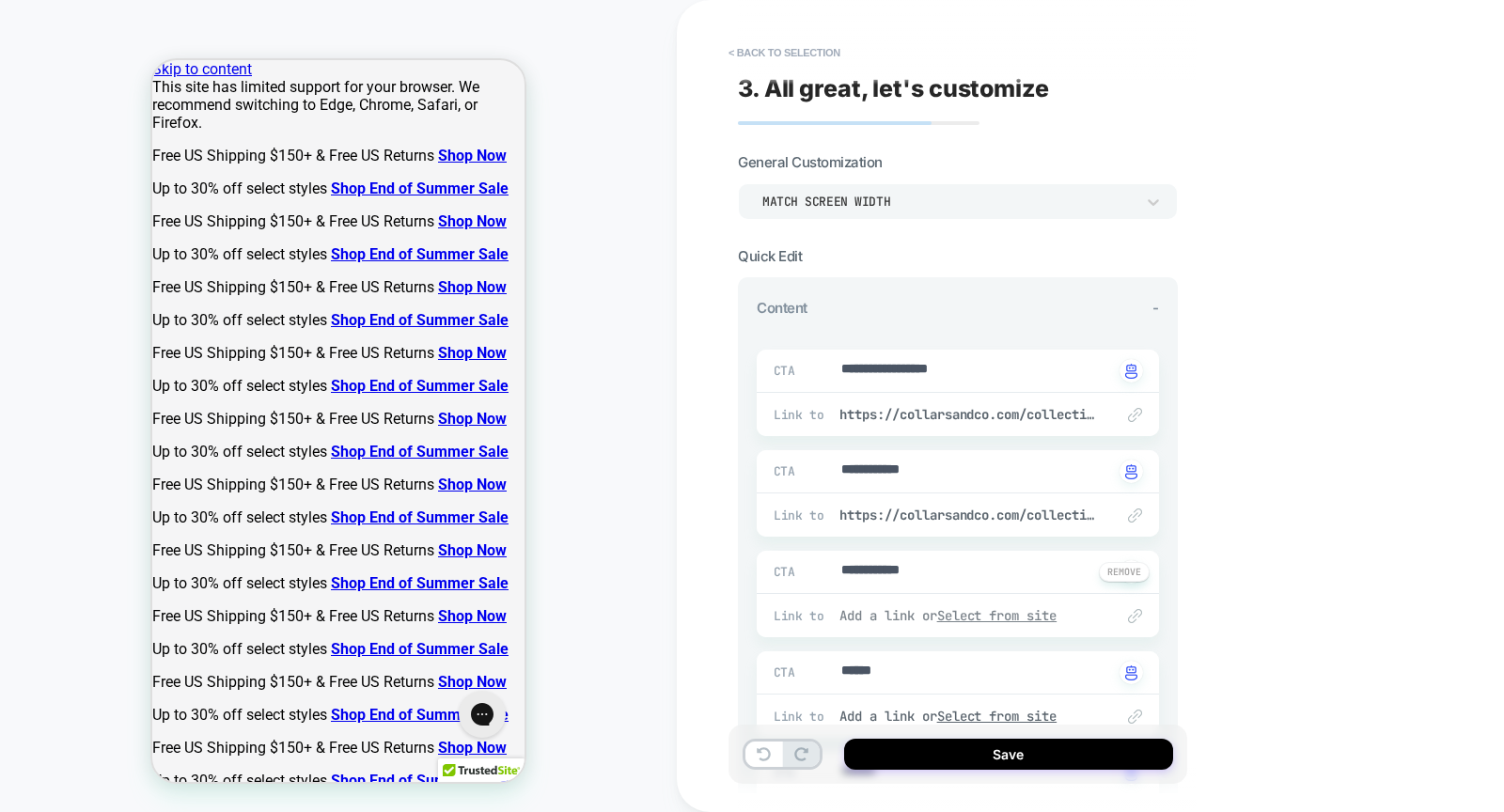 click on "Select from site" at bounding box center [997, 616] 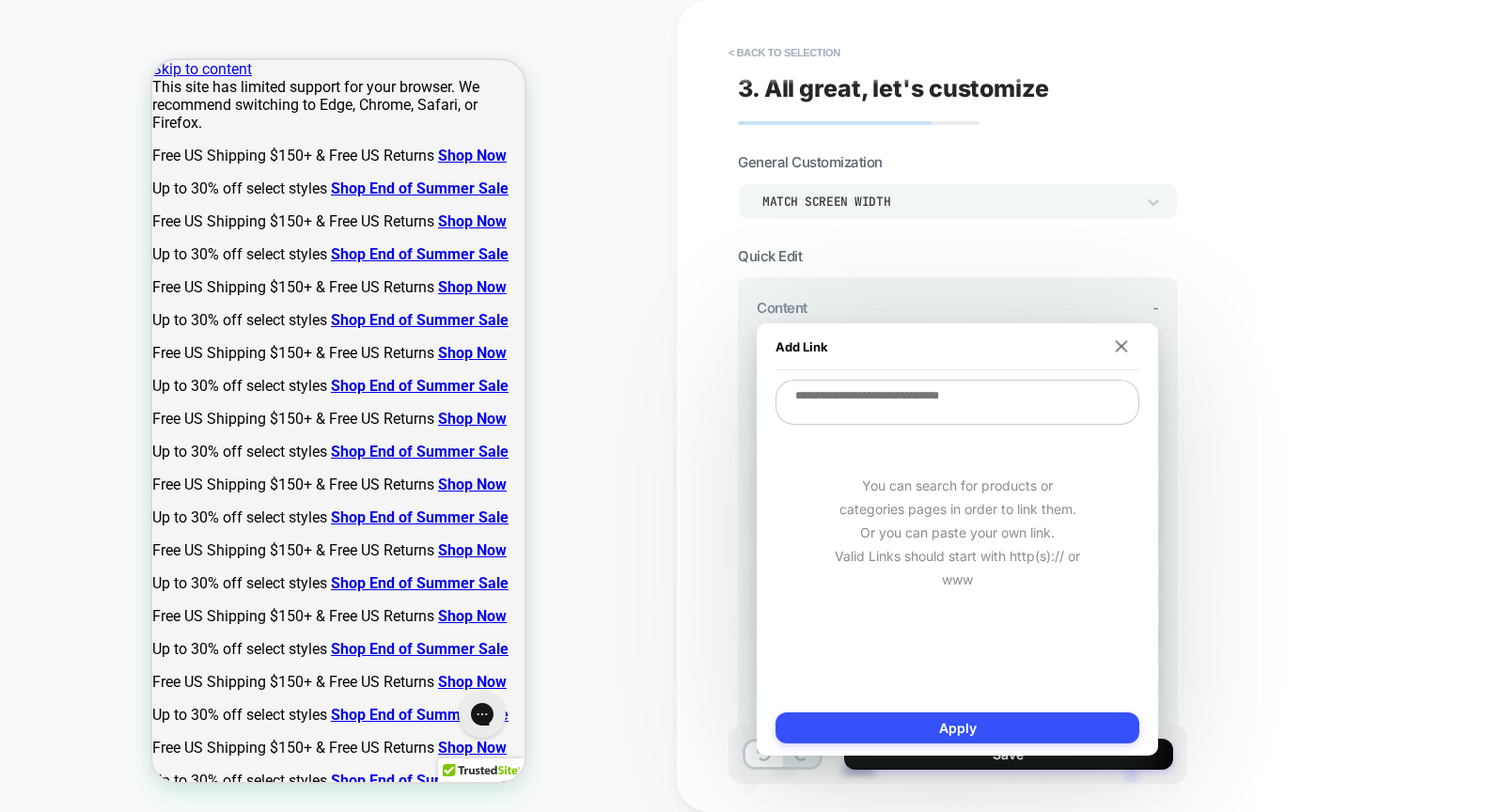 click at bounding box center (957, 402) 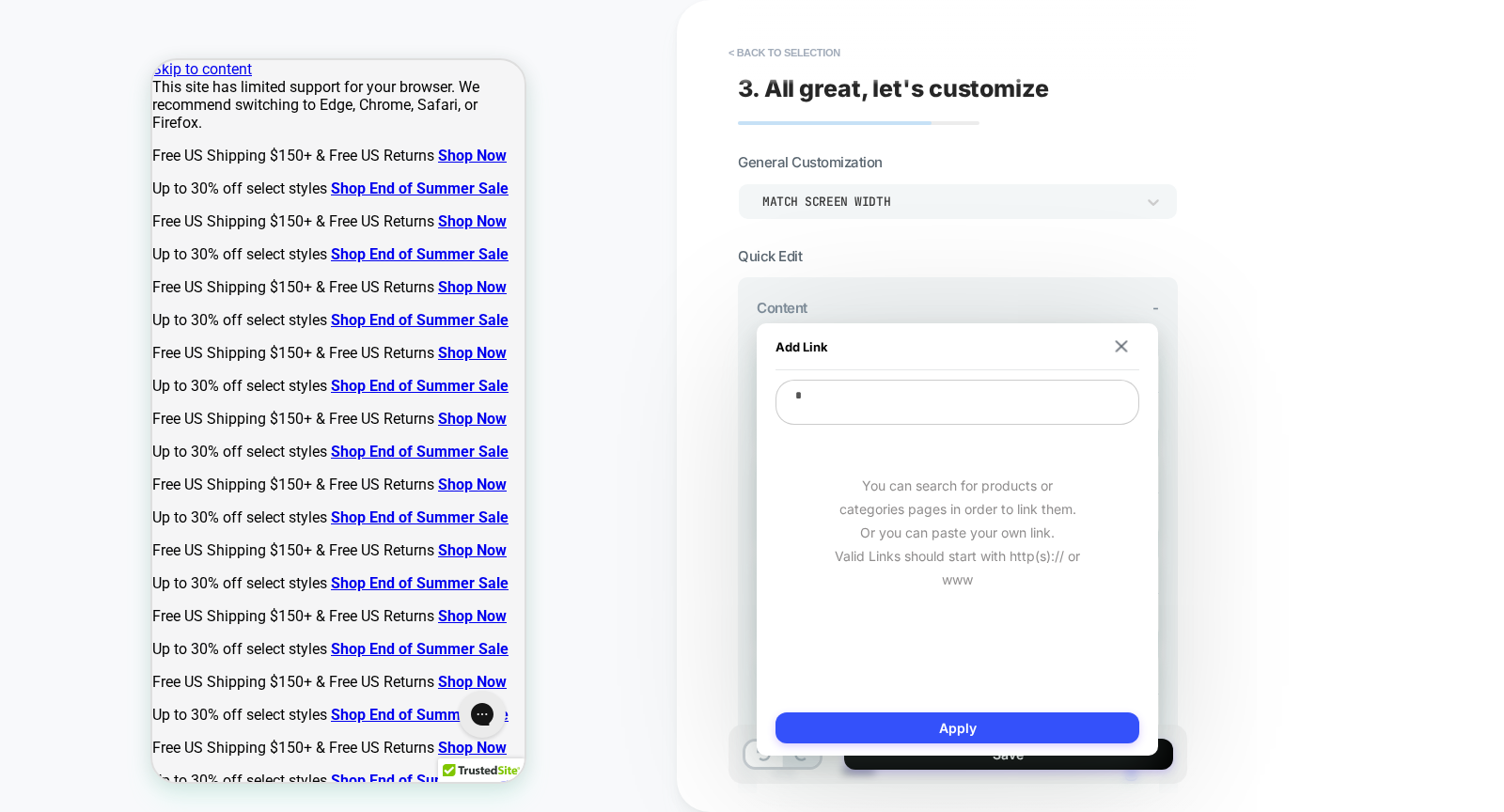type on "*" 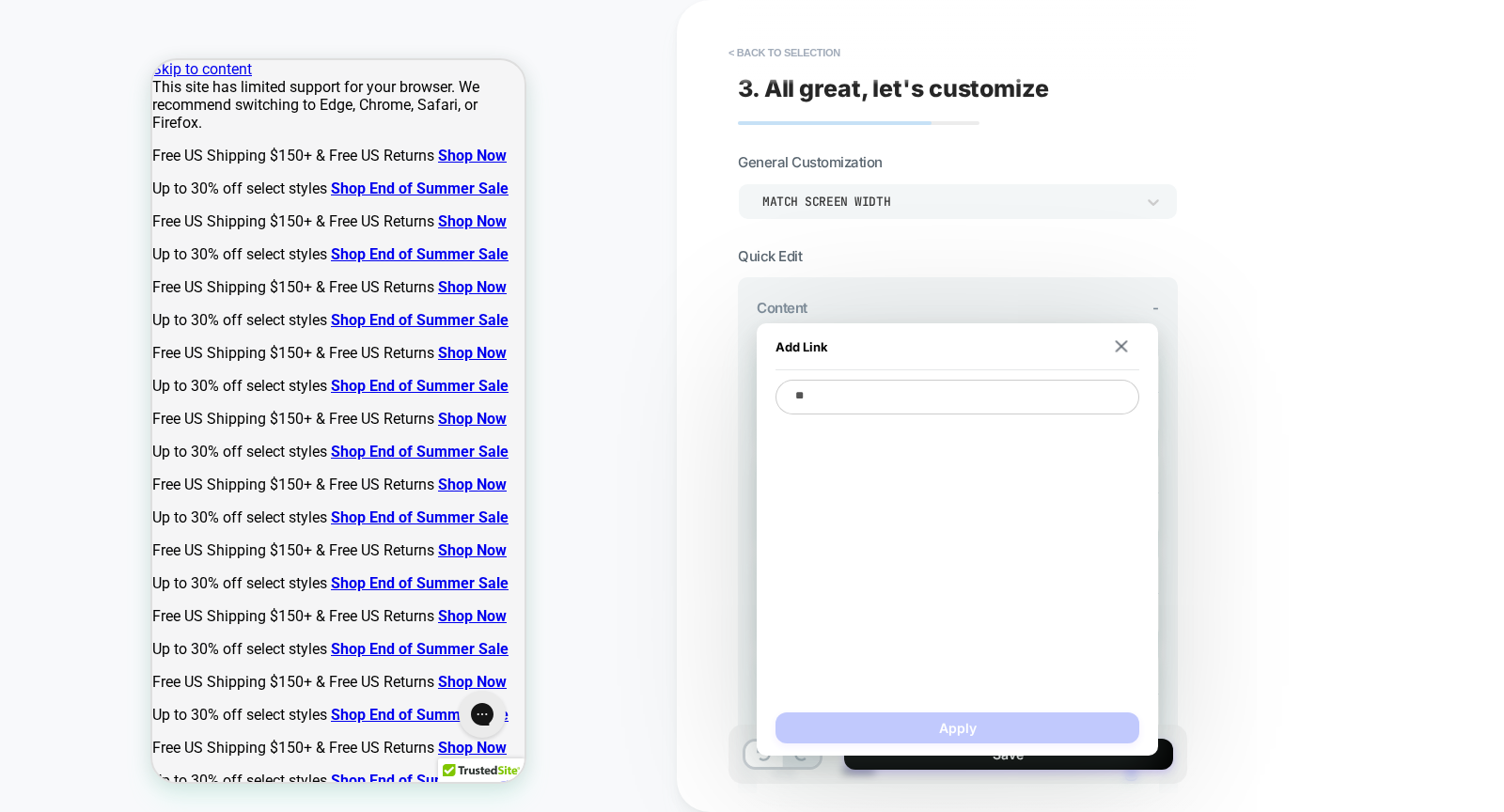 type on "*" 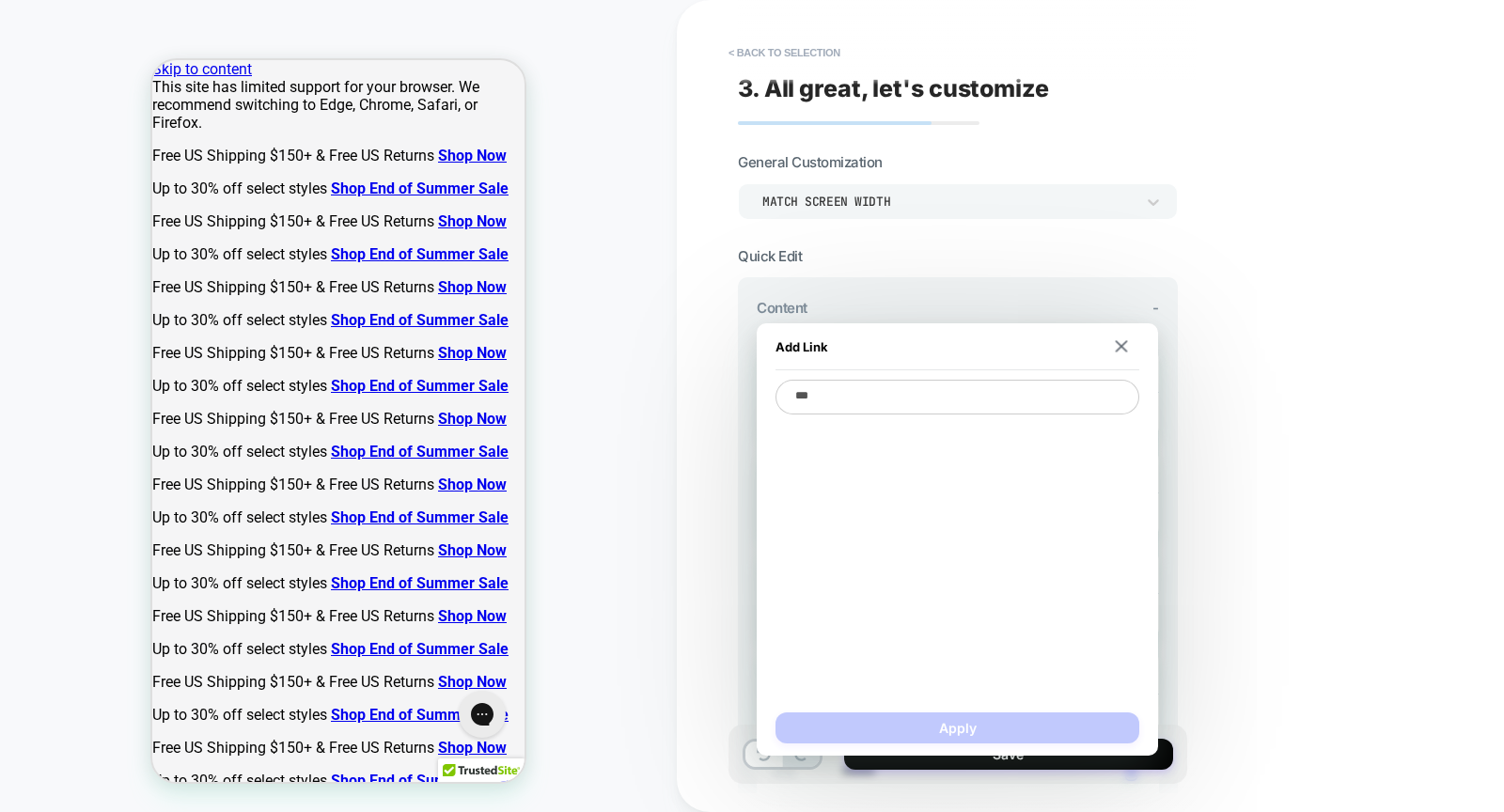 type on "*" 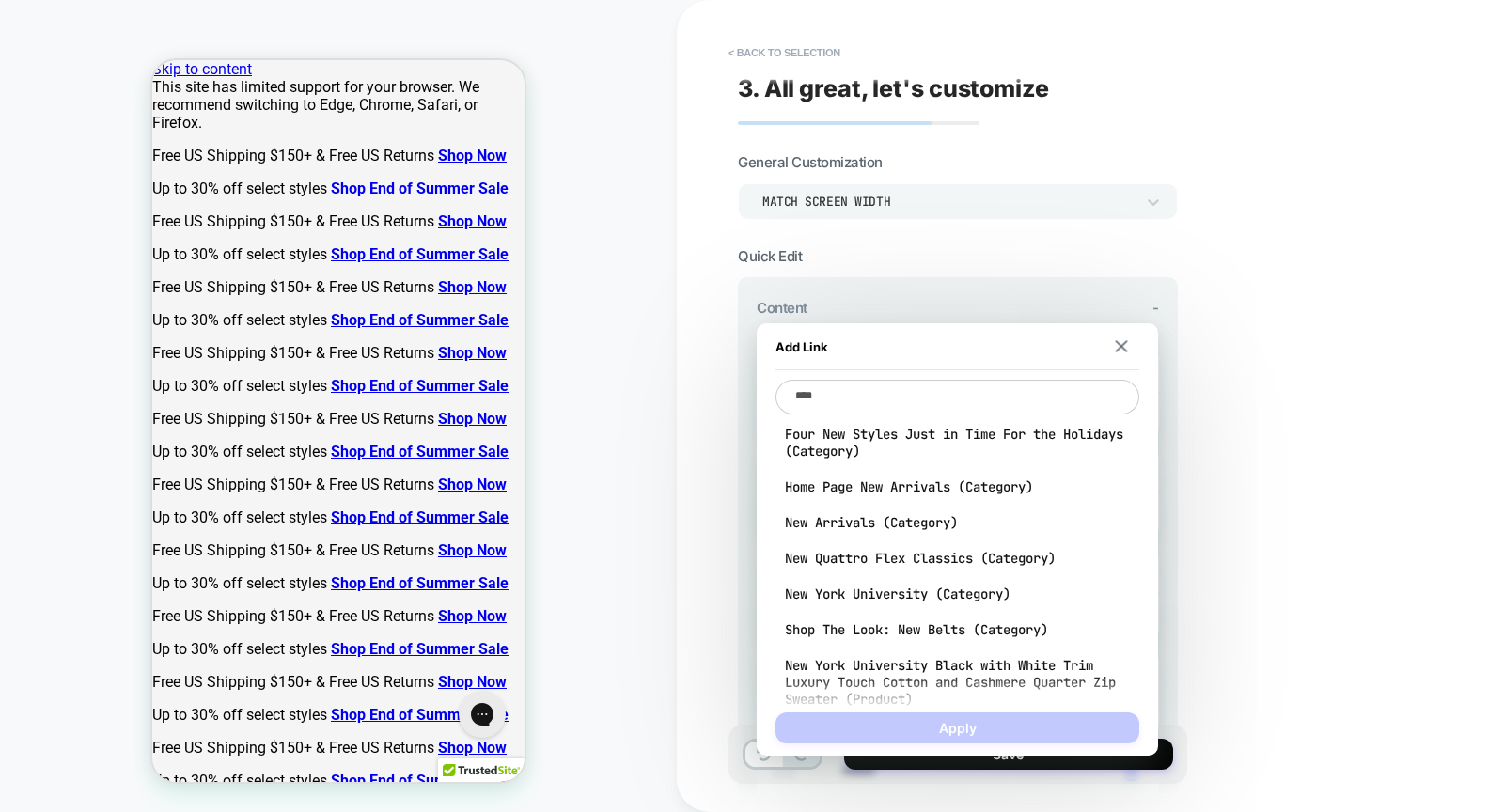 type on "*" 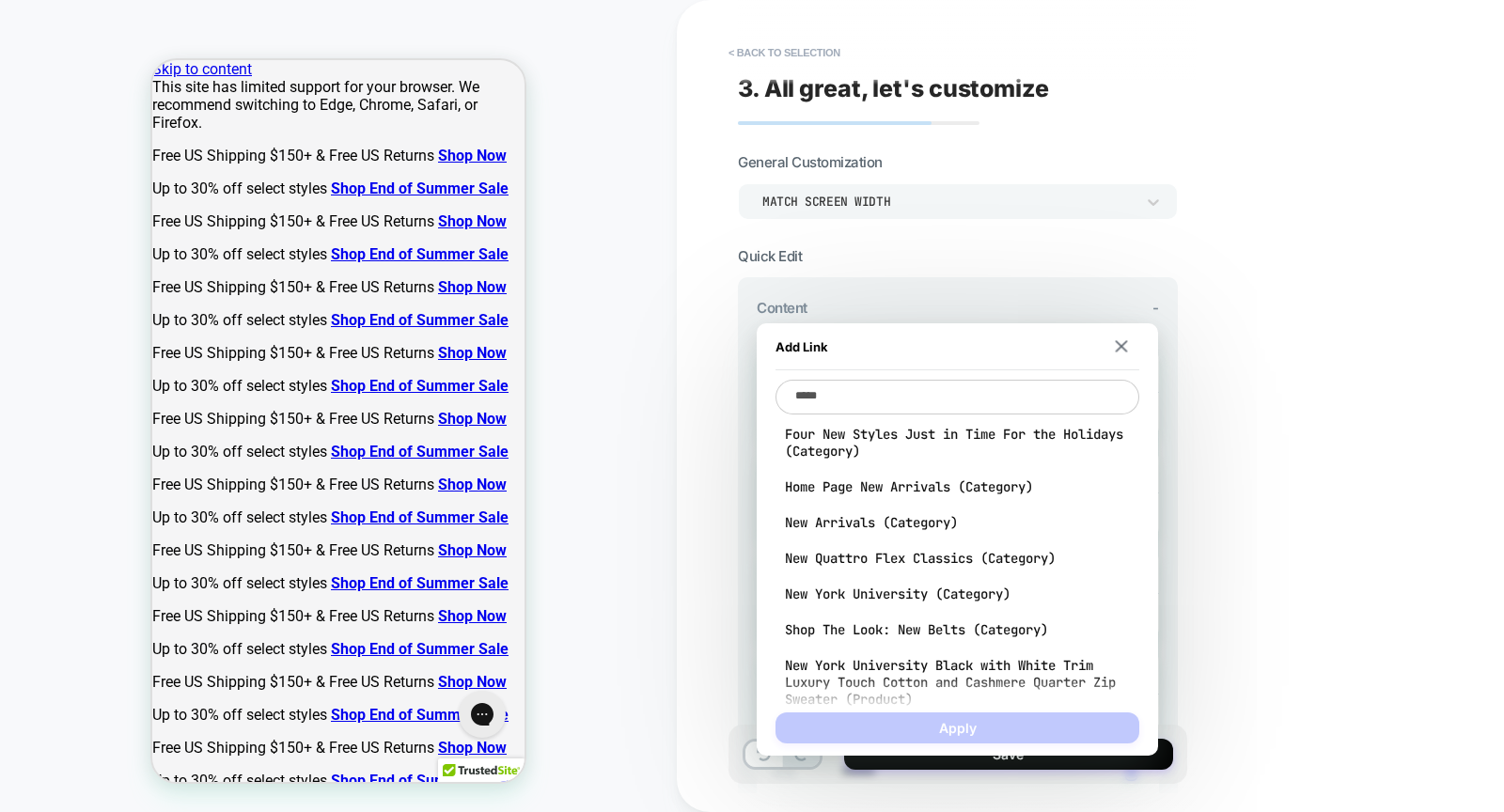 type on "*" 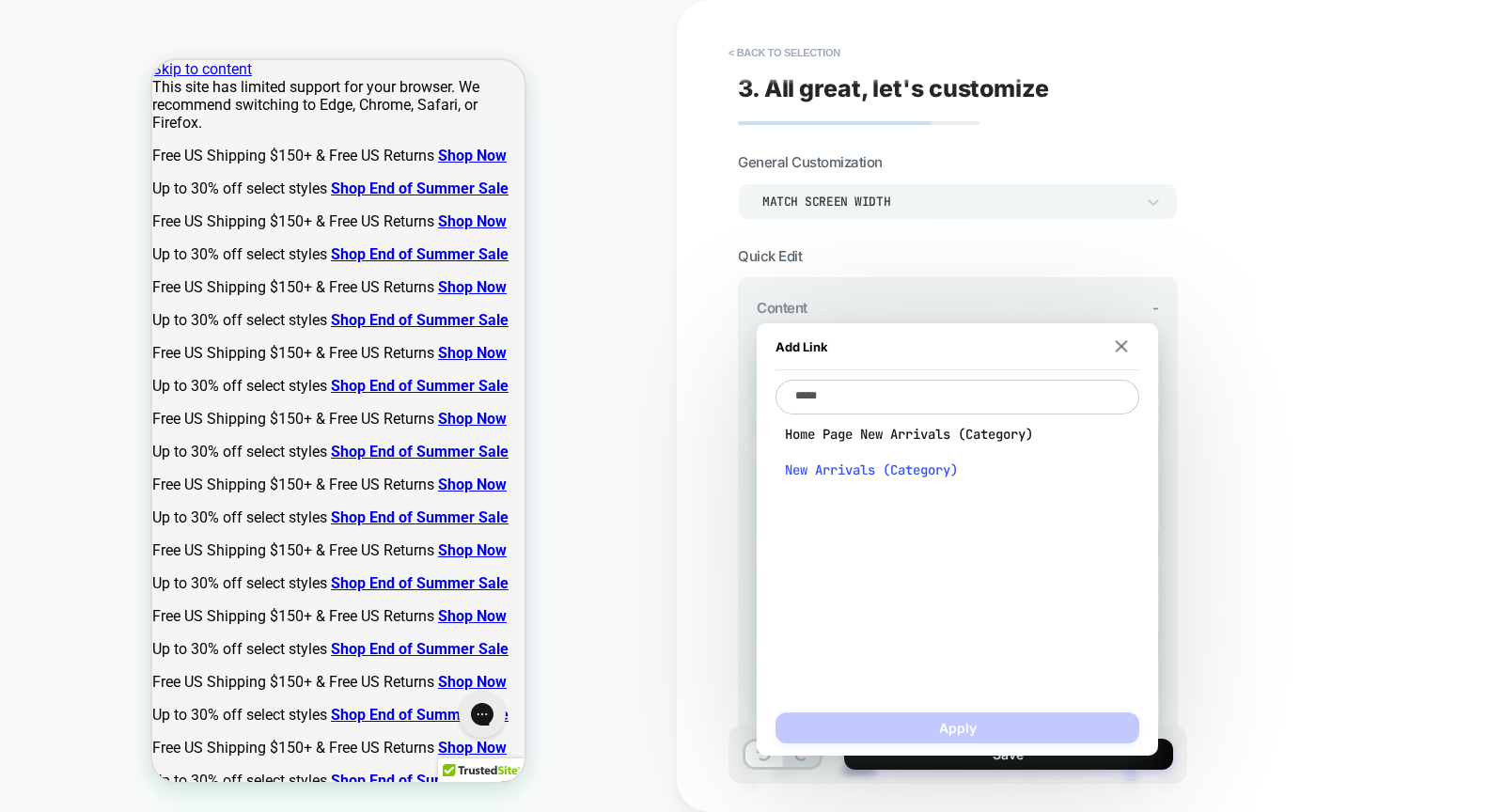 type on "*****" 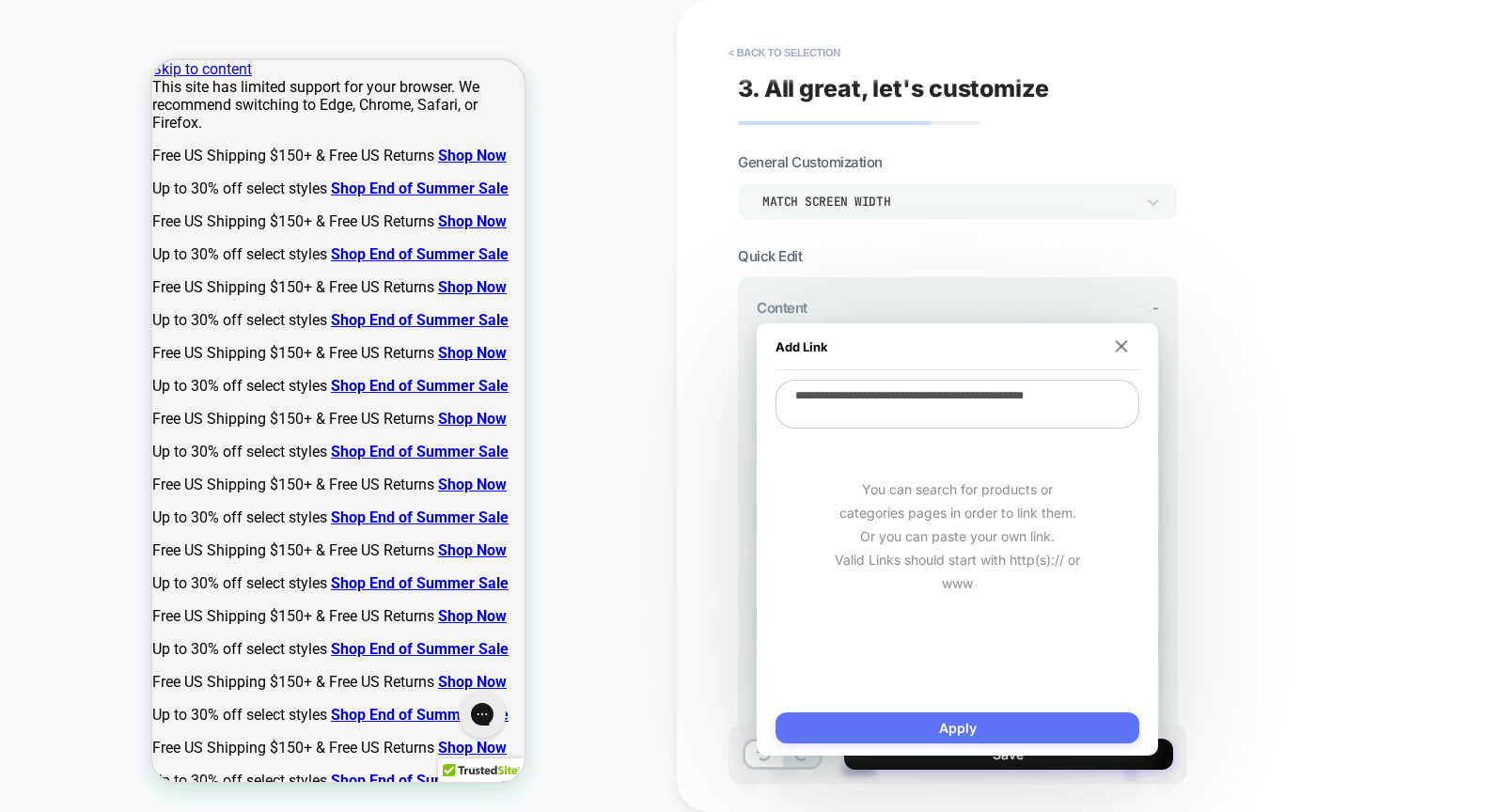 click on "Apply" at bounding box center (957, 727) 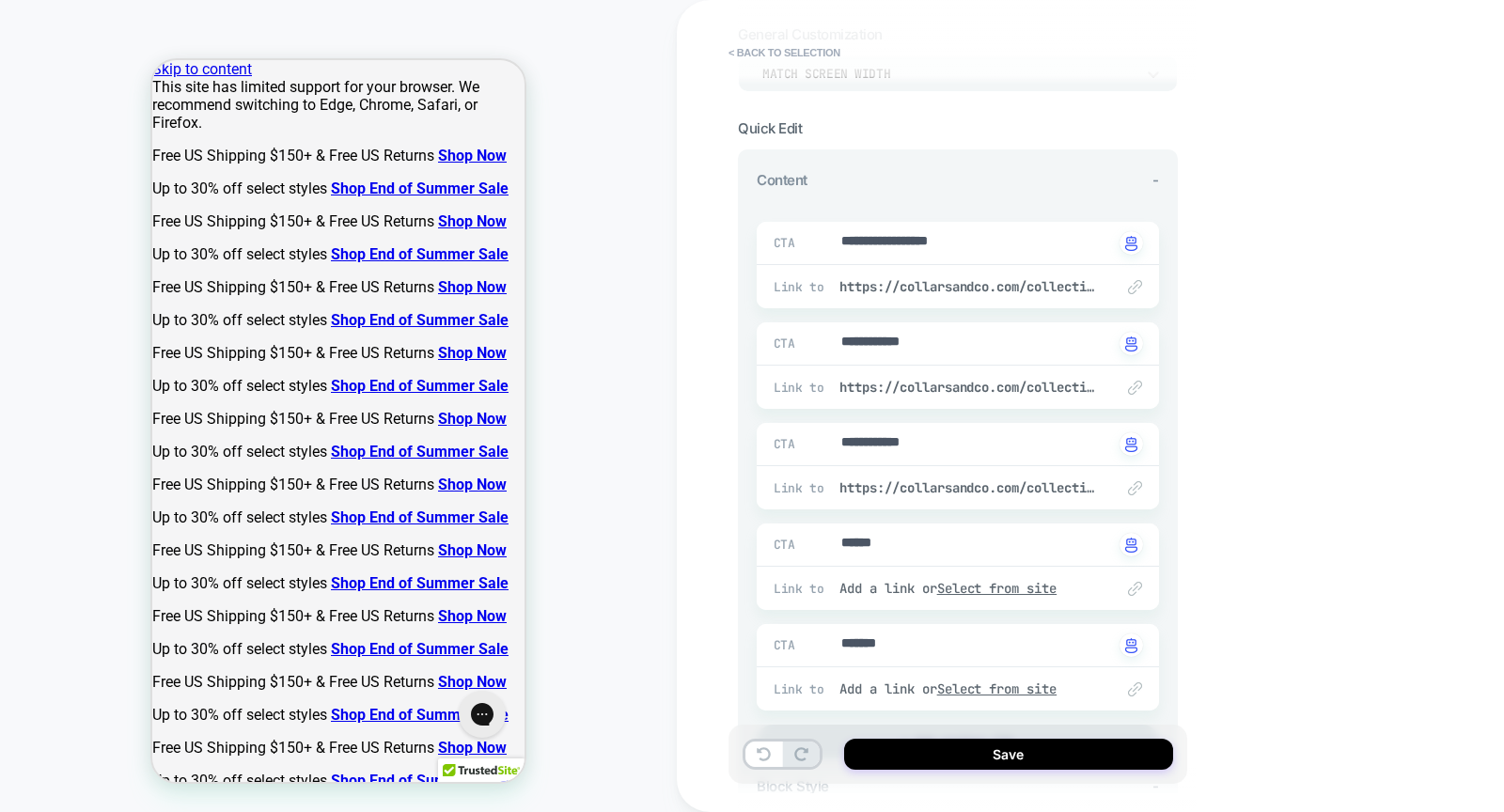 scroll, scrollTop: 133, scrollLeft: 0, axis: vertical 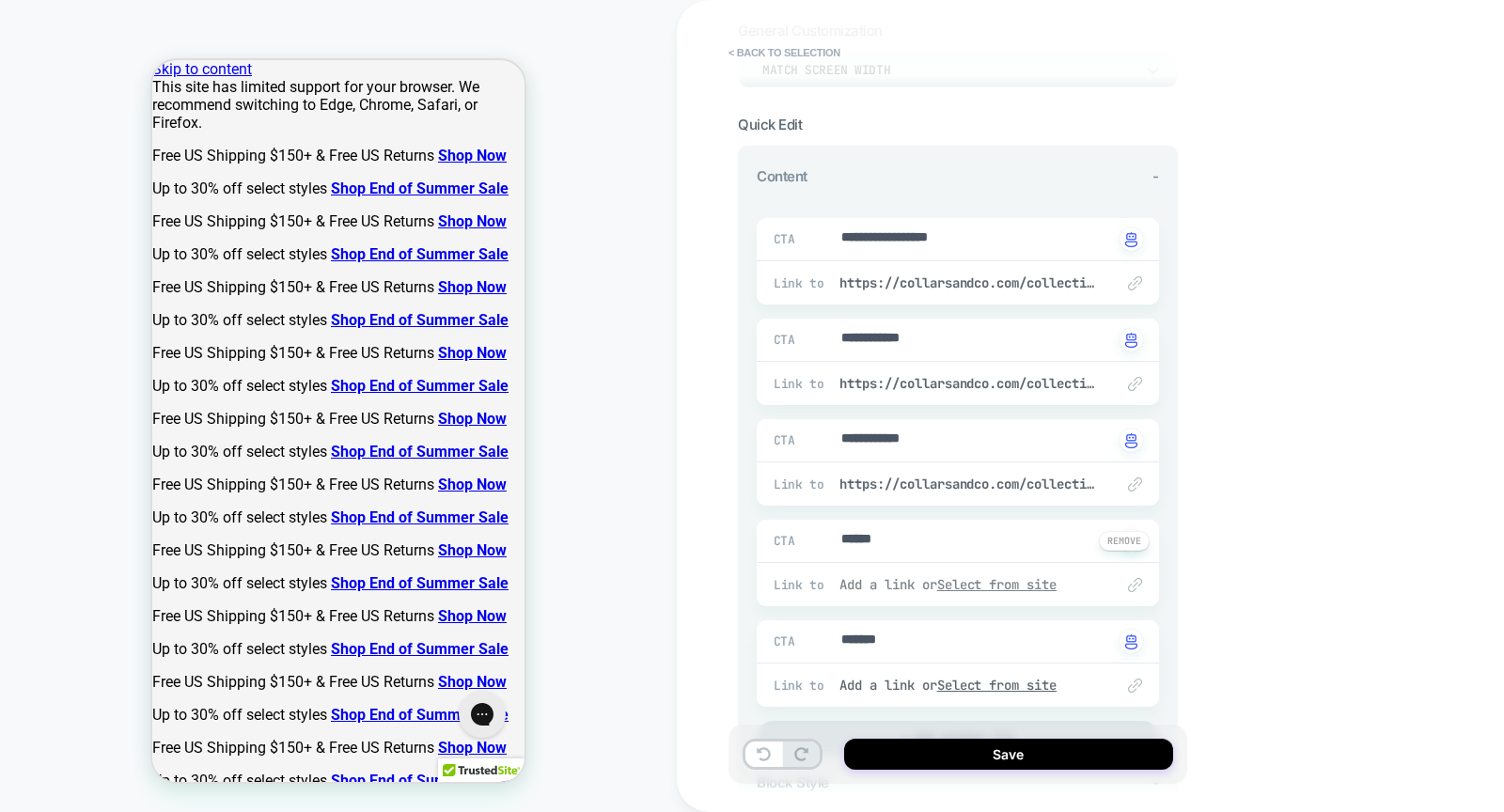 click on "Select from site" at bounding box center [997, 585] 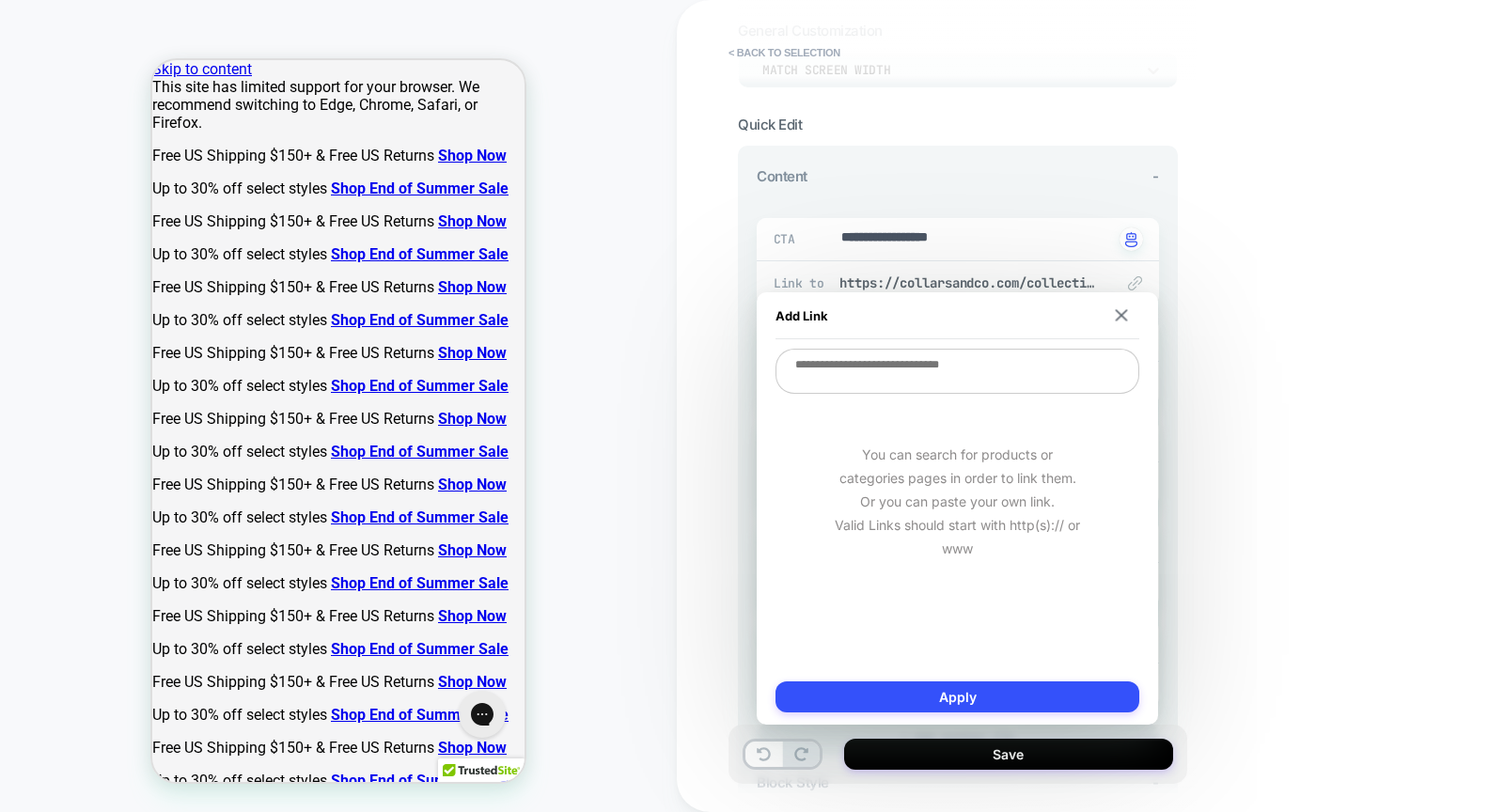 click at bounding box center (957, 371) 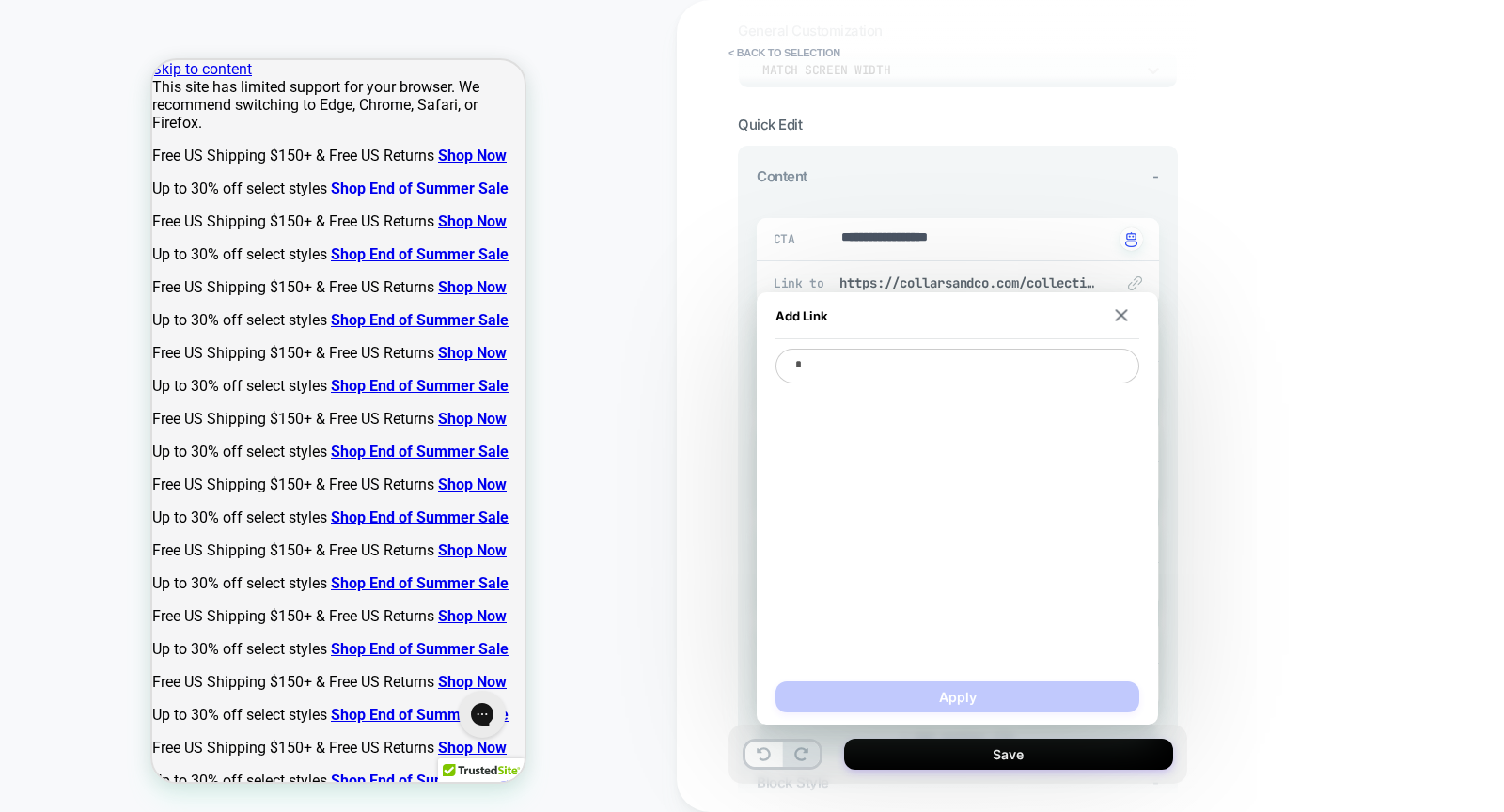type on "*" 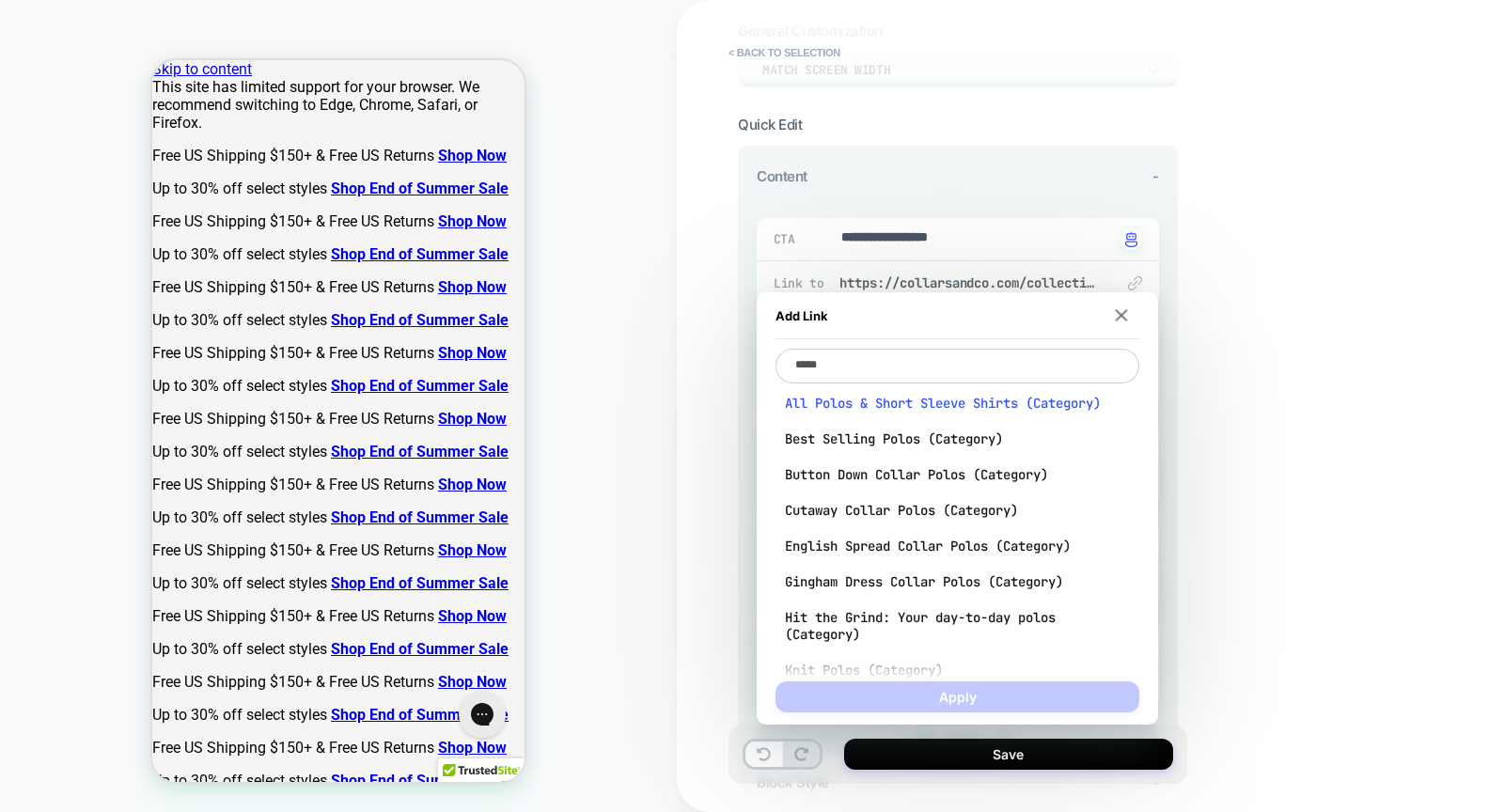 click on "All Polos & Short Sleeve Shirts (Category)" at bounding box center [957, 403] 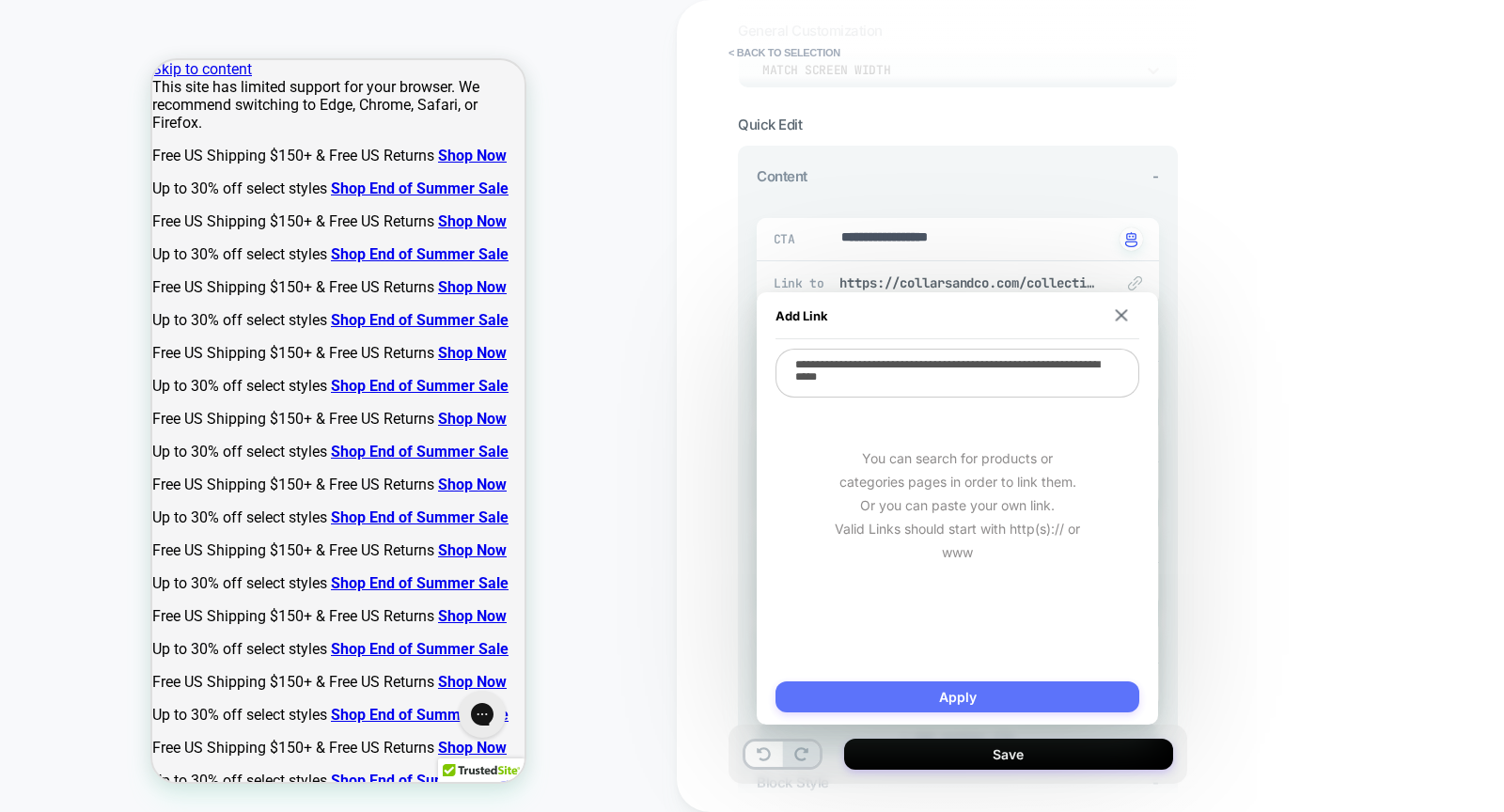 click on "Apply" at bounding box center [957, 696] 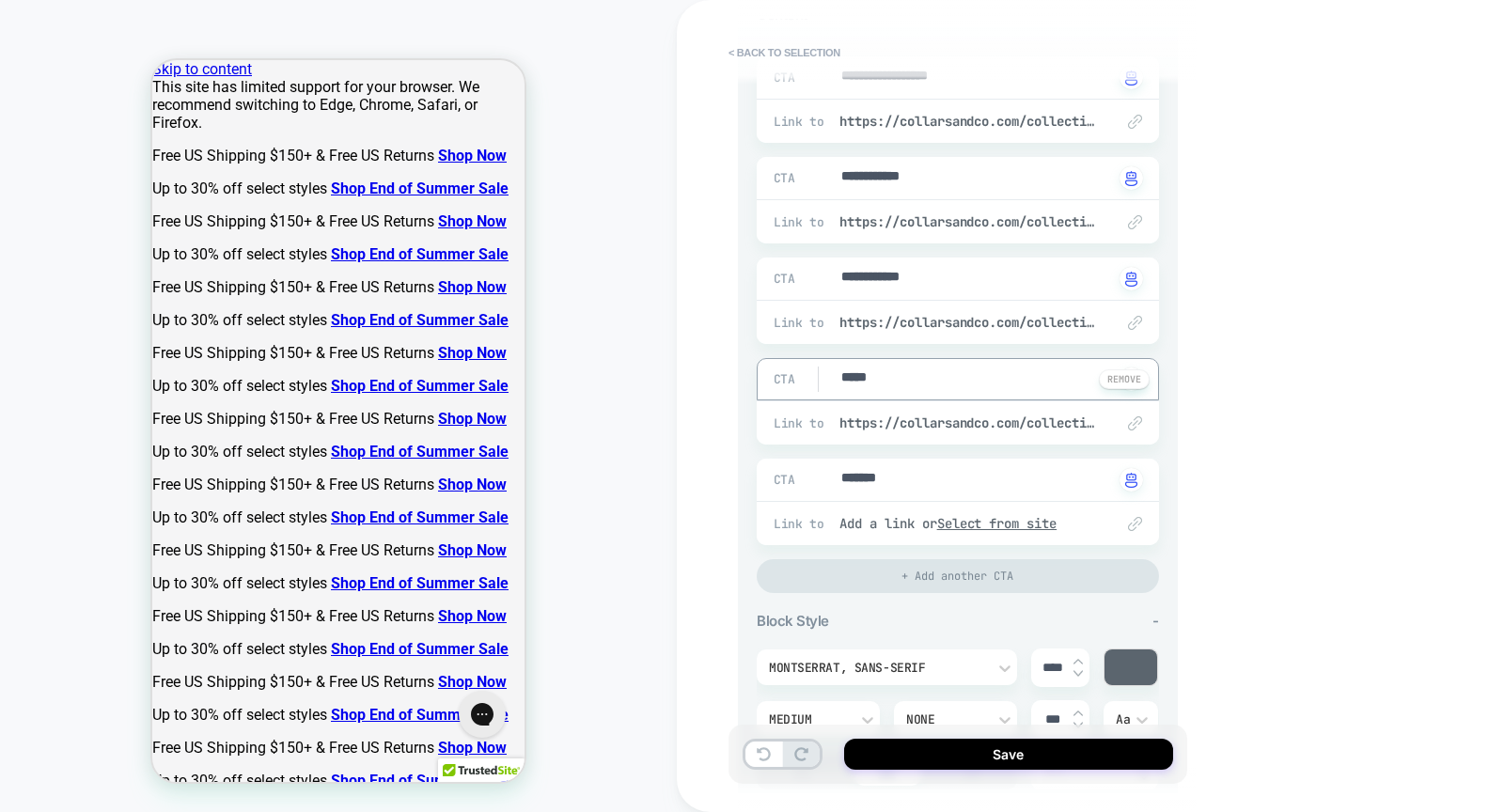 scroll, scrollTop: 295, scrollLeft: 0, axis: vertical 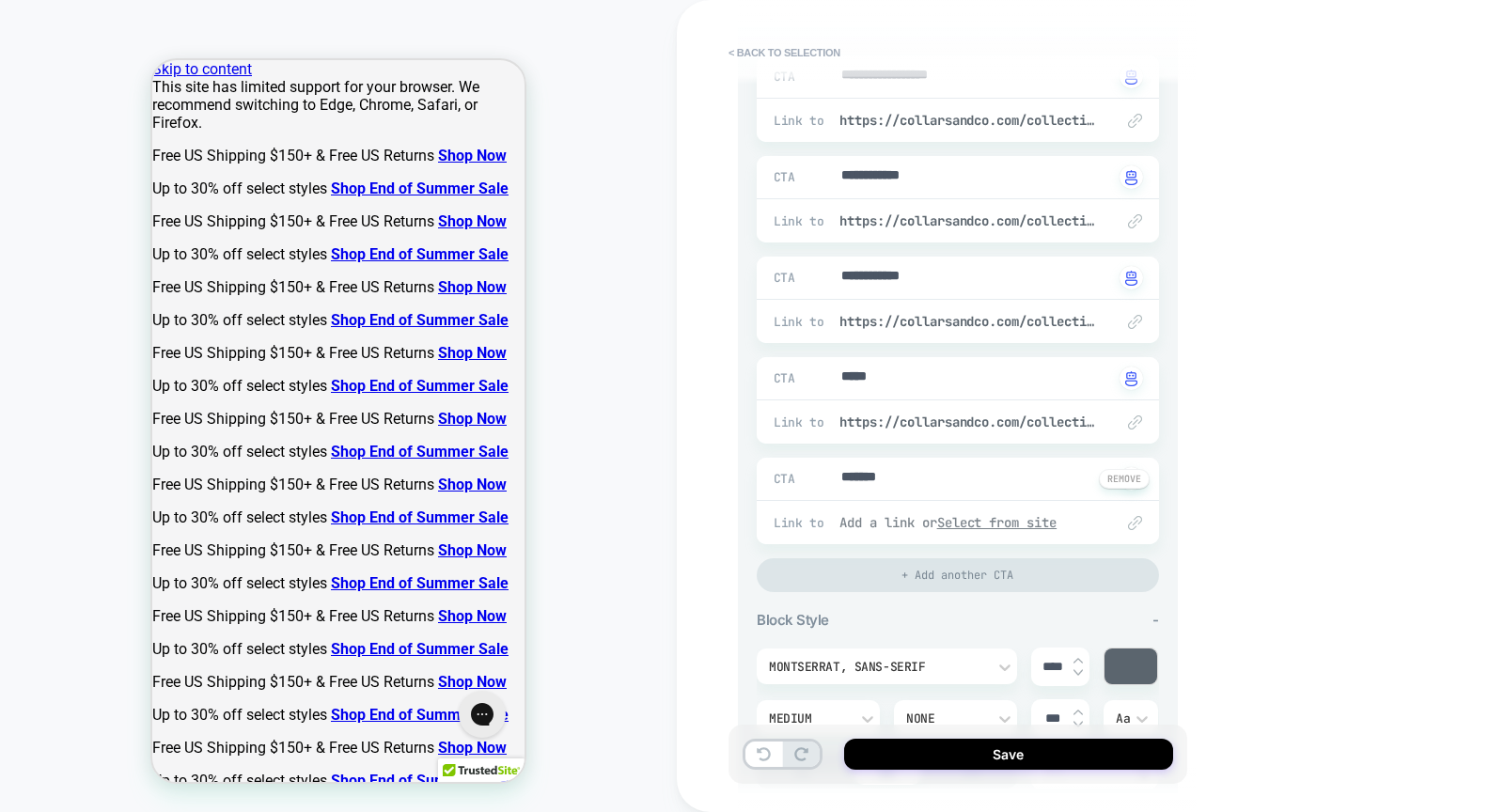 click on "Select from site" at bounding box center [997, 523] 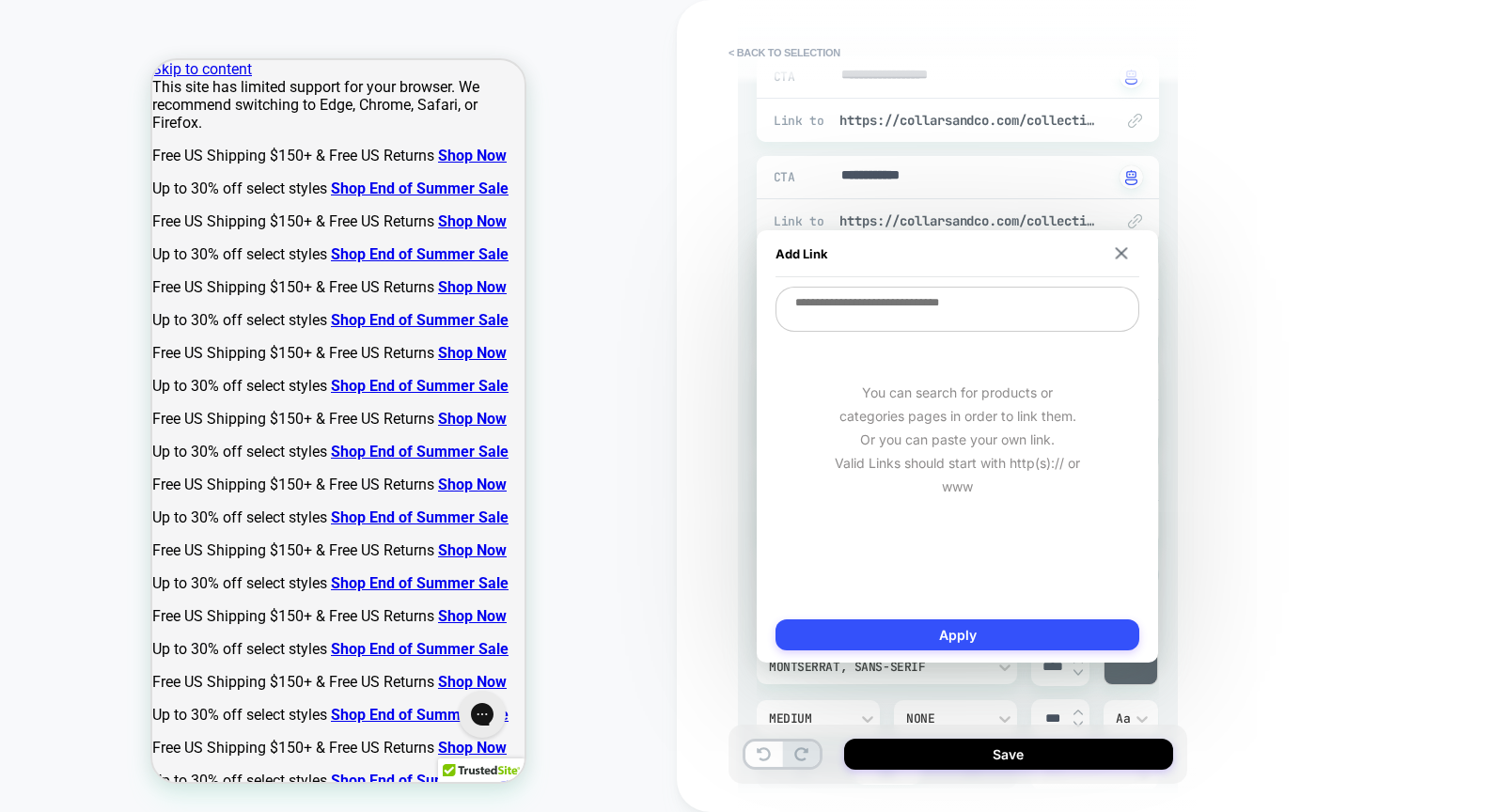 click at bounding box center [957, 309] 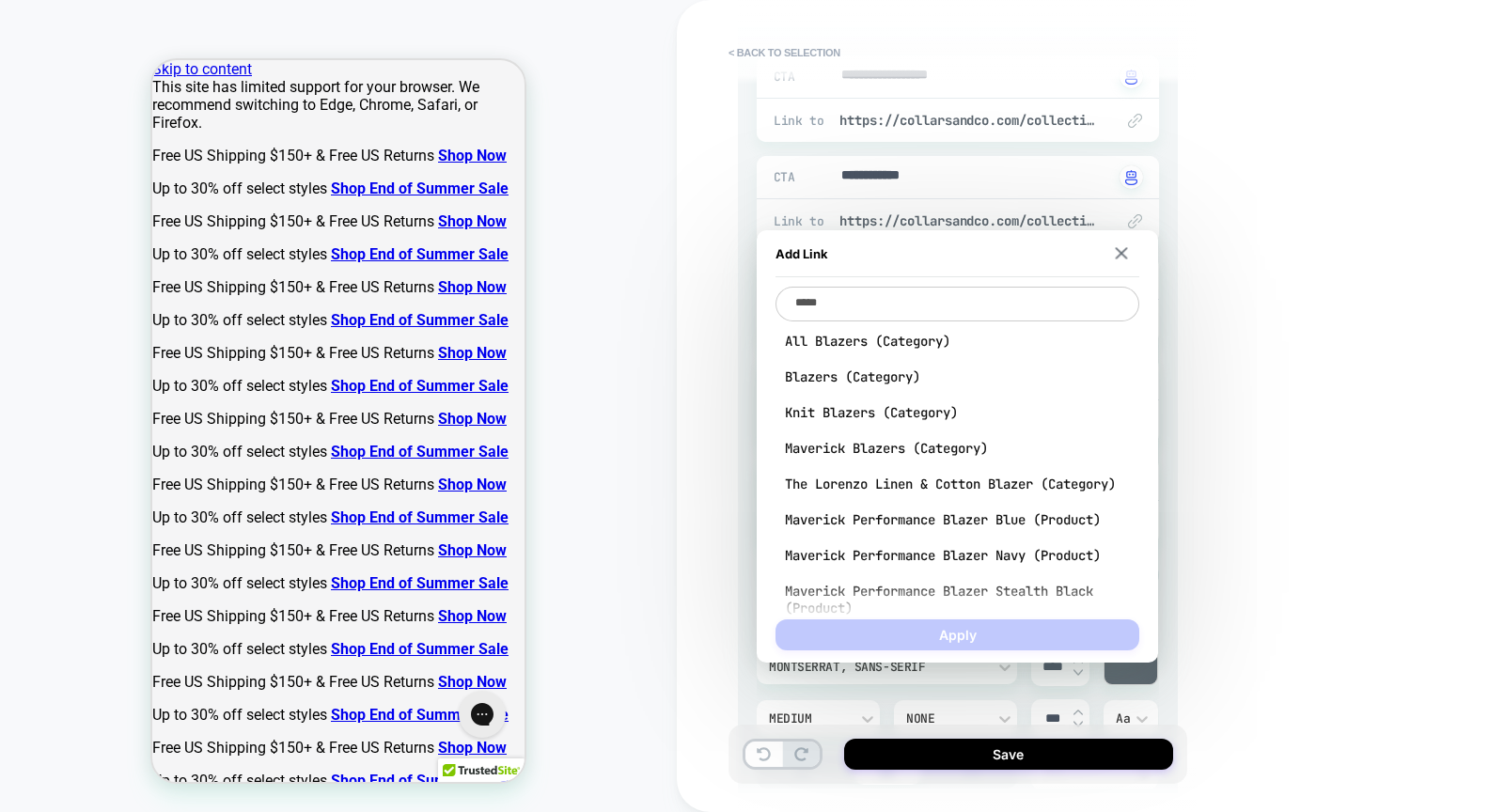 click on "**********" at bounding box center (1090, 406) 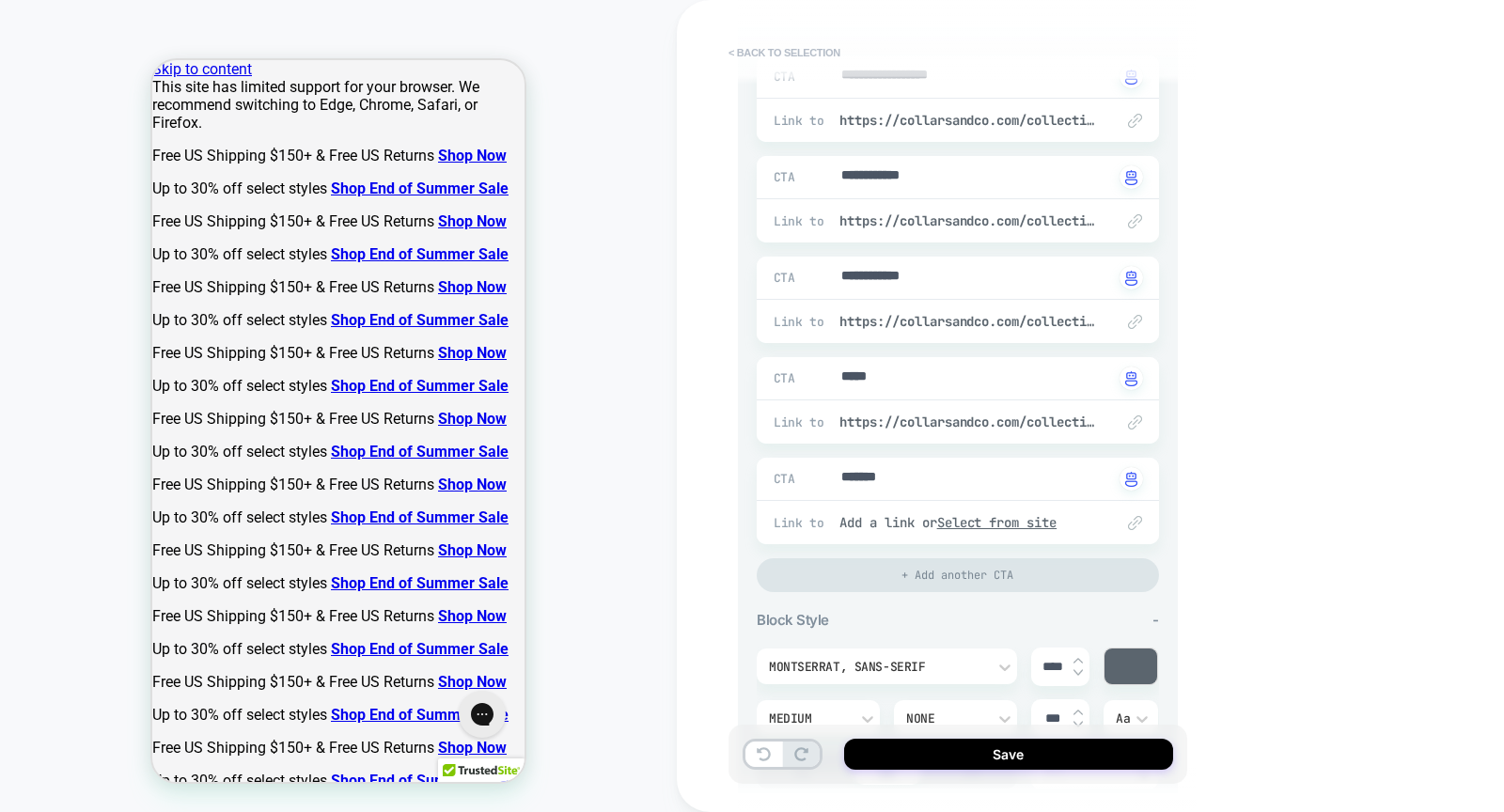 click on "< Back to selection" at bounding box center (784, 53) 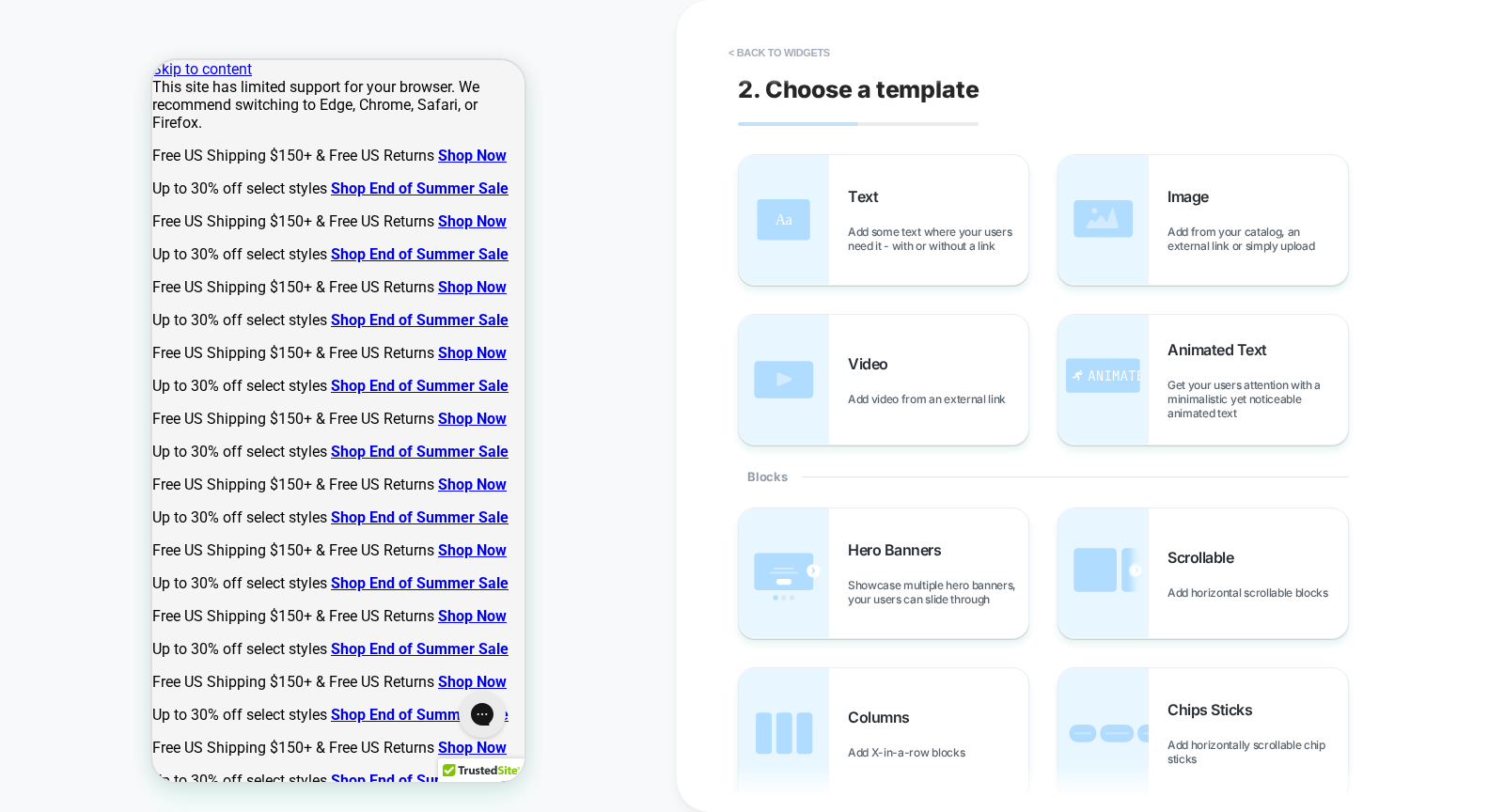 click on "< Back to widgets" at bounding box center [779, 53] 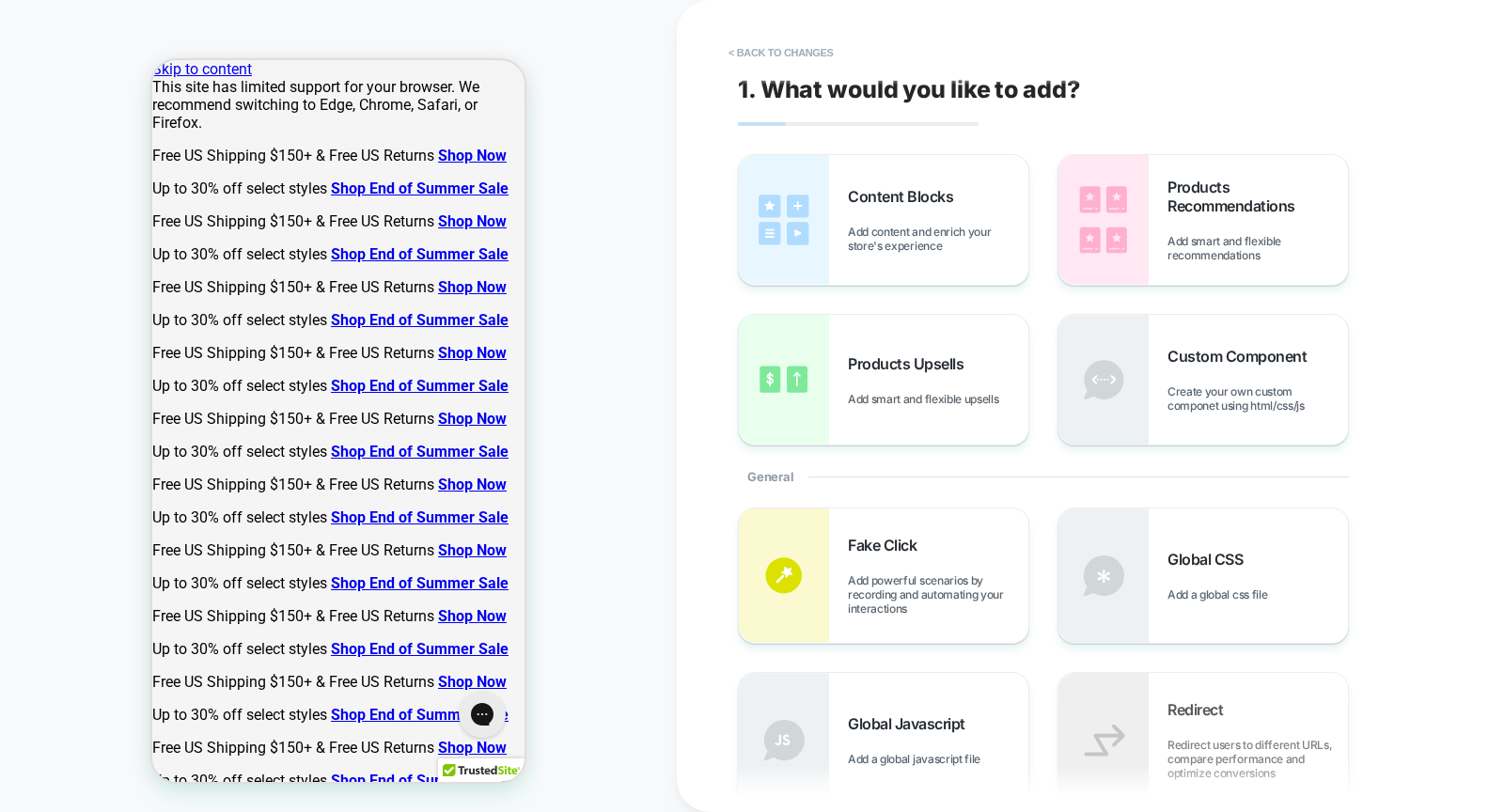 click on "< Back to changes" at bounding box center (781, 53) 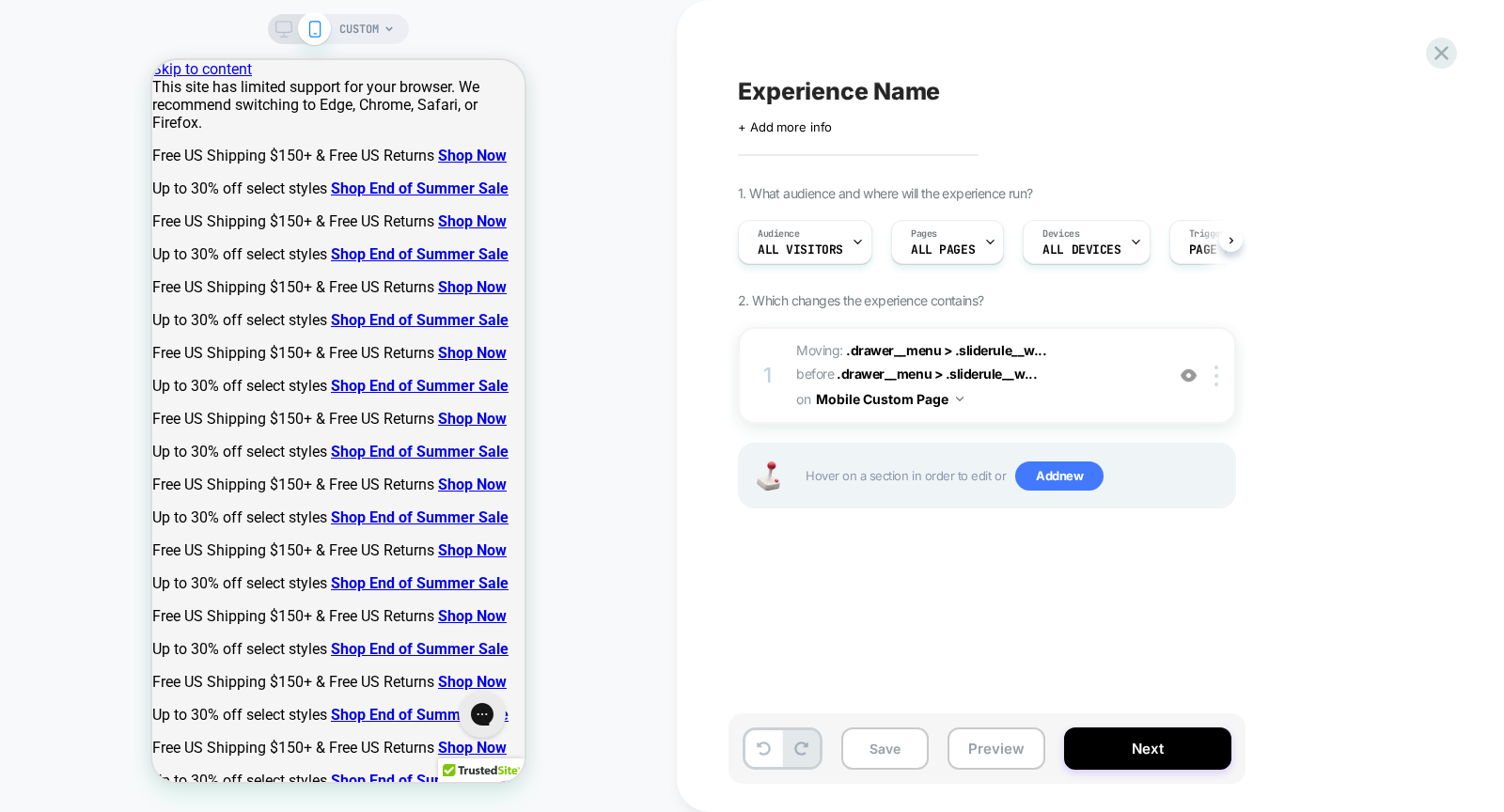 scroll, scrollTop: 0, scrollLeft: 1, axis: horizontal 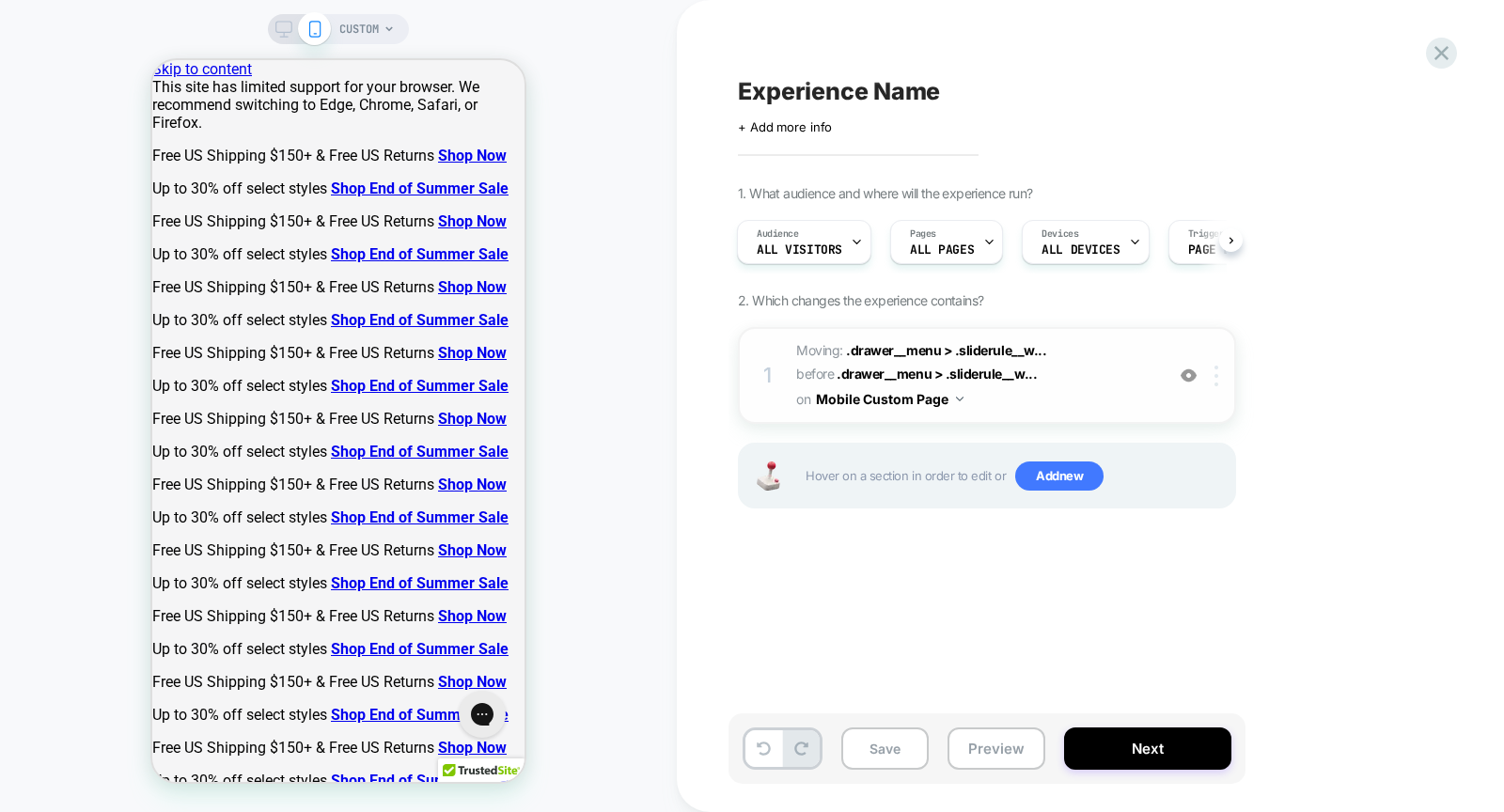 click at bounding box center [1216, 376] 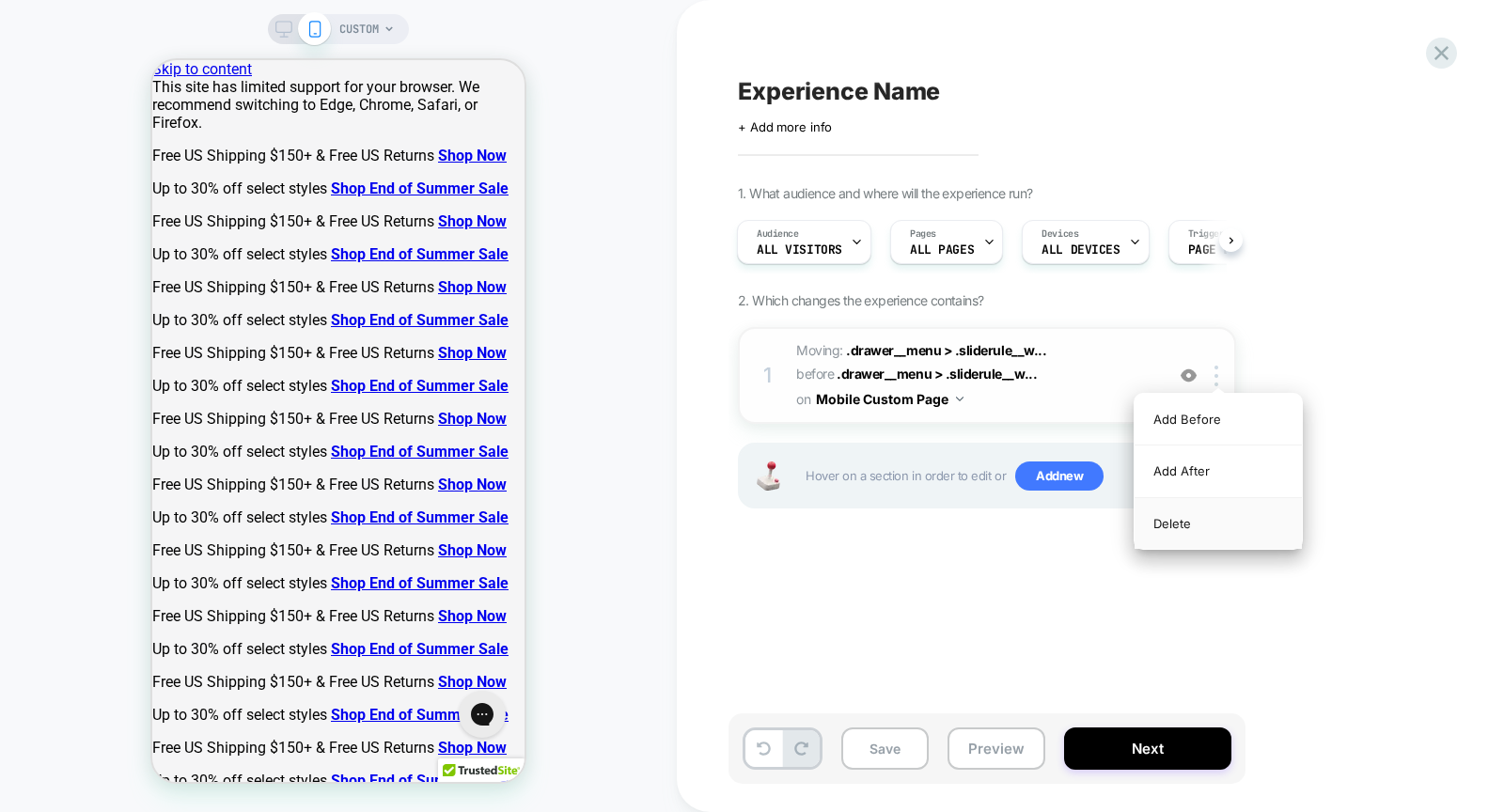click on "Delete" at bounding box center [1218, 523] 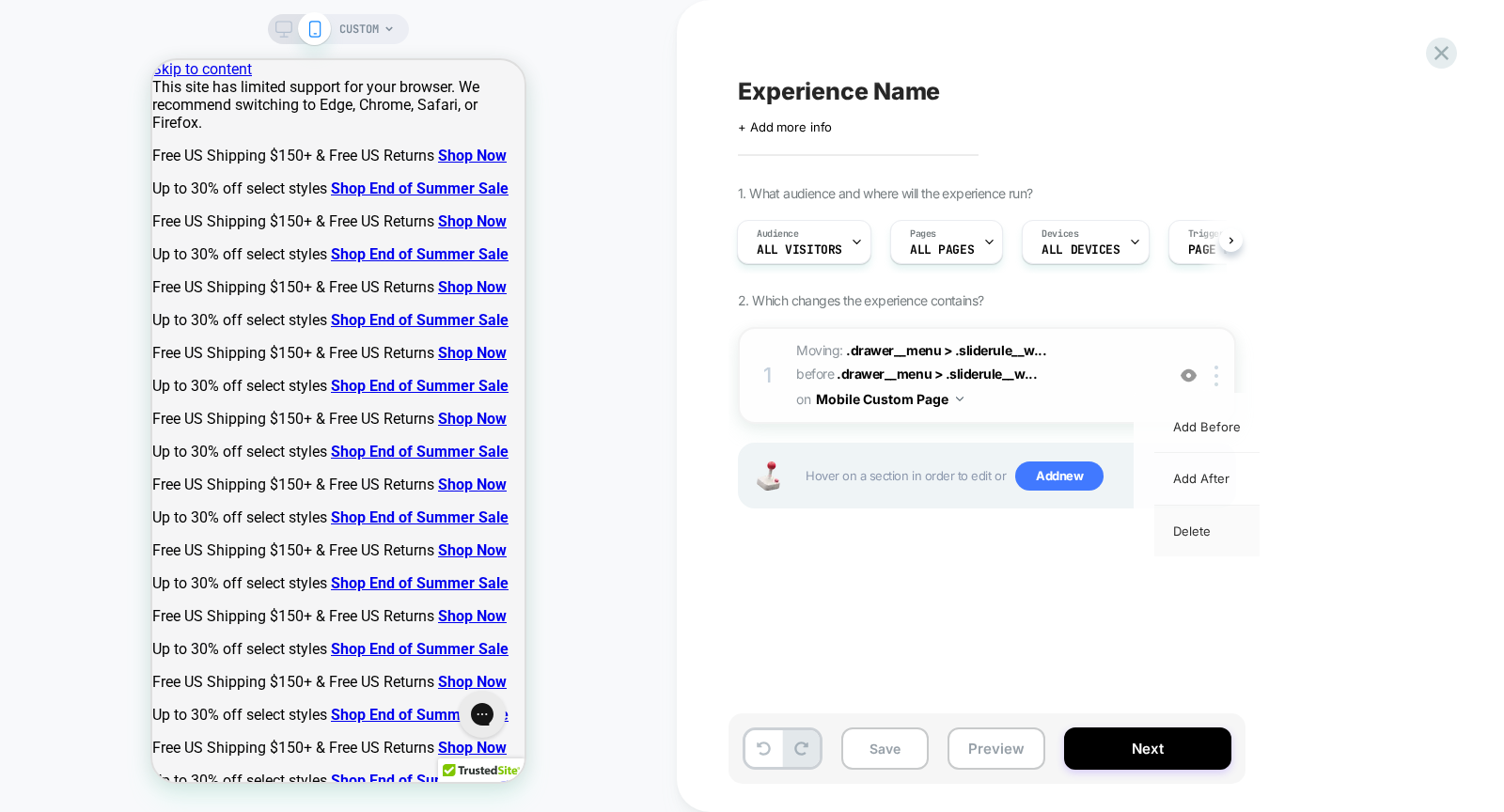 scroll, scrollTop: 0, scrollLeft: 0, axis: both 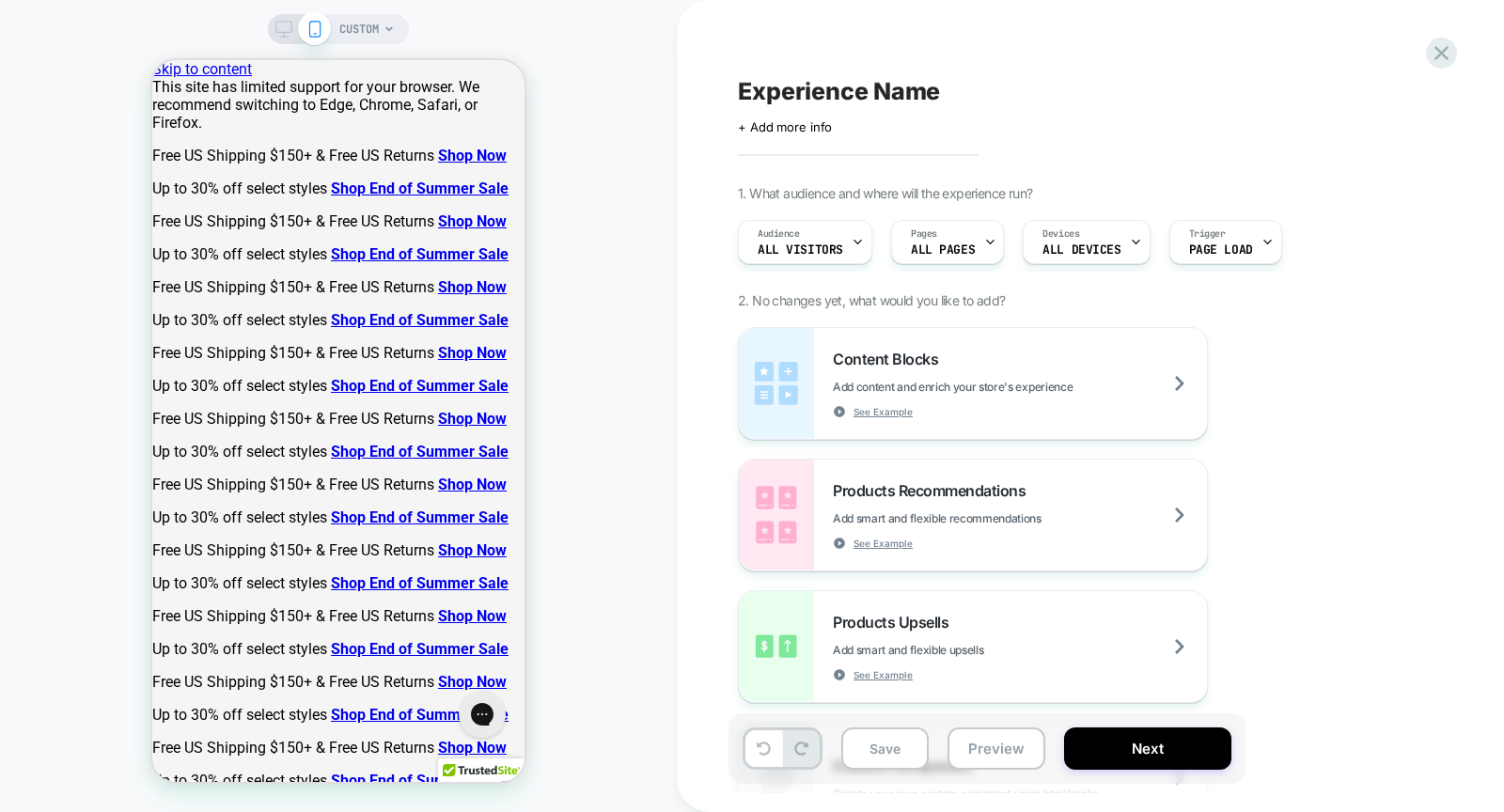 click on "Content Blocks Add content and enrich your store's experience See Example Products Recommendations Add smart and flexible recommendations See Example Products Upsells Add smart and flexible upsells See Example Custom Component Create your own custom componet using html/css/js" at bounding box center [1081, 581] 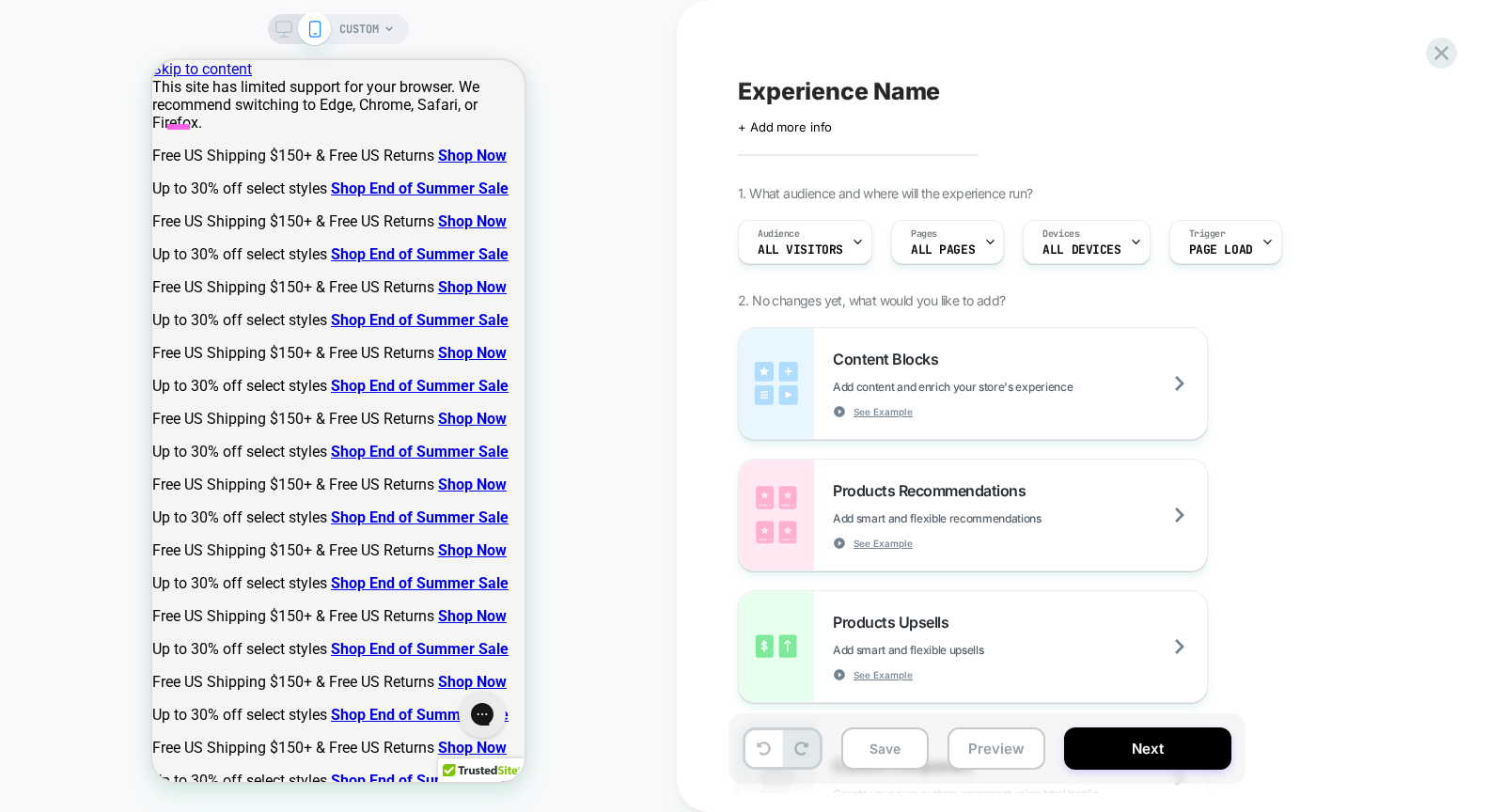 click at bounding box center [160, 1016] 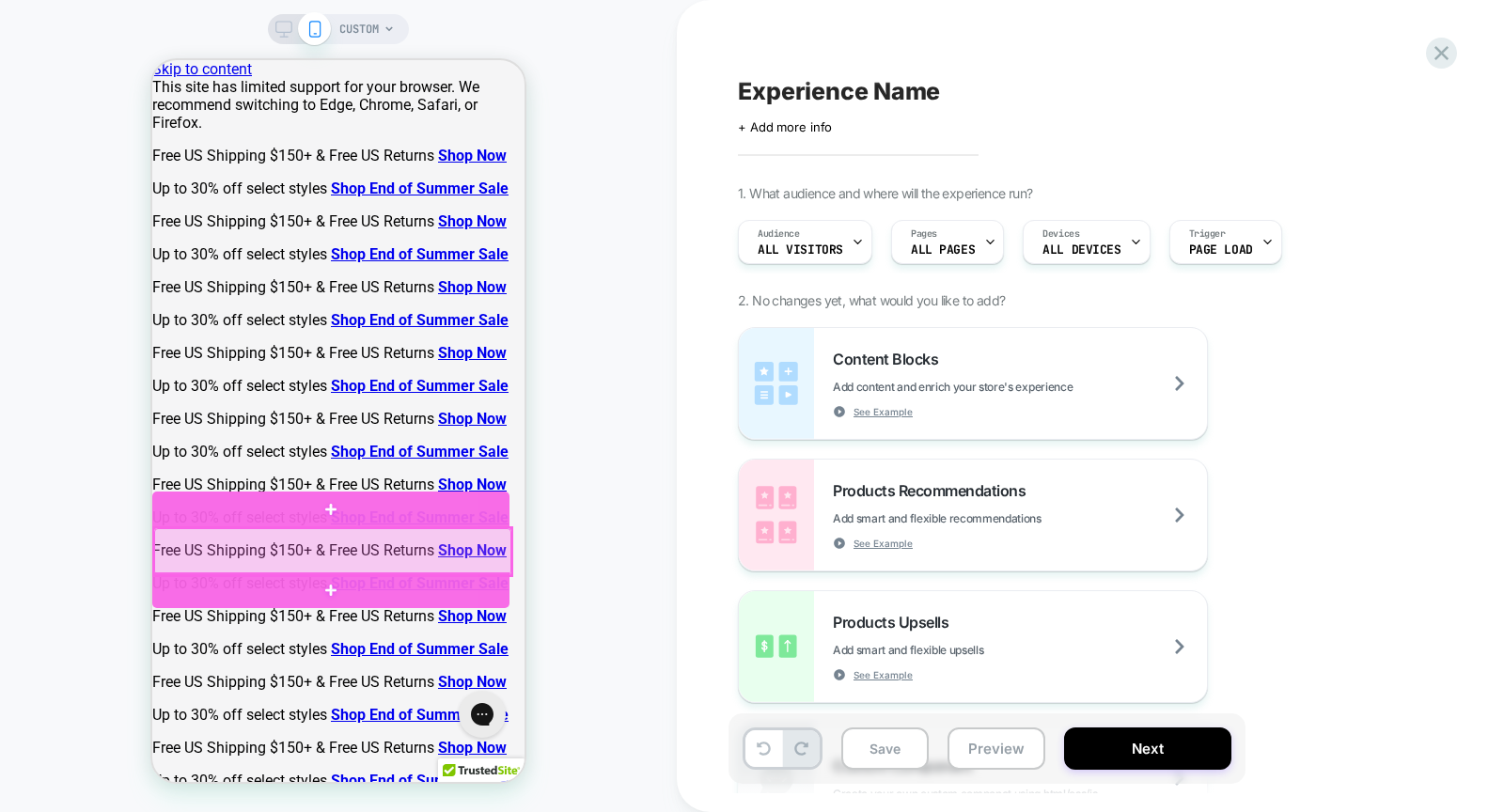 click at bounding box center (333, 552) 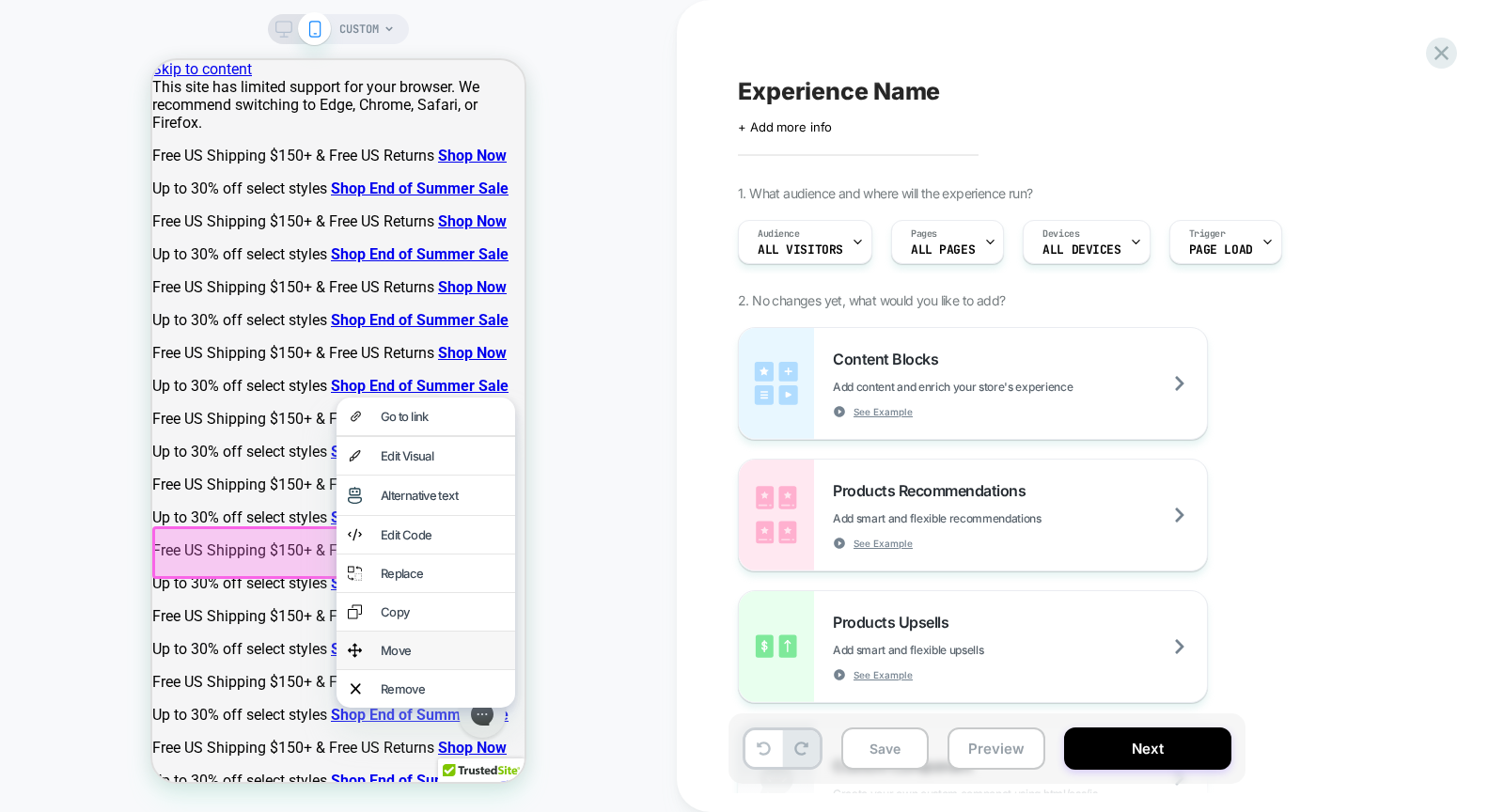 click on "Move" at bounding box center (442, 650) 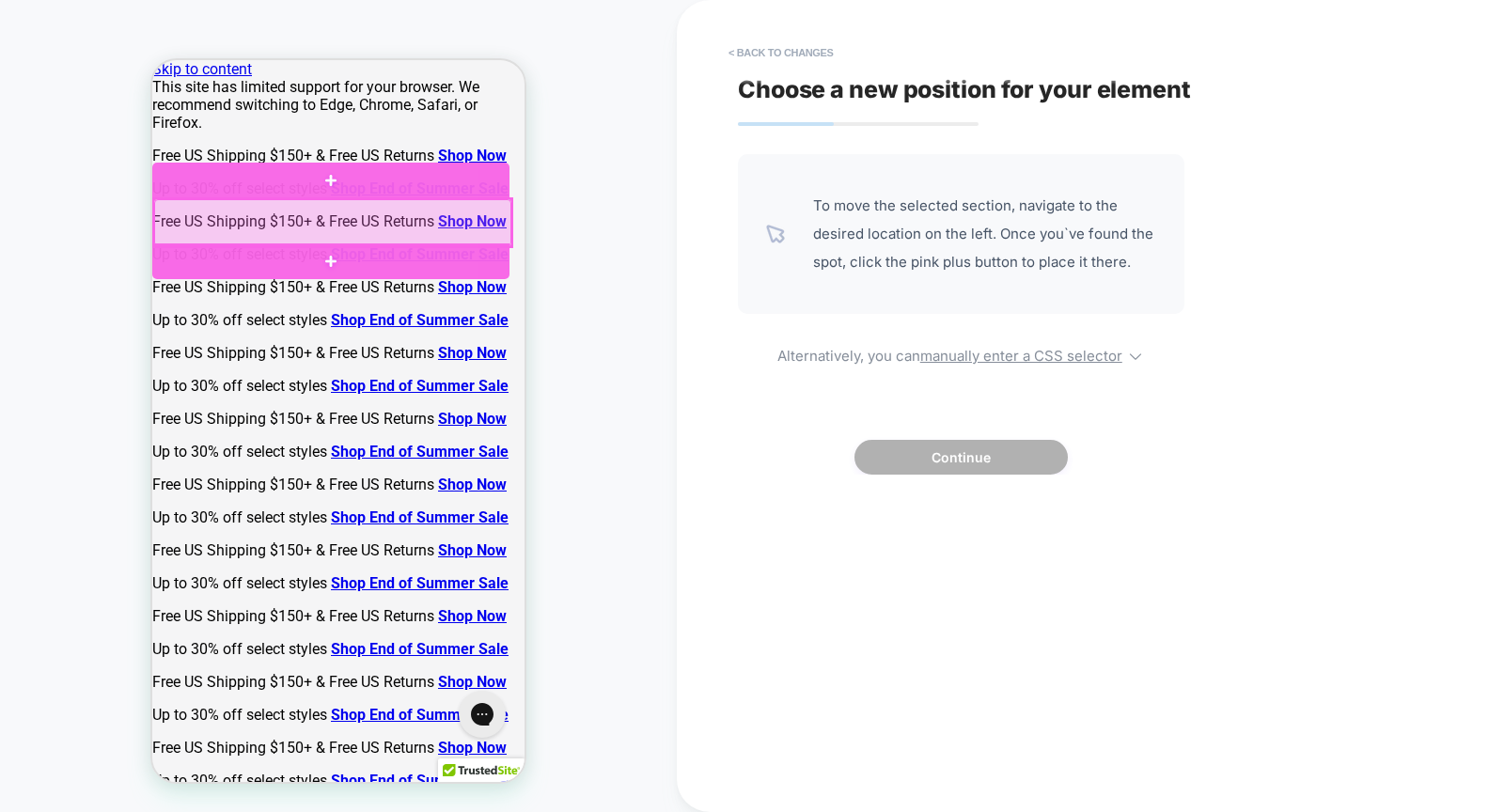 click at bounding box center (333, 223) 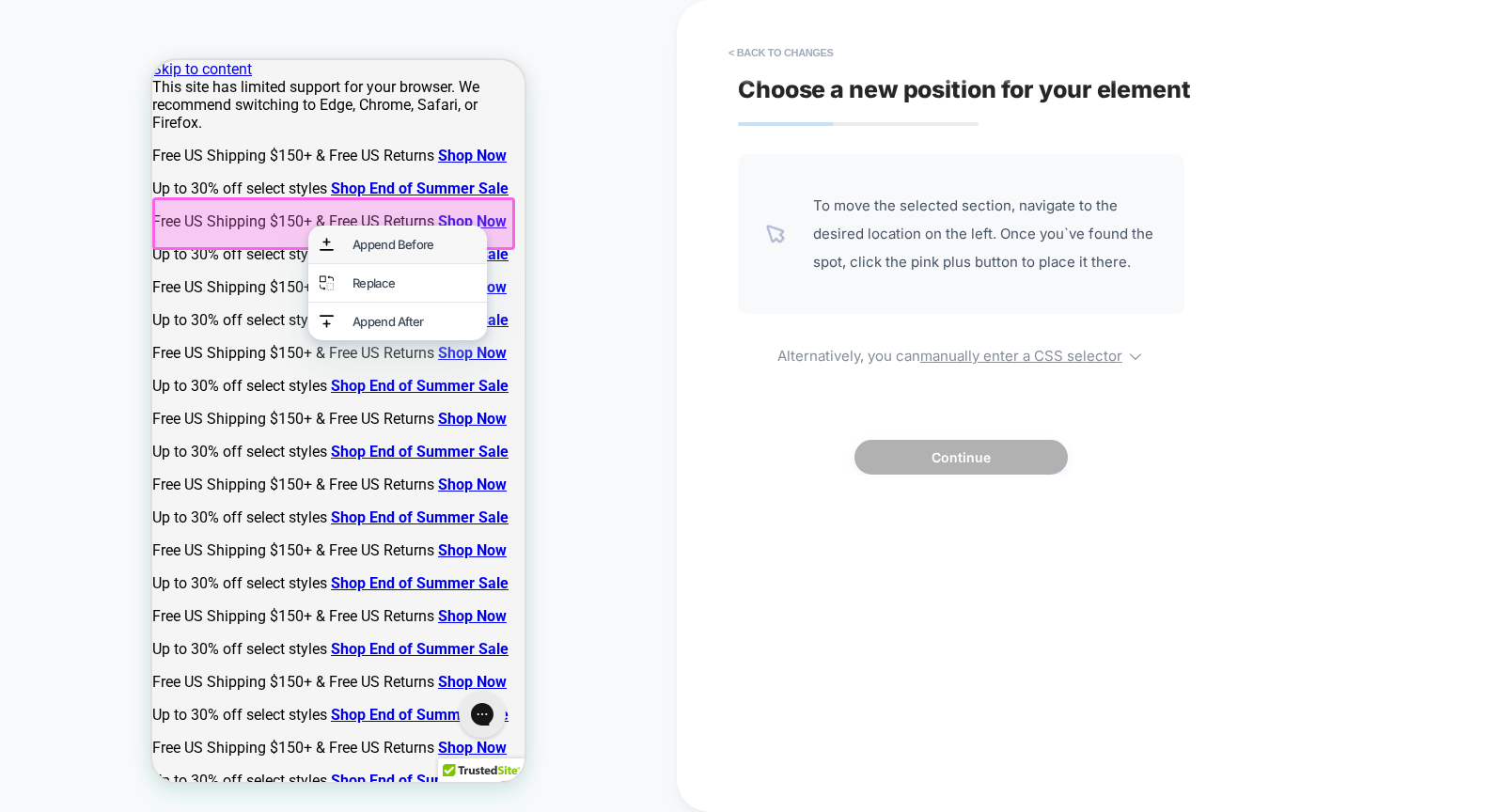 click on "Append Before" at bounding box center (414, 244) 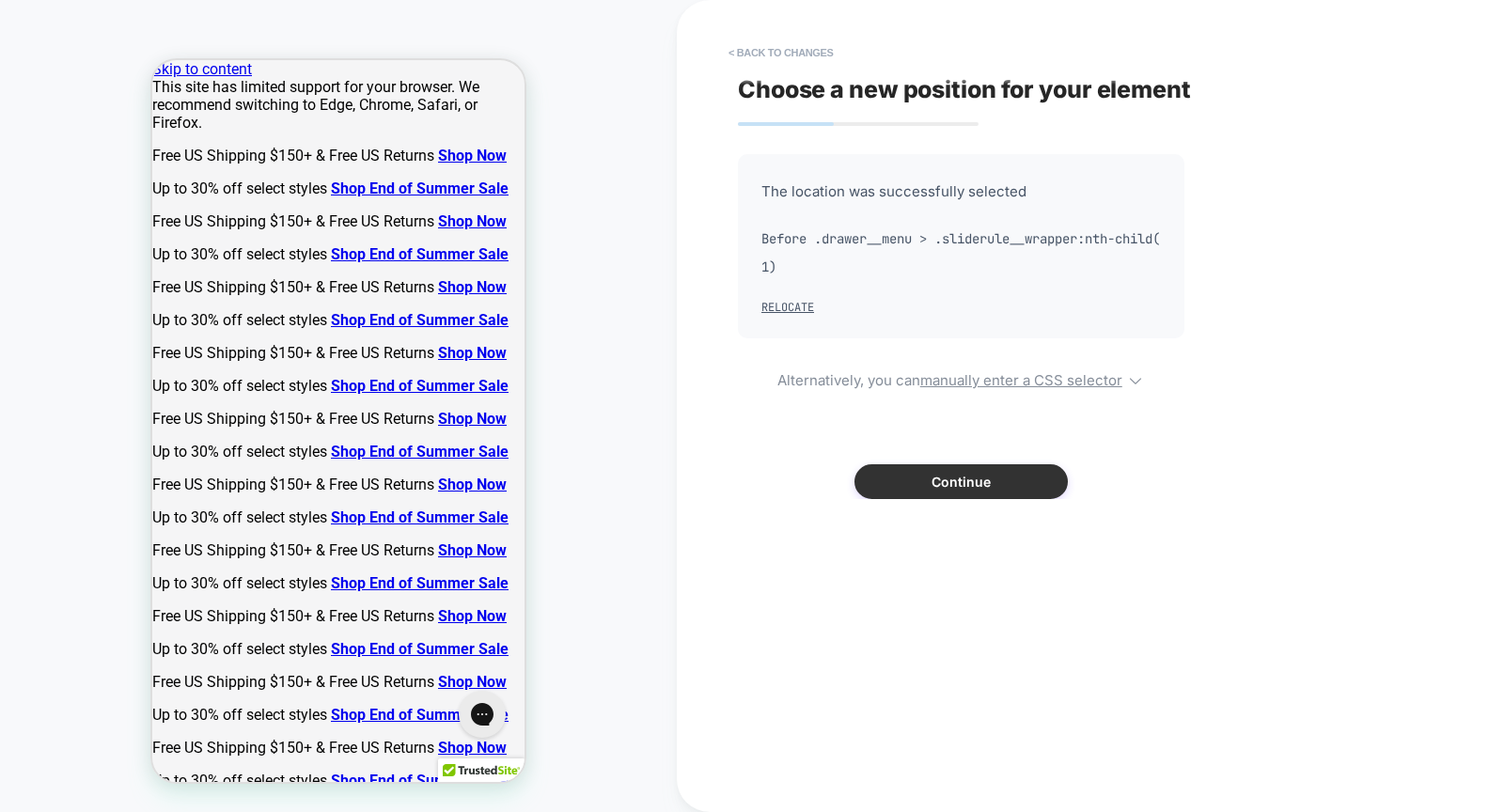 click on "Continue" at bounding box center (961, 481) 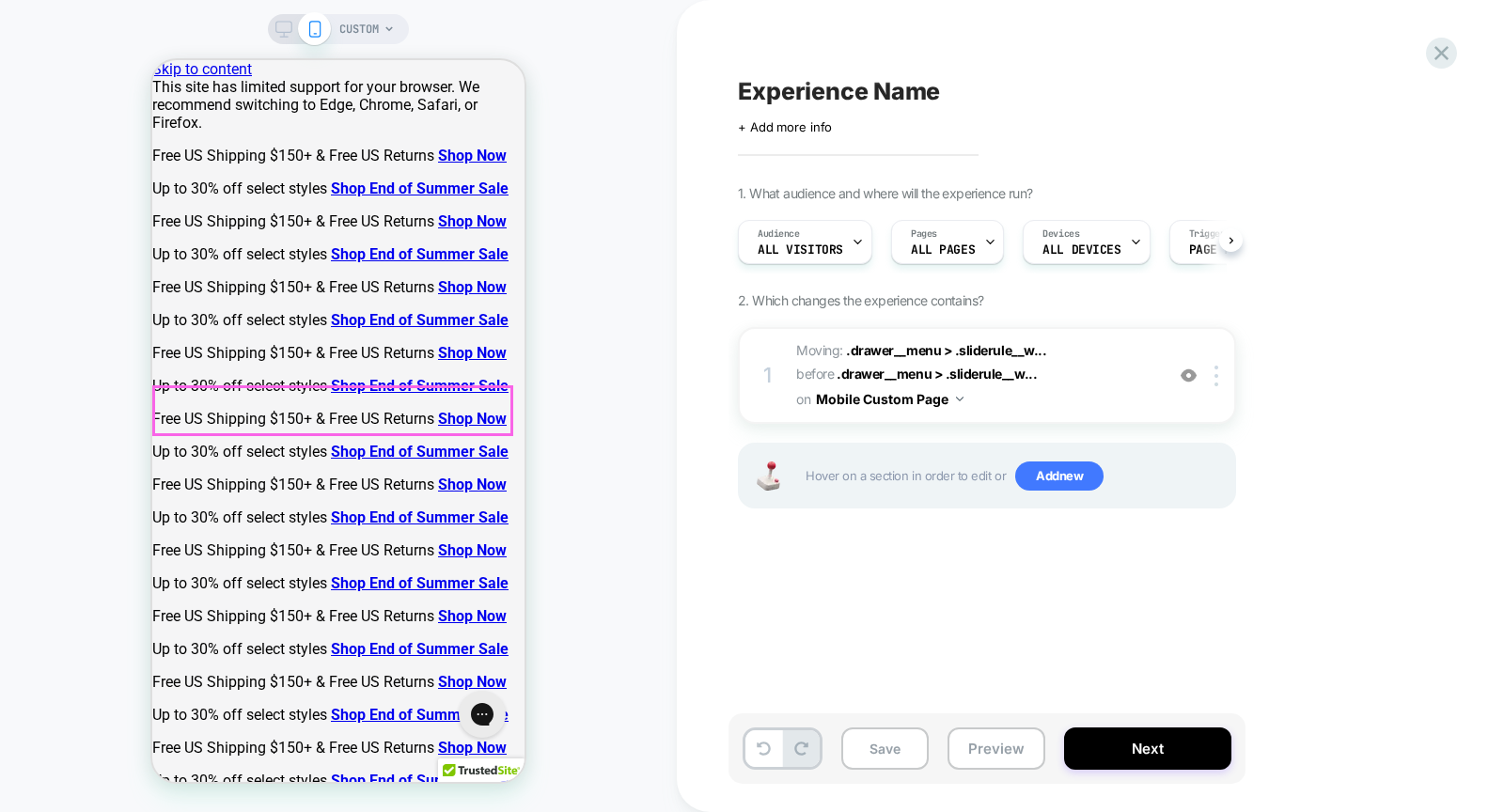 scroll, scrollTop: 0, scrollLeft: 1, axis: horizontal 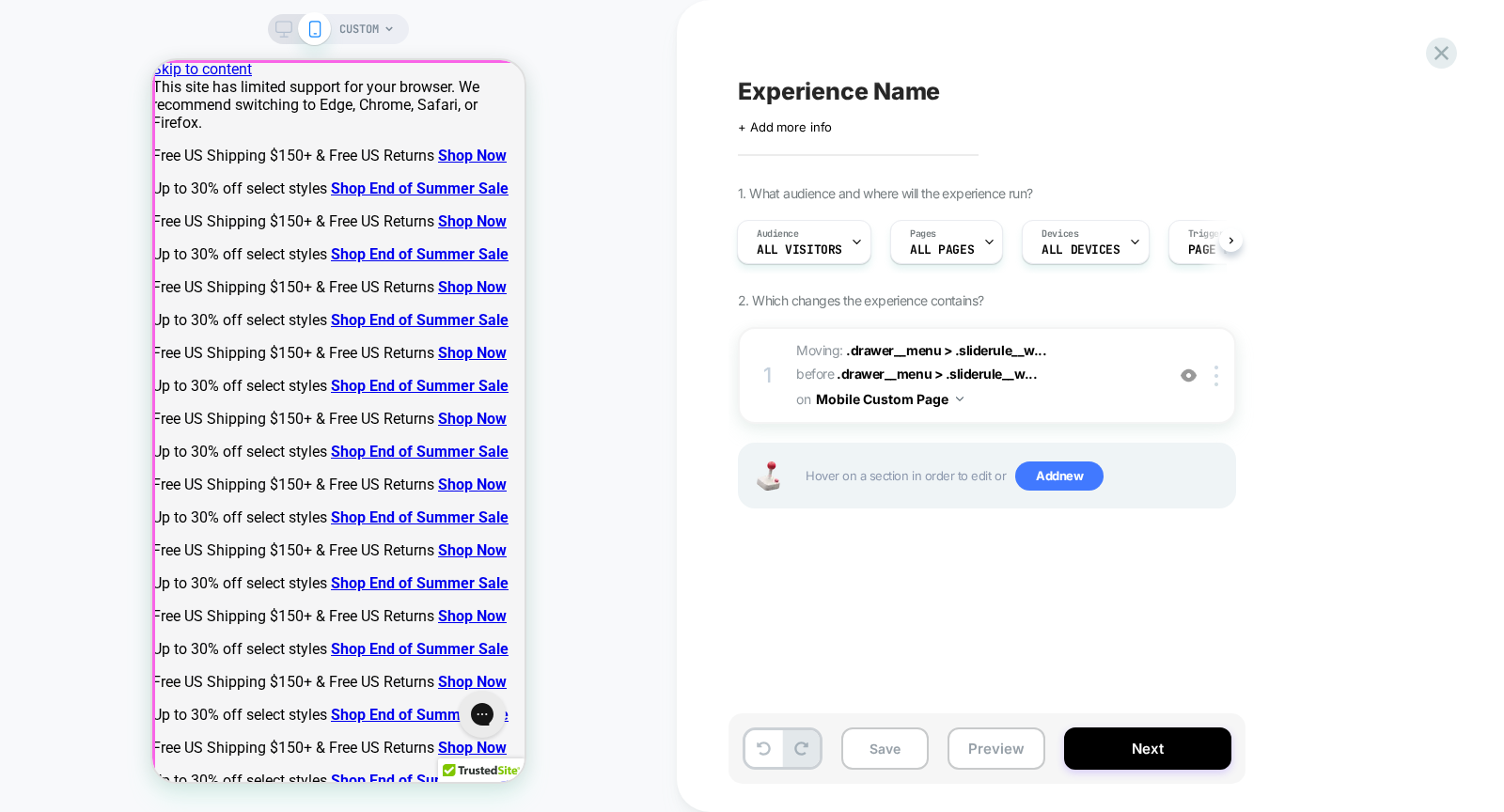 click at bounding box center (338, 421) 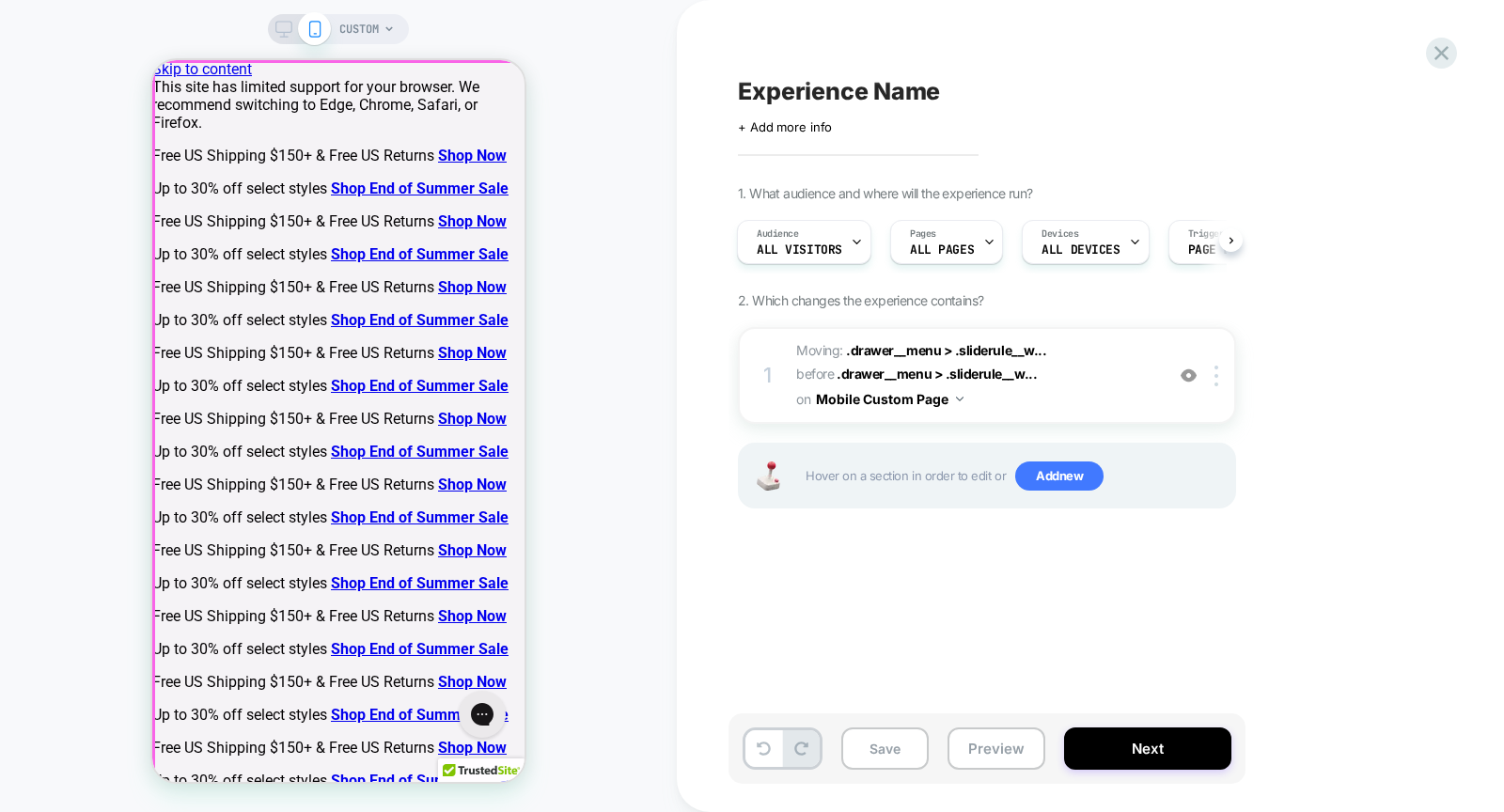 click at bounding box center [152, 10541] 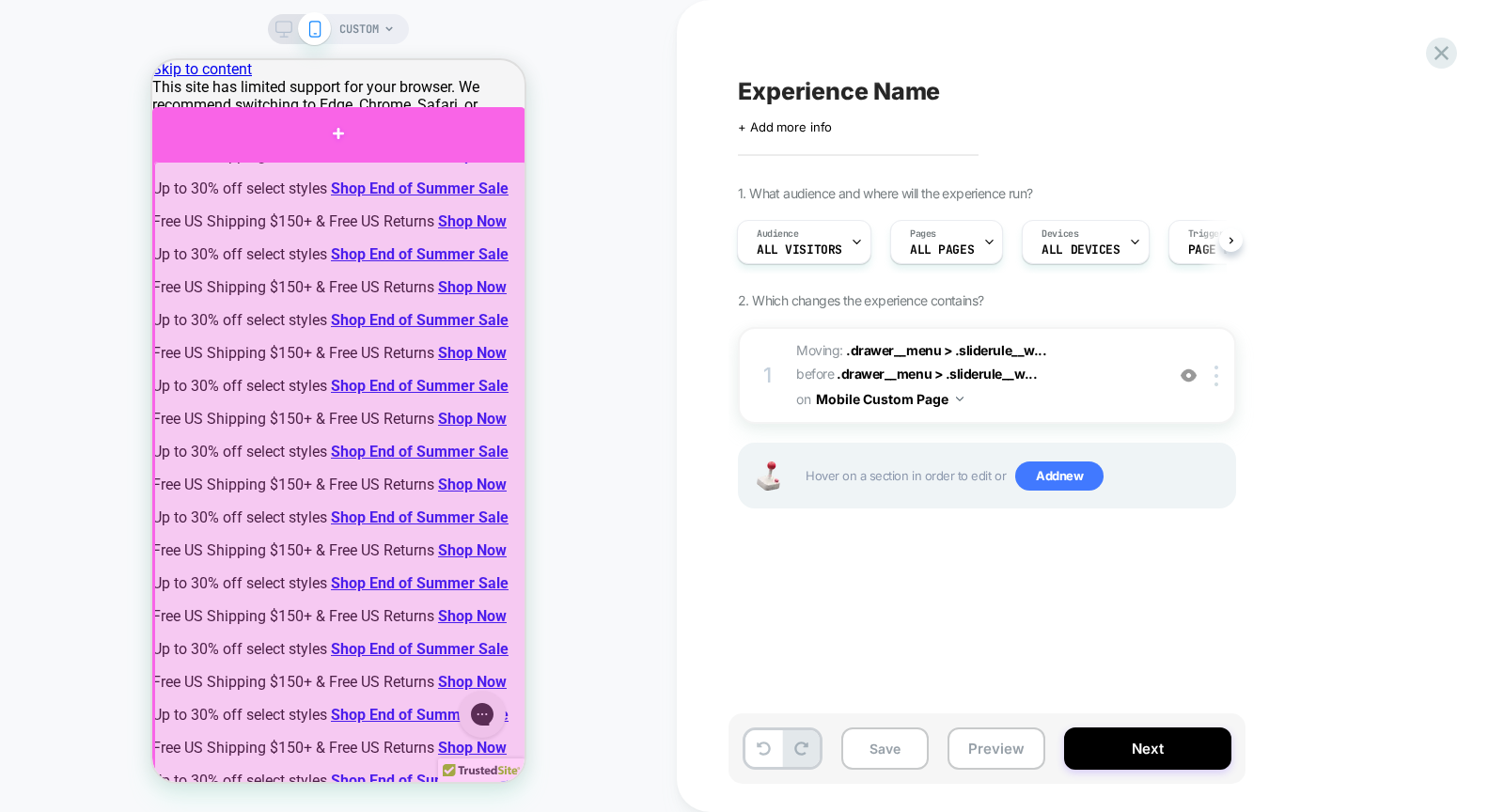 click at bounding box center [338, 133] 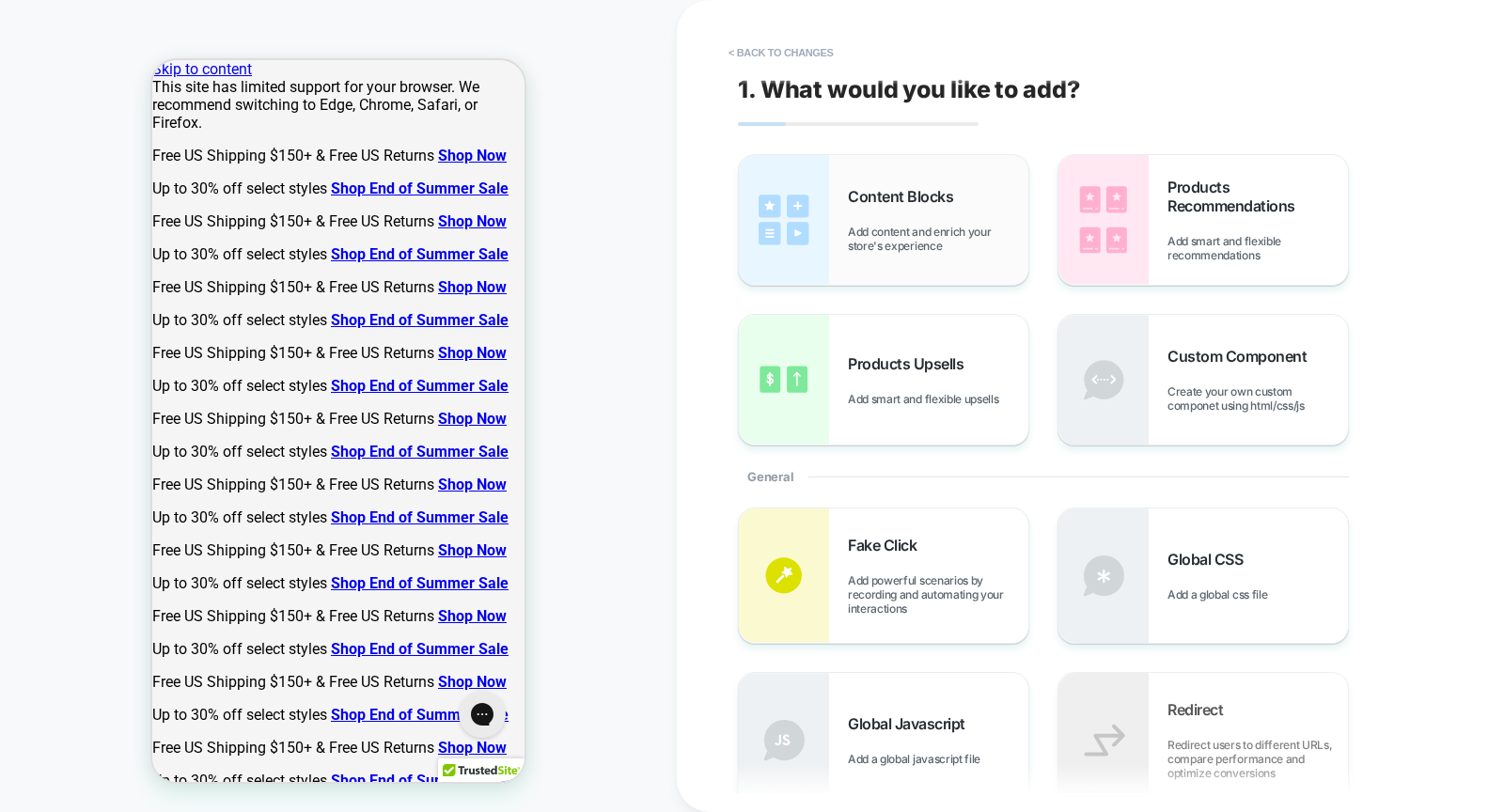 click on "Add content and enrich your store's experience" at bounding box center [938, 239] 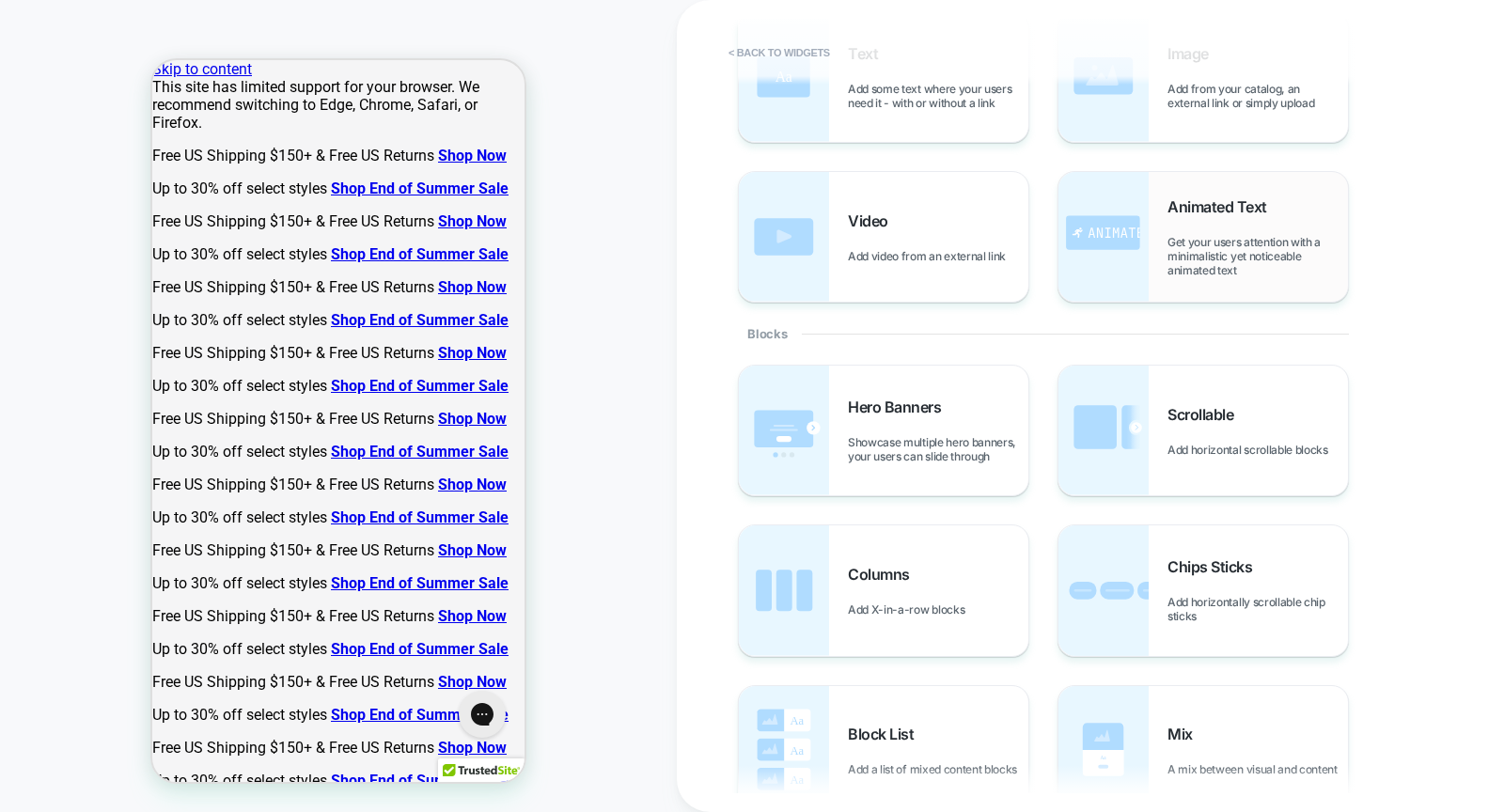 scroll, scrollTop: 161, scrollLeft: 0, axis: vertical 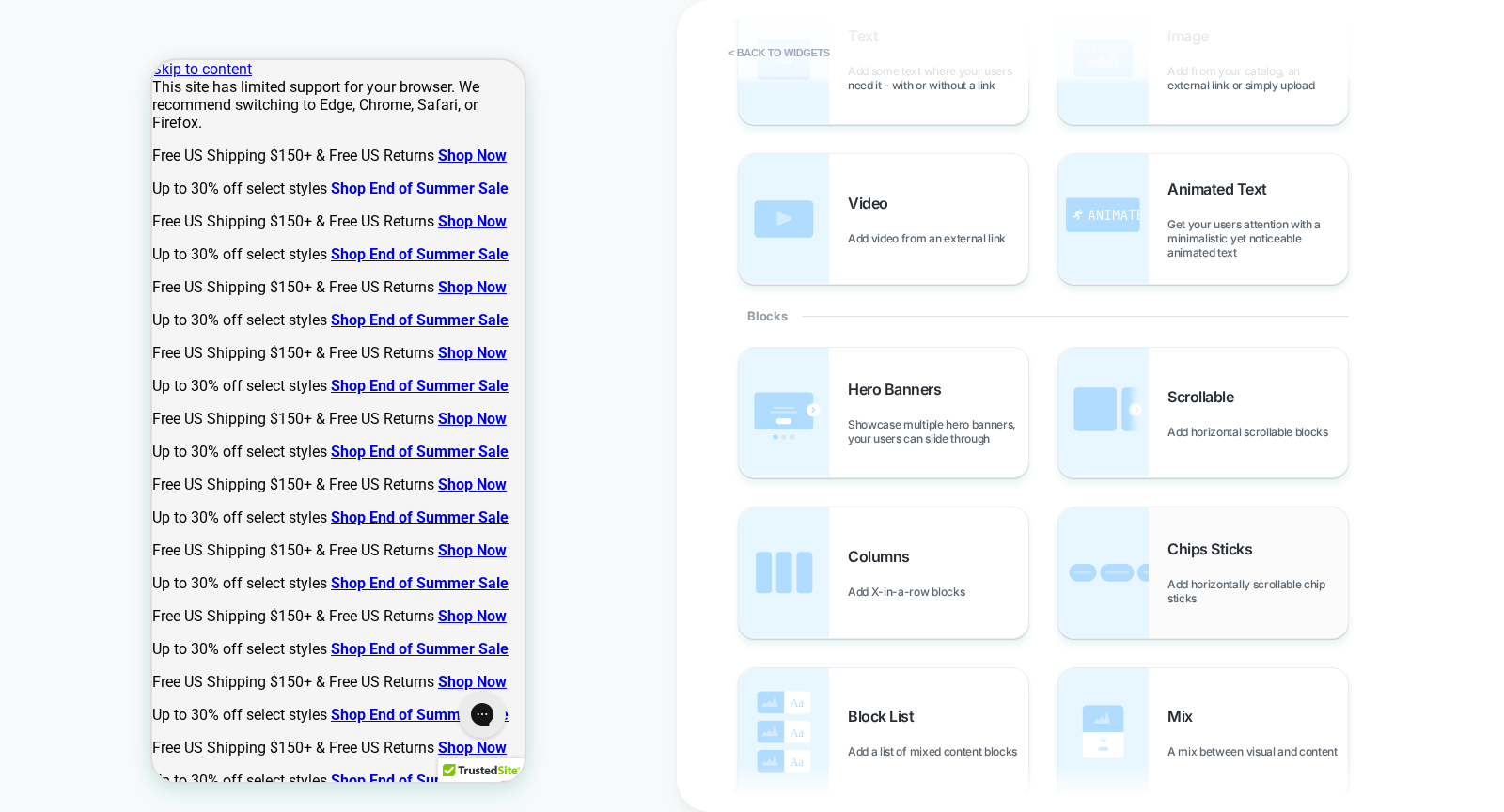 click on "Chips Sticks" at bounding box center (1214, 549) 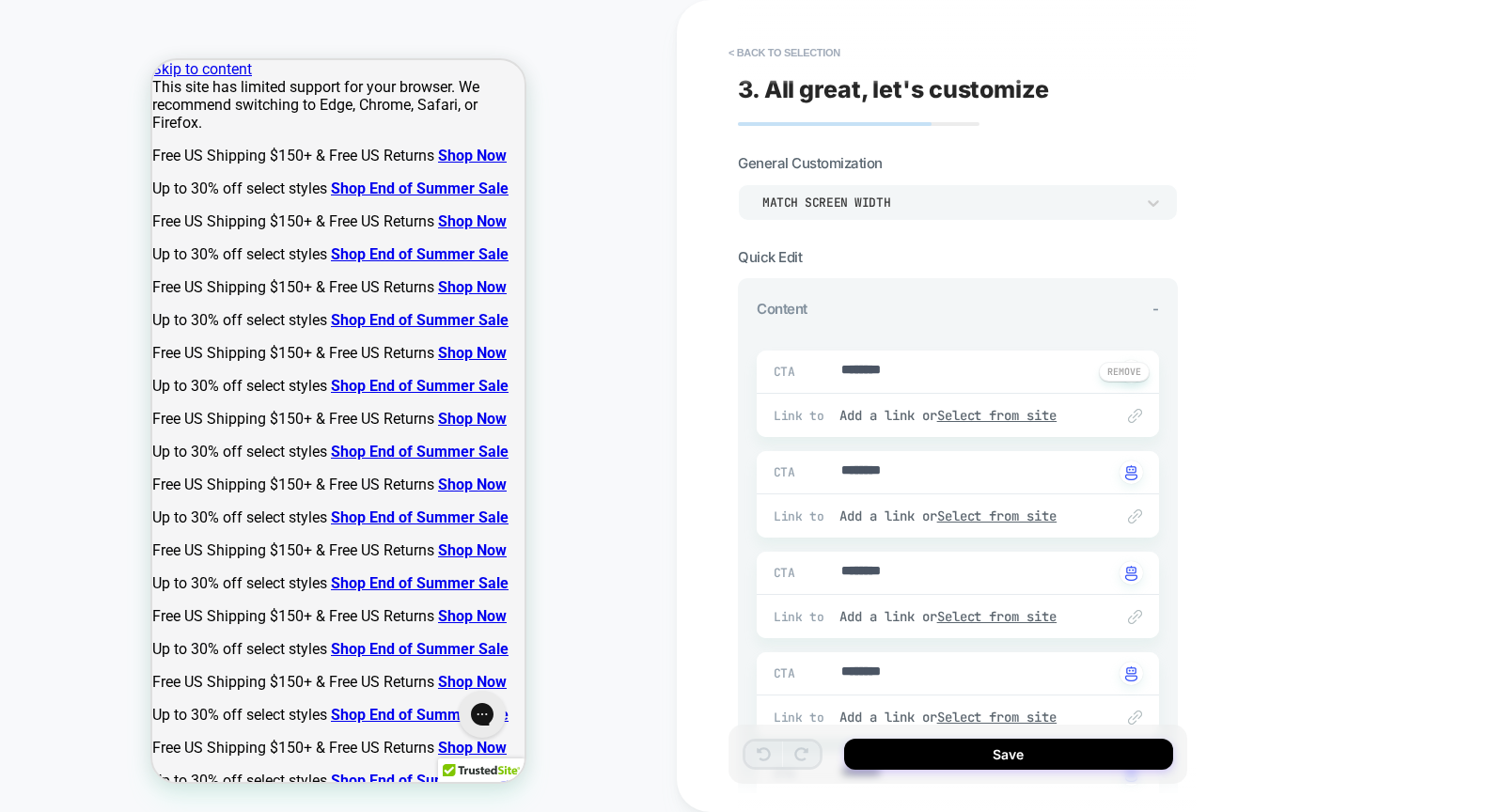 click on "CTA ******** Click to change to  alternative text" at bounding box center [958, 371] 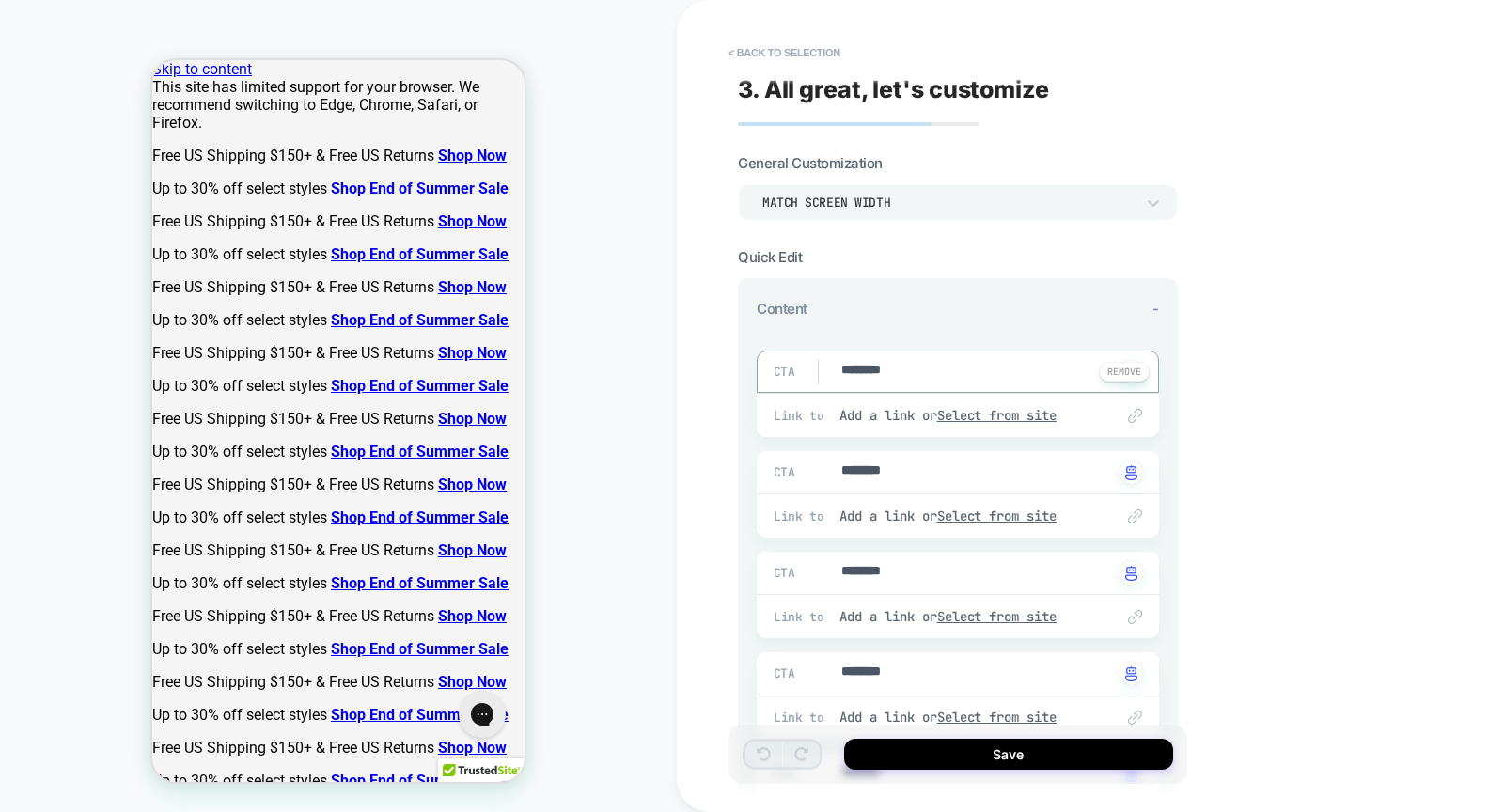 click on "********" at bounding box center (977, 371) 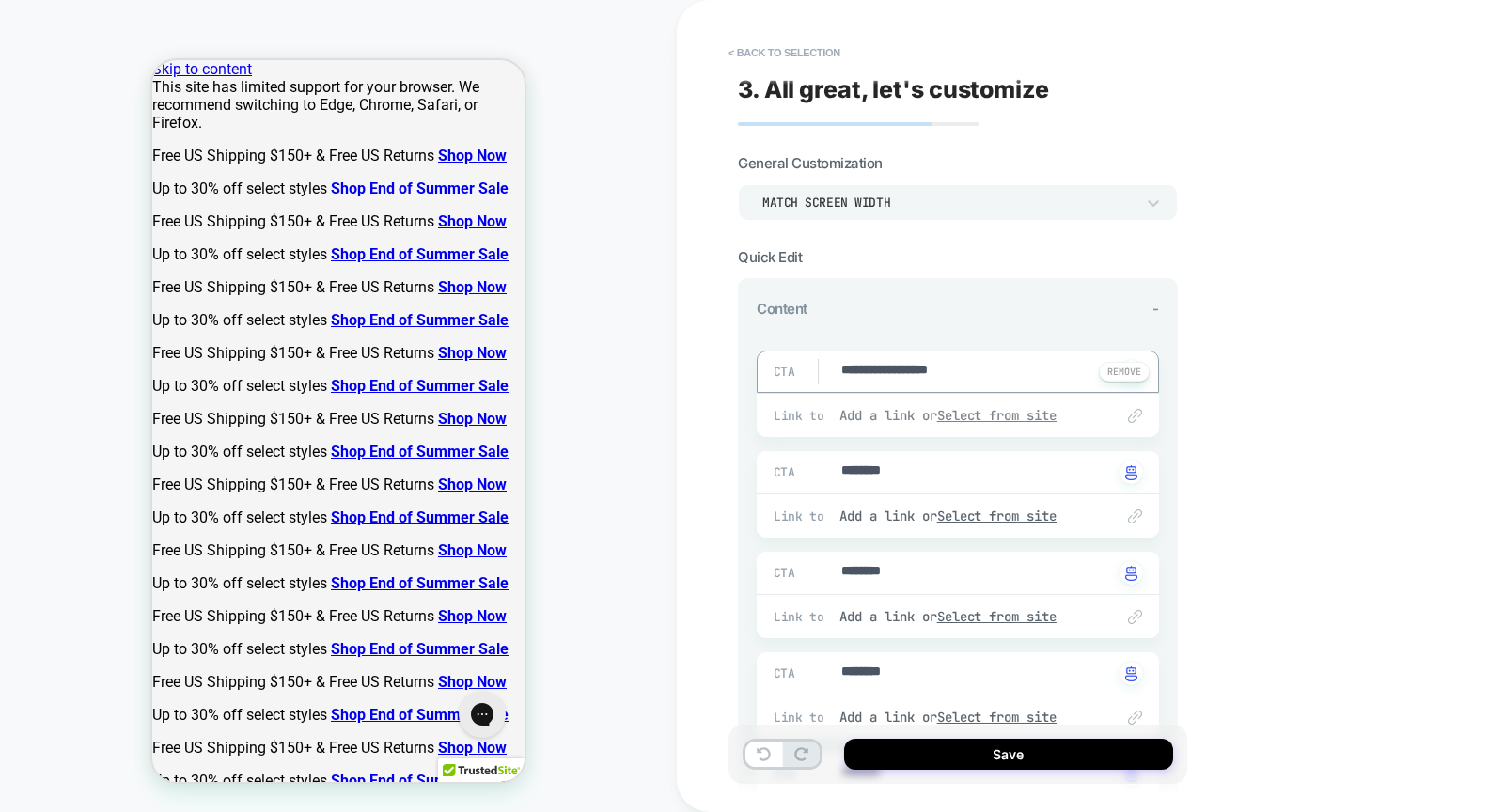 click on "Select from site" at bounding box center (997, 415) 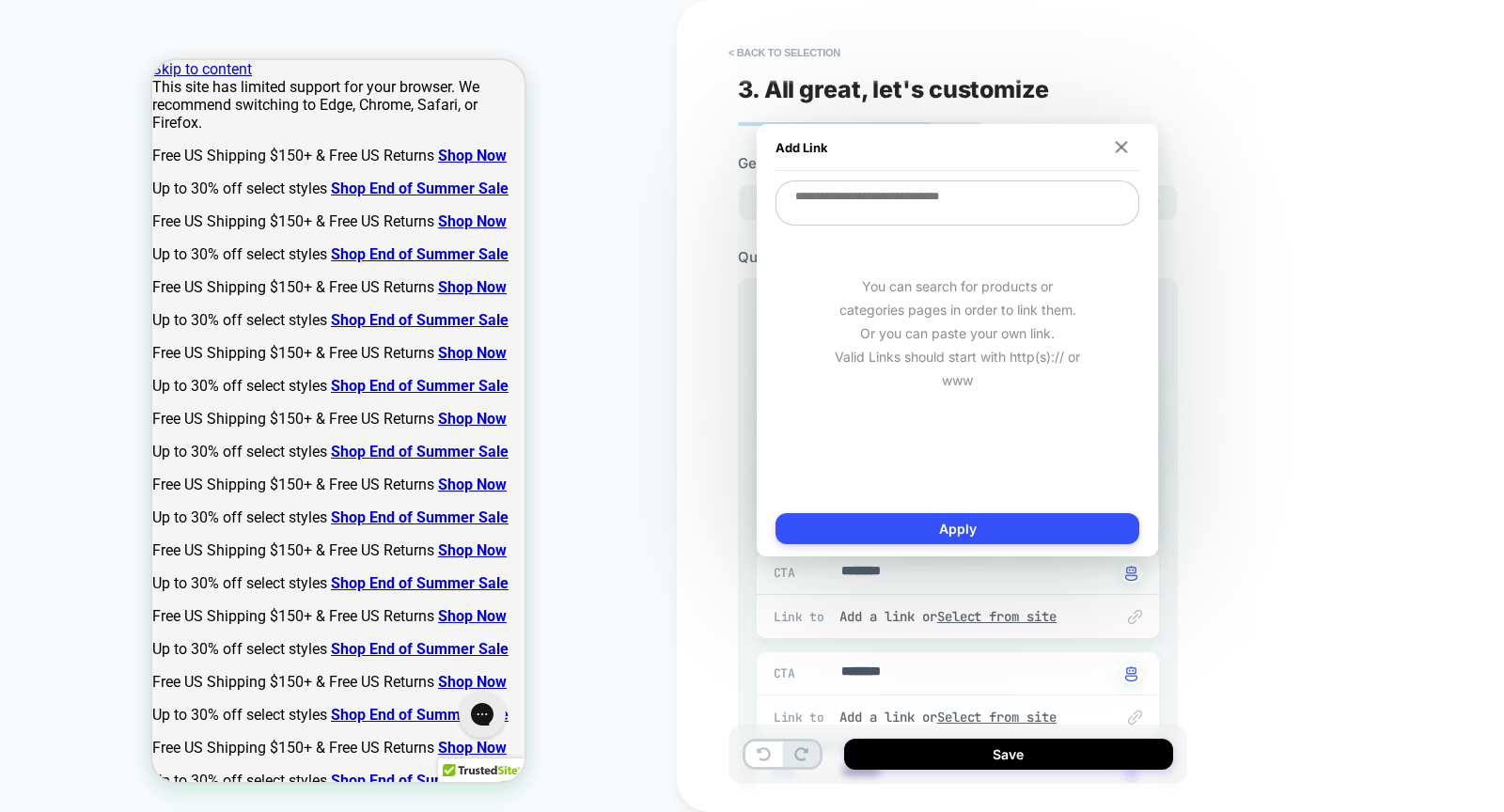 click at bounding box center (957, 203) 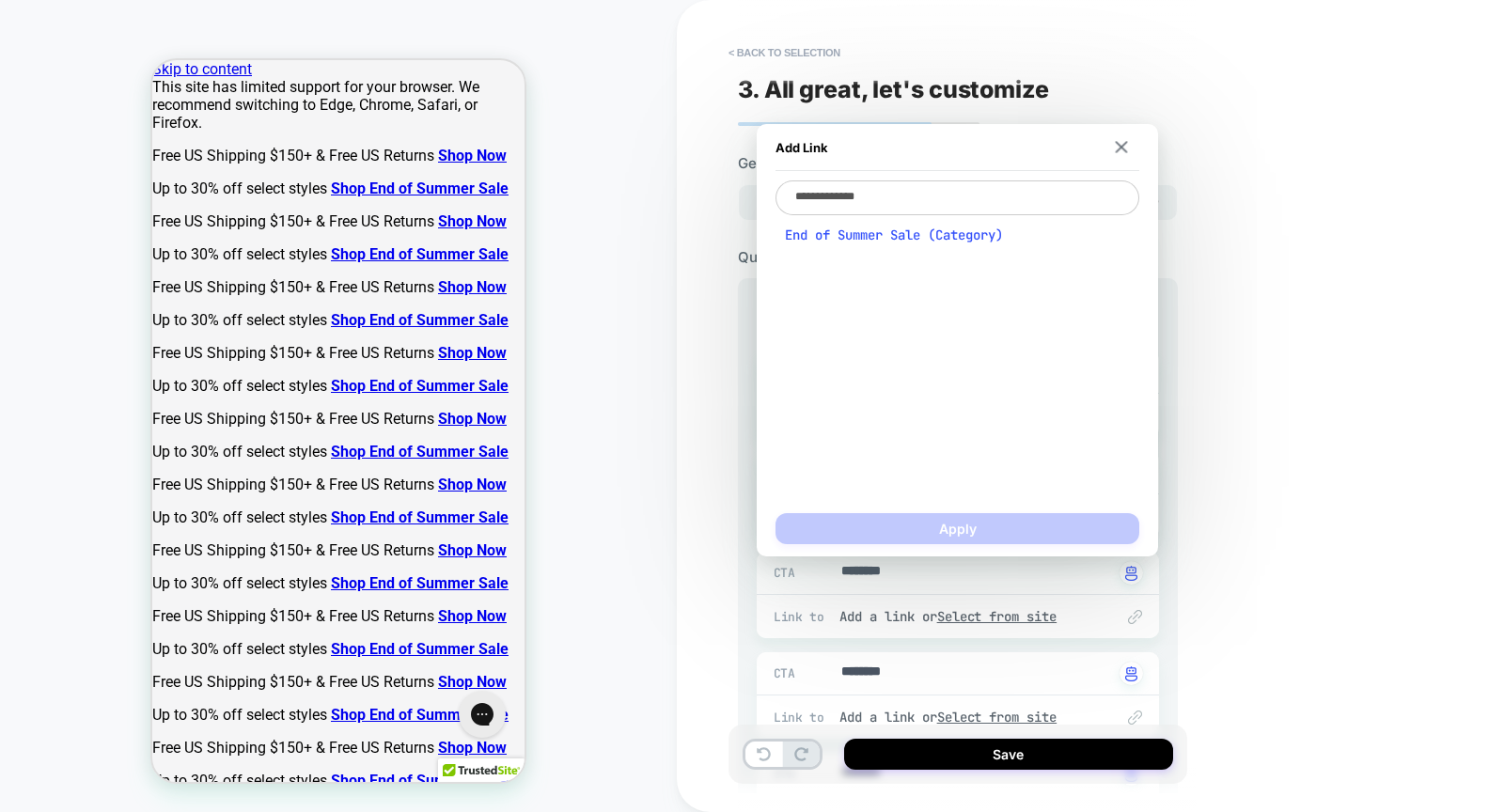 click on "End of Summer Sale (Category)" at bounding box center (957, 235) 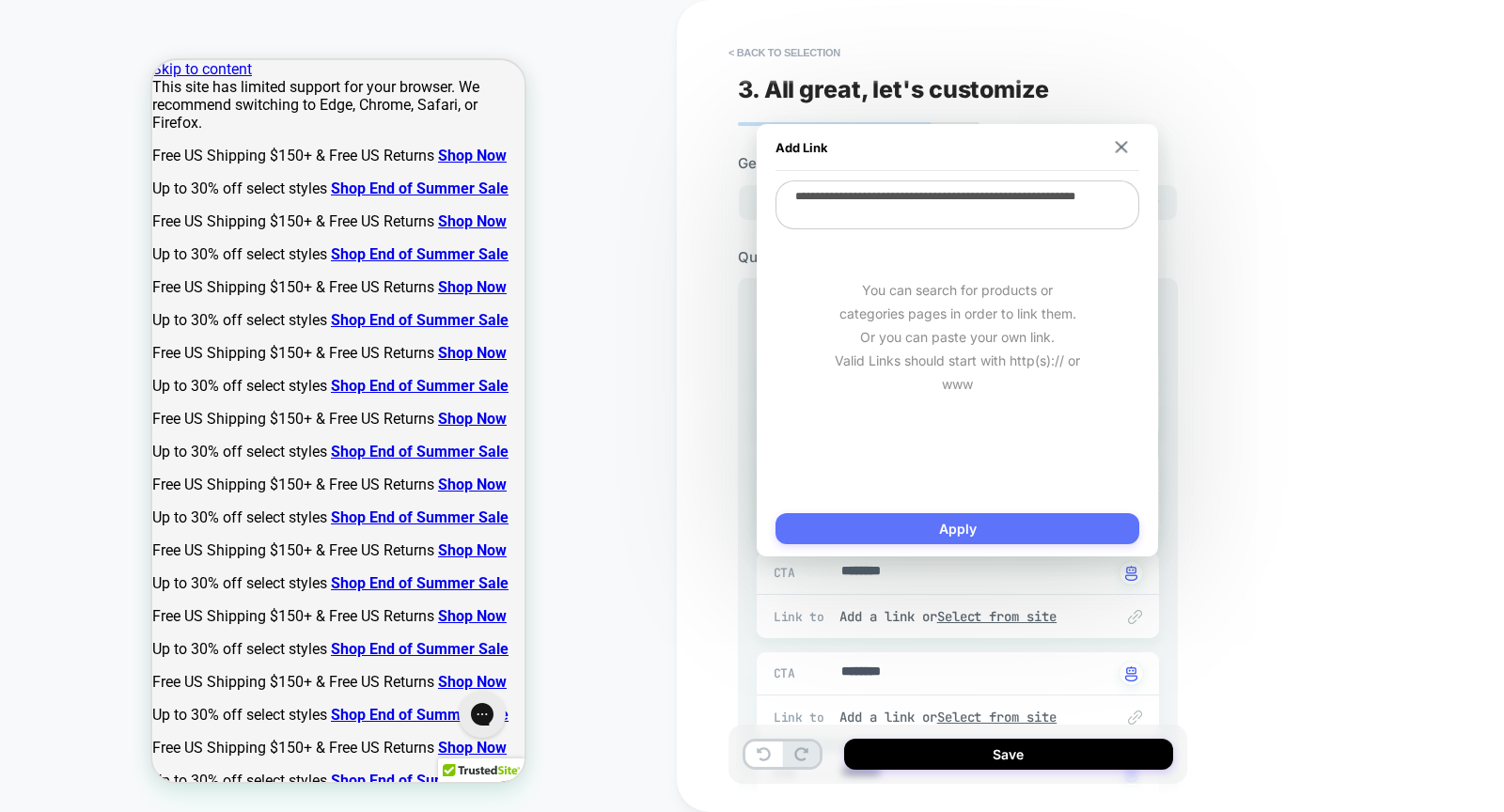 click on "Apply" at bounding box center [957, 528] 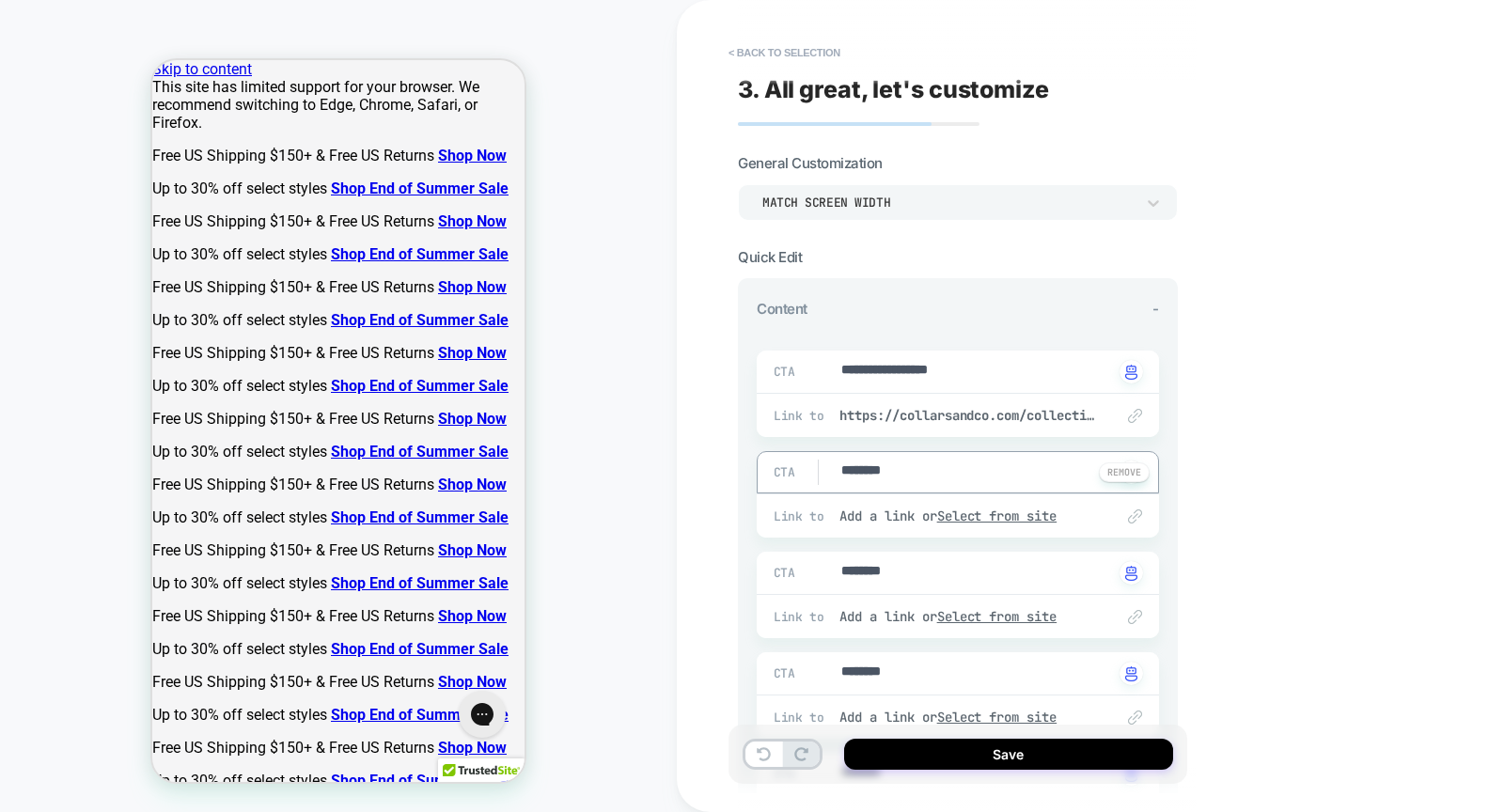 click on "********" at bounding box center (977, 472) 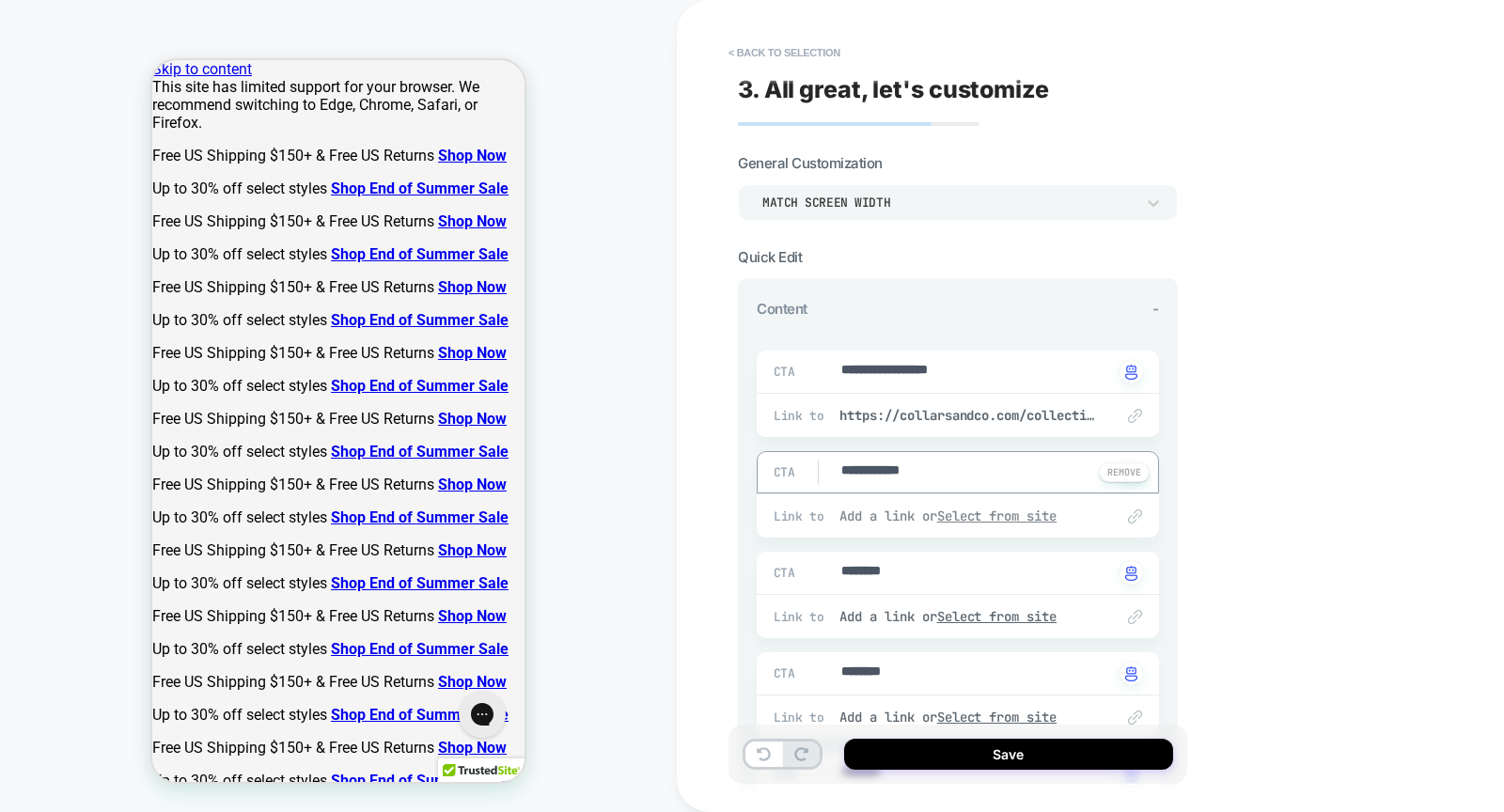 click on "Select from site" at bounding box center (997, 516) 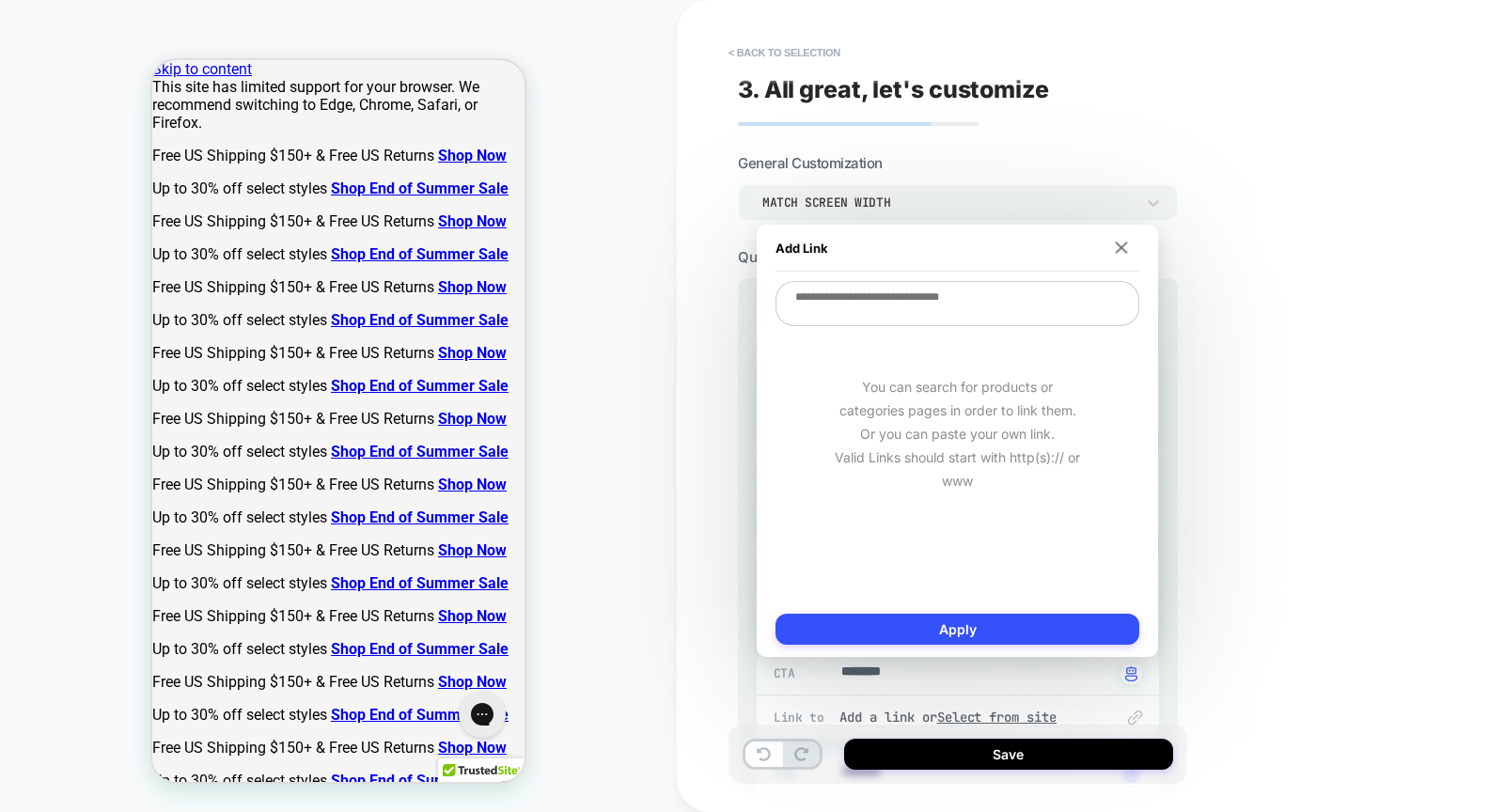 click at bounding box center [957, 304] 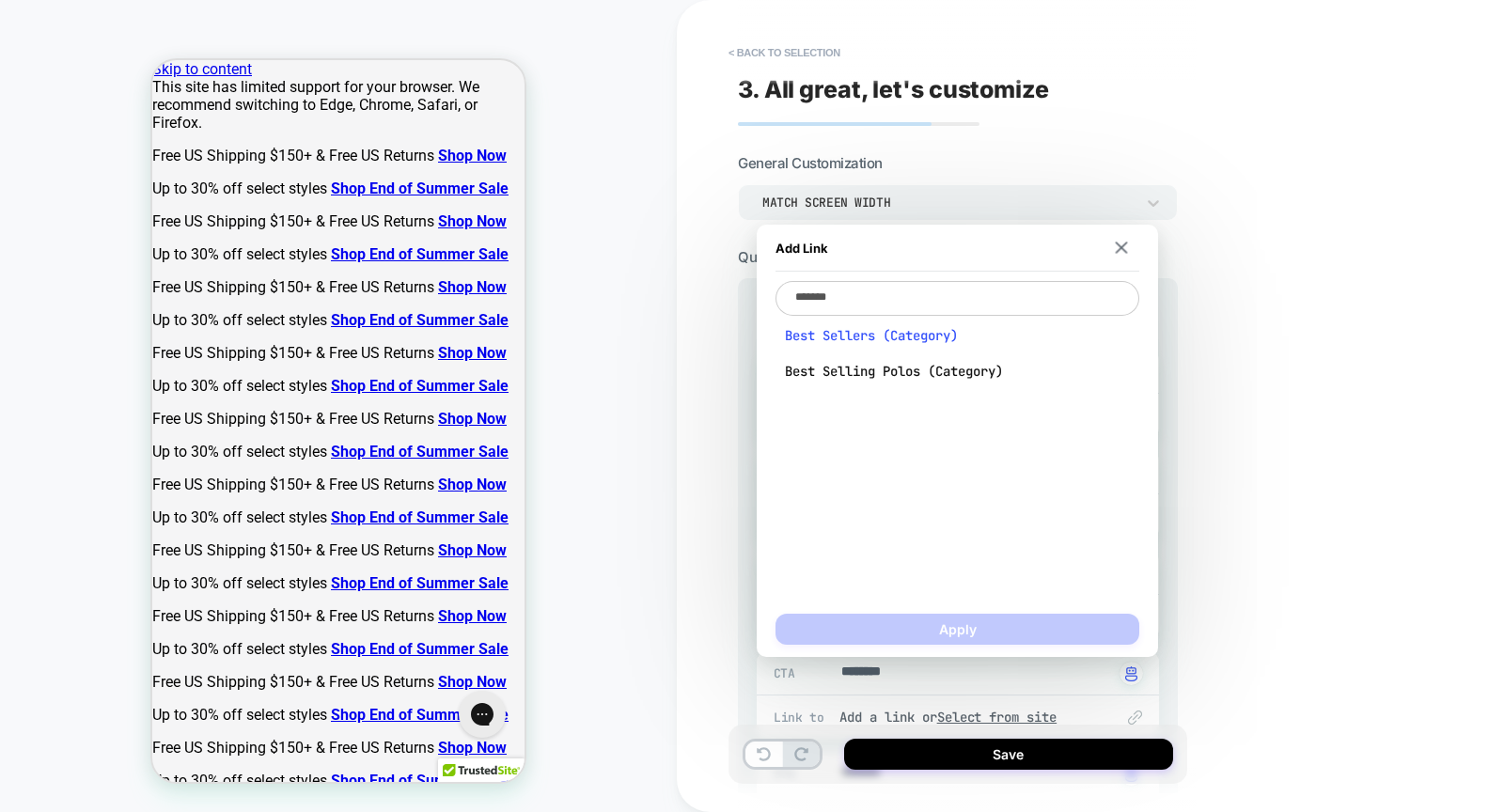 click on "Best Sellers (Category)" at bounding box center (957, 336) 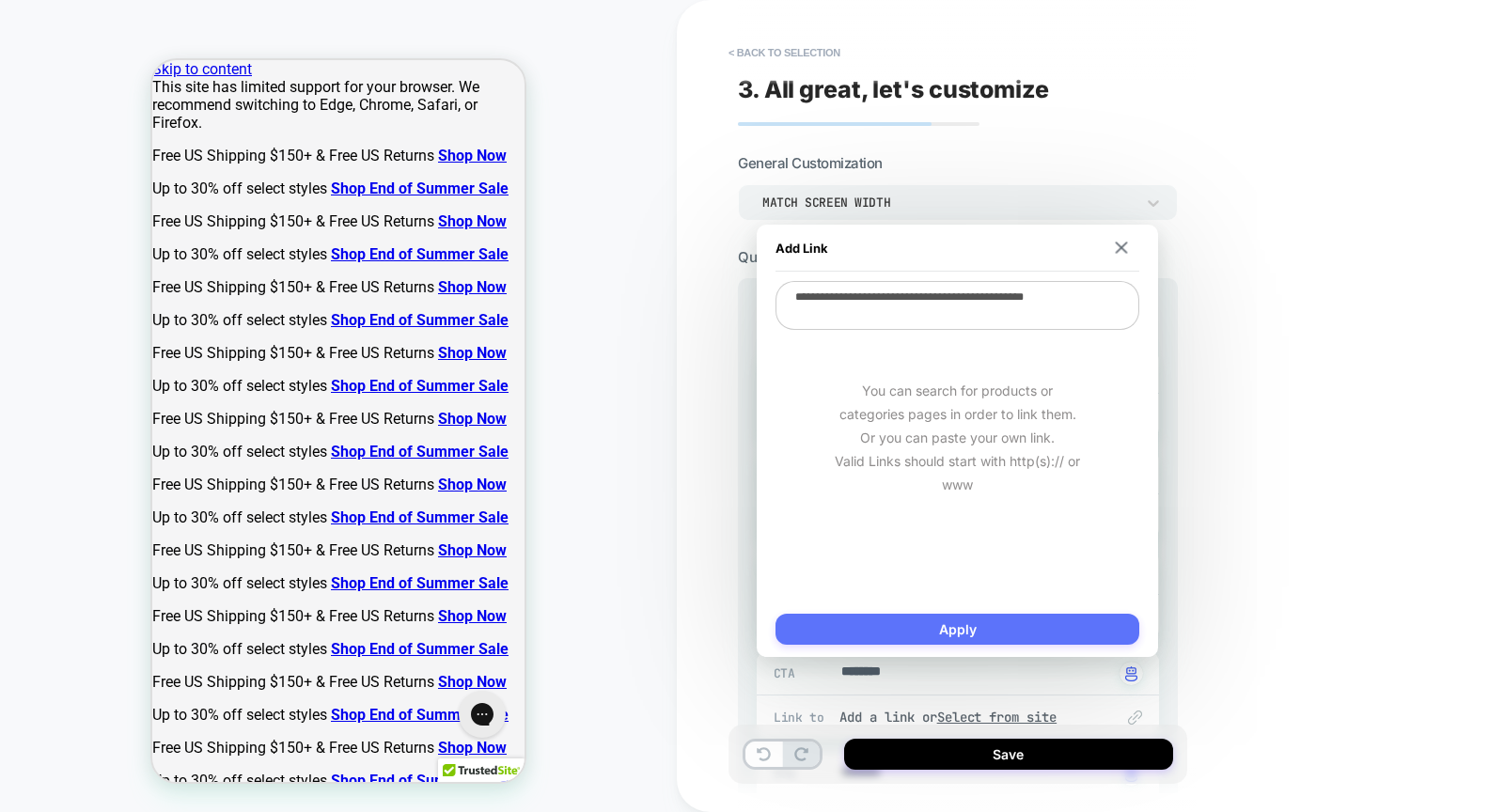 click on "Apply" at bounding box center [957, 629] 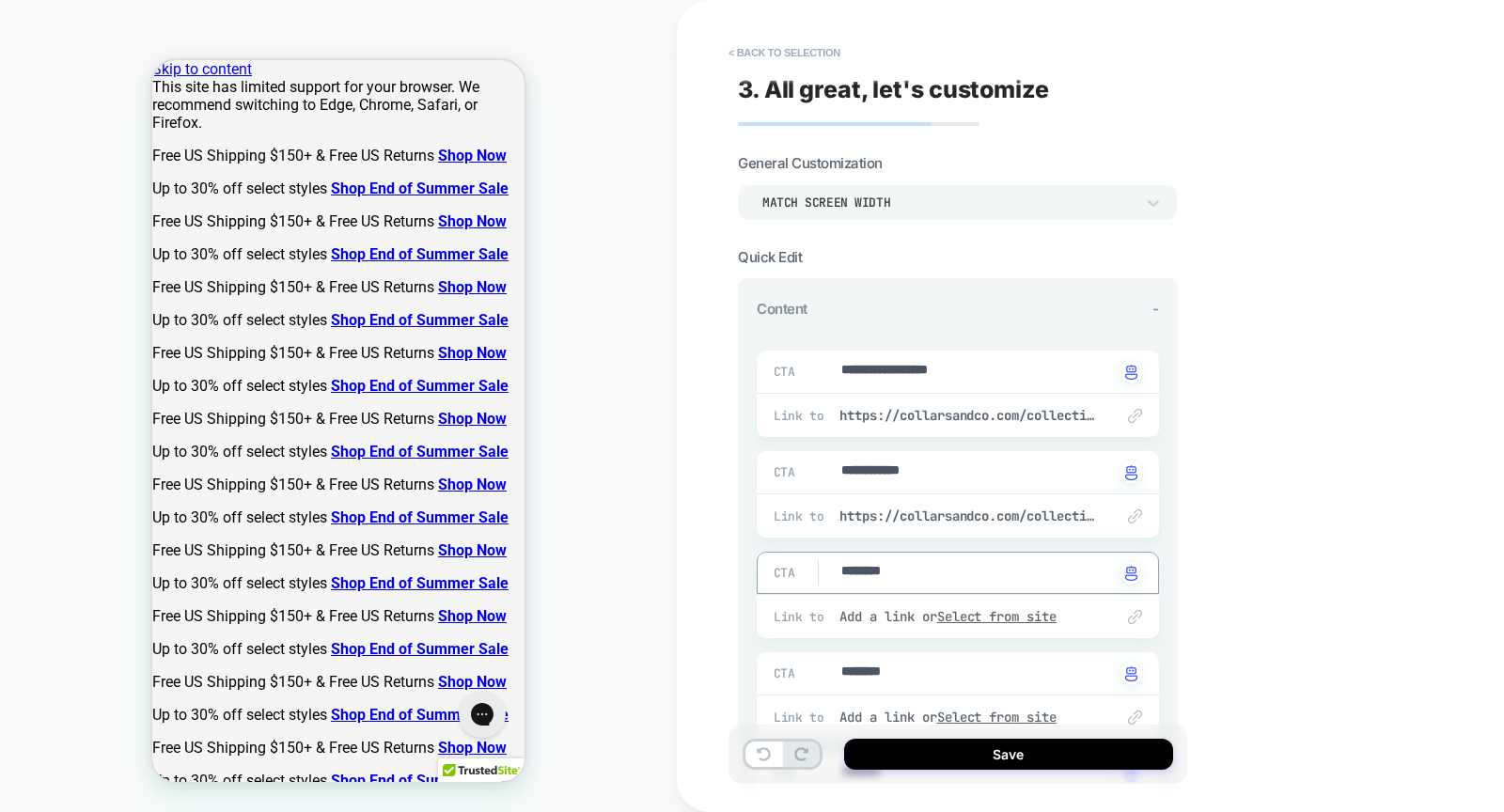 click on "********" at bounding box center (977, 572) 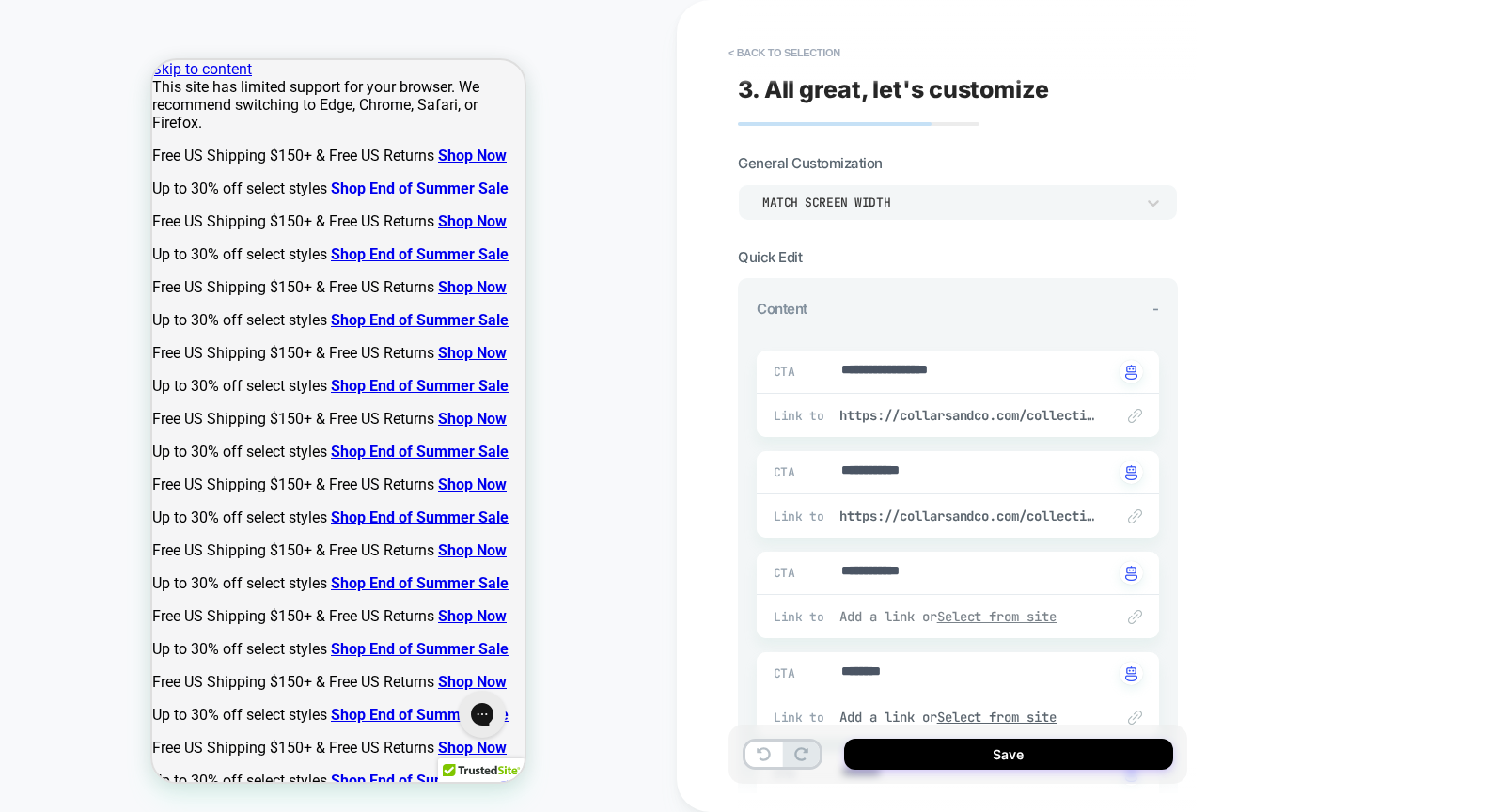 click on "Select from site" at bounding box center [997, 617] 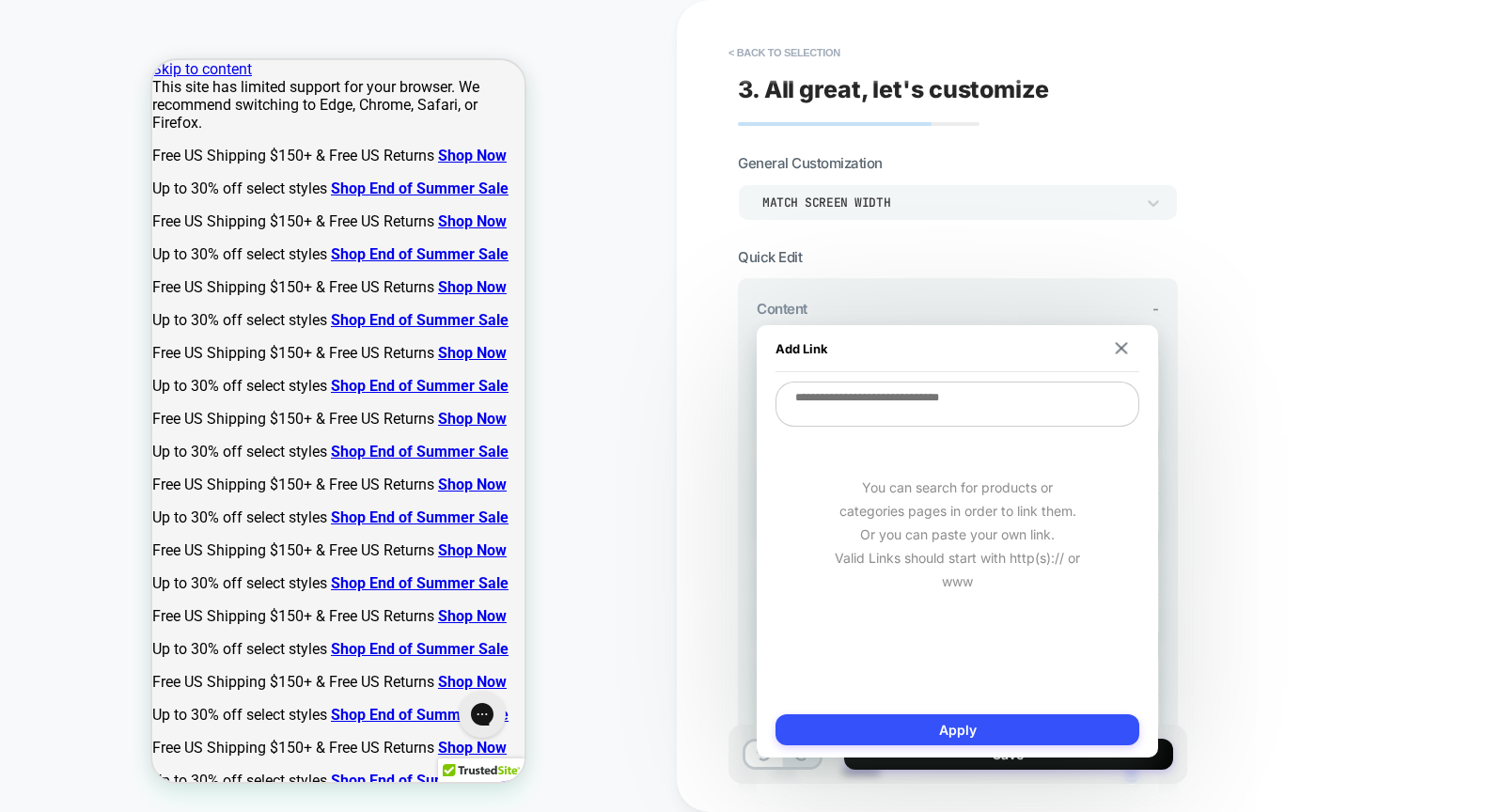 click at bounding box center [957, 404] 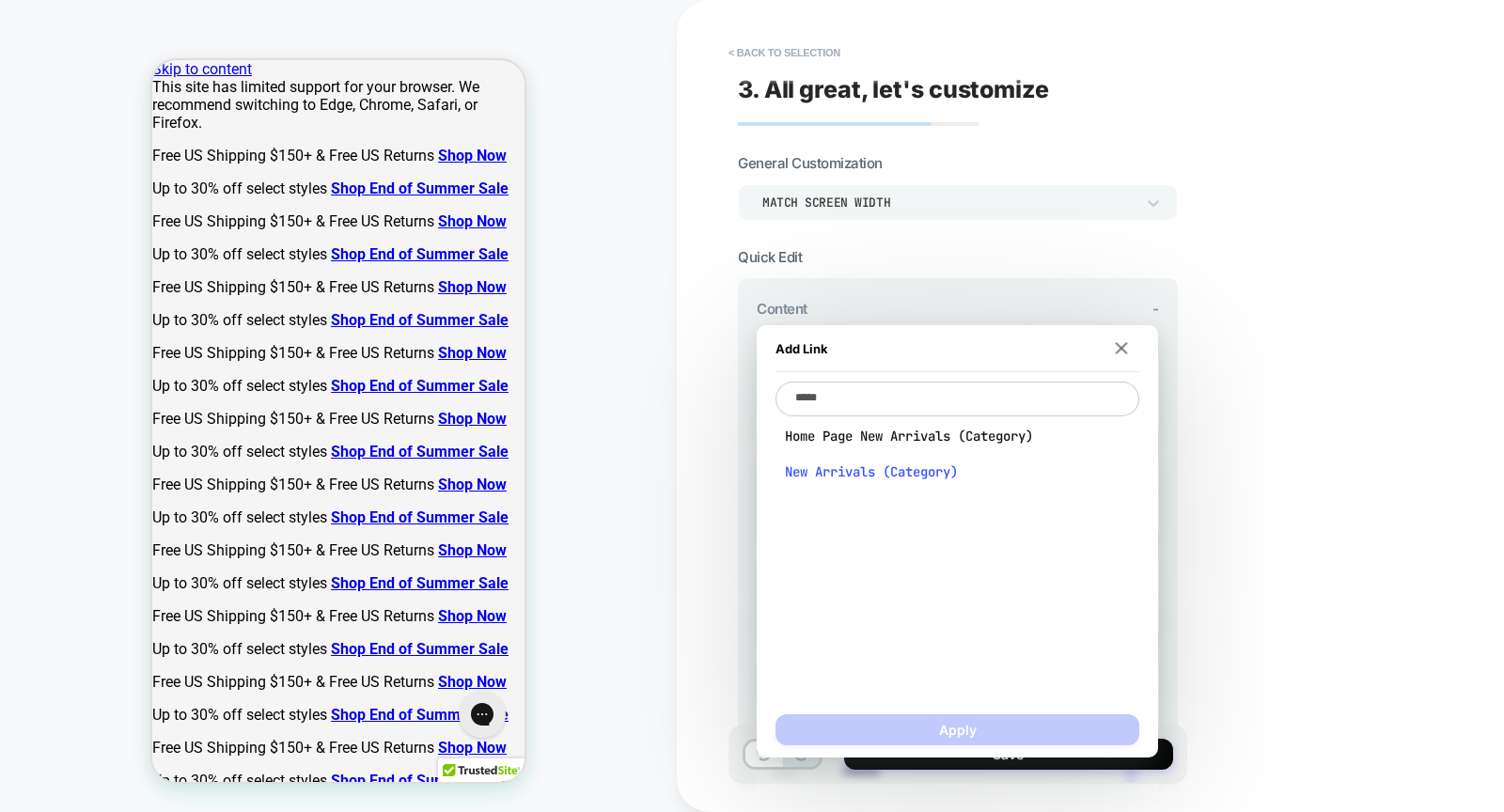 click on "New Arrivals (Category)" at bounding box center [957, 472] 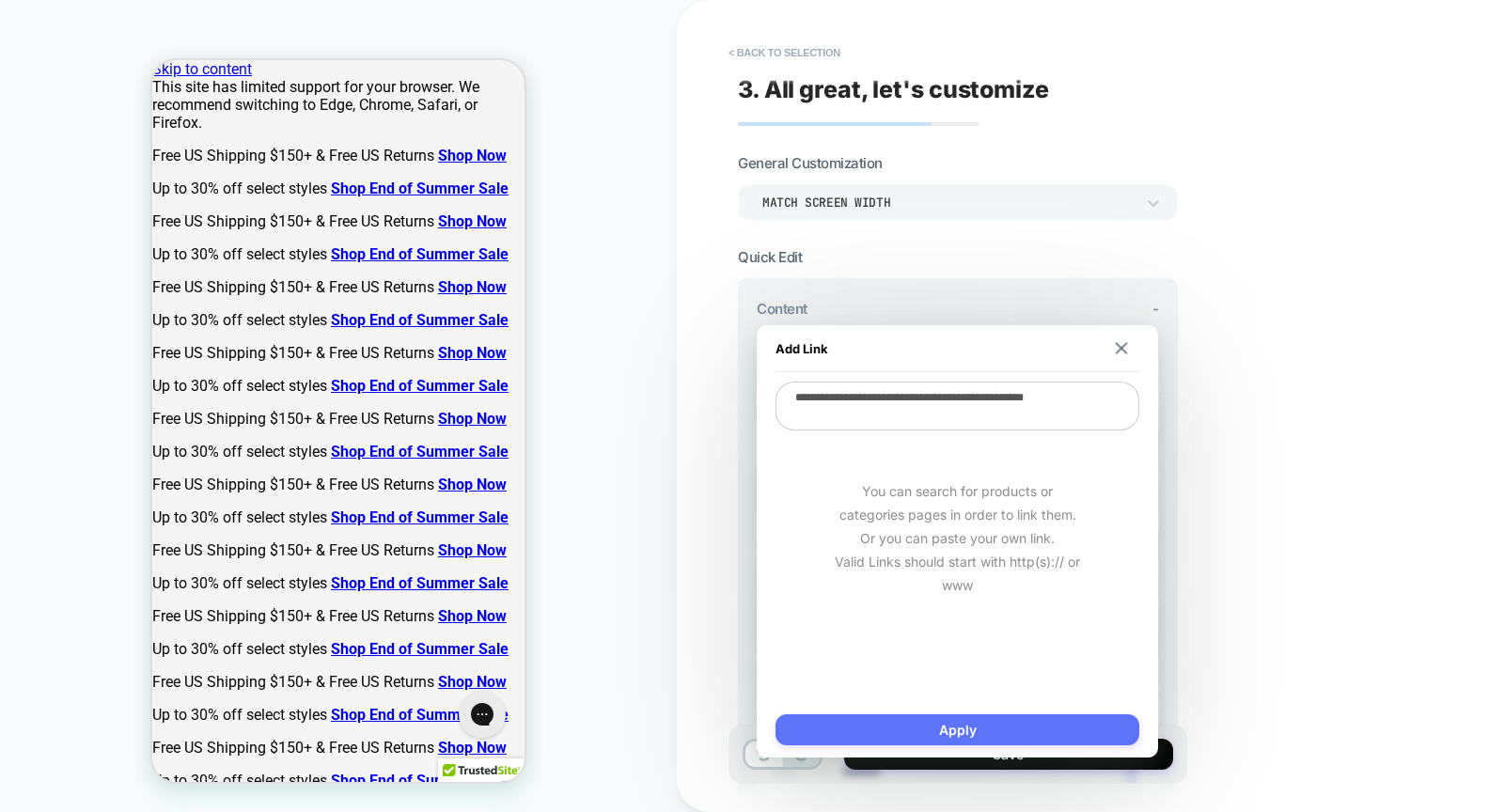click on "Apply" at bounding box center [957, 729] 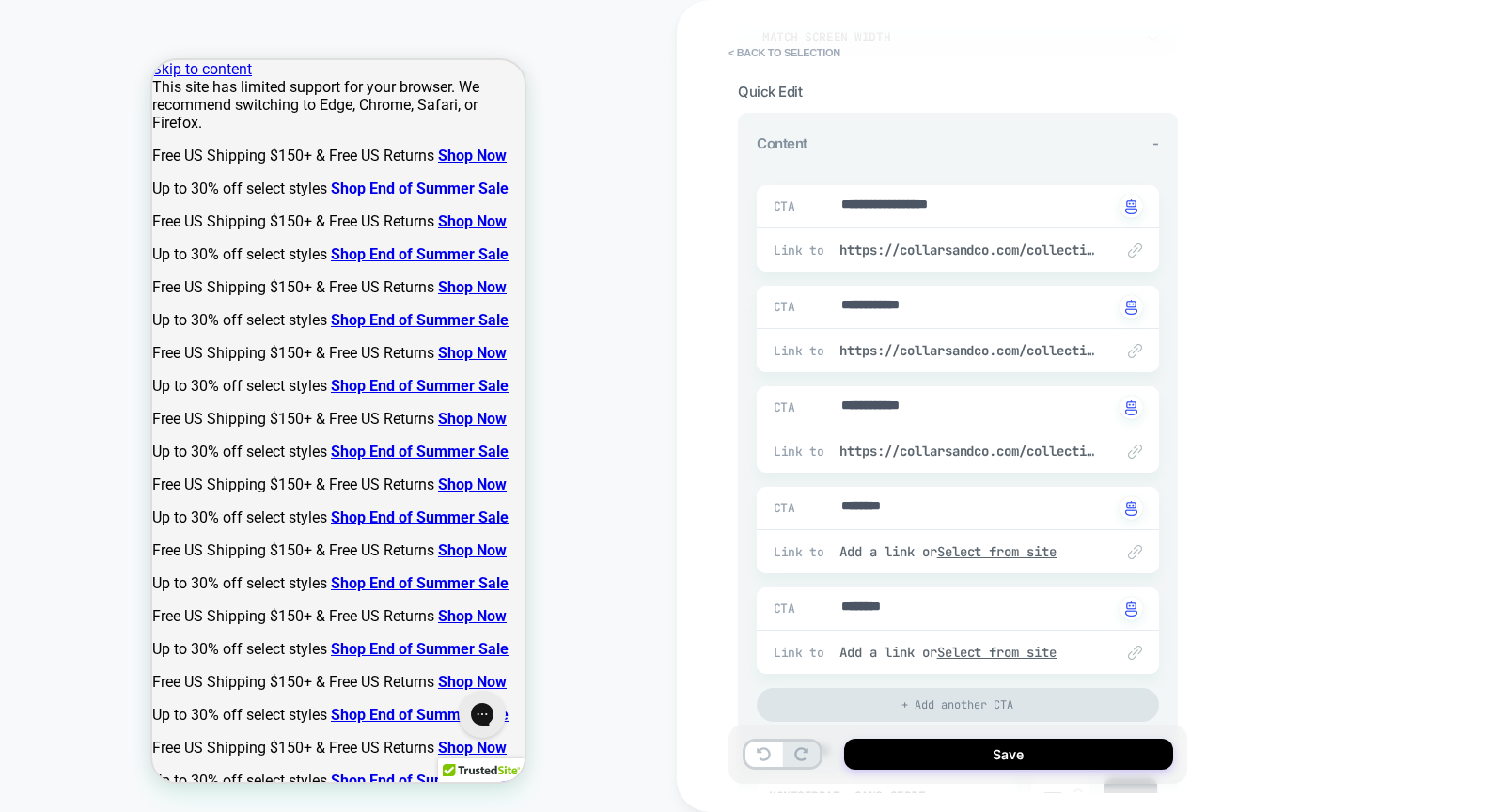 scroll, scrollTop: 265, scrollLeft: 0, axis: vertical 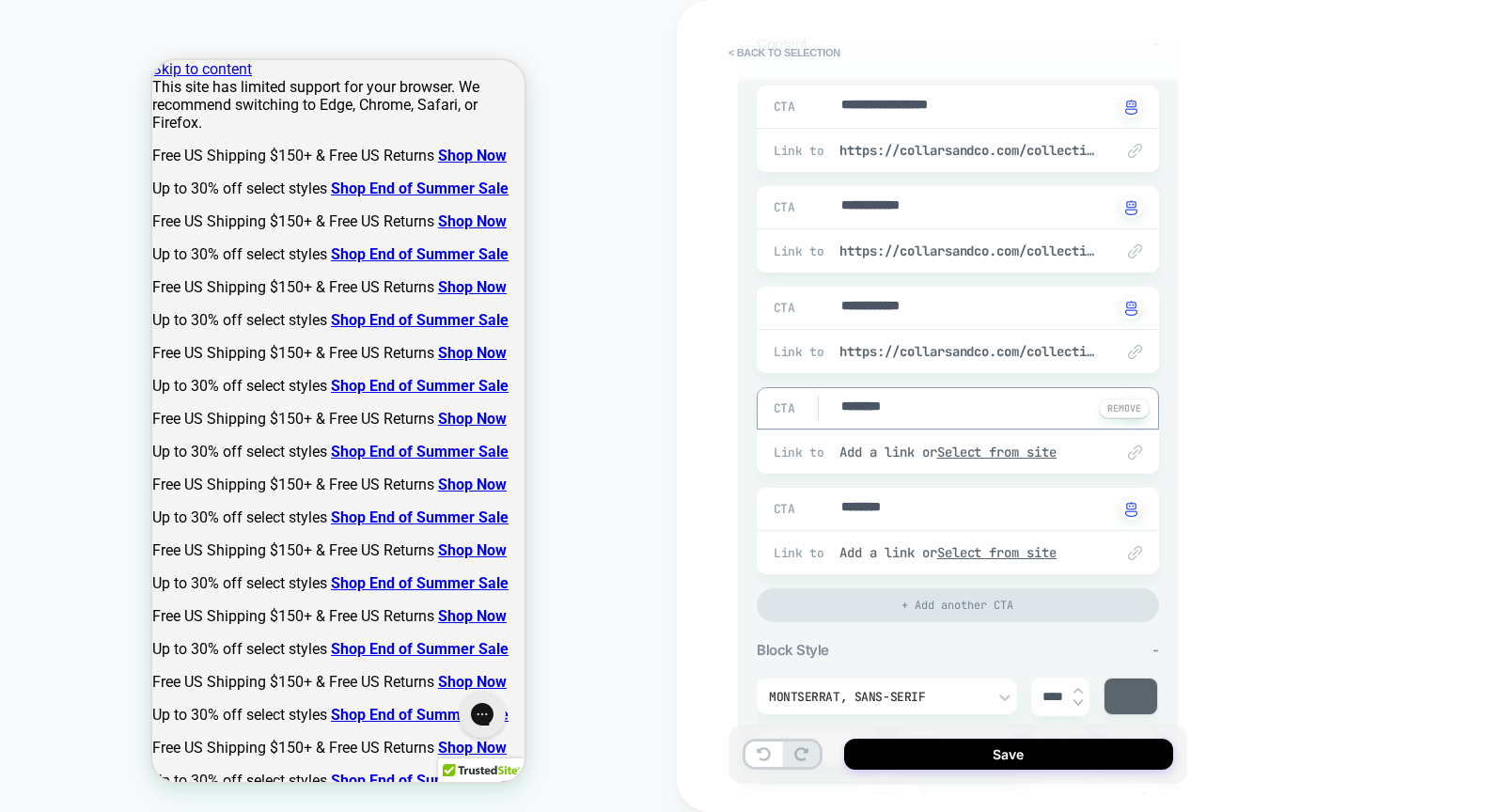 click on "********" at bounding box center [977, 408] 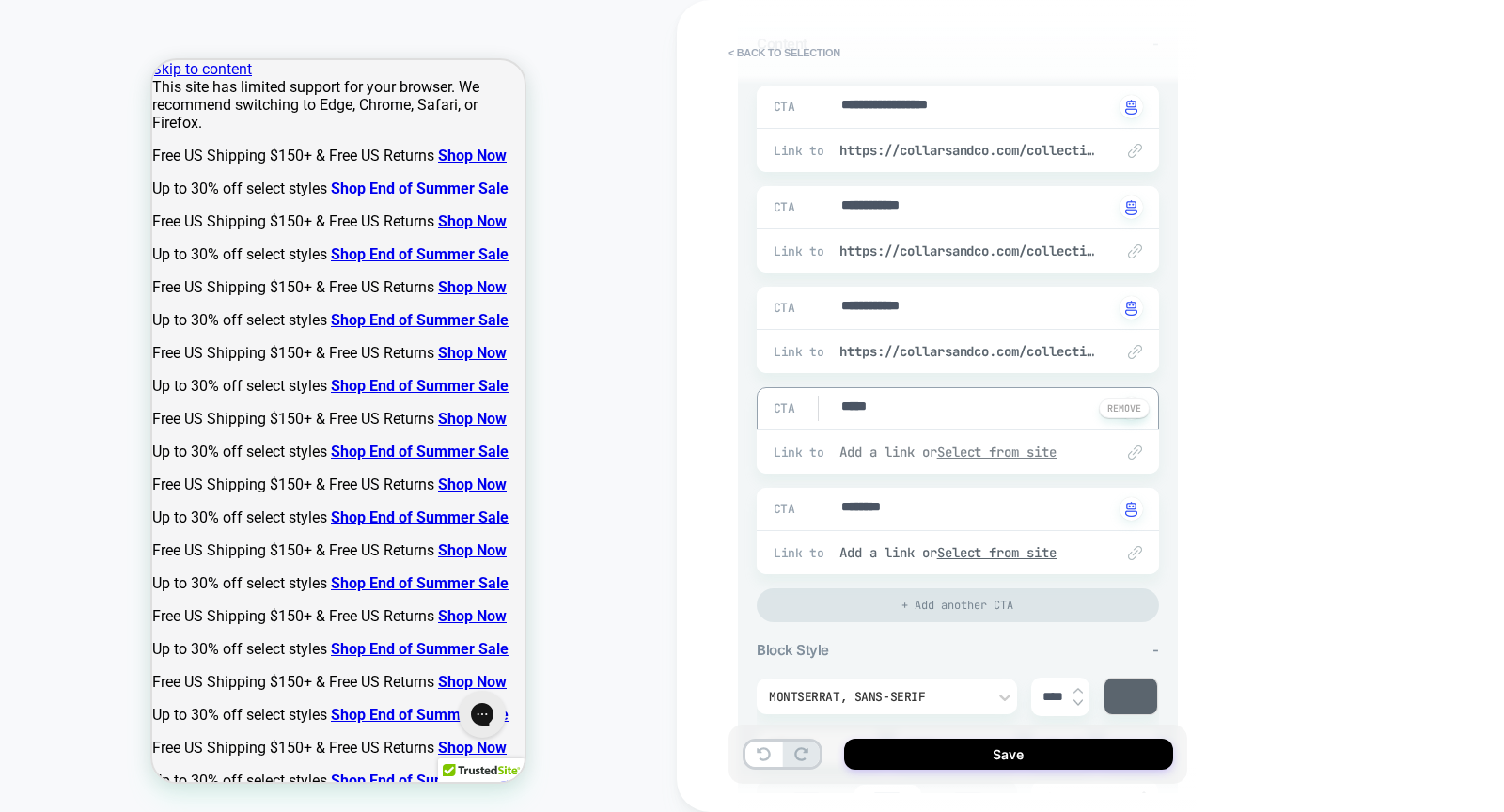 click on "Select from site" at bounding box center [997, 452] 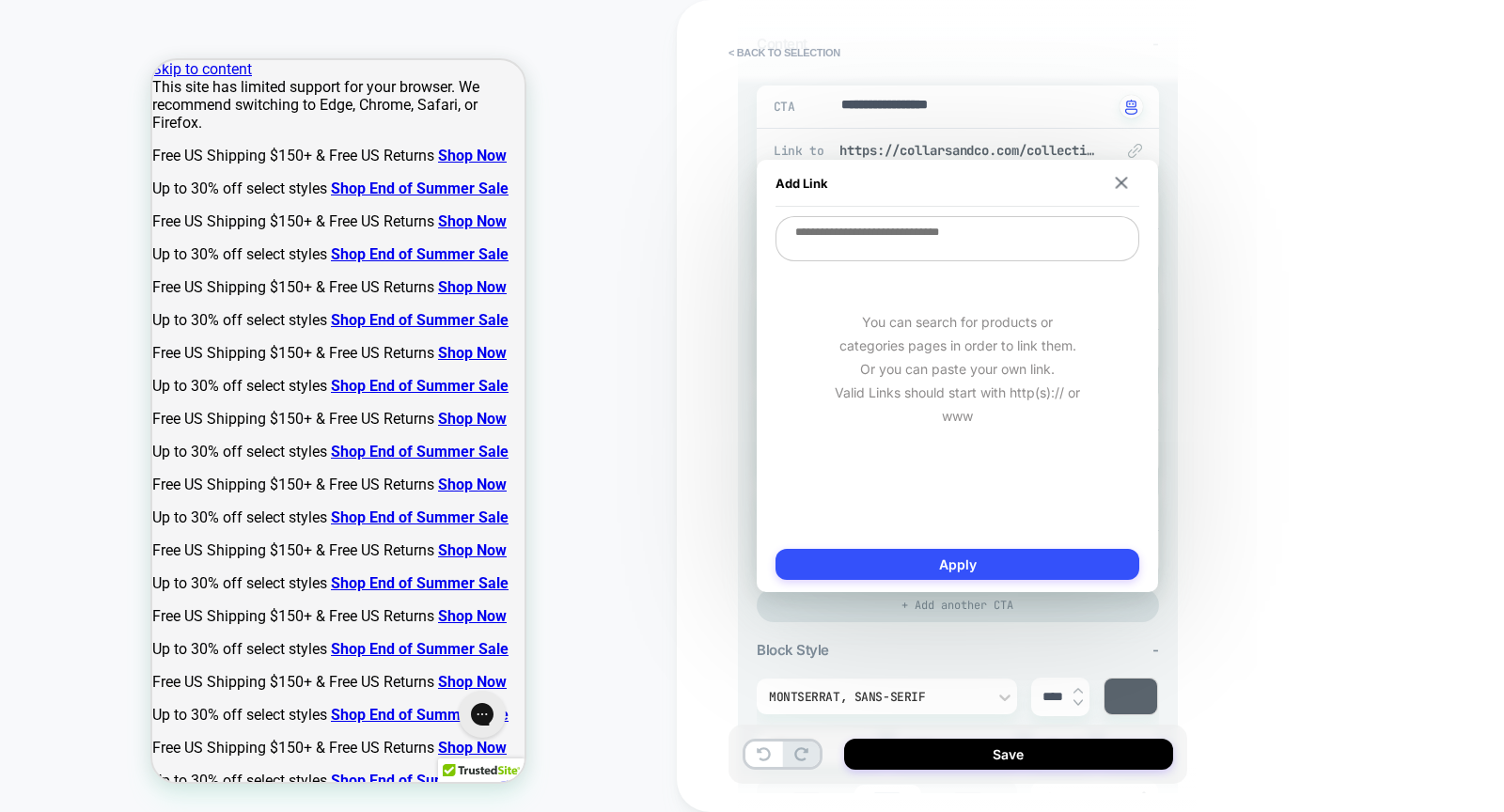 click at bounding box center (957, 239) 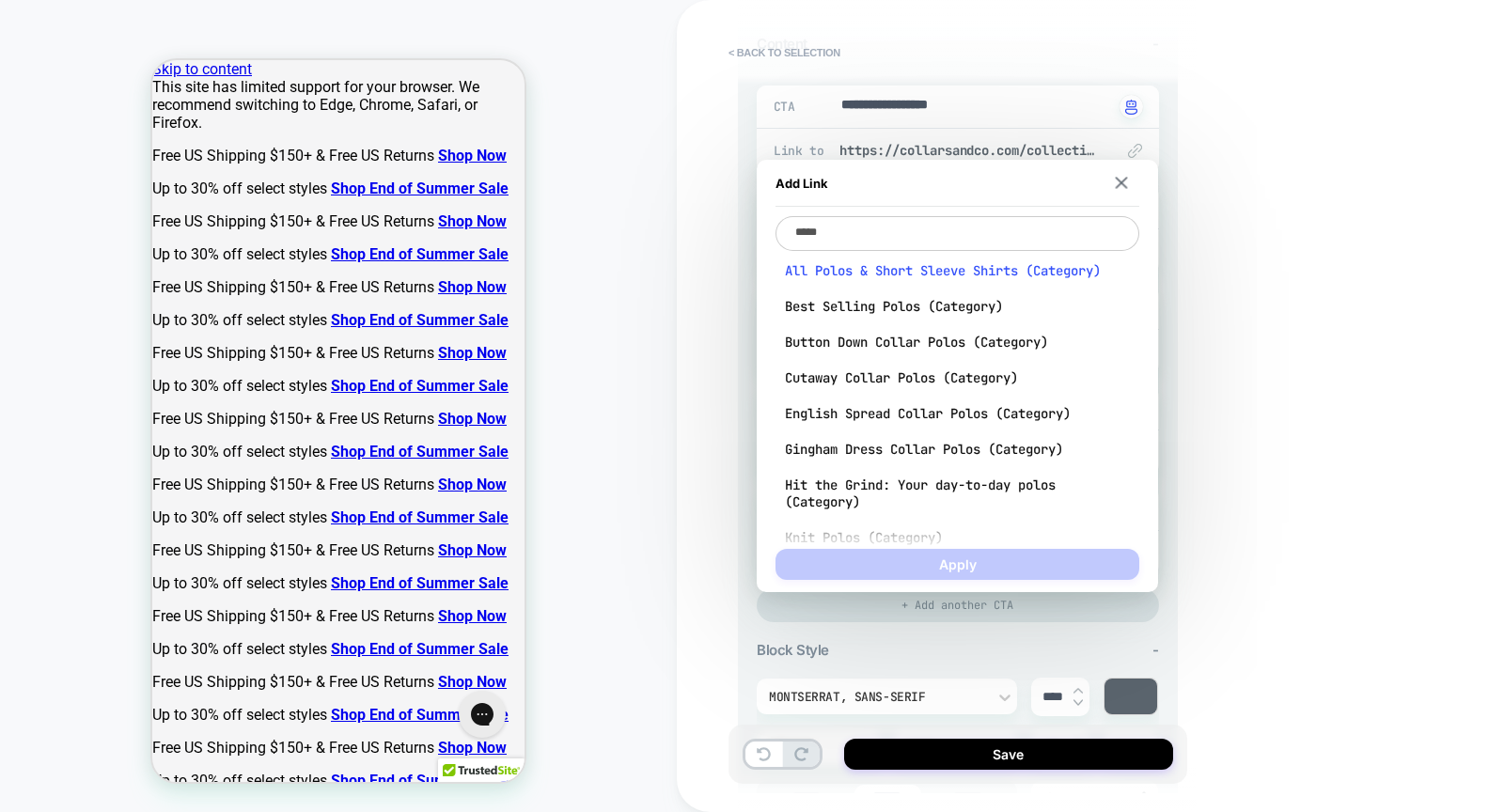 click on "All Polos & Short Sleeve Shirts (Category)" at bounding box center [957, 271] 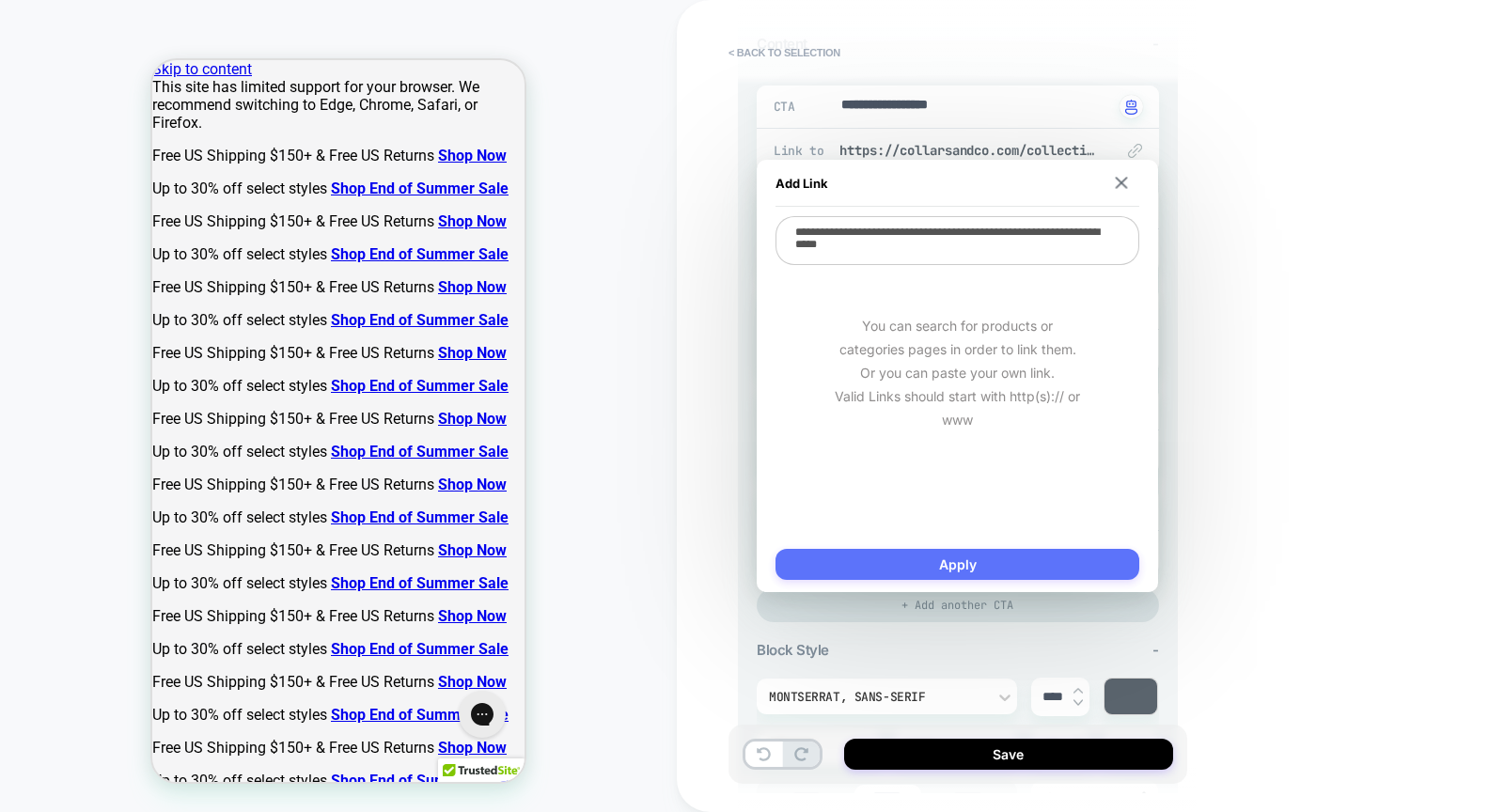 click on "Apply" at bounding box center [957, 564] 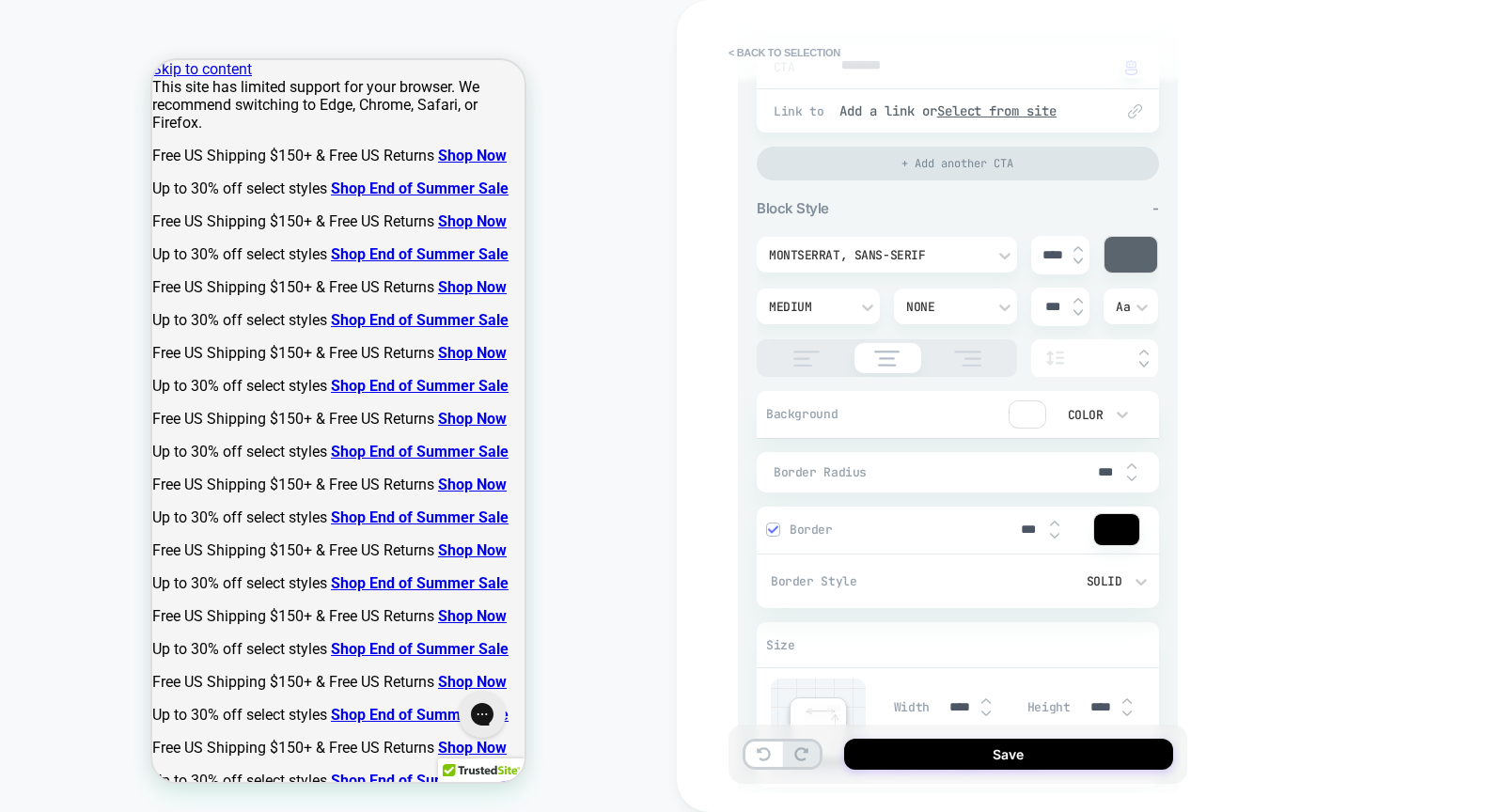 scroll, scrollTop: 836, scrollLeft: 0, axis: vertical 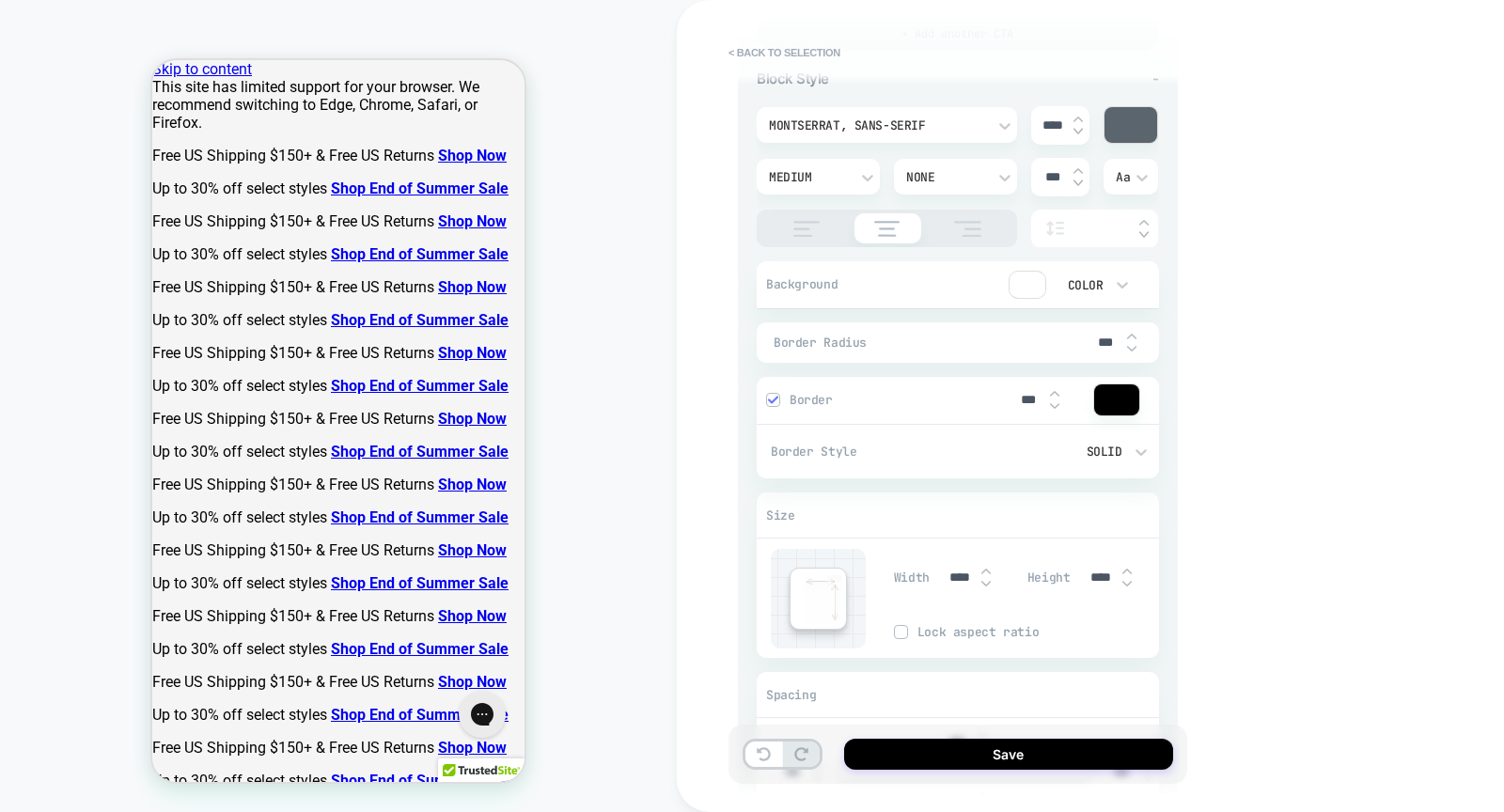 click at bounding box center [773, 399] 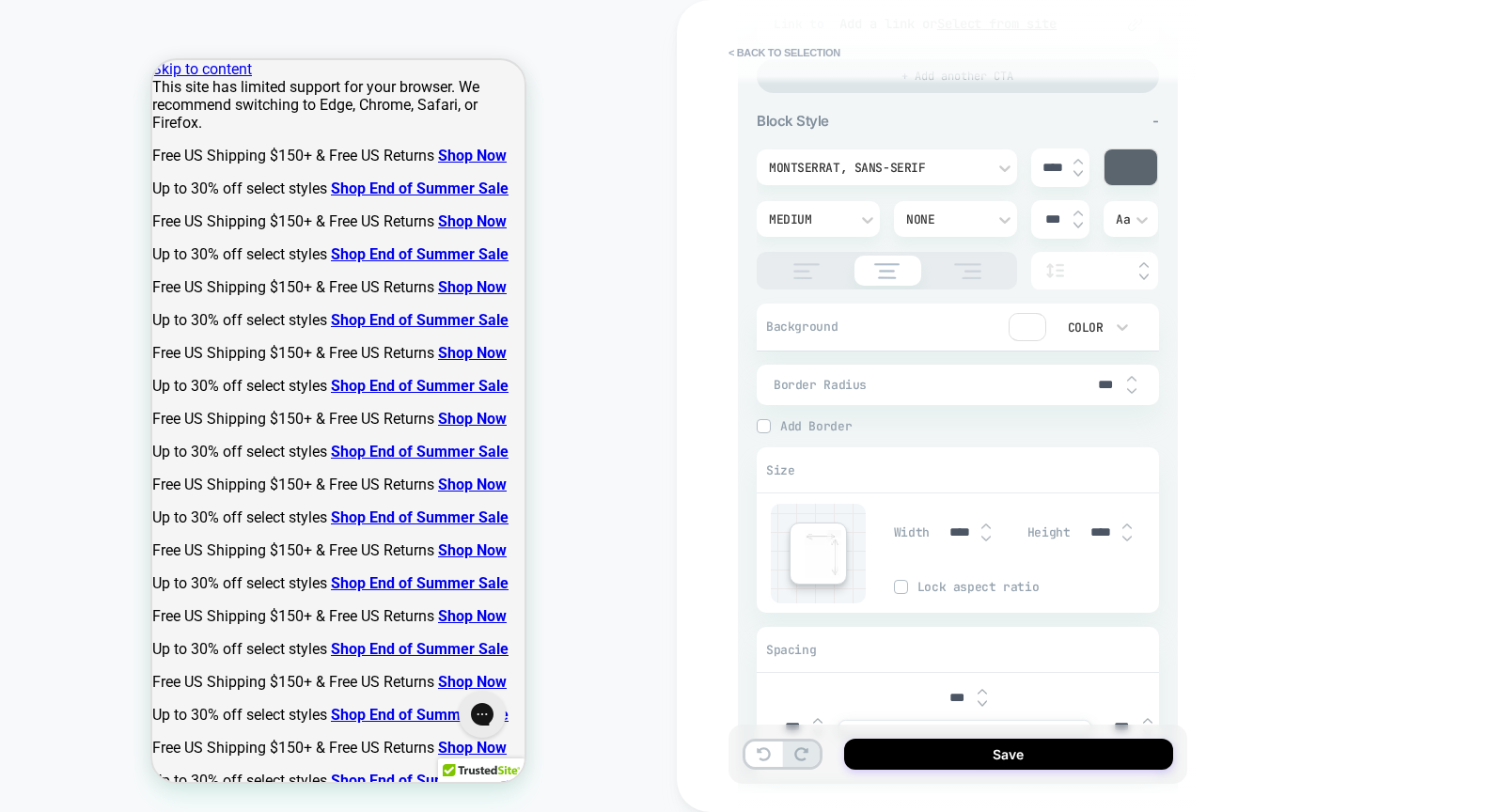 scroll, scrollTop: 790, scrollLeft: 0, axis: vertical 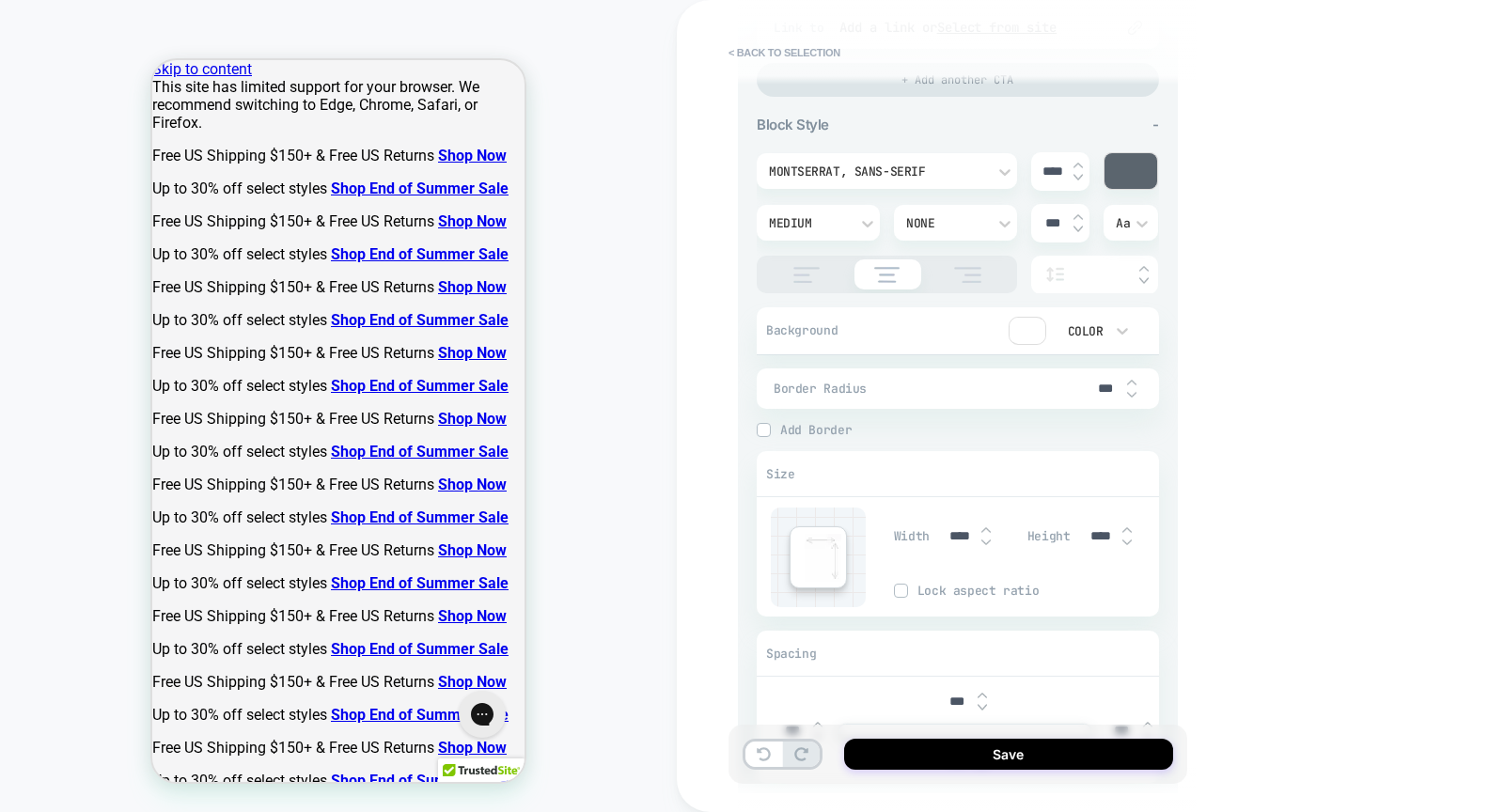 click on "****" at bounding box center [1101, 536] 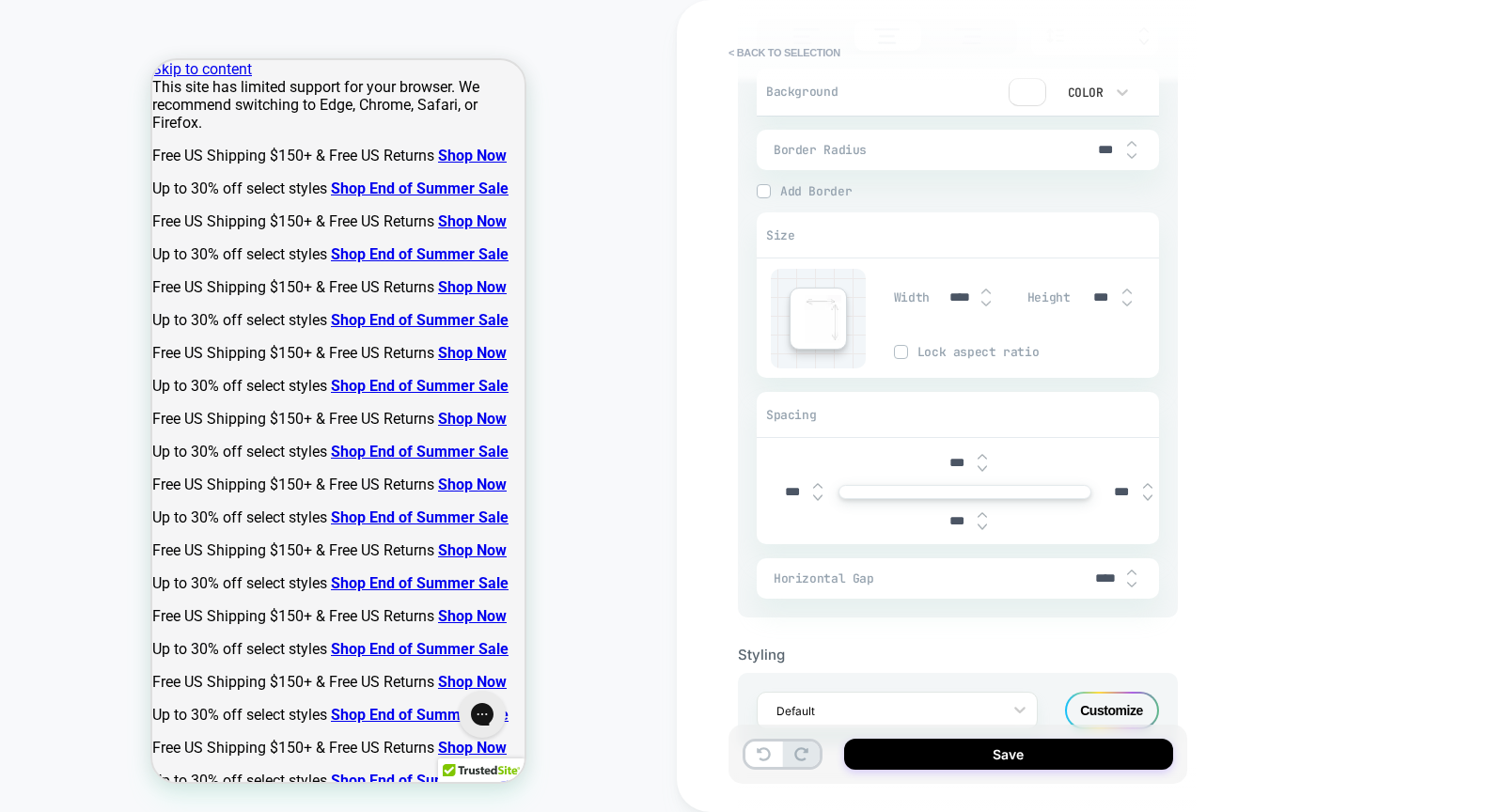 scroll, scrollTop: 1084, scrollLeft: 0, axis: vertical 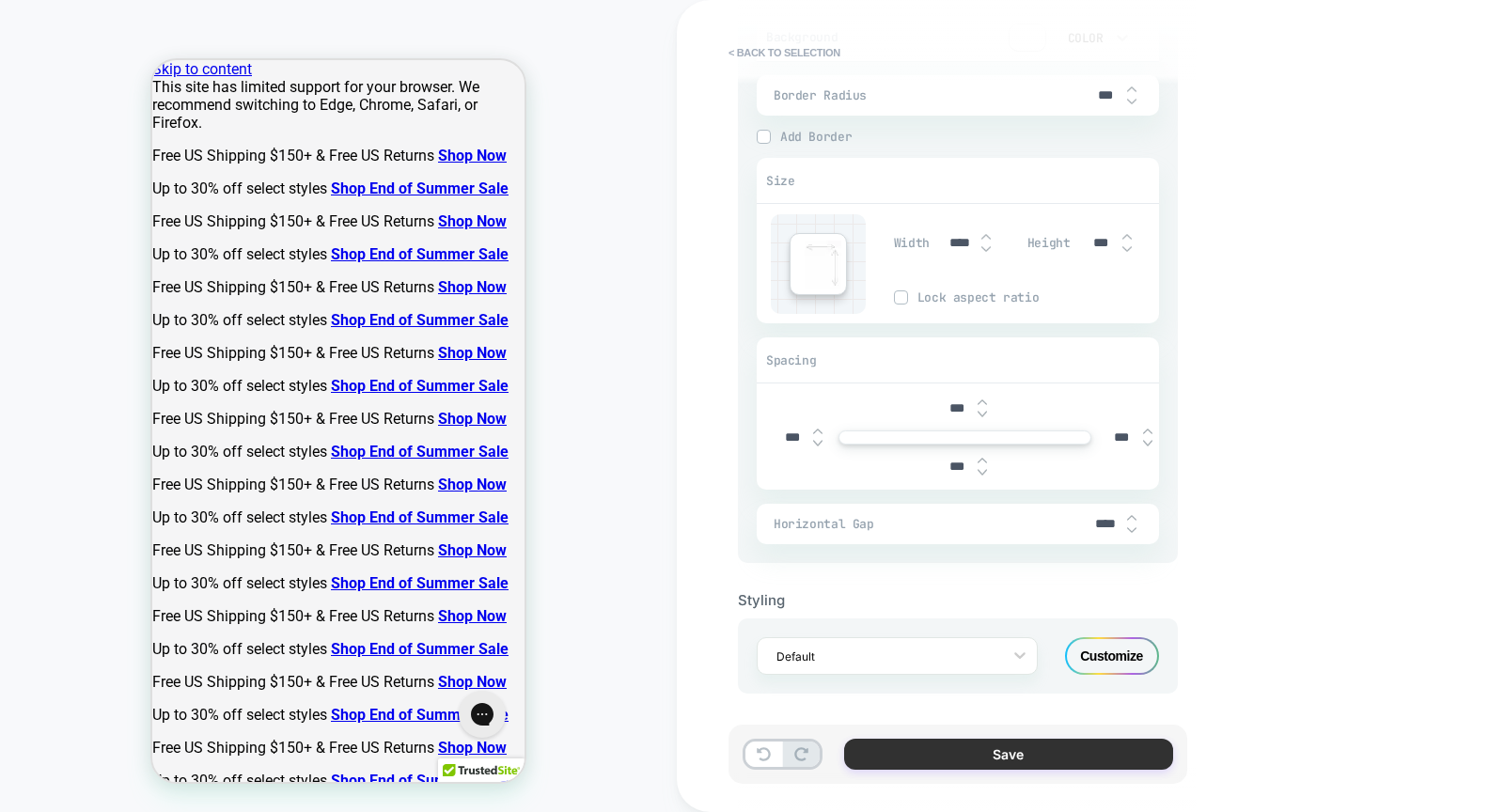 click on "Save" at bounding box center (1009, 754) 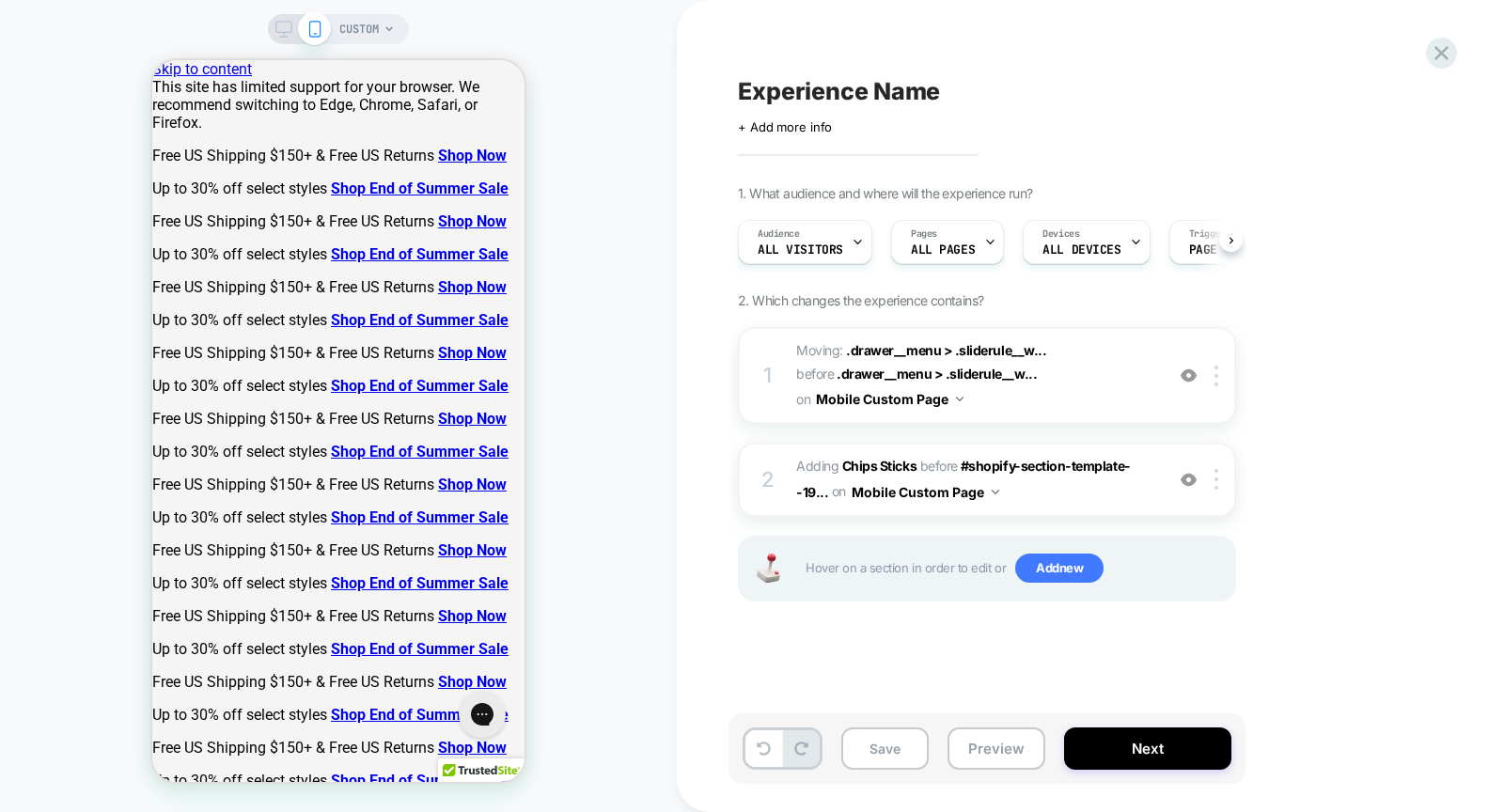 scroll, scrollTop: 0, scrollLeft: 1, axis: horizontal 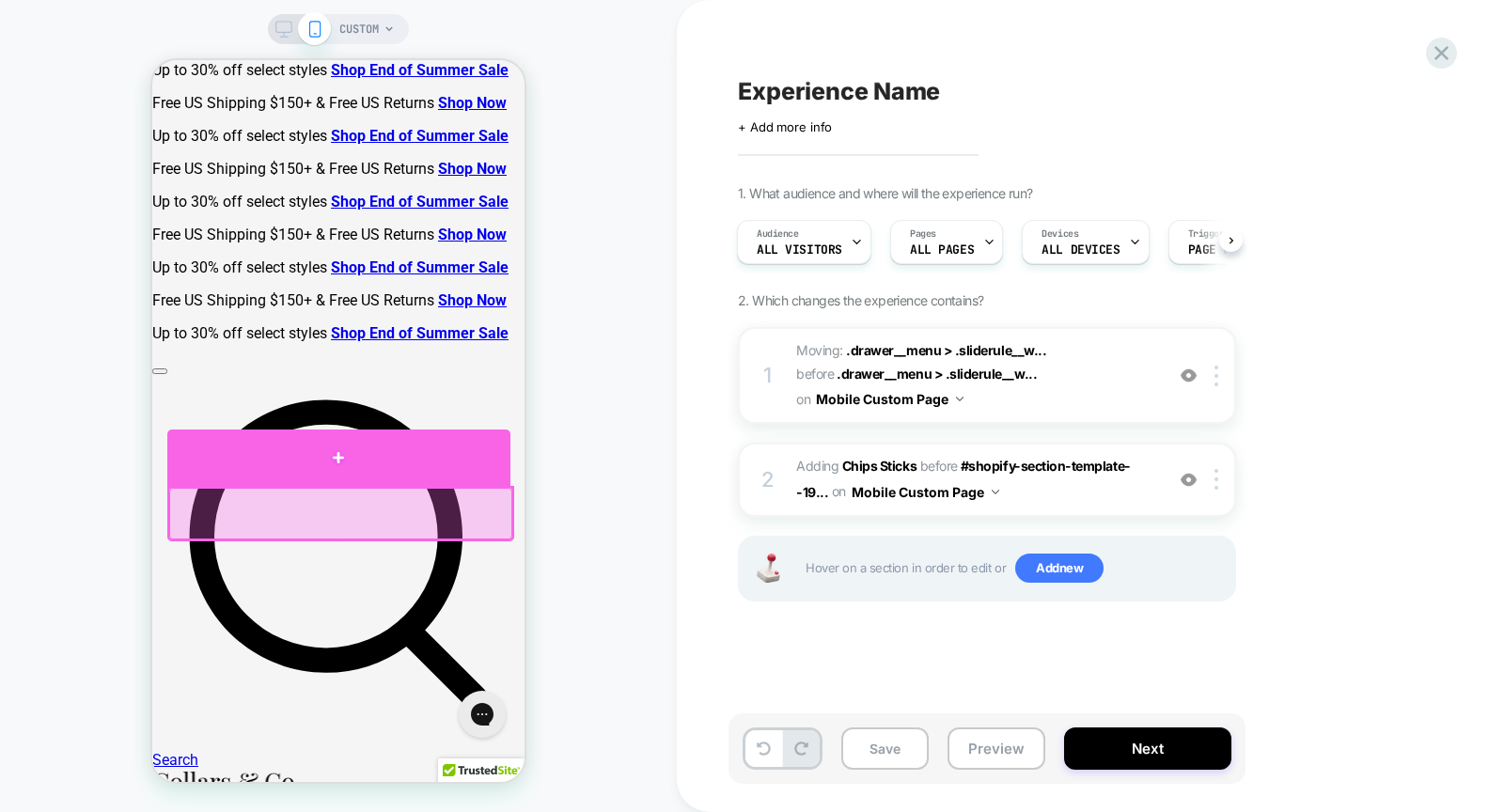 click at bounding box center [338, 458] 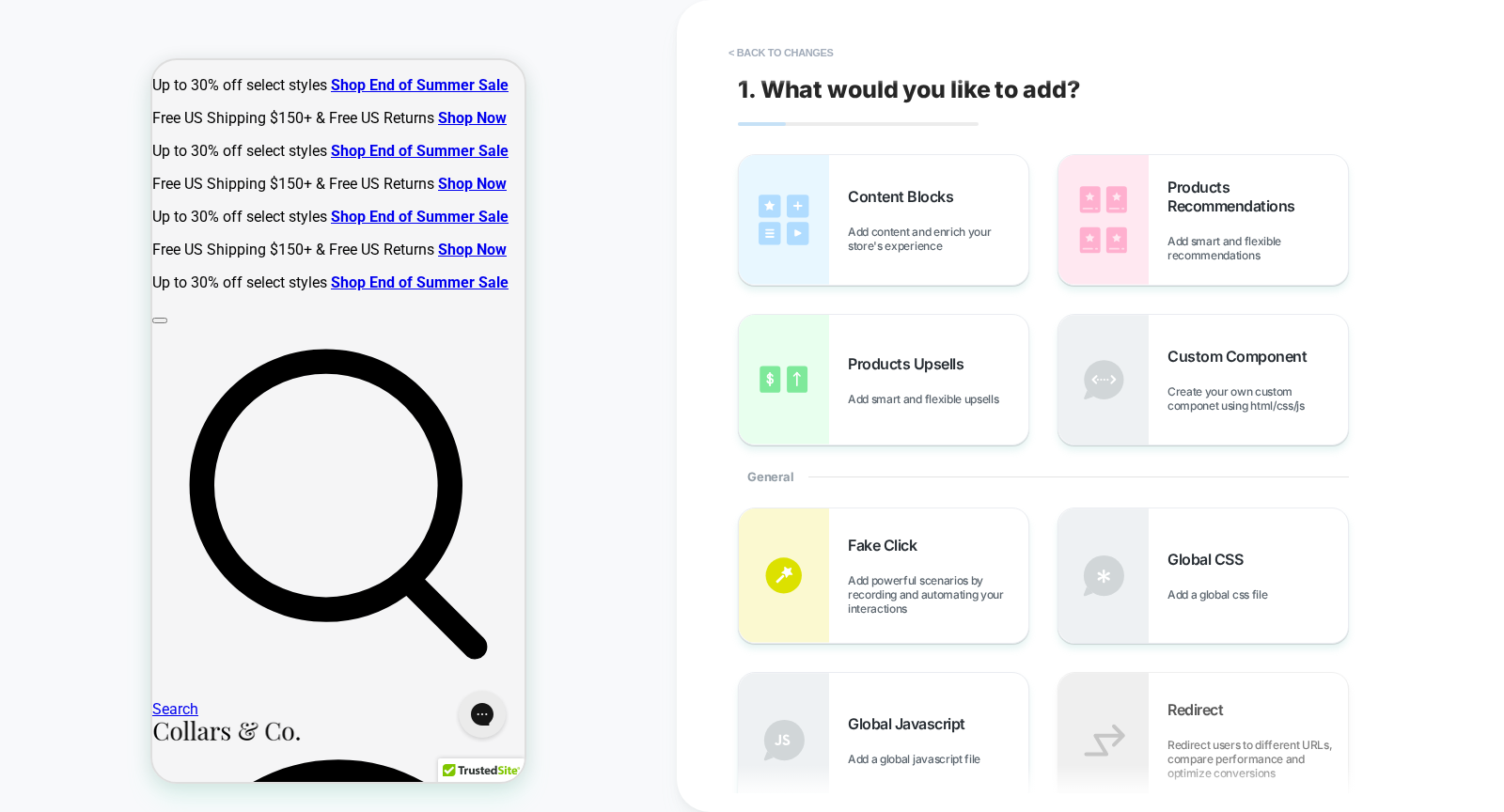 scroll, scrollTop: 743, scrollLeft: 0, axis: vertical 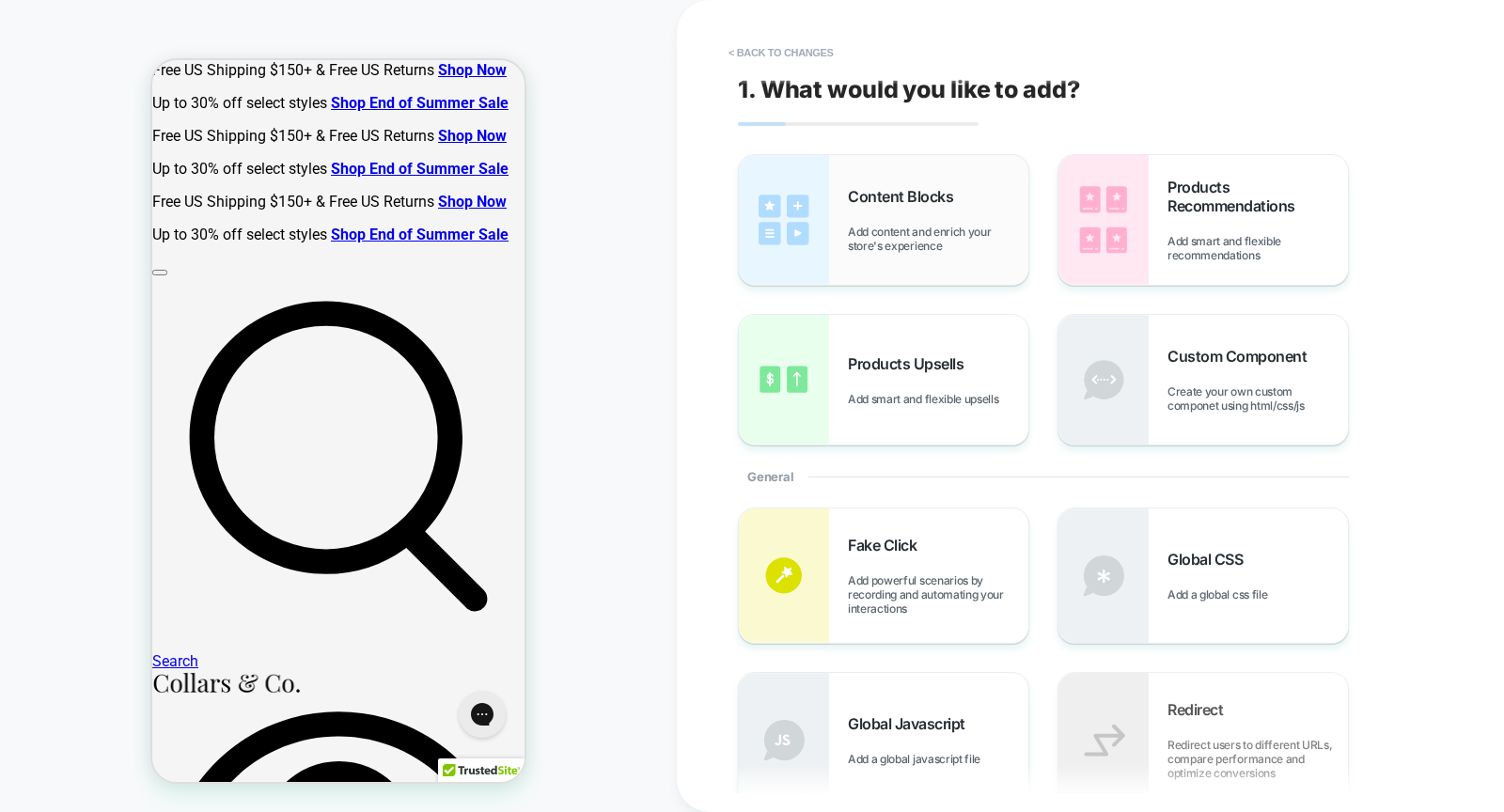 click on "Add content and enrich your store's experience" at bounding box center [938, 239] 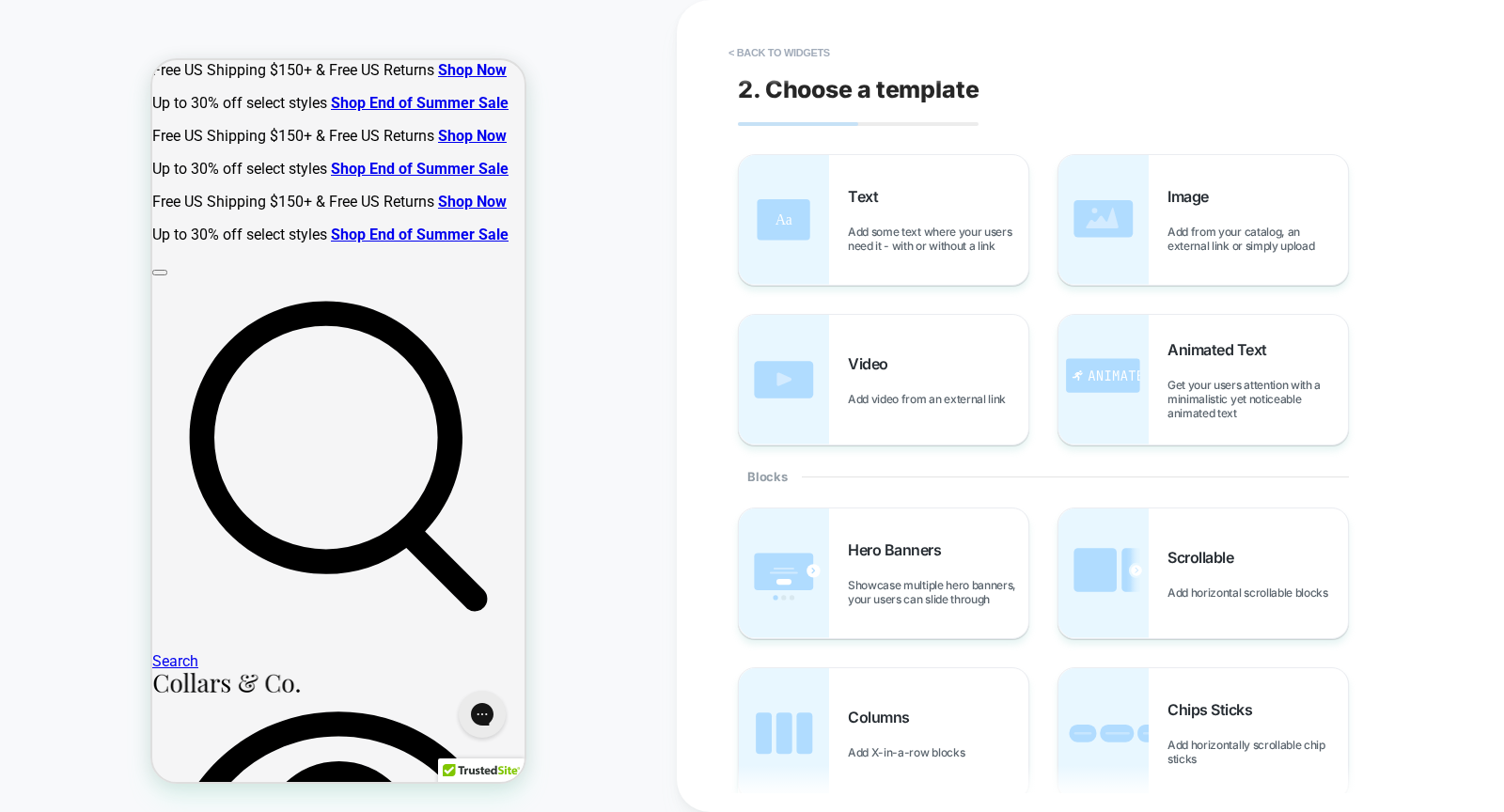 click on "Add some text where your users need it - with or without a link" at bounding box center (938, 239) 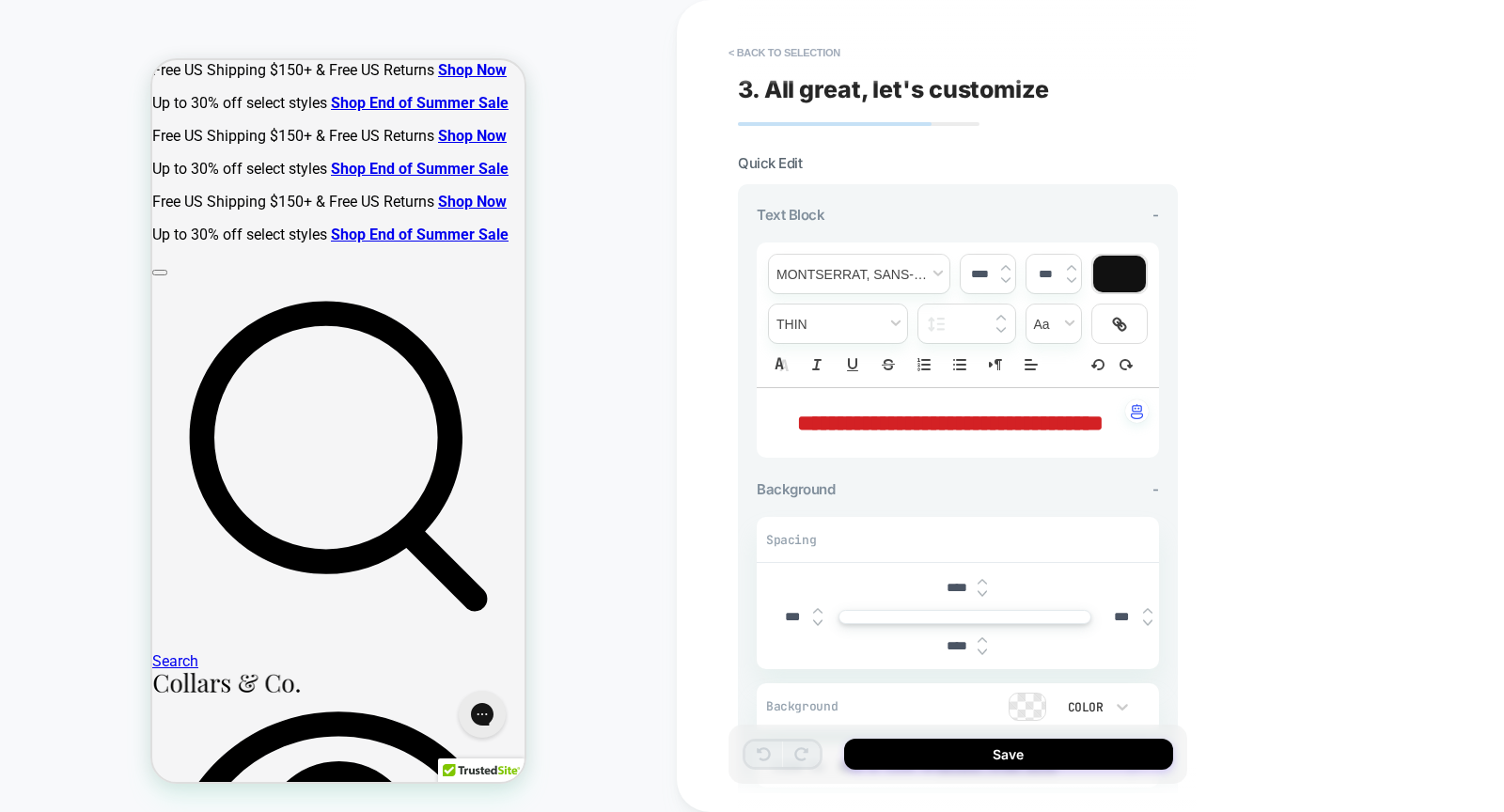 scroll, scrollTop: 757, scrollLeft: 0, axis: vertical 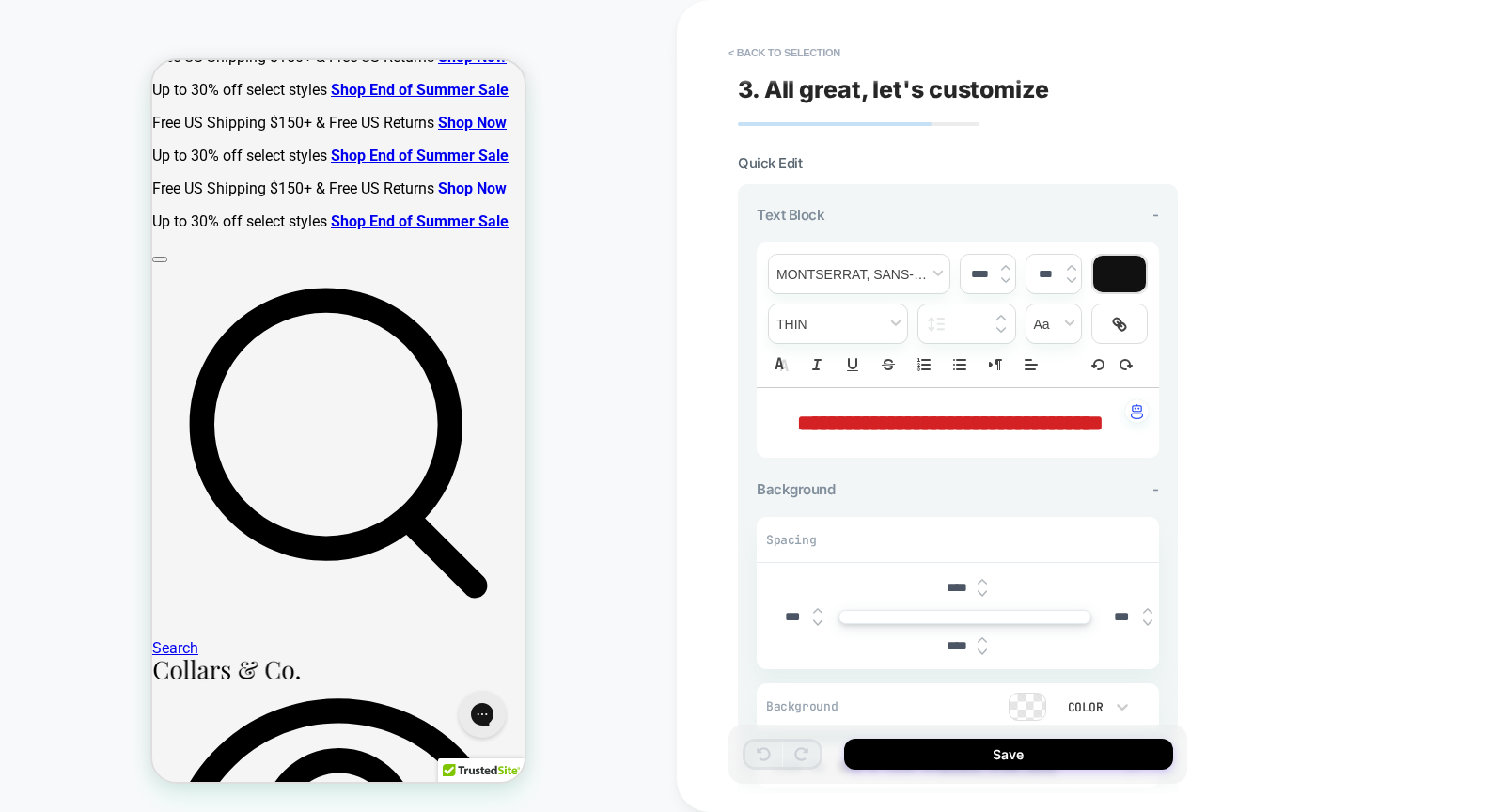 click on "**********" at bounding box center [950, 423] 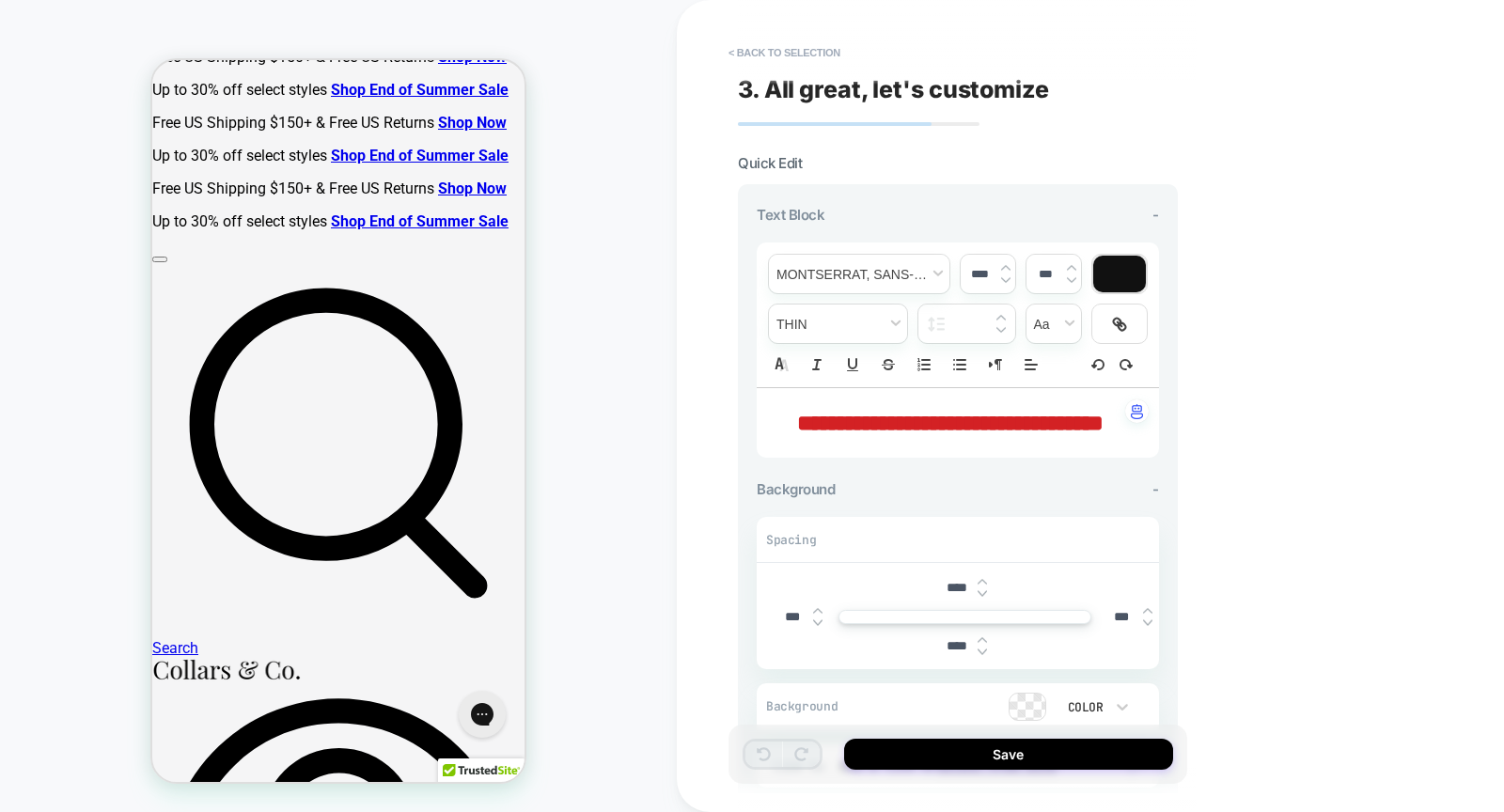 click on "**********" at bounding box center [950, 423] 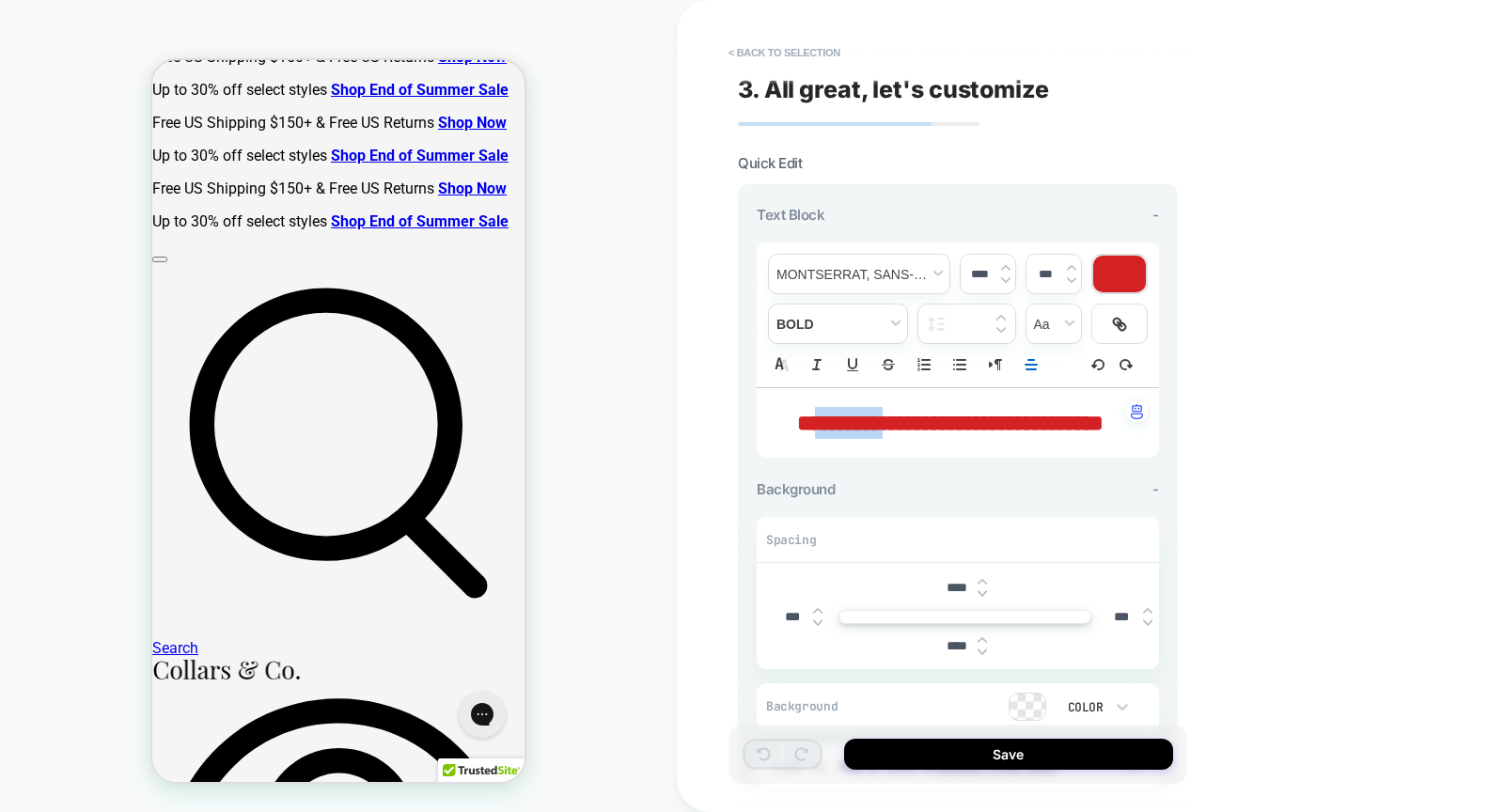 click on "**********" at bounding box center [950, 423] 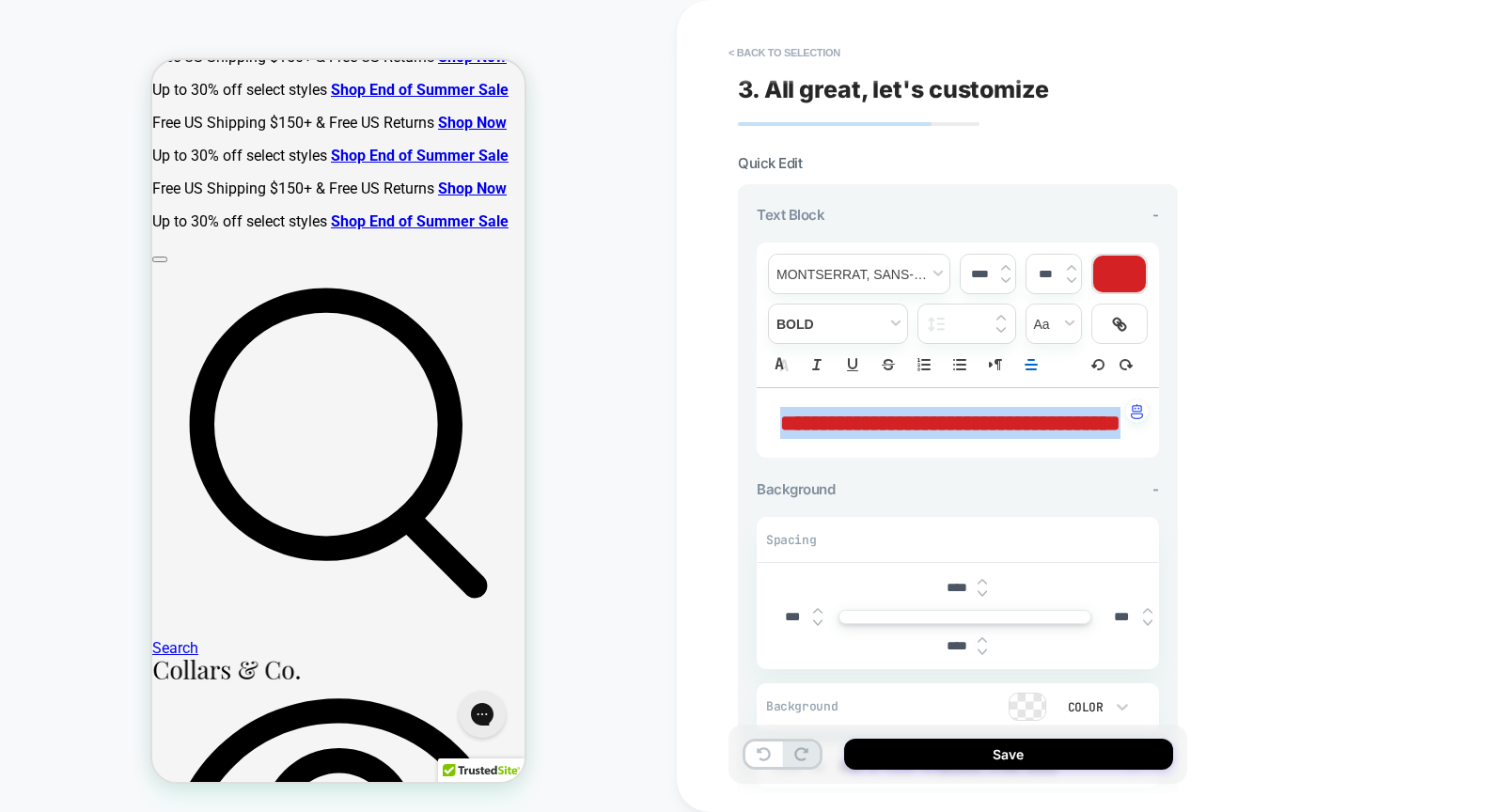 drag, startPoint x: 1024, startPoint y: 453, endPoint x: 752, endPoint y: 392, distance: 278.7562 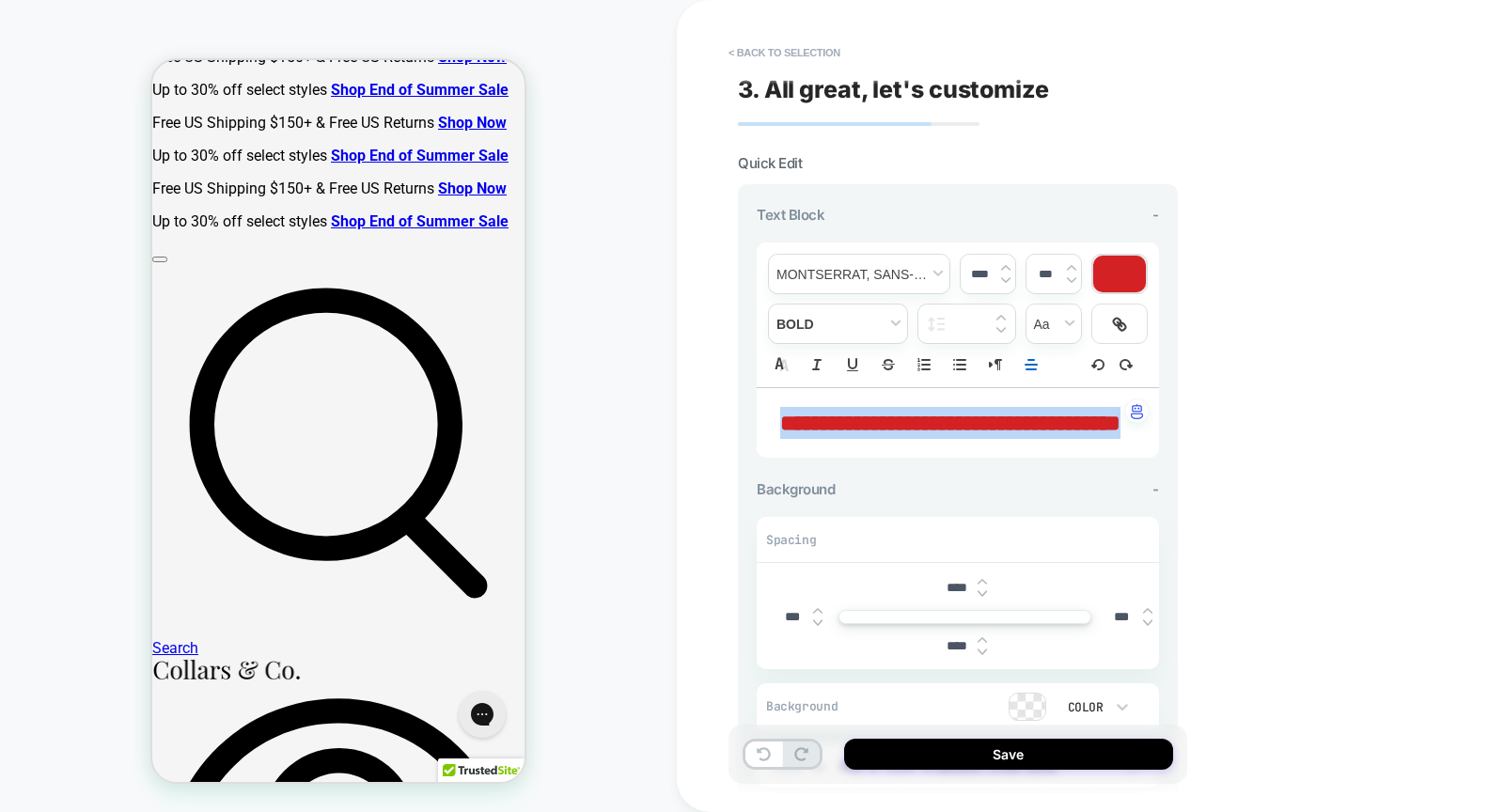 click on "**********" at bounding box center [958, 495] 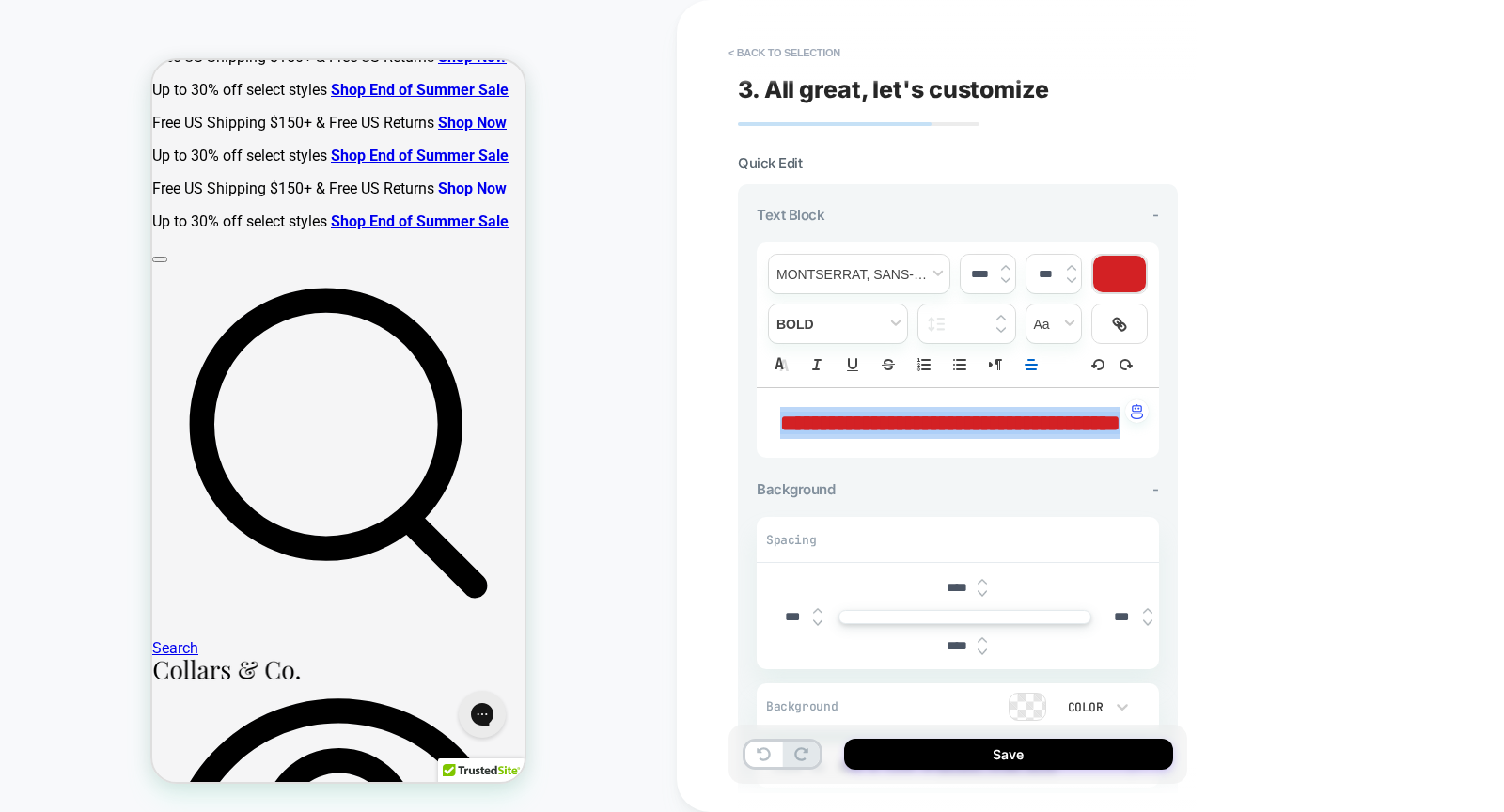 click at bounding box center [1120, 273] 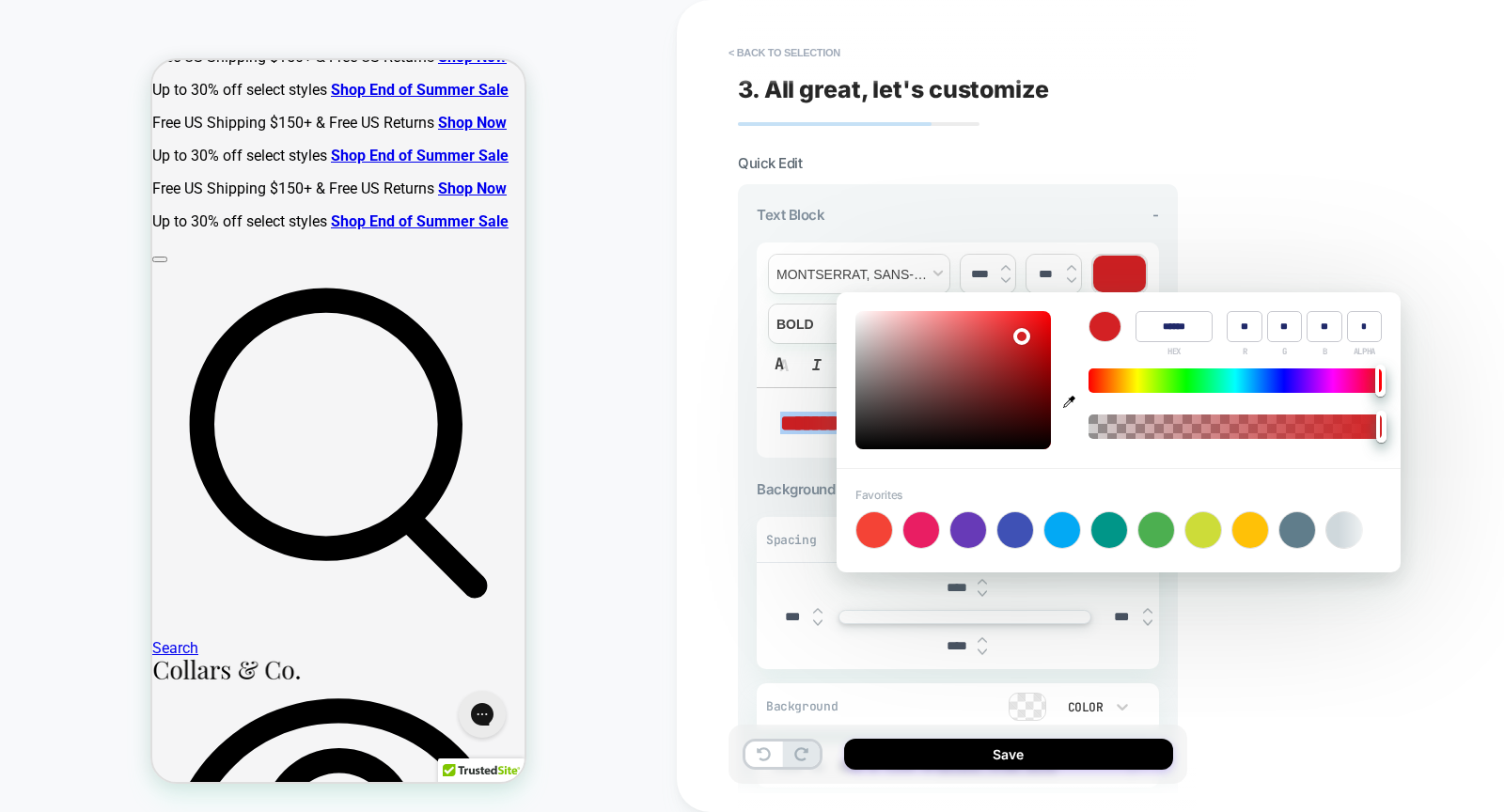 click at bounding box center (953, 380) 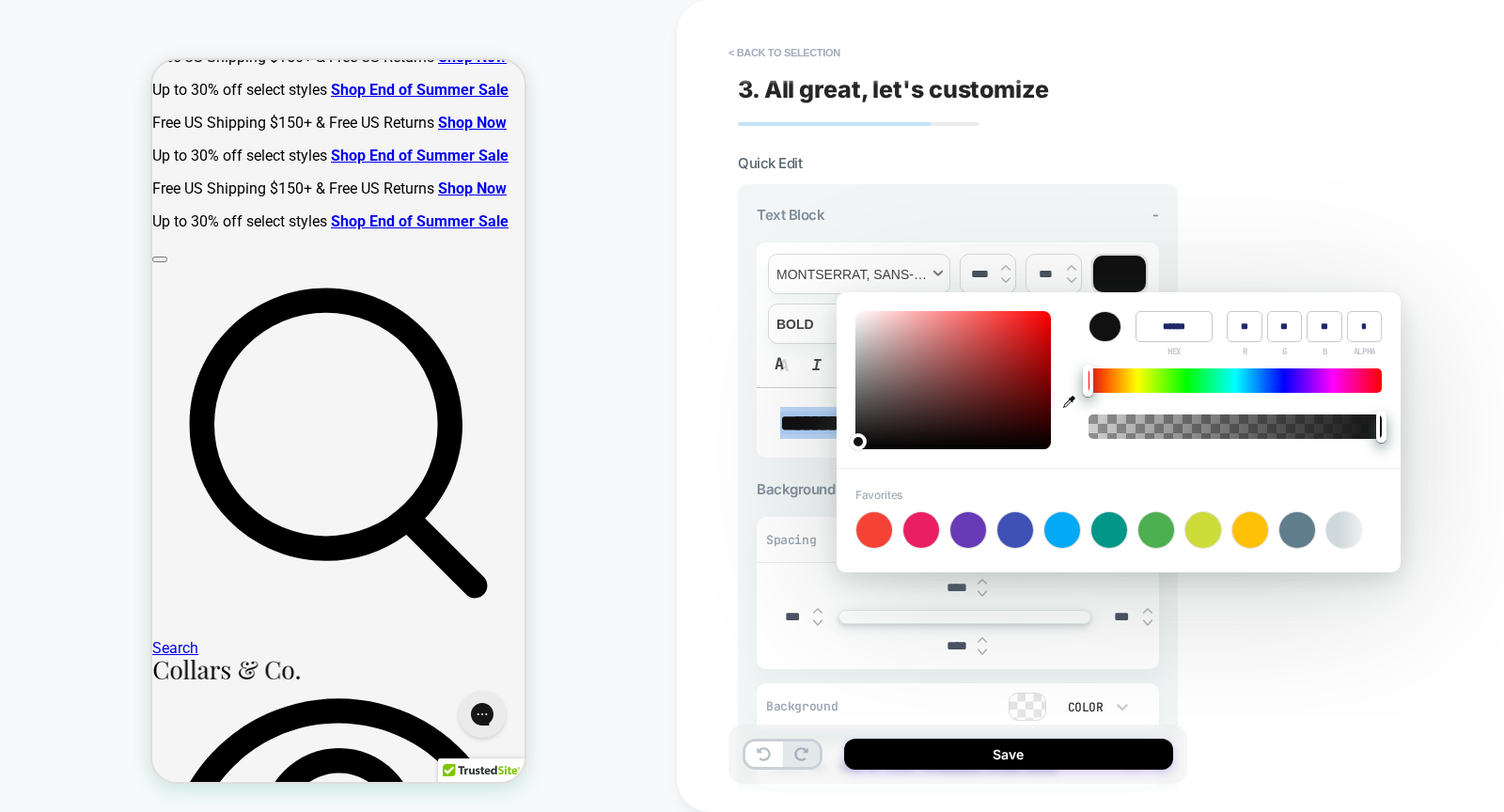 click at bounding box center [859, 273] 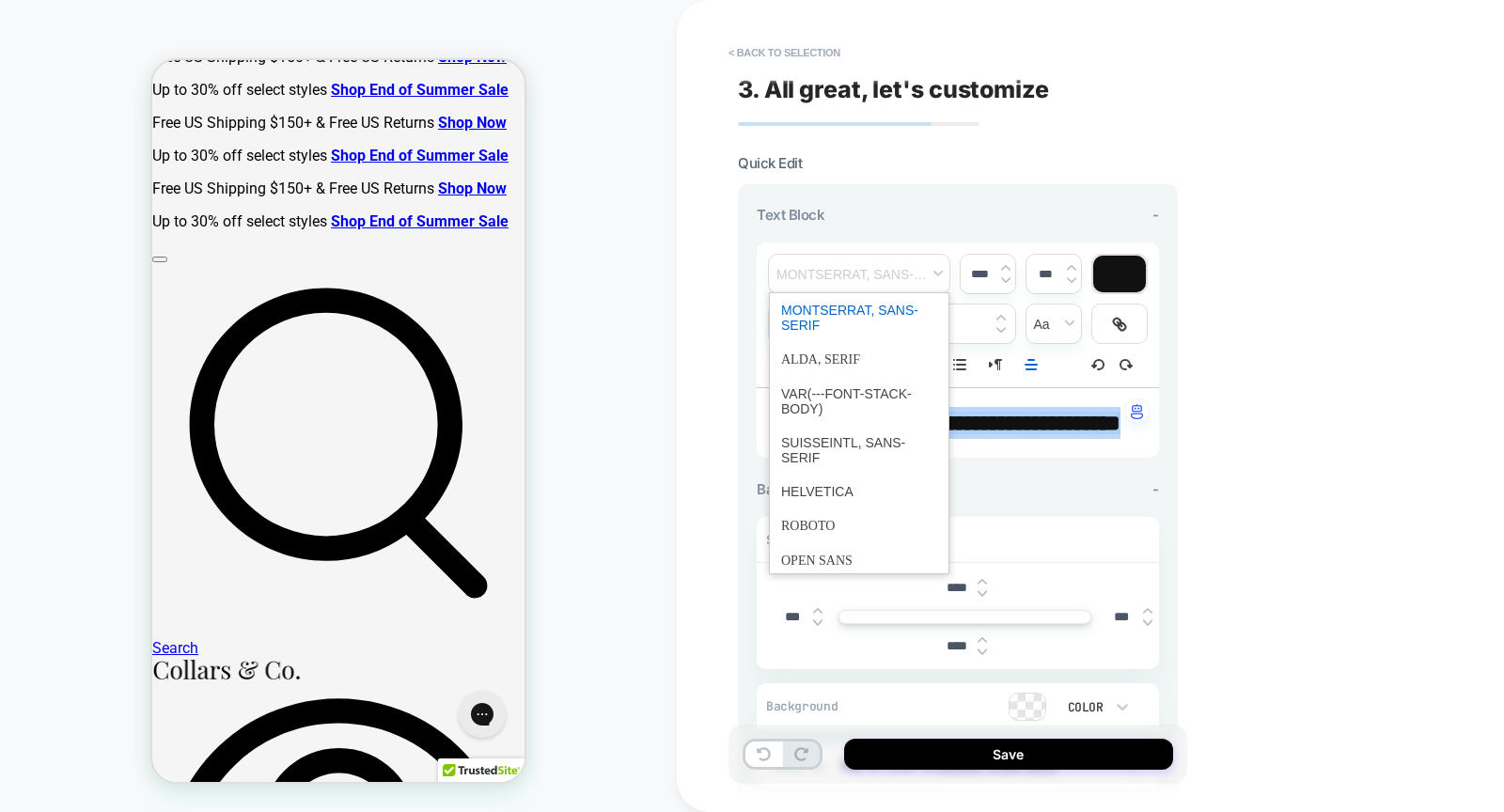 click at bounding box center [859, 318] 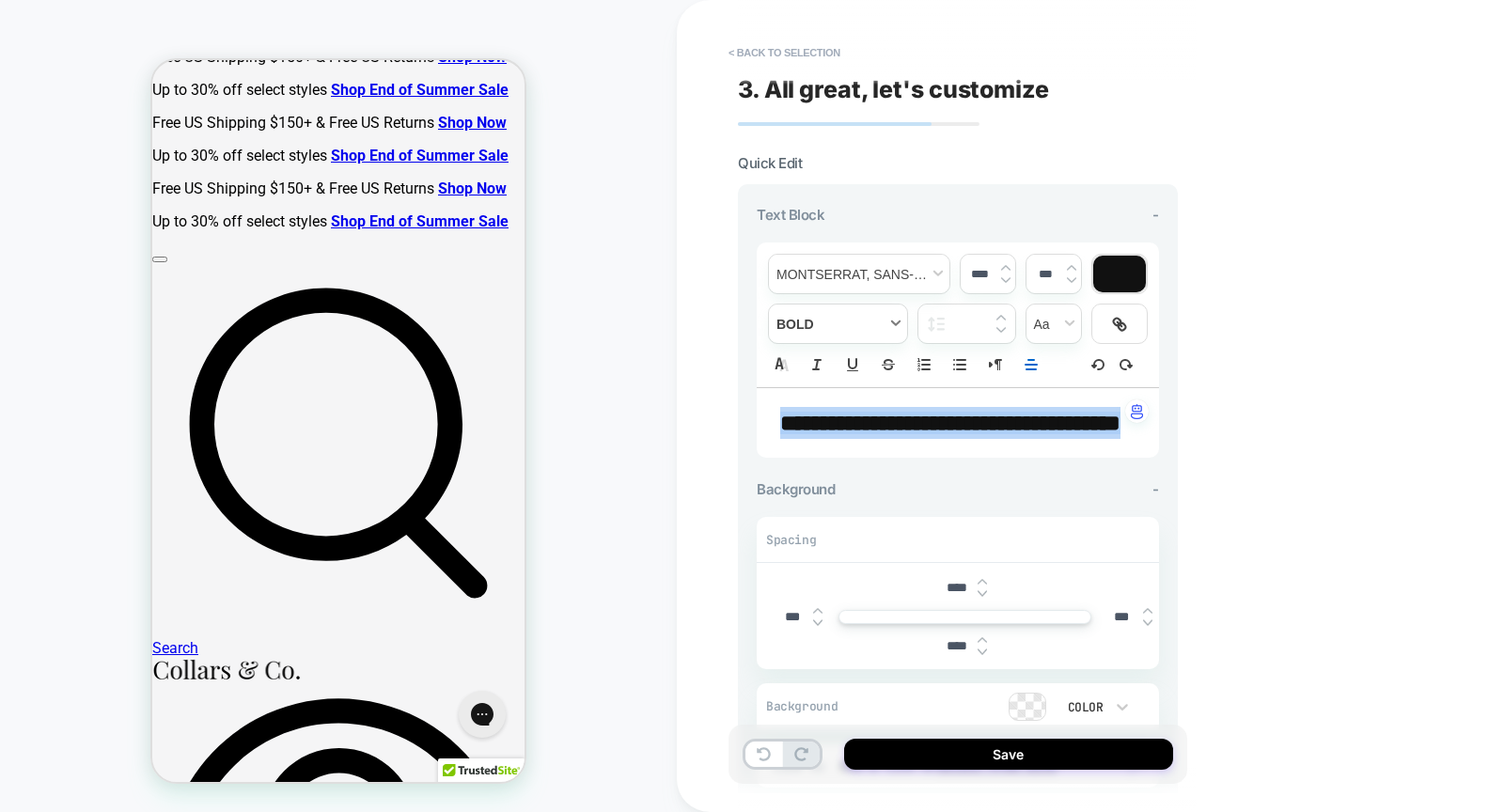 click at bounding box center [838, 323] 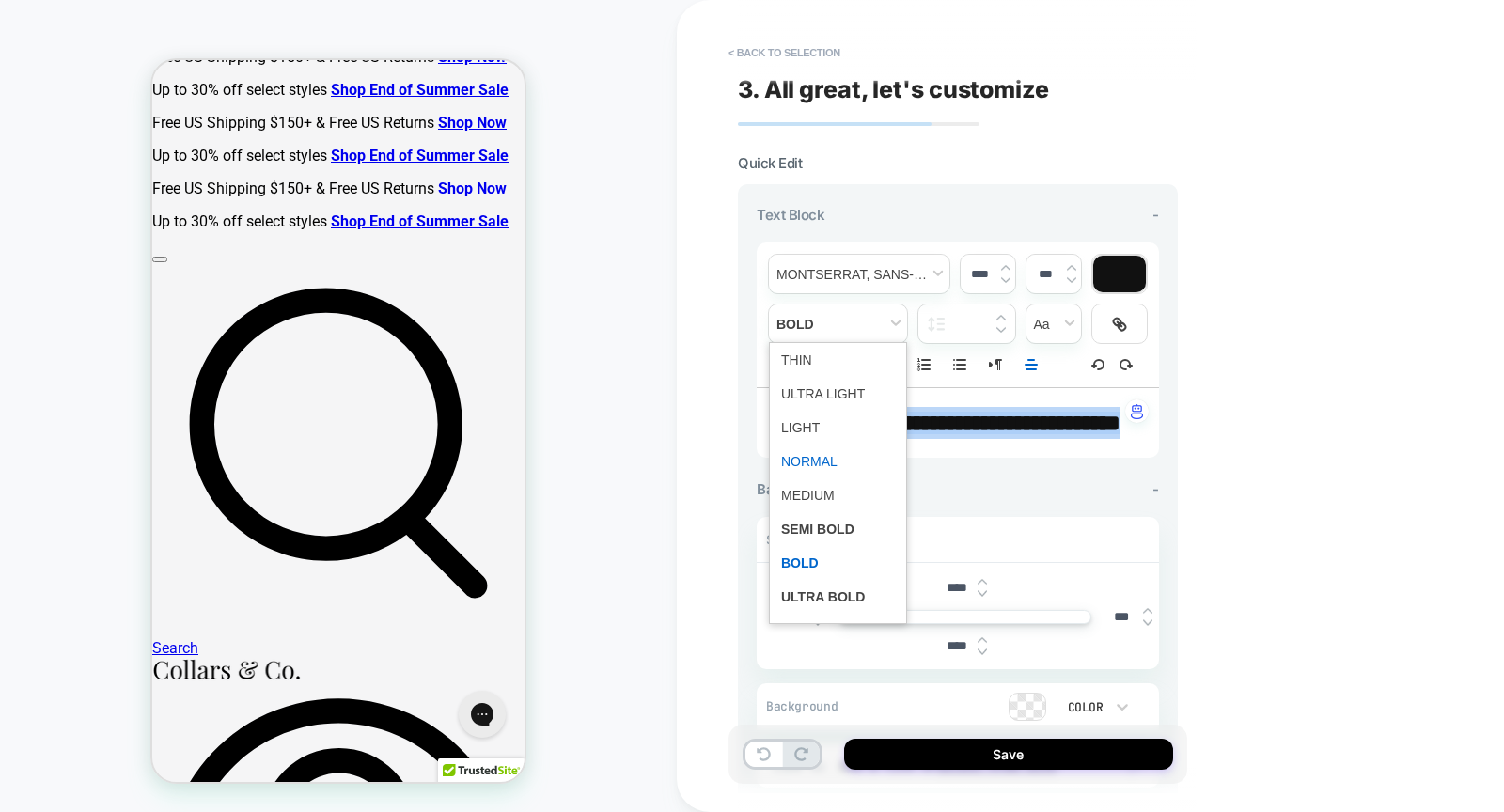 click at bounding box center [838, 461] 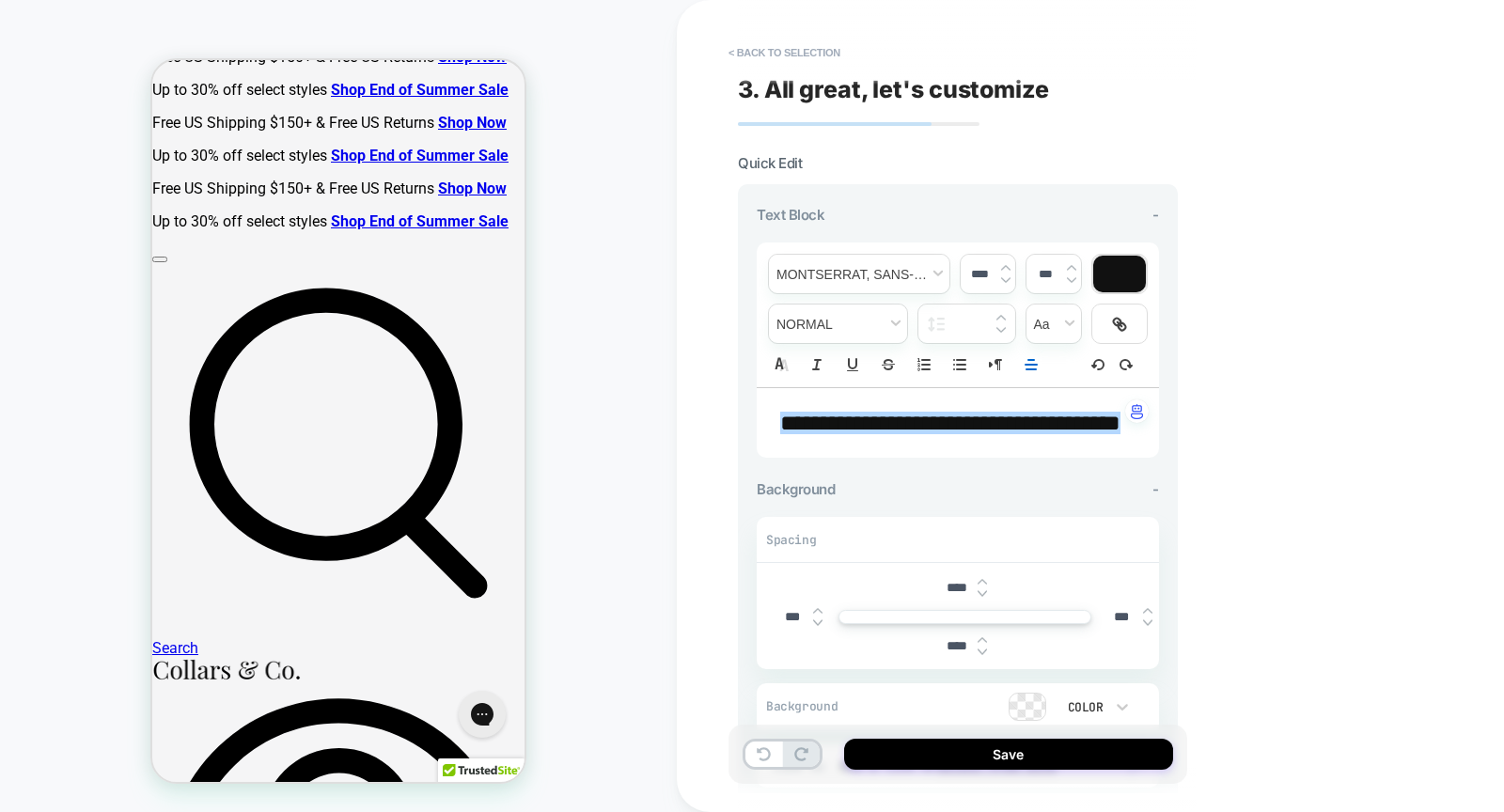 click on "****" at bounding box center [979, 273] 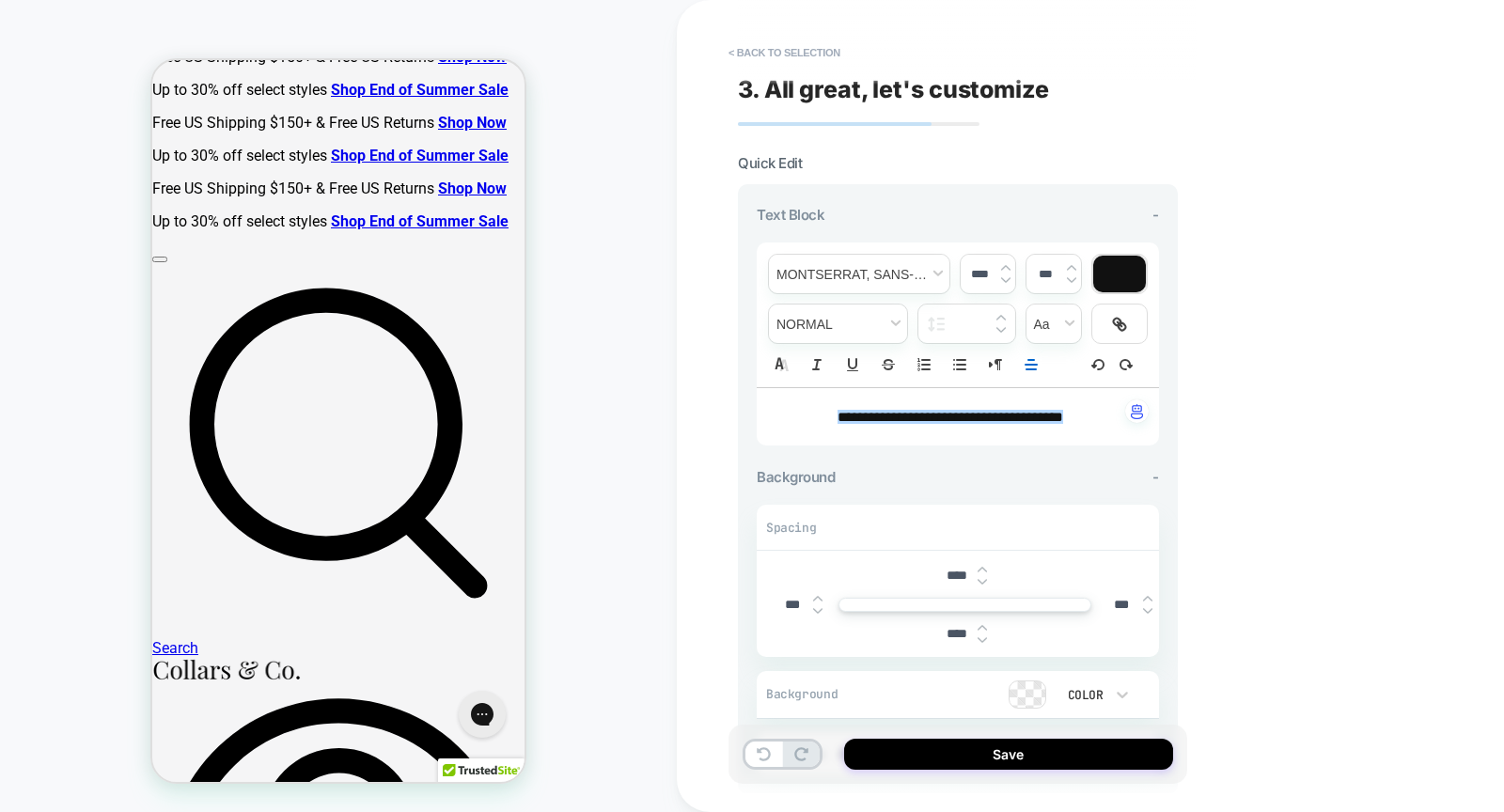 click on "**********" at bounding box center [1090, 406] 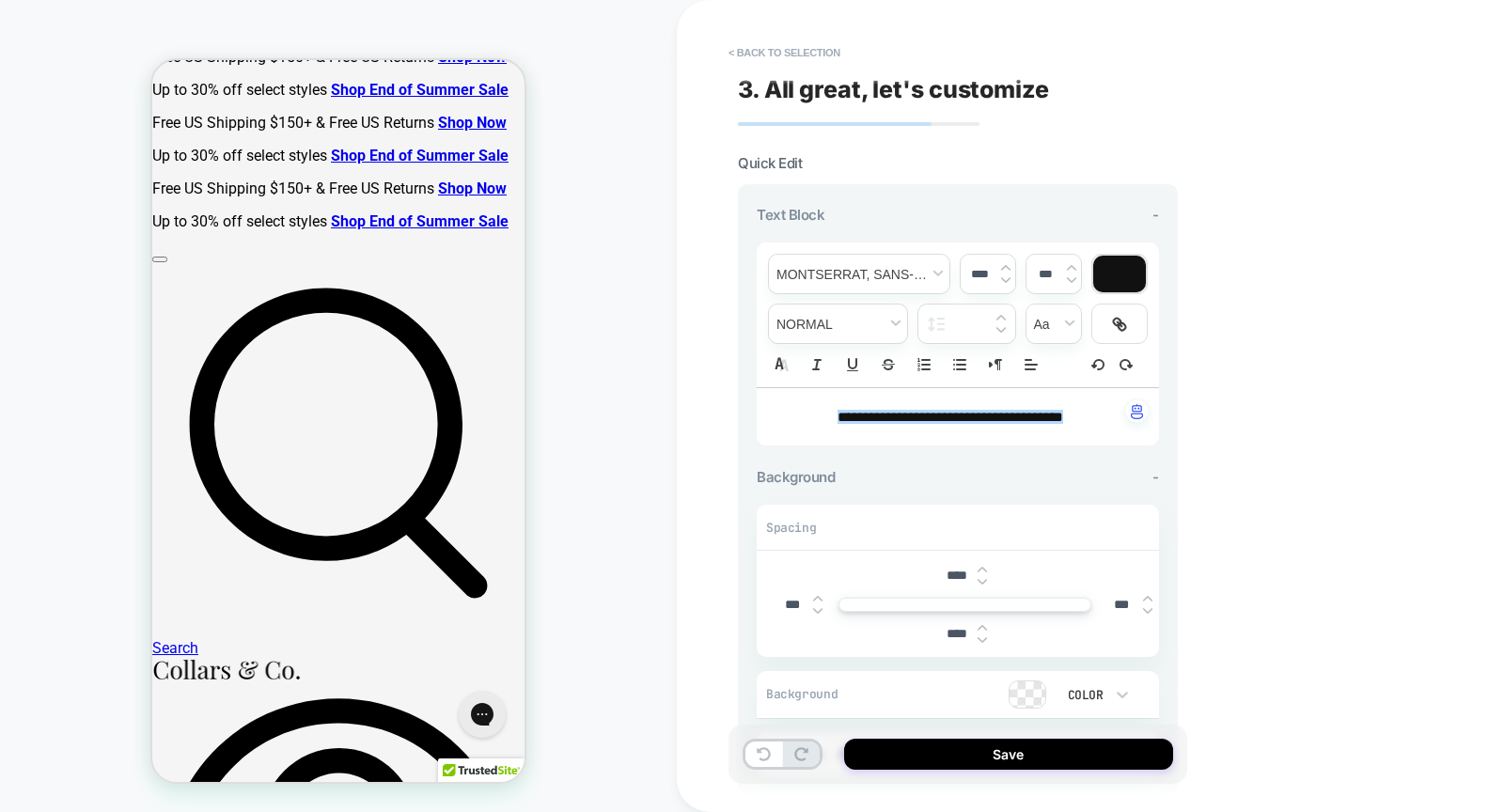 click on "****" at bounding box center (956, 575) 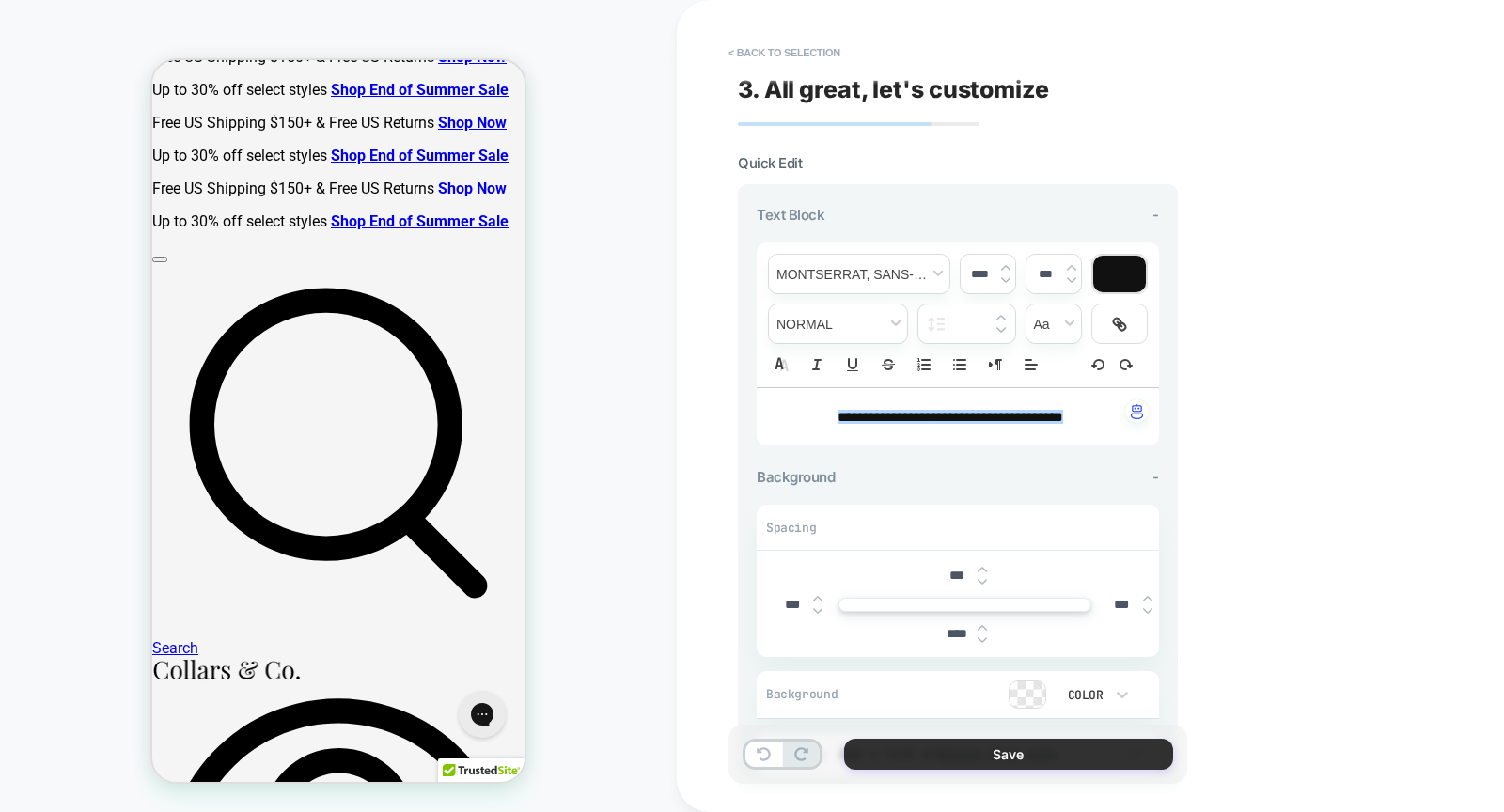 click on "Save" at bounding box center [1009, 754] 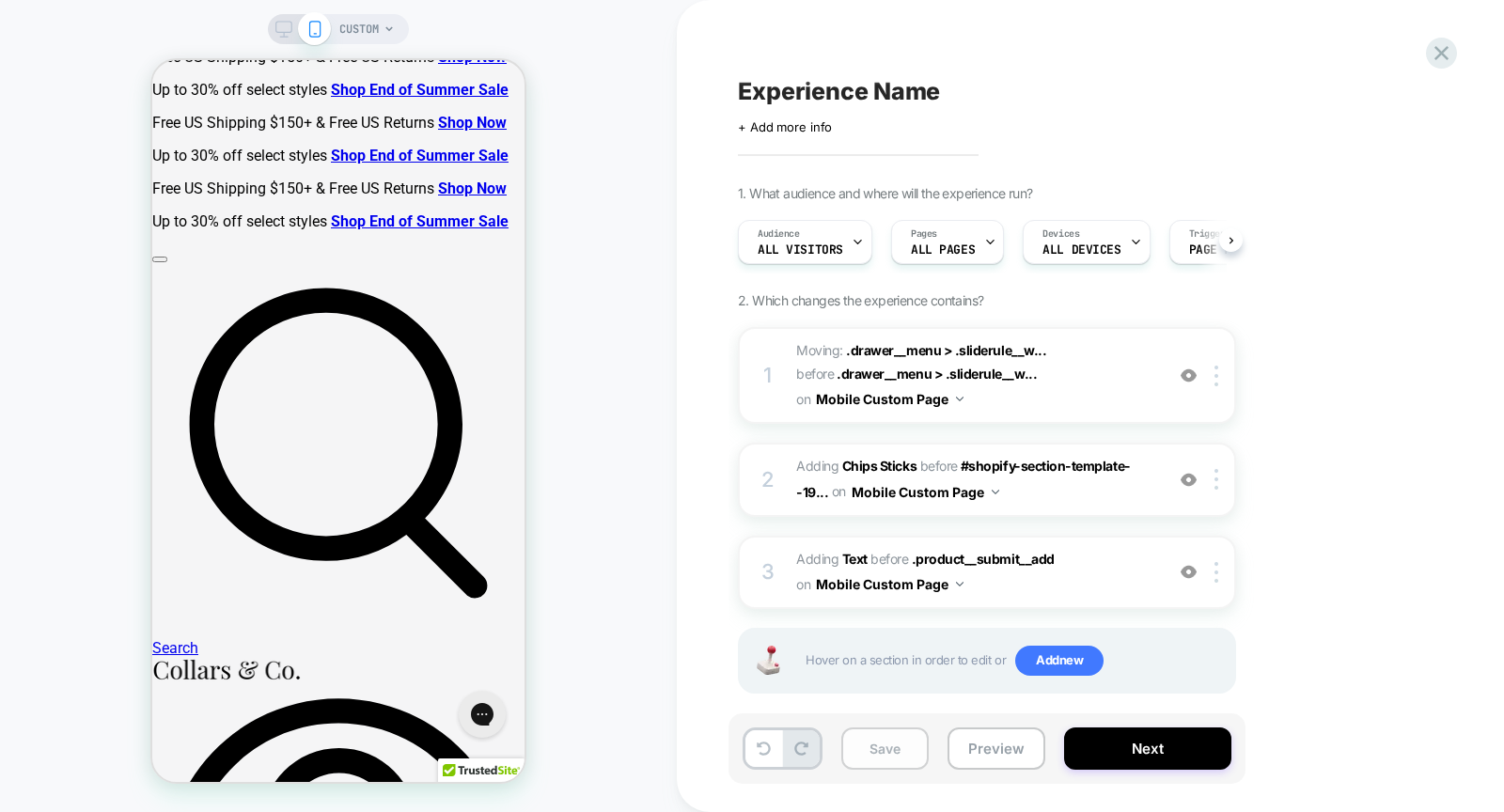 scroll, scrollTop: 0, scrollLeft: 1, axis: horizontal 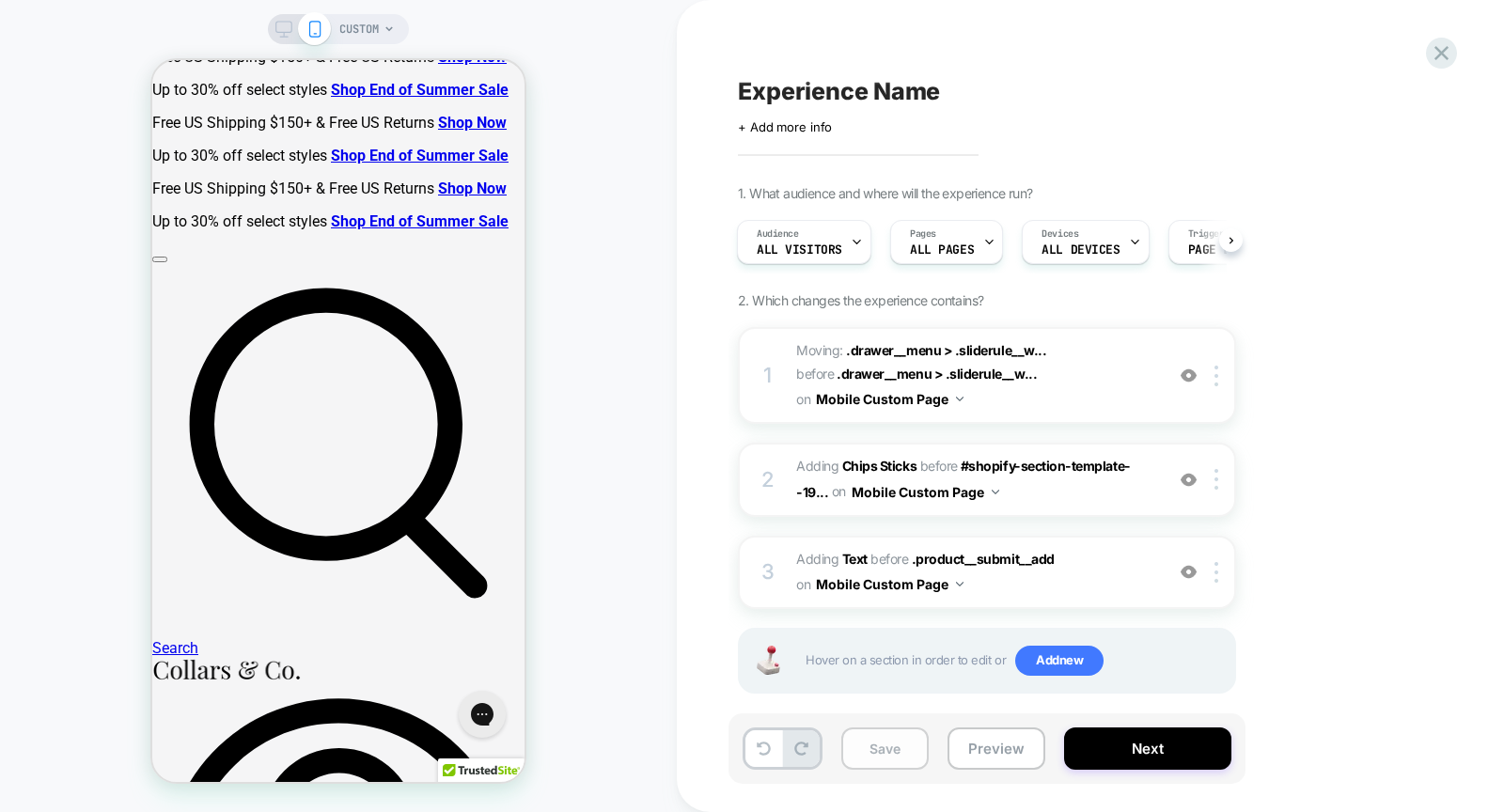 click on "Save" at bounding box center (885, 748) 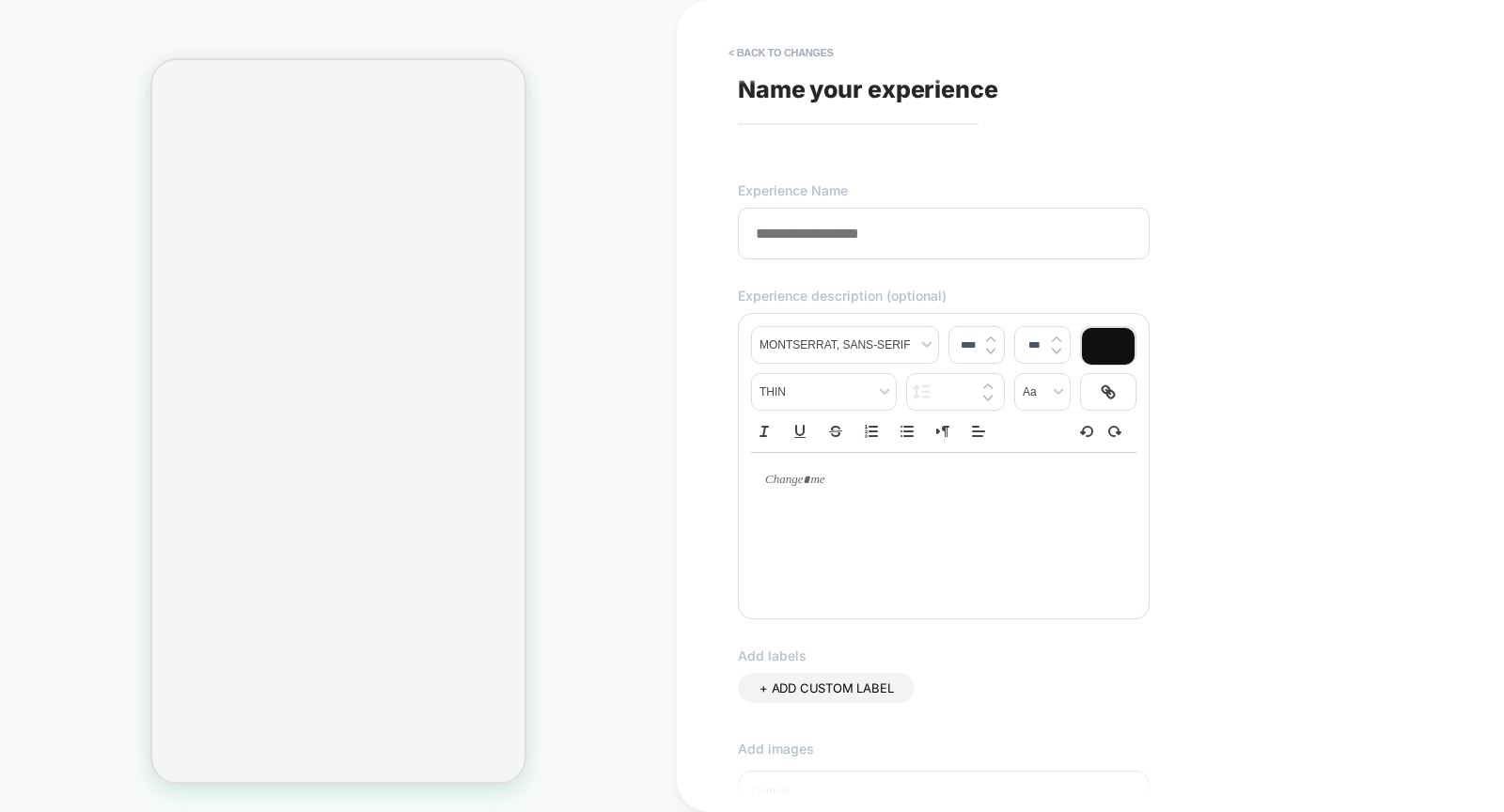 scroll, scrollTop: 0, scrollLeft: 0, axis: both 